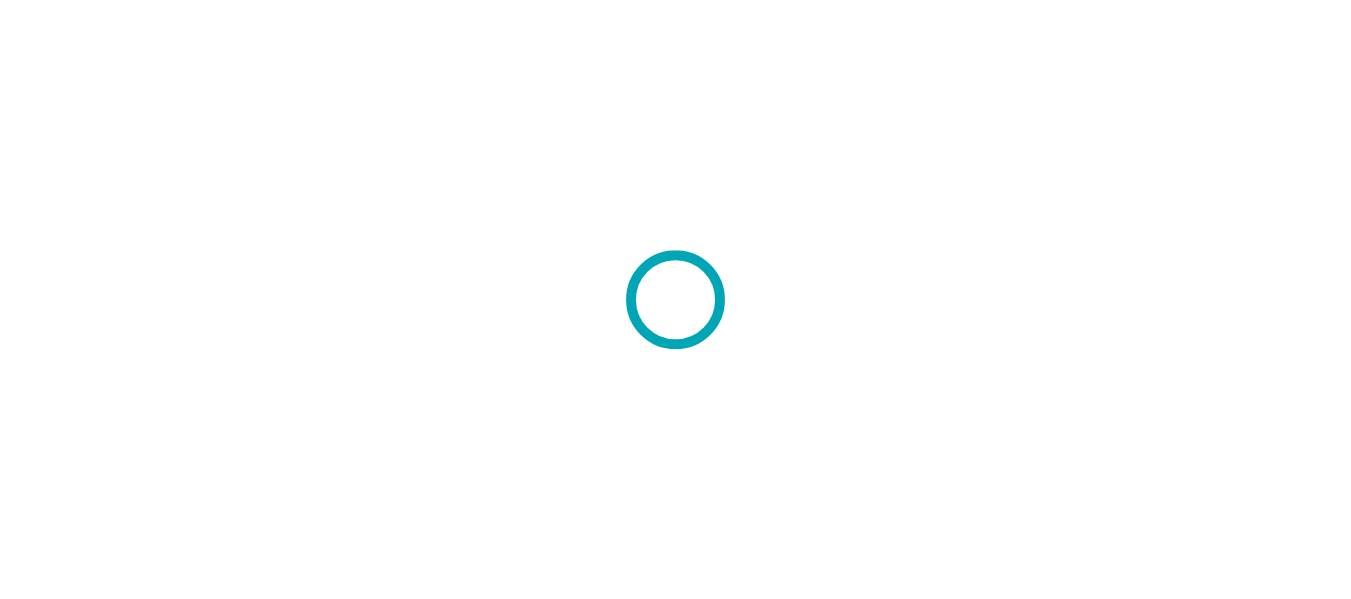 scroll, scrollTop: 0, scrollLeft: 0, axis: both 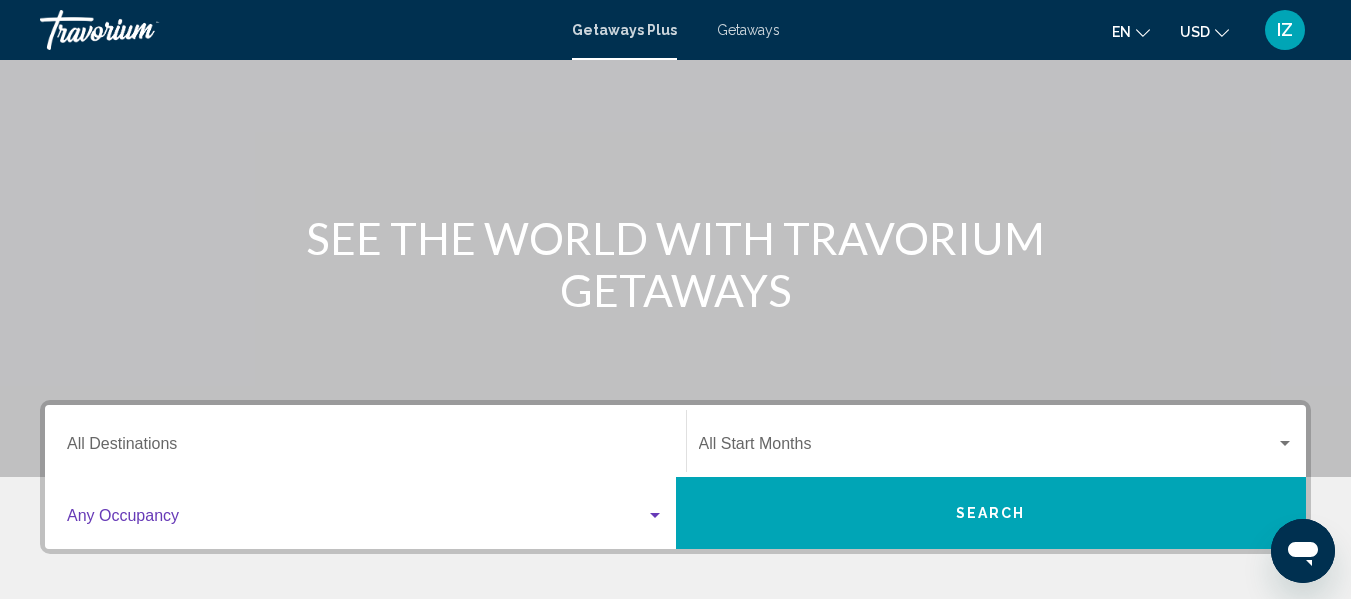 click at bounding box center (655, 515) 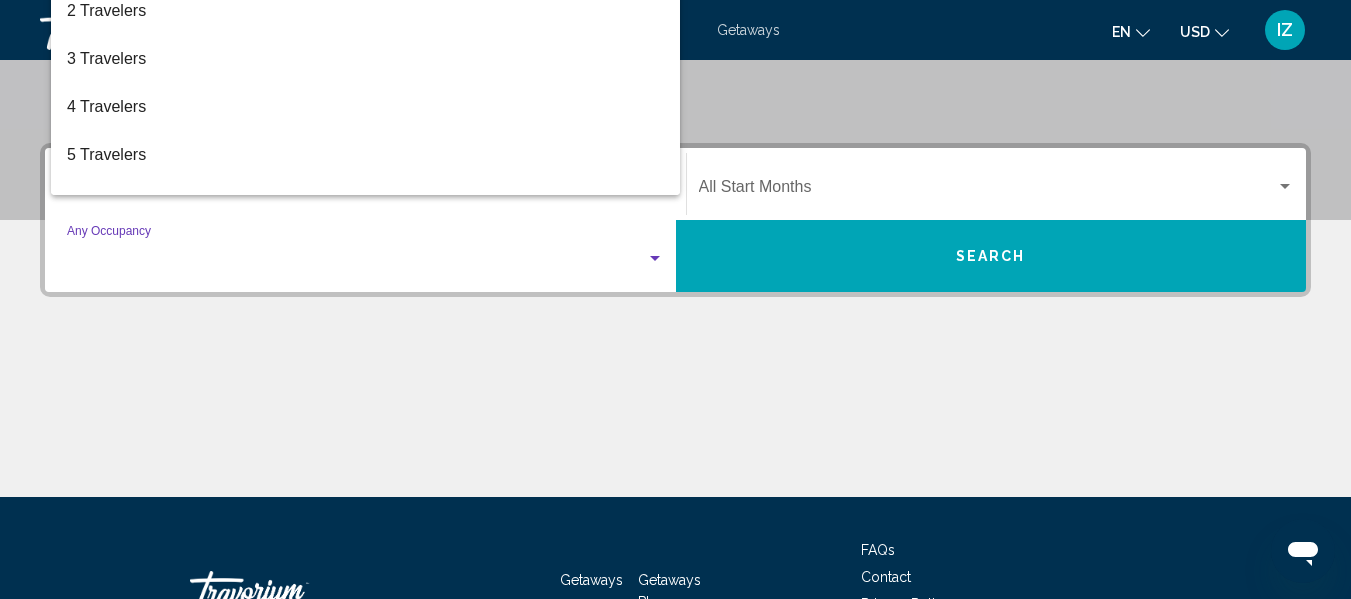 scroll, scrollTop: 358, scrollLeft: 0, axis: vertical 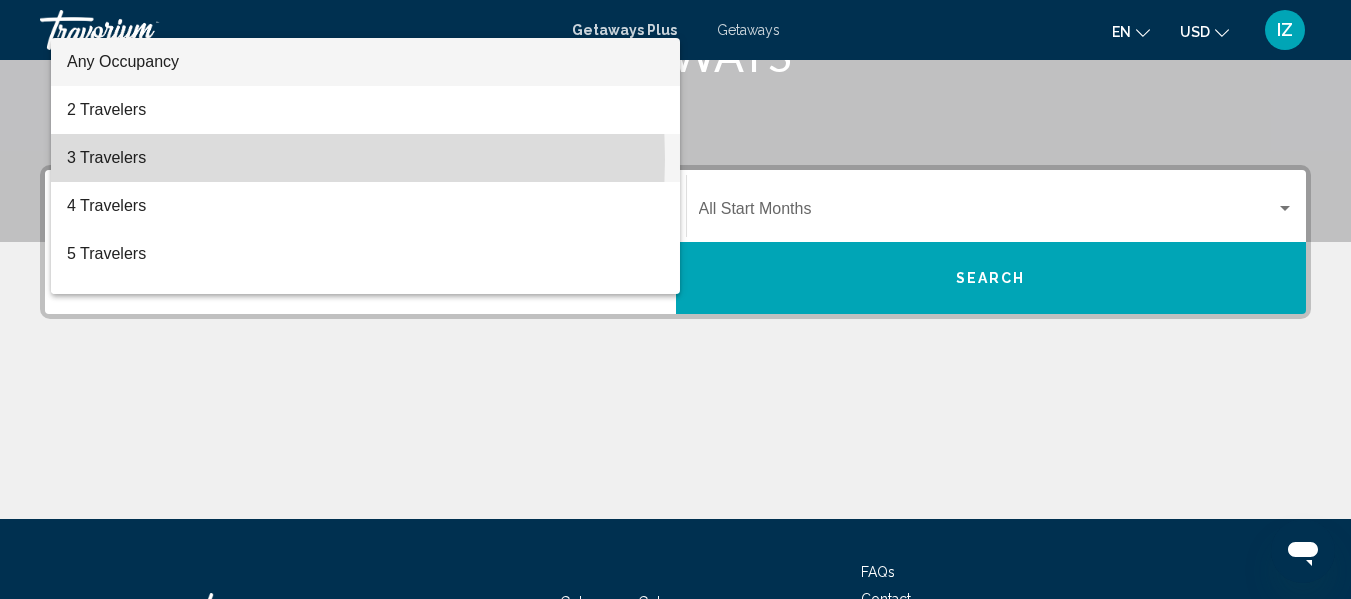 click on "3 Travelers" at bounding box center (365, 158) 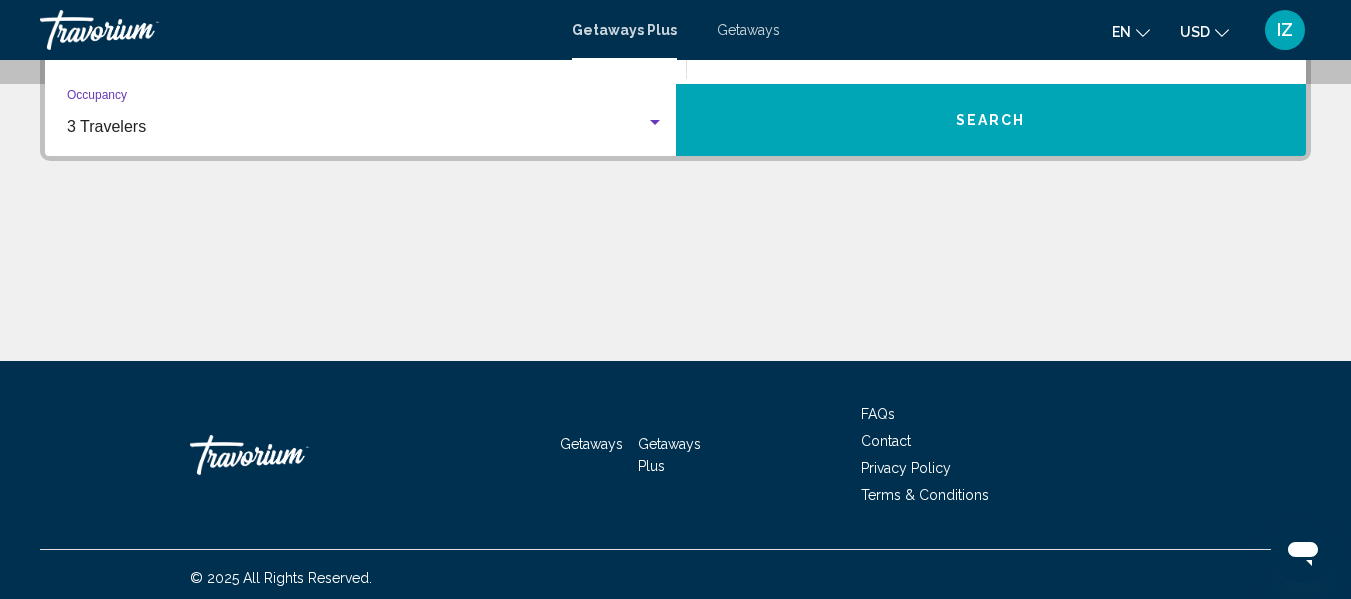 scroll, scrollTop: 523, scrollLeft: 0, axis: vertical 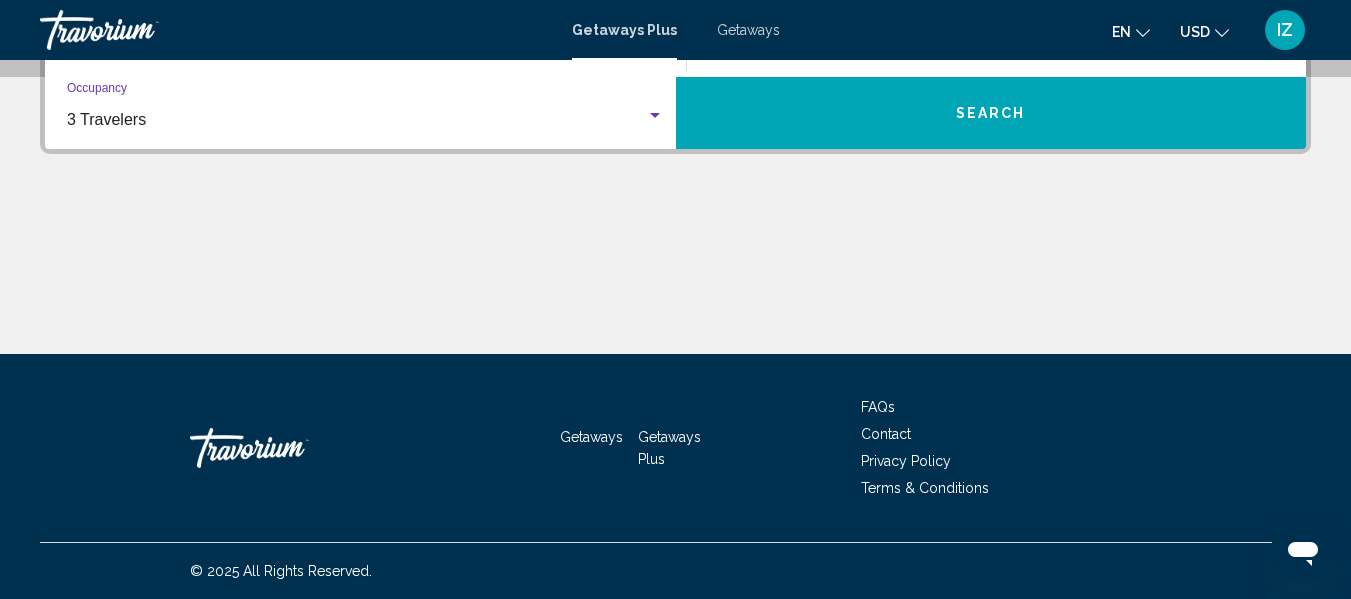 click on "Getaways" at bounding box center [591, 437] 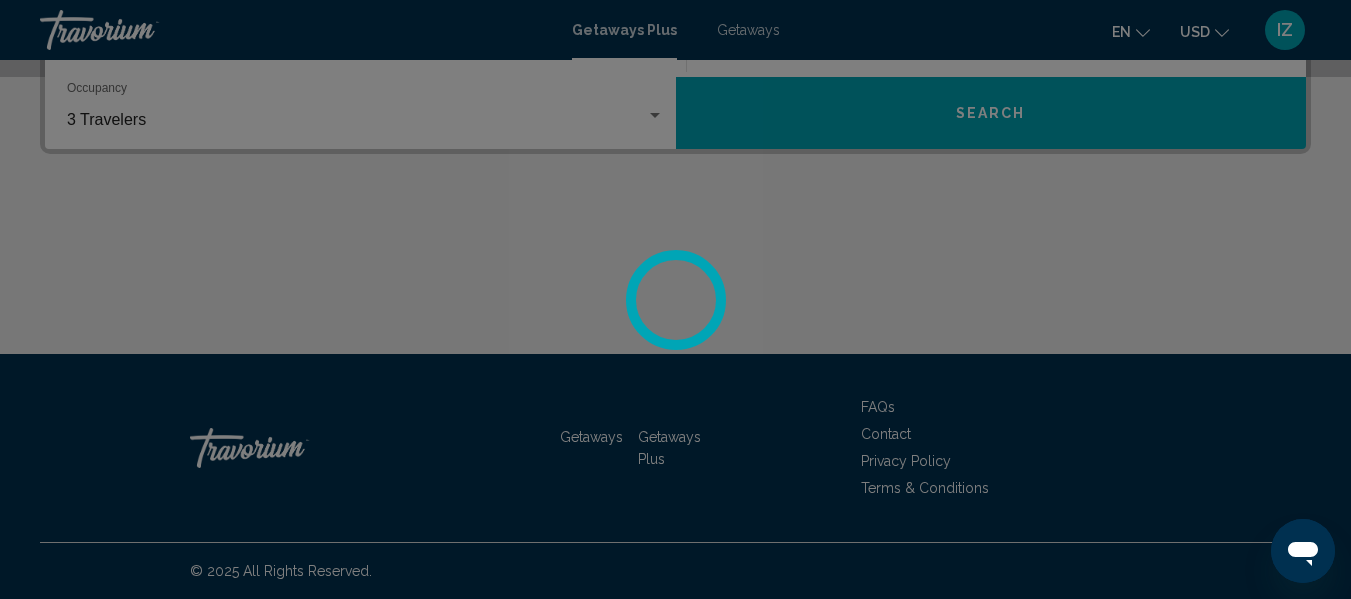 click at bounding box center (675, 299) 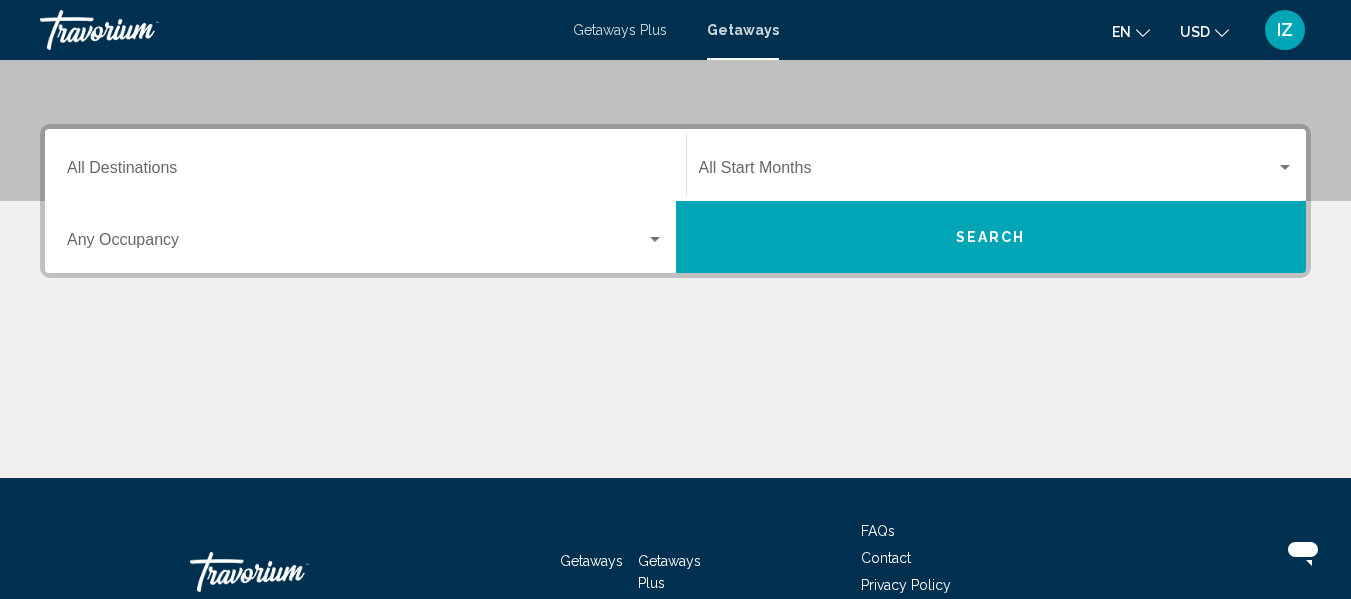 scroll, scrollTop: 400, scrollLeft: 0, axis: vertical 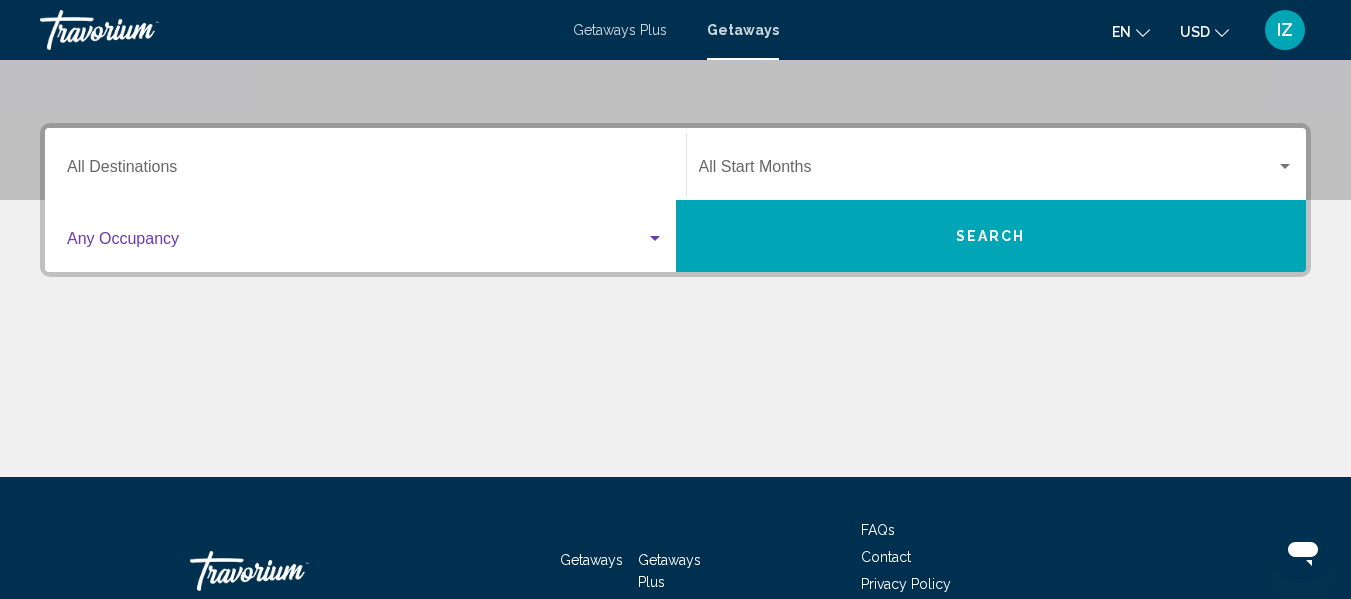 click at bounding box center (655, 238) 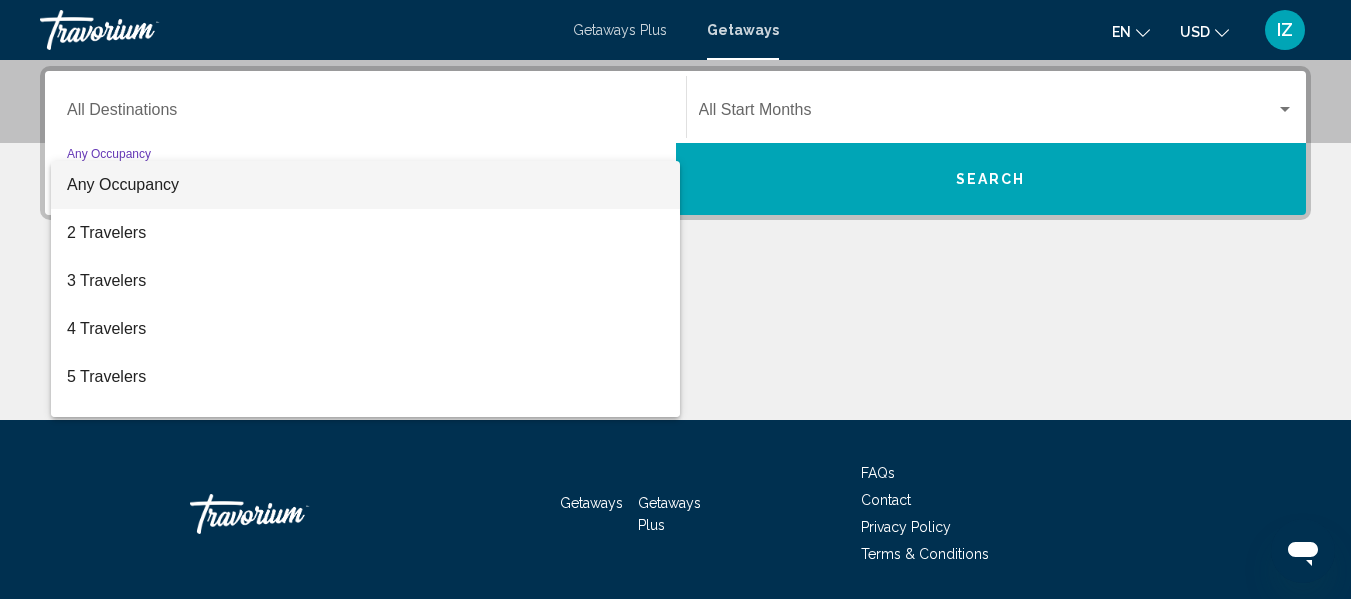 scroll, scrollTop: 458, scrollLeft: 0, axis: vertical 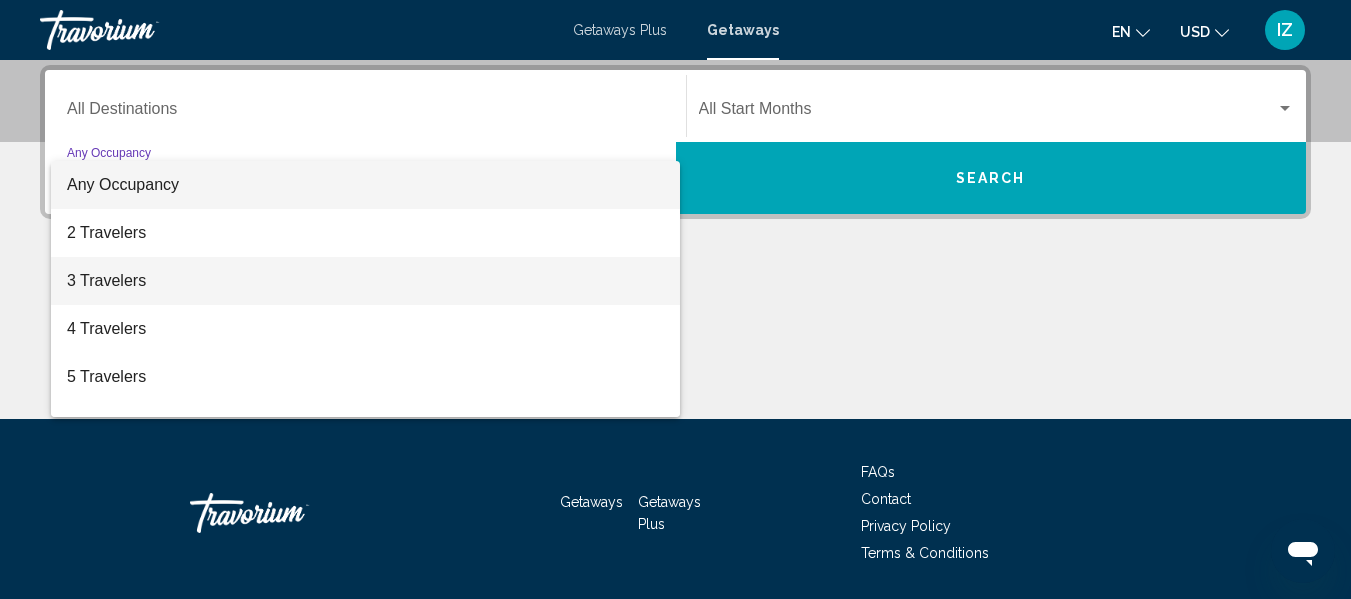 click on "3 Travelers" at bounding box center [365, 281] 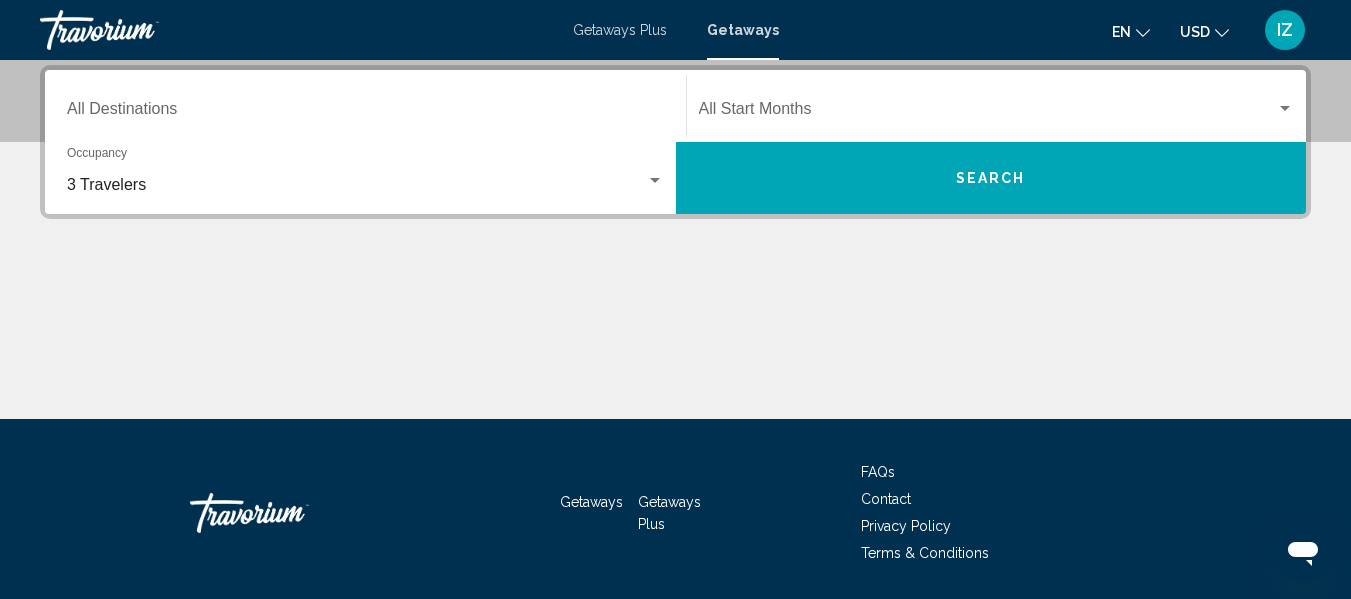 click at bounding box center (675, 344) 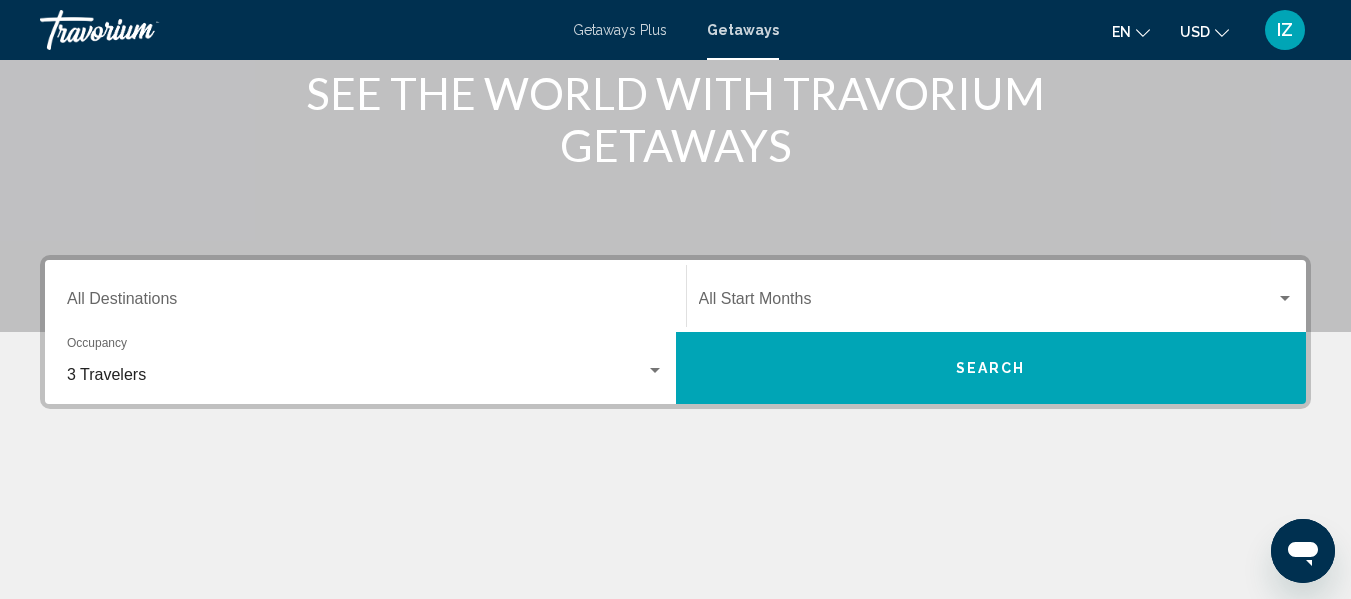 scroll, scrollTop: 258, scrollLeft: 0, axis: vertical 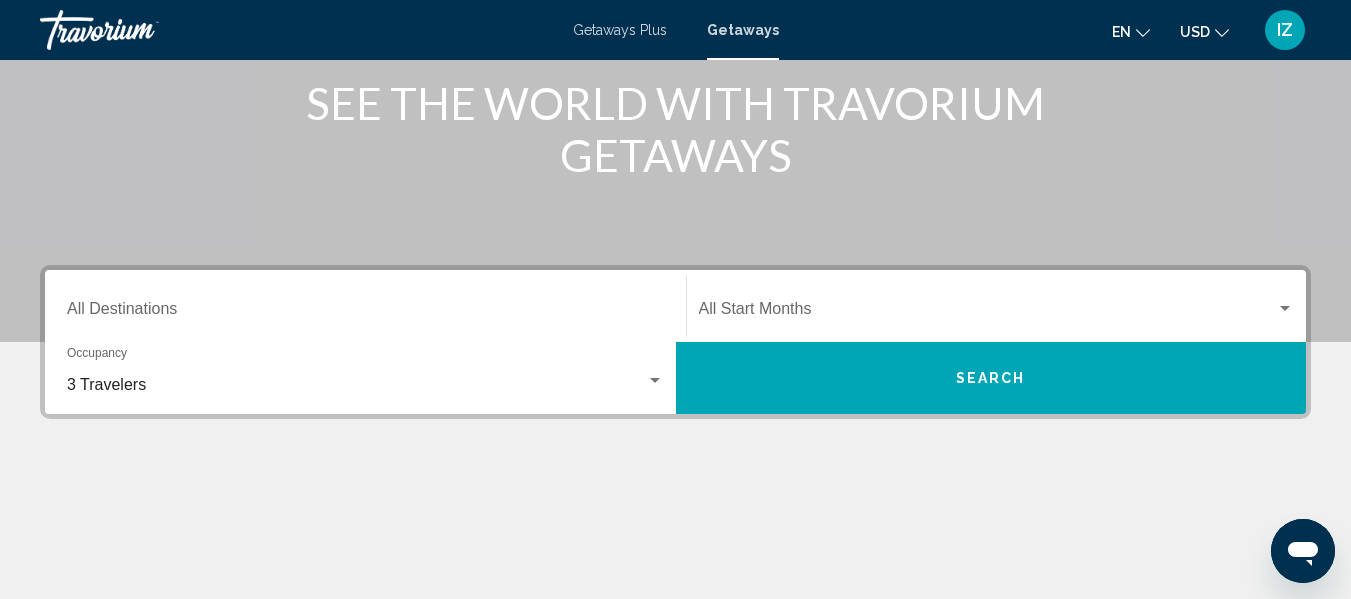 click at bounding box center [988, 313] 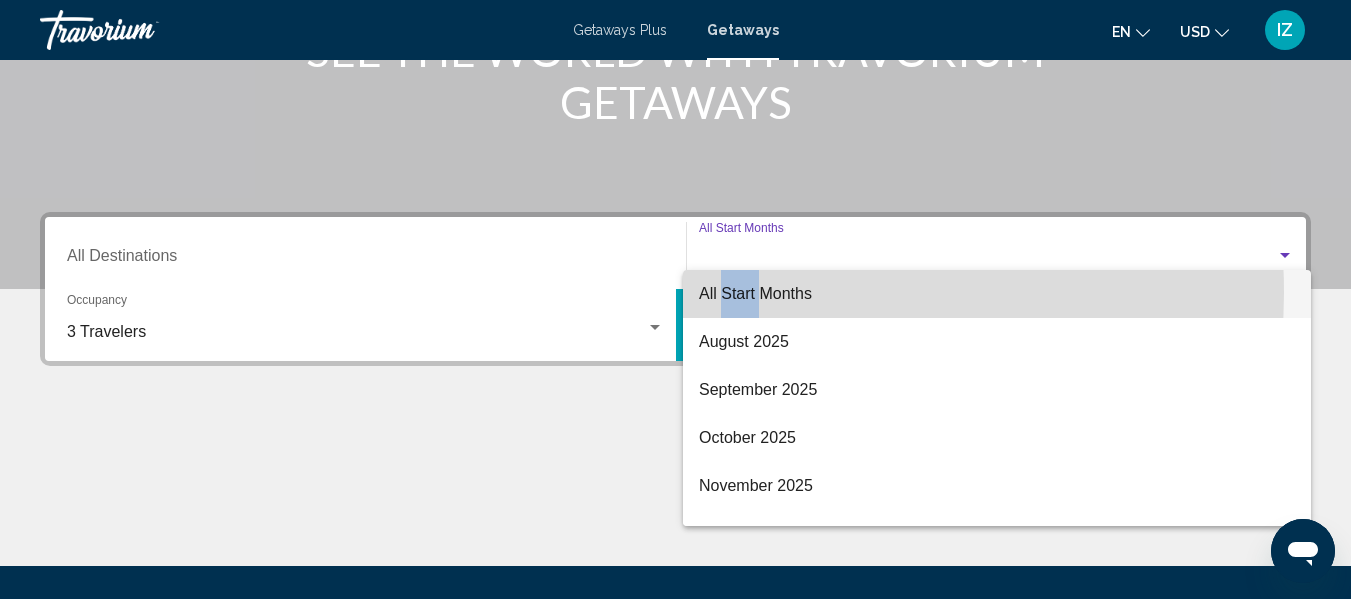 click on "All Start Months August 2025  September 2025  October 2025  November 2025  December 2025  January 2026  February 2026  March 2026  April 2026  May 2026  June 2026  July 2026  August 2026" at bounding box center (997, 398) 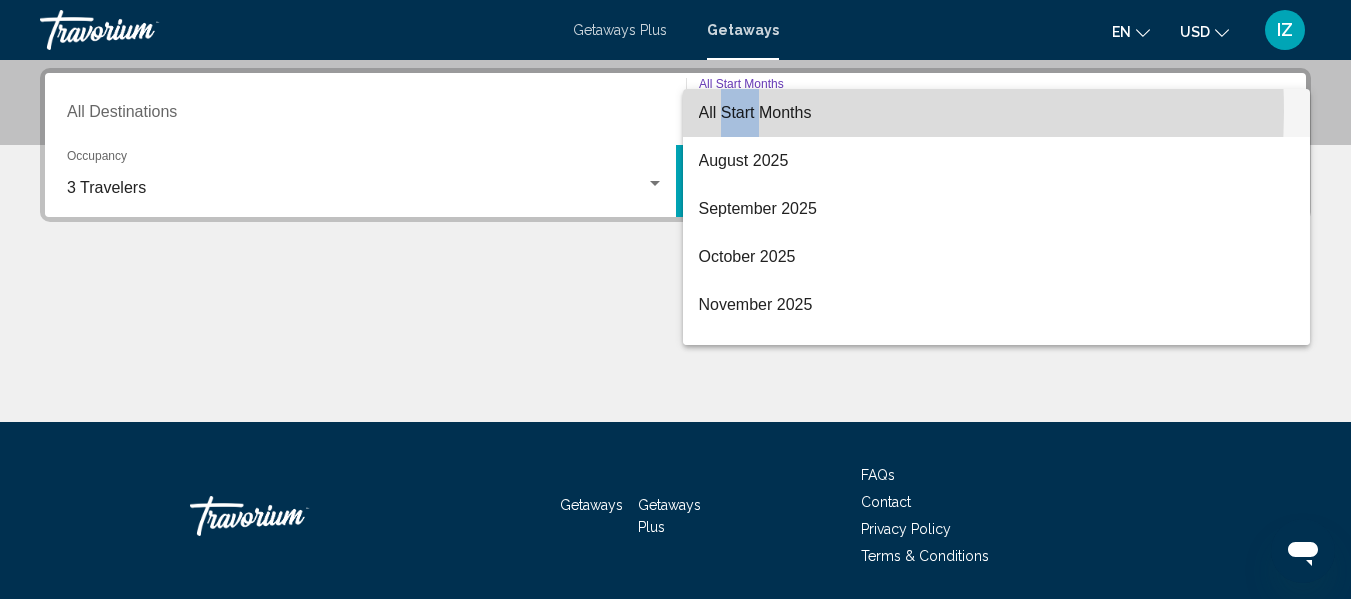 scroll, scrollTop: 458, scrollLeft: 0, axis: vertical 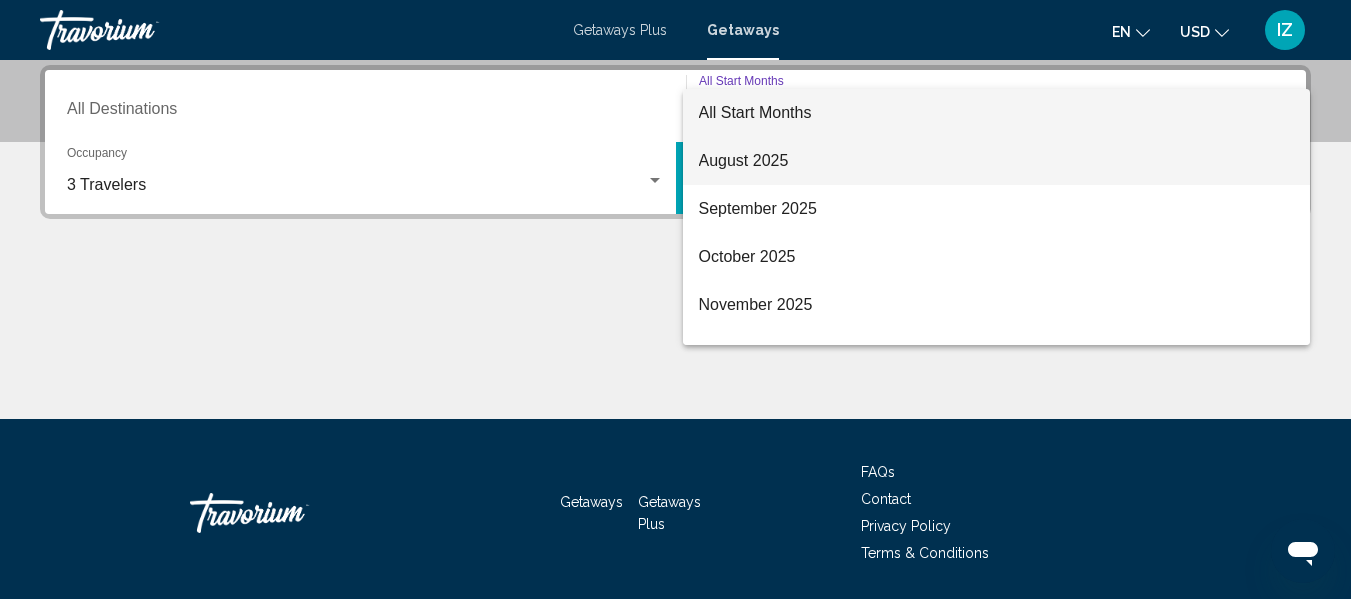 click on "August 2025" at bounding box center (997, 161) 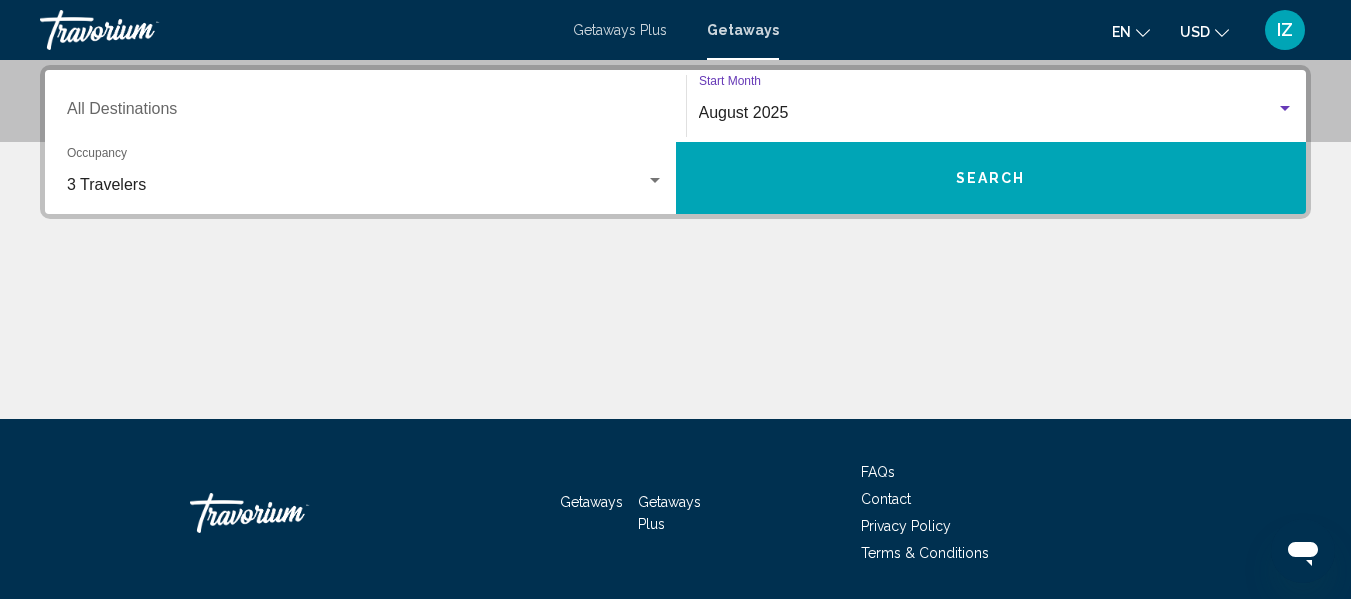 click on "Search" at bounding box center (991, 178) 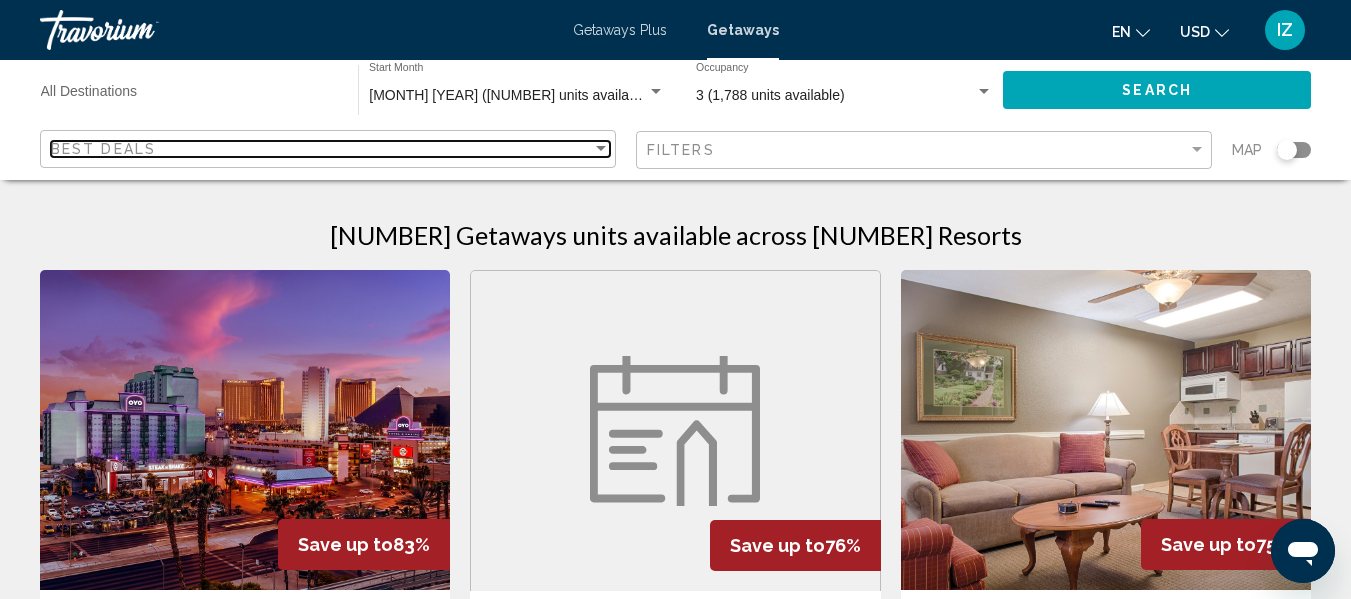 click on "Best Deals" at bounding box center (321, 149) 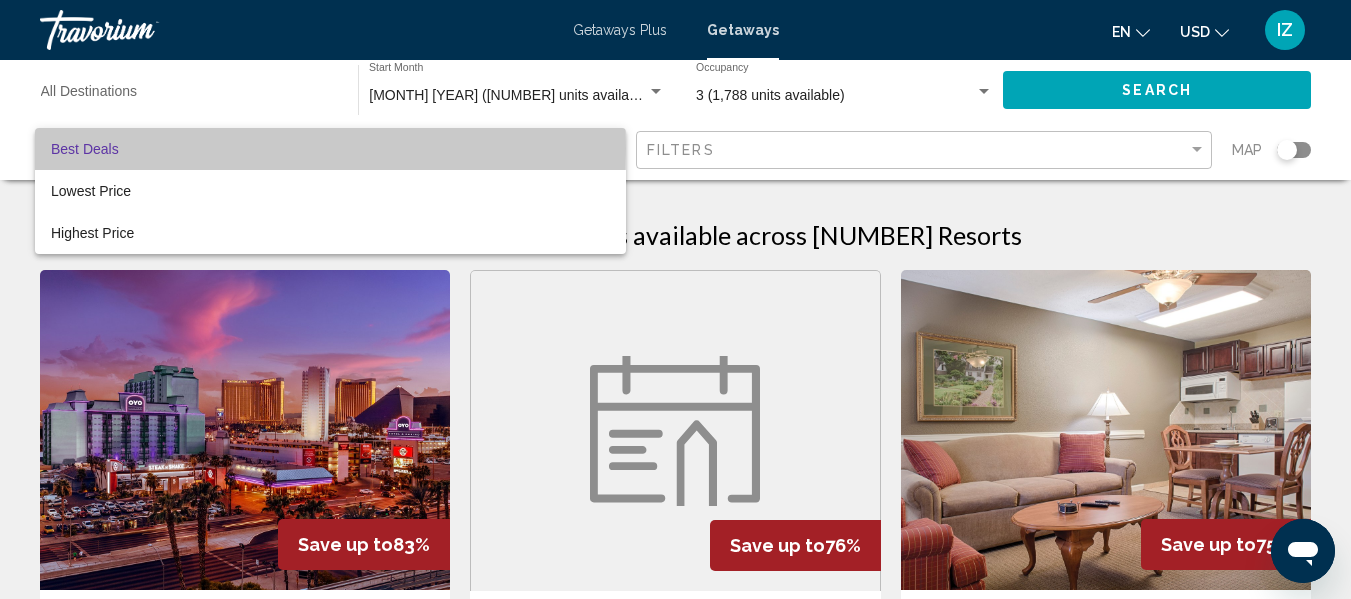 click on "Best Deals" at bounding box center [330, 149] 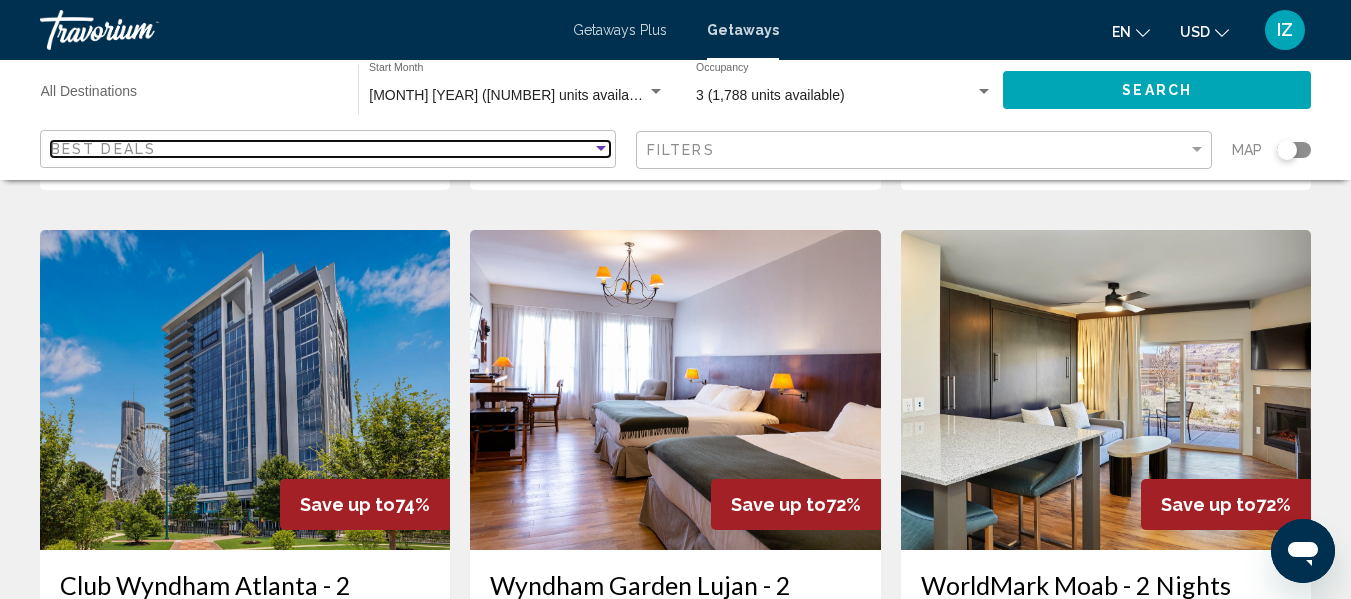 scroll, scrollTop: 500, scrollLeft: 0, axis: vertical 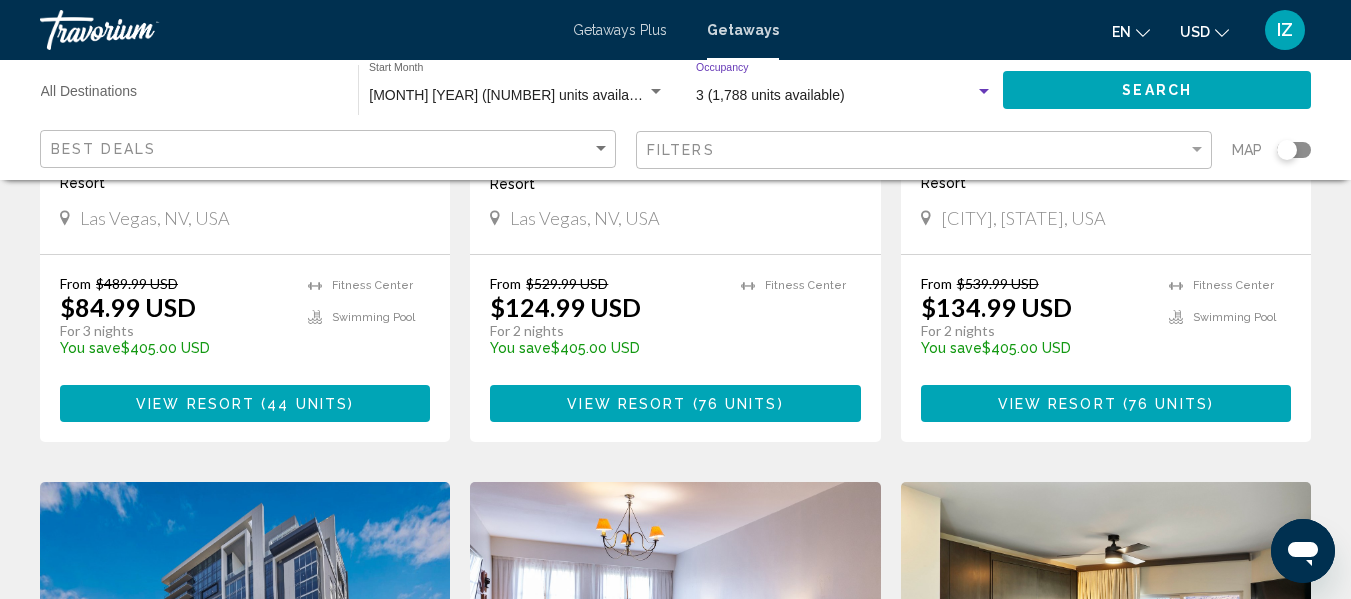 click at bounding box center [984, 92] 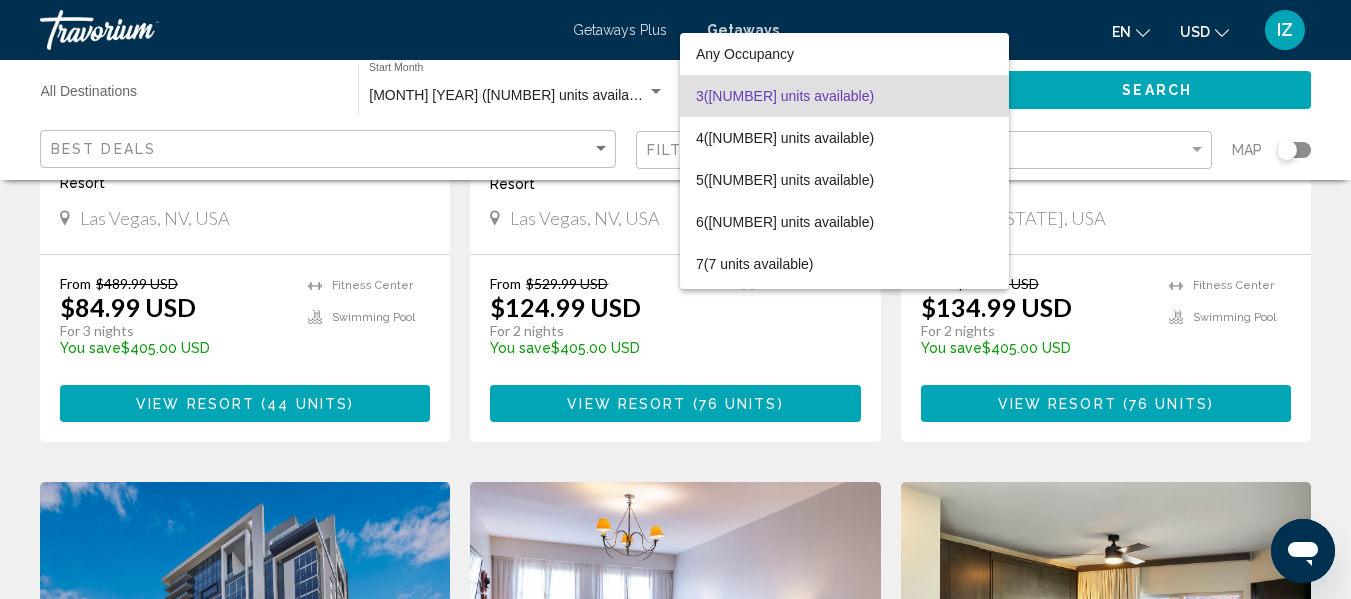 click on "3  (1,788 units available)" at bounding box center (844, 96) 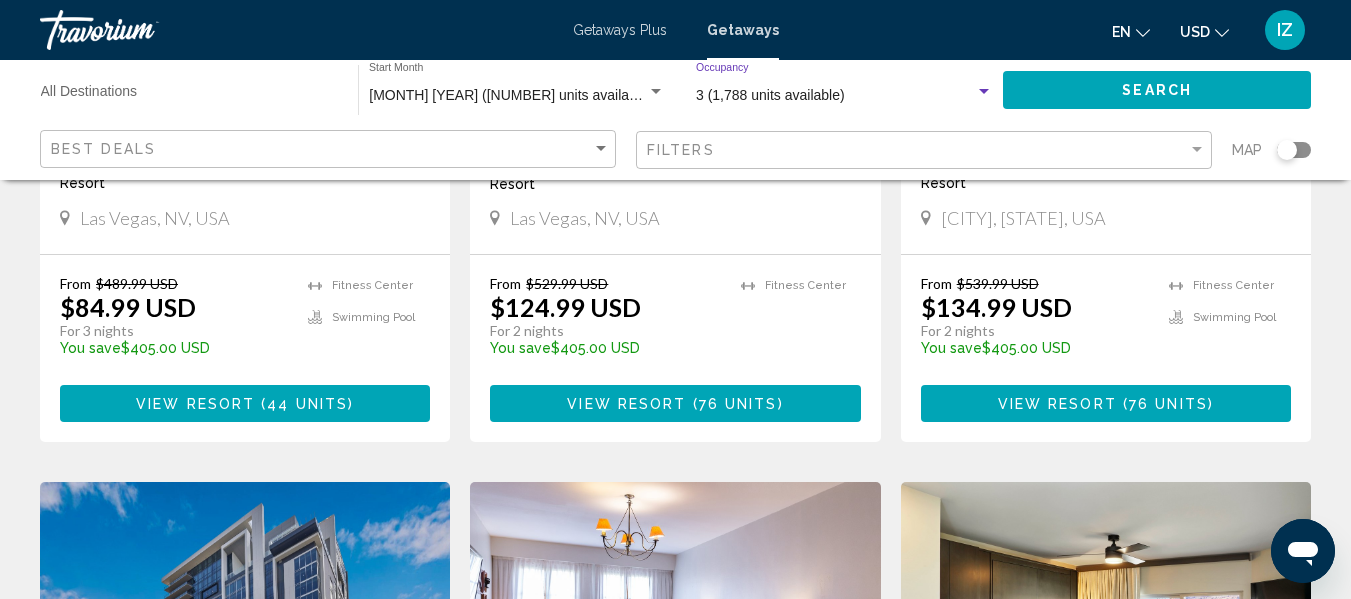 click at bounding box center [984, 92] 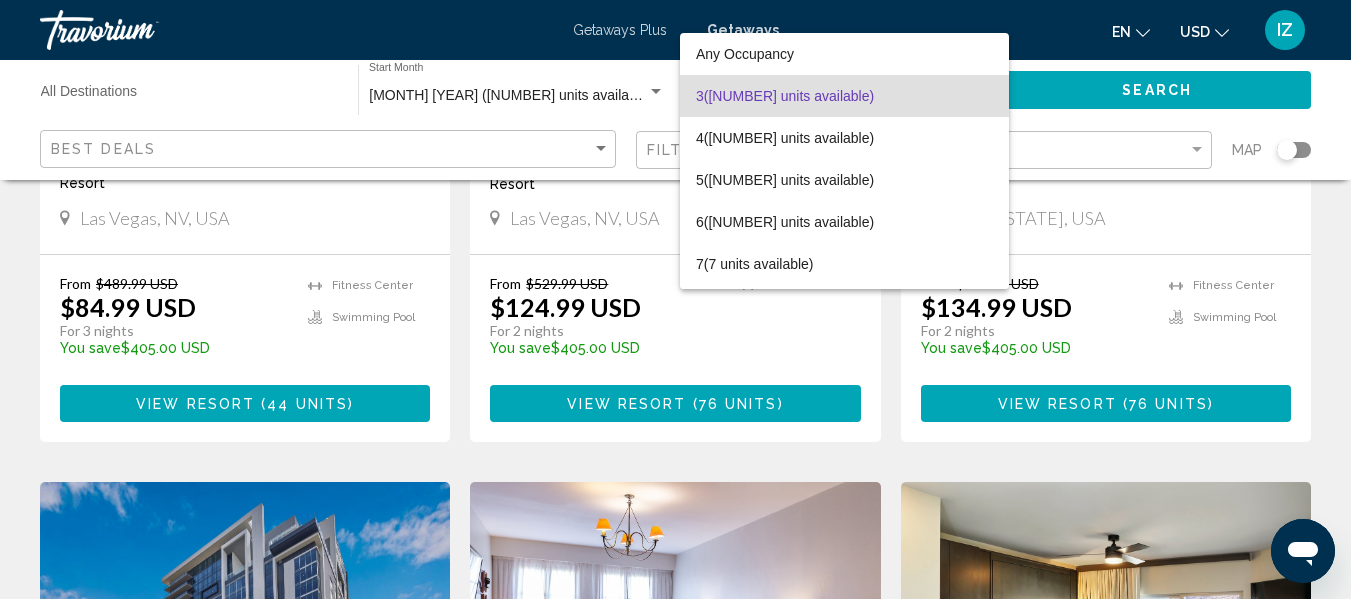click at bounding box center [675, 299] 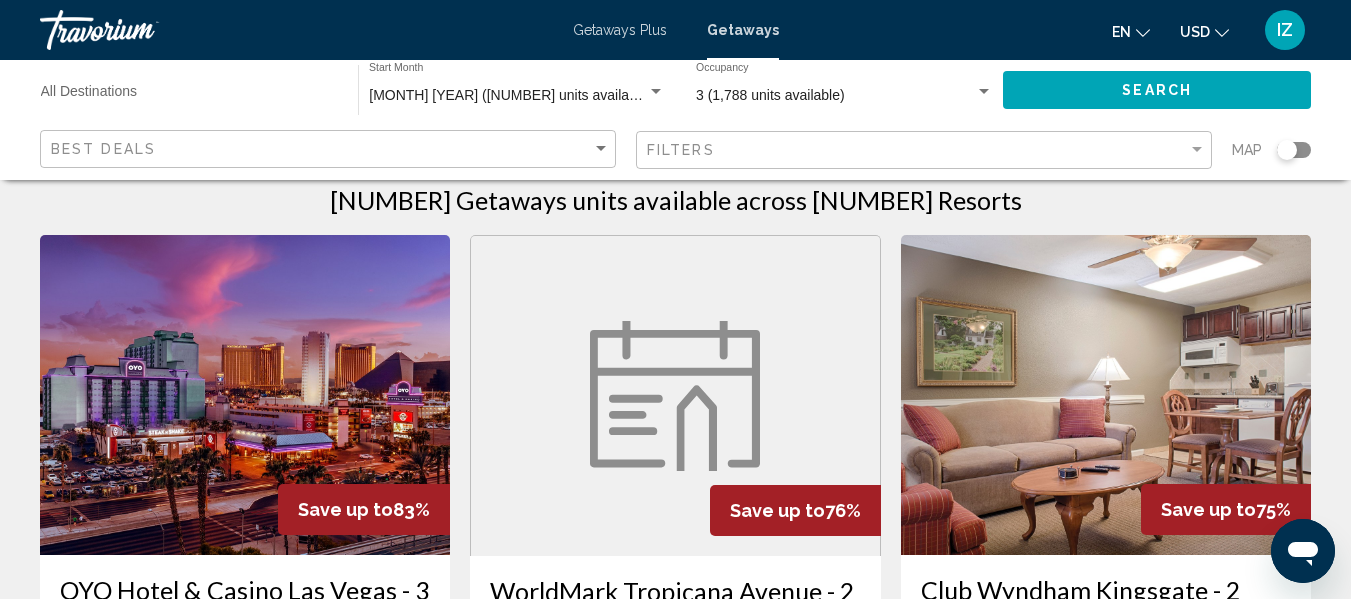 scroll, scrollTop: 0, scrollLeft: 0, axis: both 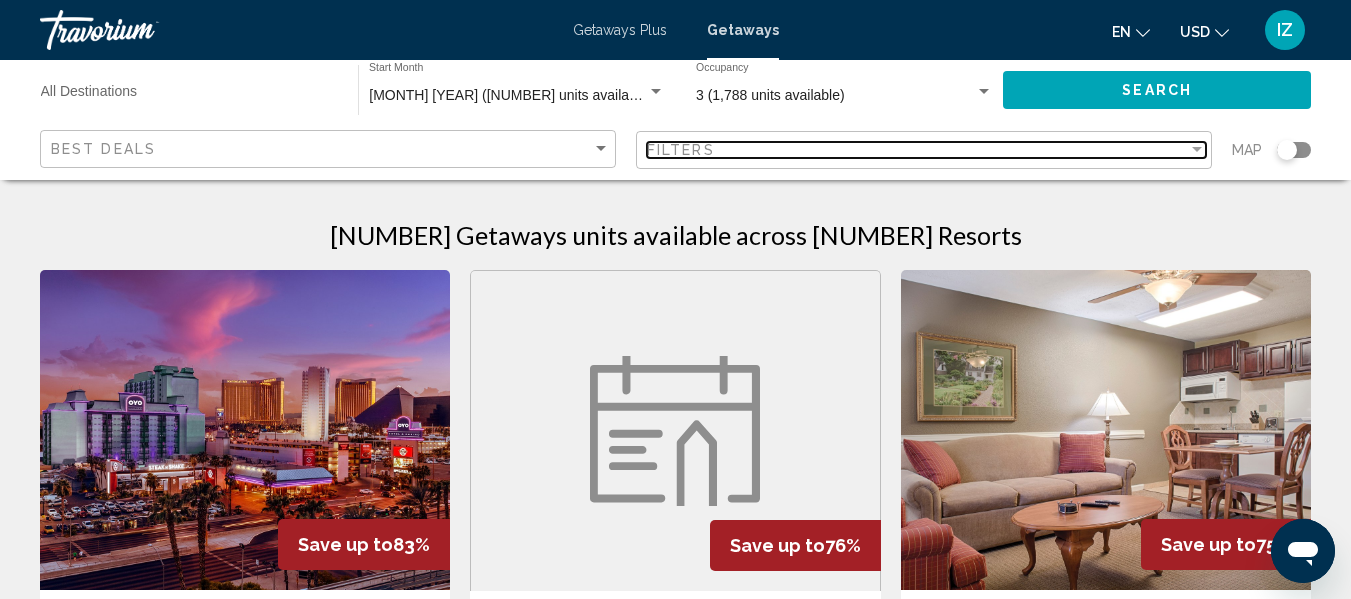click at bounding box center [1197, 149] 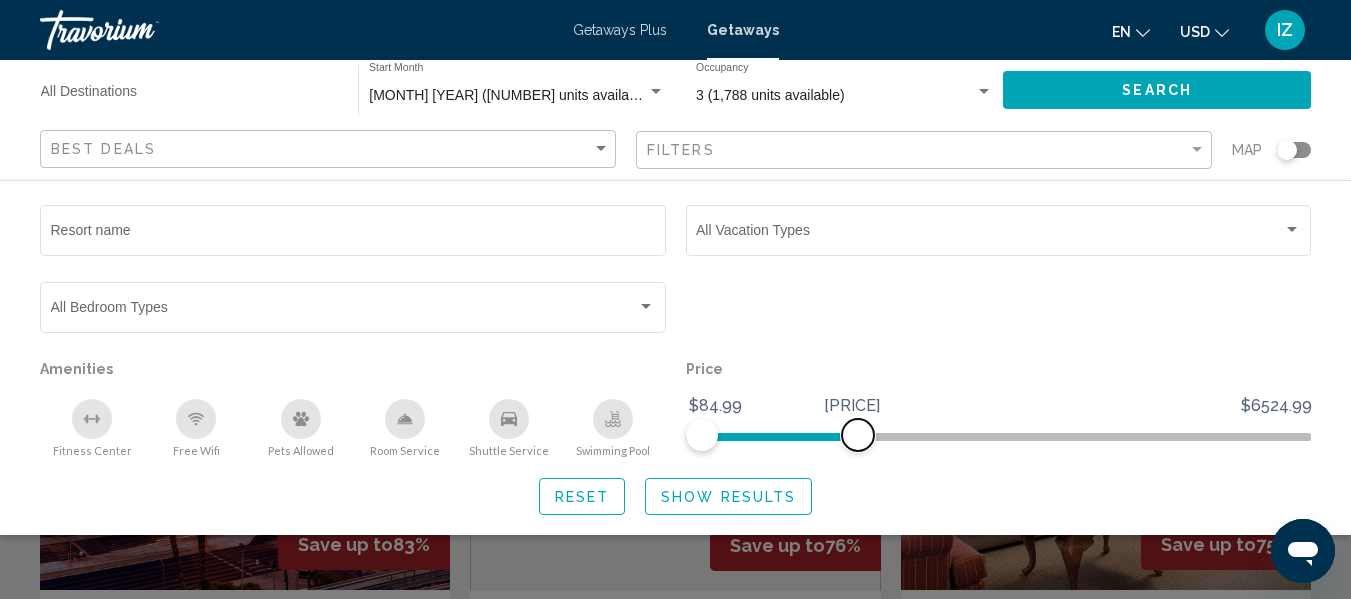 drag, startPoint x: 1270, startPoint y: 432, endPoint x: 778, endPoint y: 457, distance: 492.63477 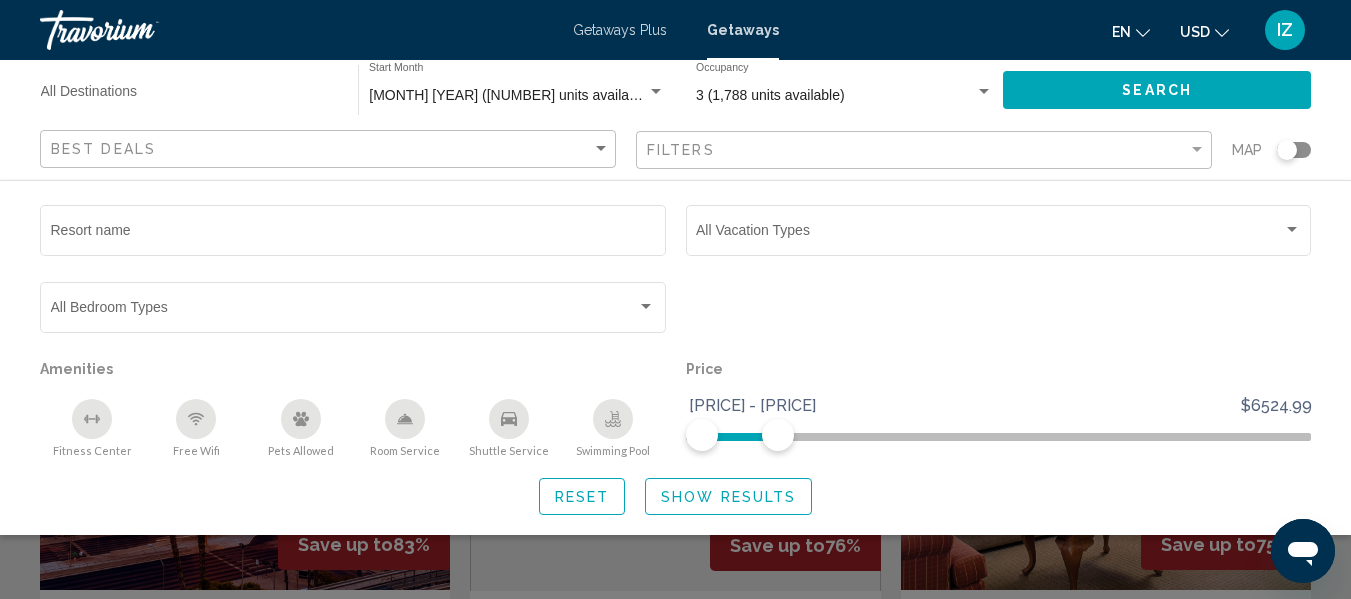 drag, startPoint x: 778, startPoint y: 457, endPoint x: 741, endPoint y: 428, distance: 47.010635 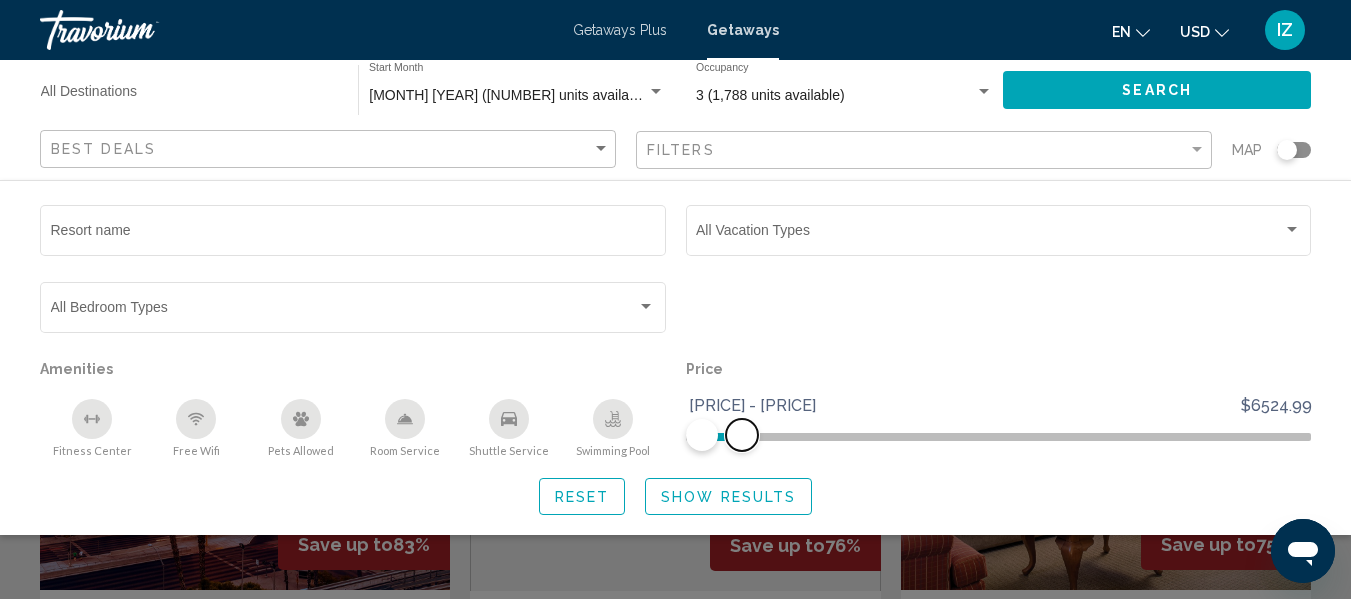 click on "$84.99 $6524.99 $84.99 $513.99 $84.99 - $513.99" 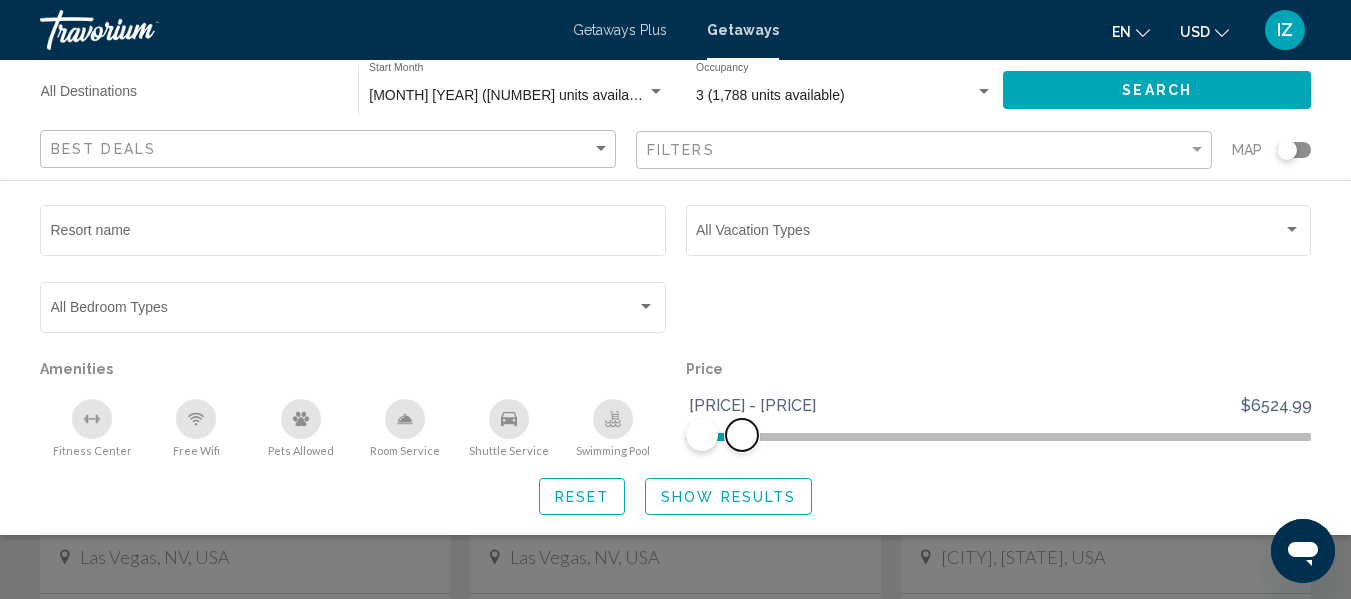 scroll, scrollTop: 0, scrollLeft: 0, axis: both 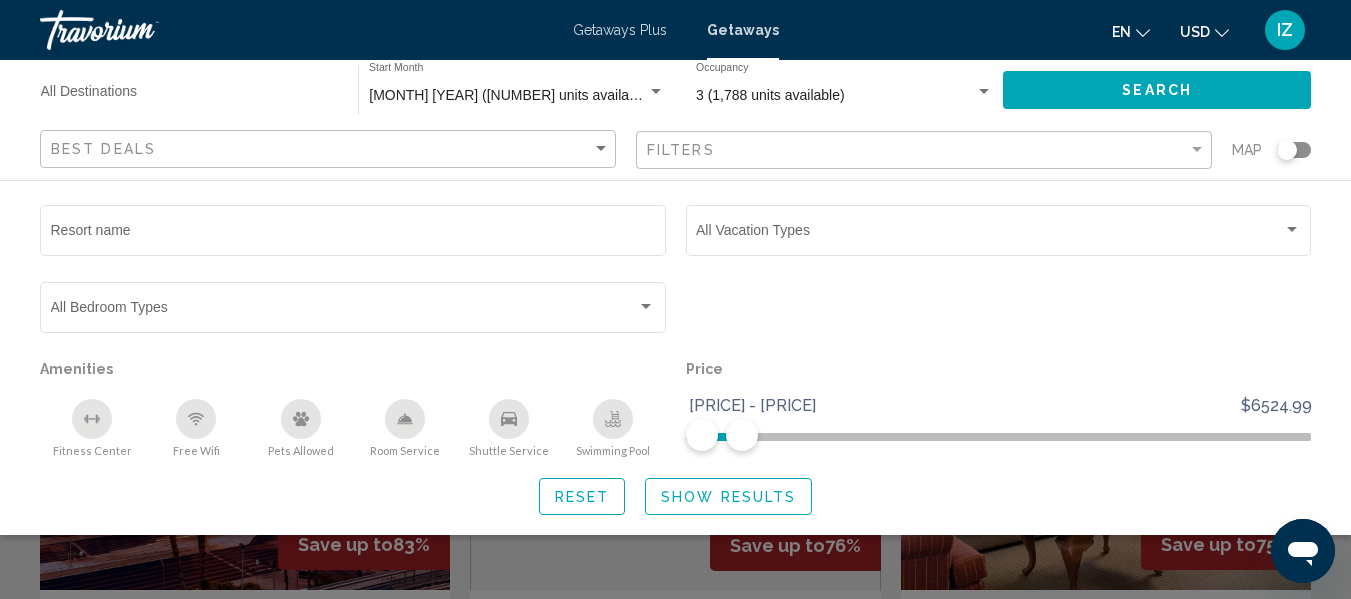 click on "Show Results" 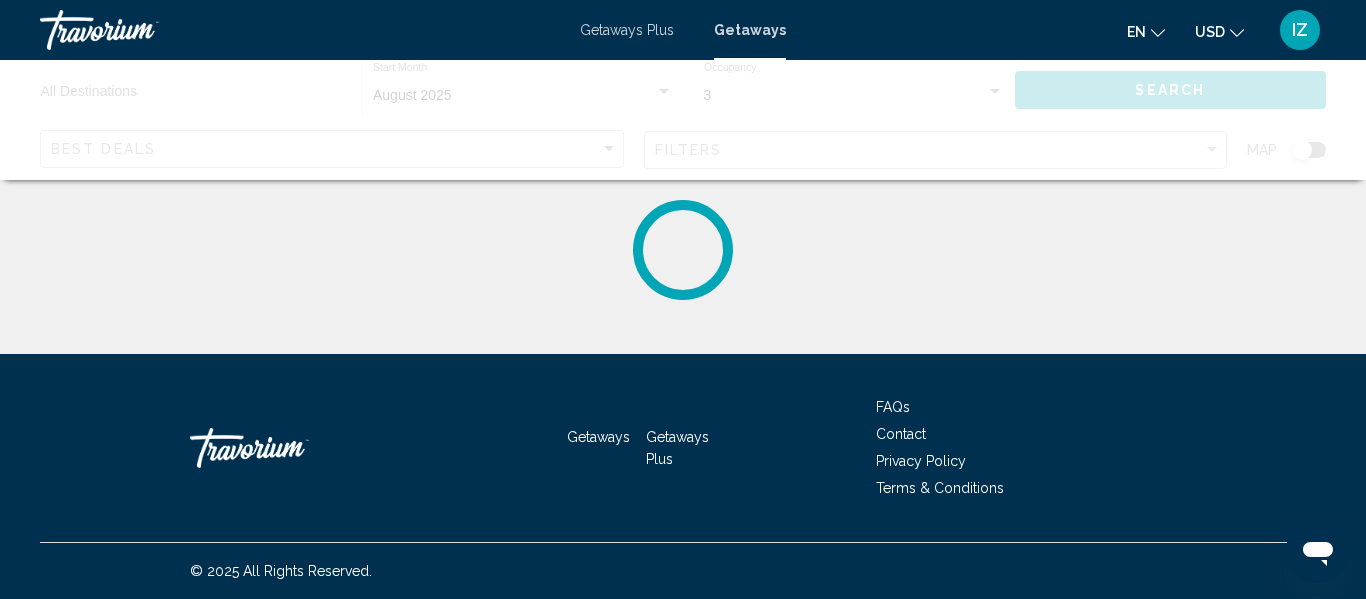 click on "Getaways Getaways Plus FAQs Contact Privacy Policy Terms & Conditions" at bounding box center (683, 448) 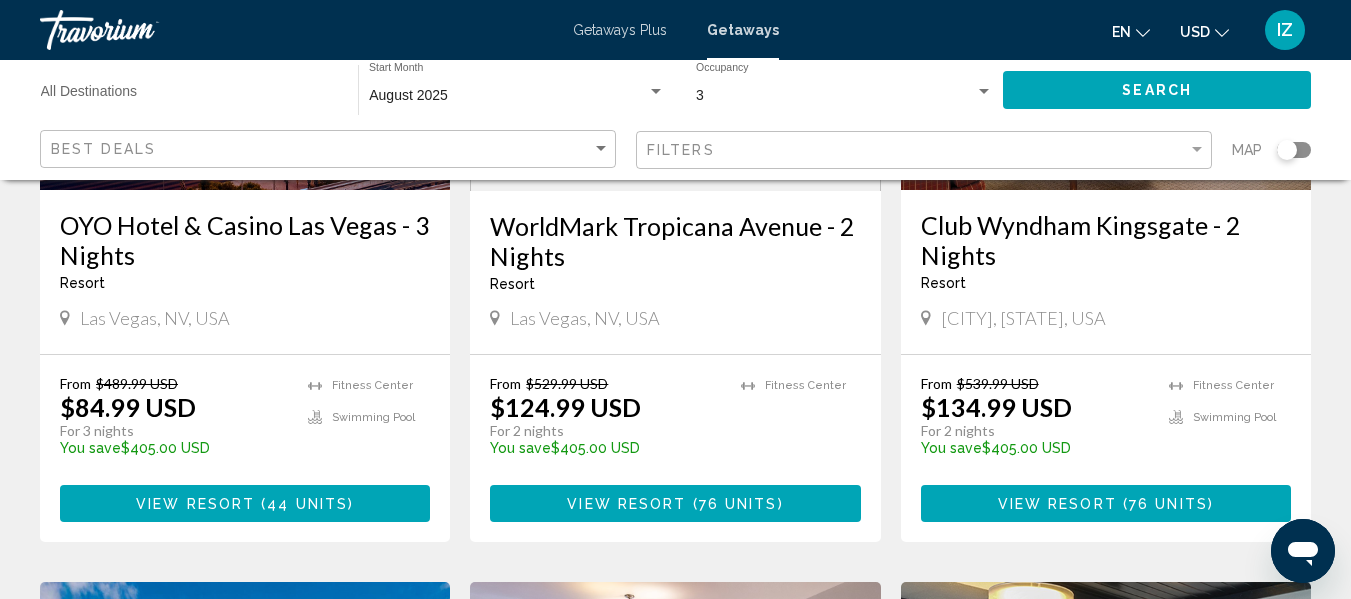 scroll, scrollTop: 0, scrollLeft: 0, axis: both 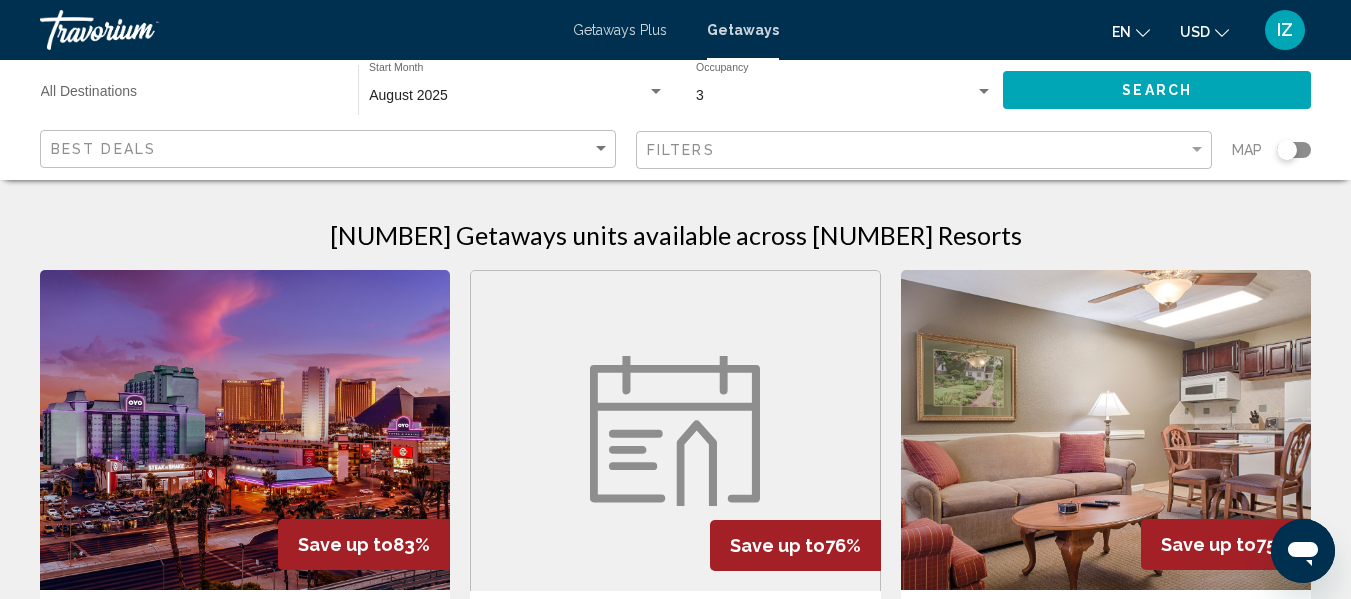 click on "Getaways Plus" at bounding box center [620, 30] 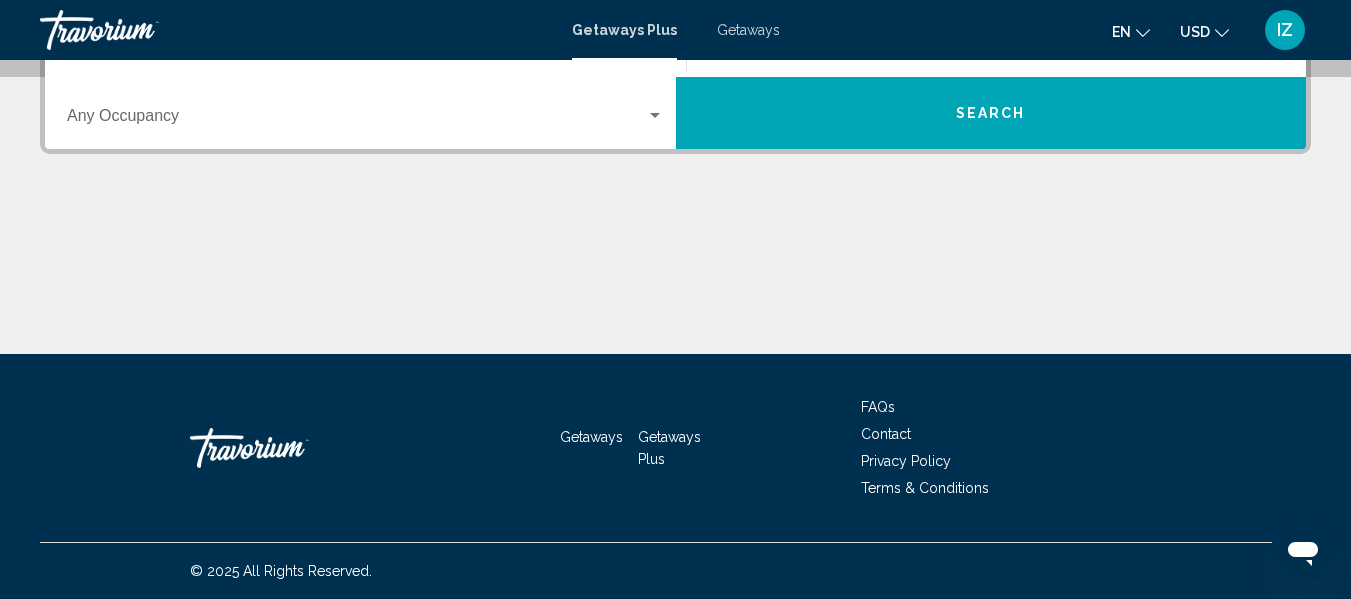 scroll, scrollTop: 0, scrollLeft: 0, axis: both 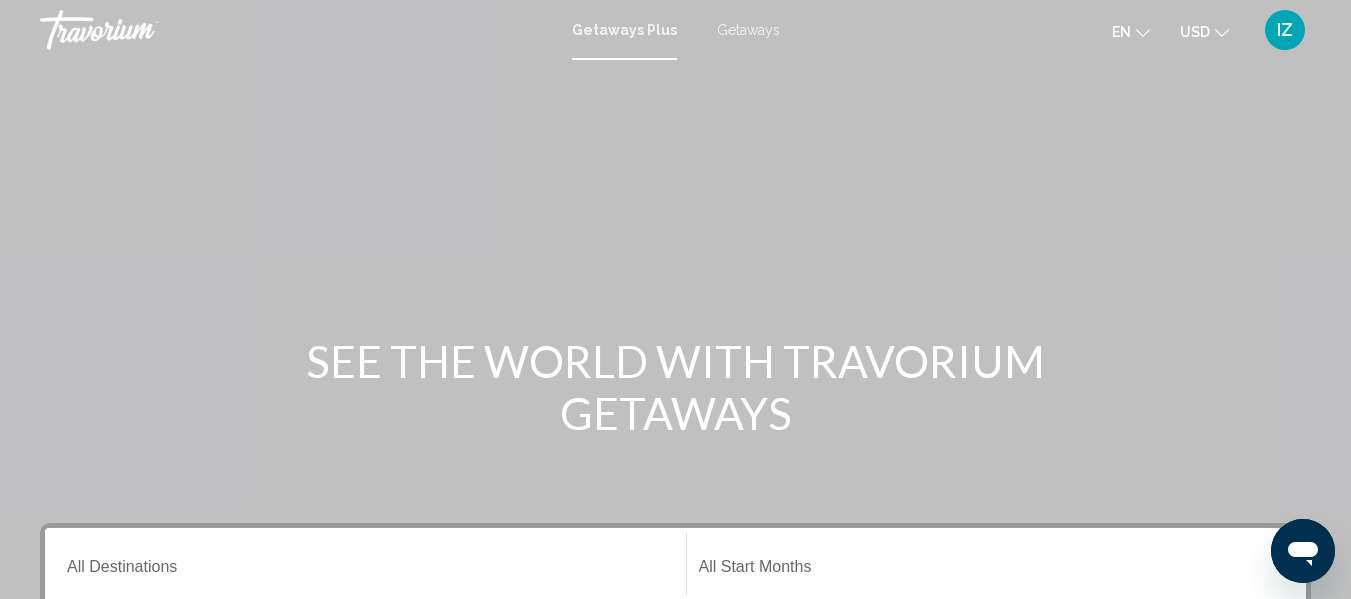 click on "Getaways" at bounding box center [748, 30] 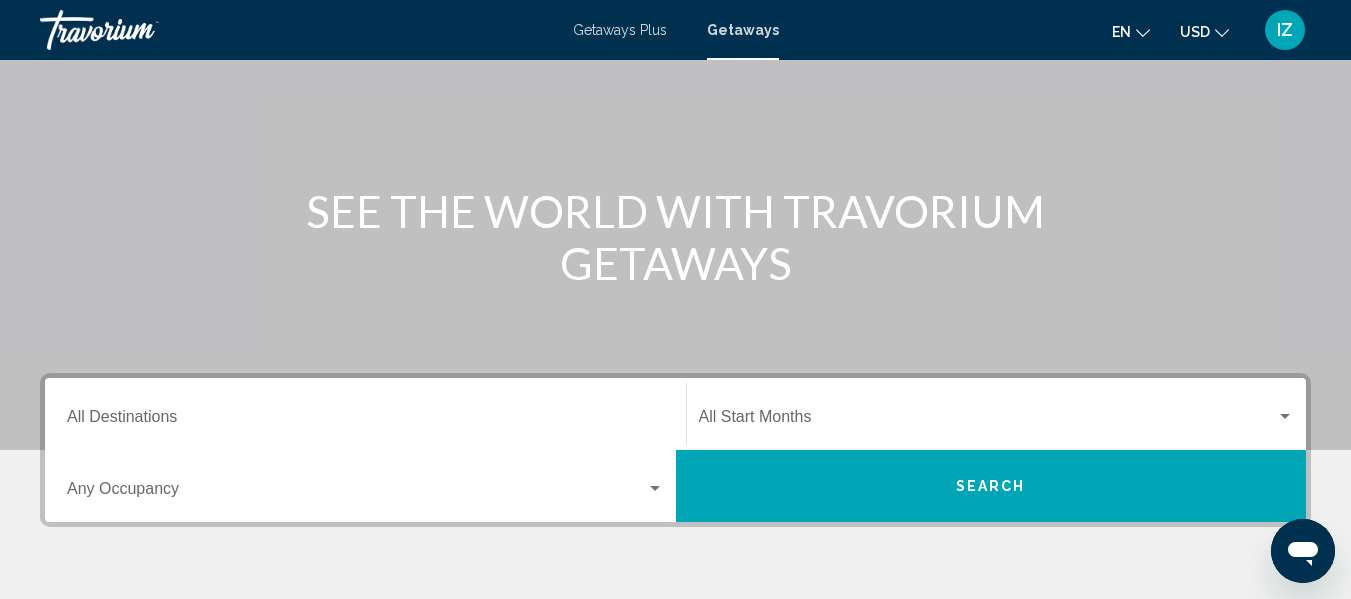 scroll, scrollTop: 200, scrollLeft: 0, axis: vertical 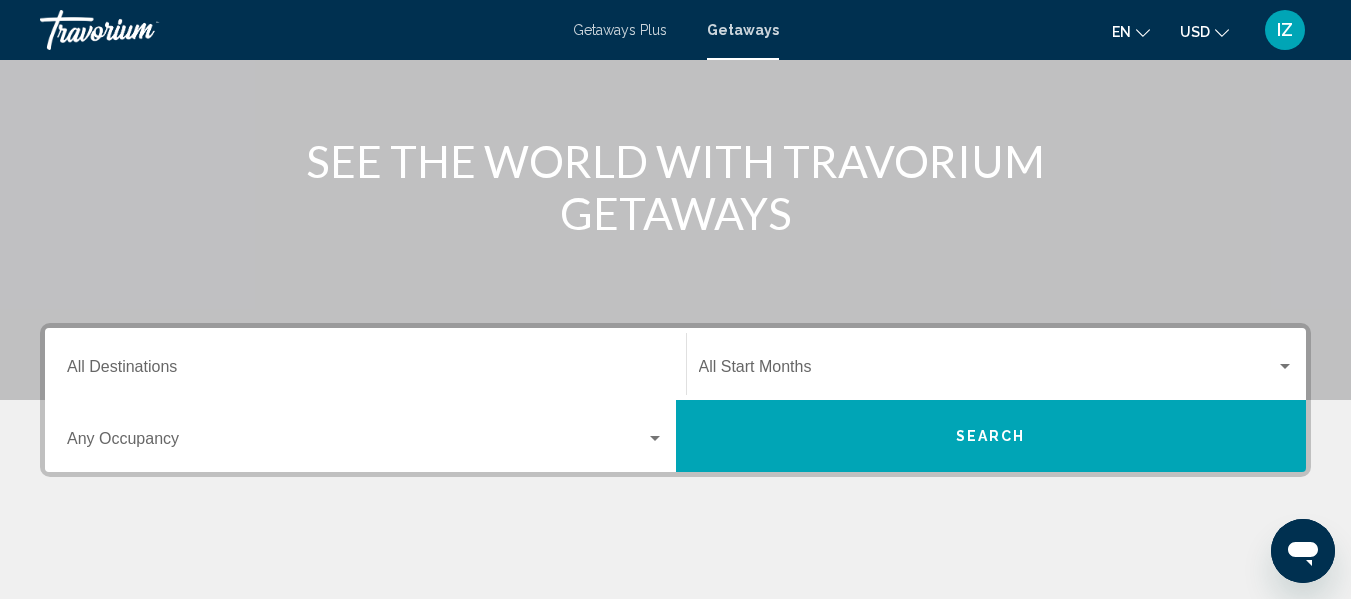 click at bounding box center (1285, 366) 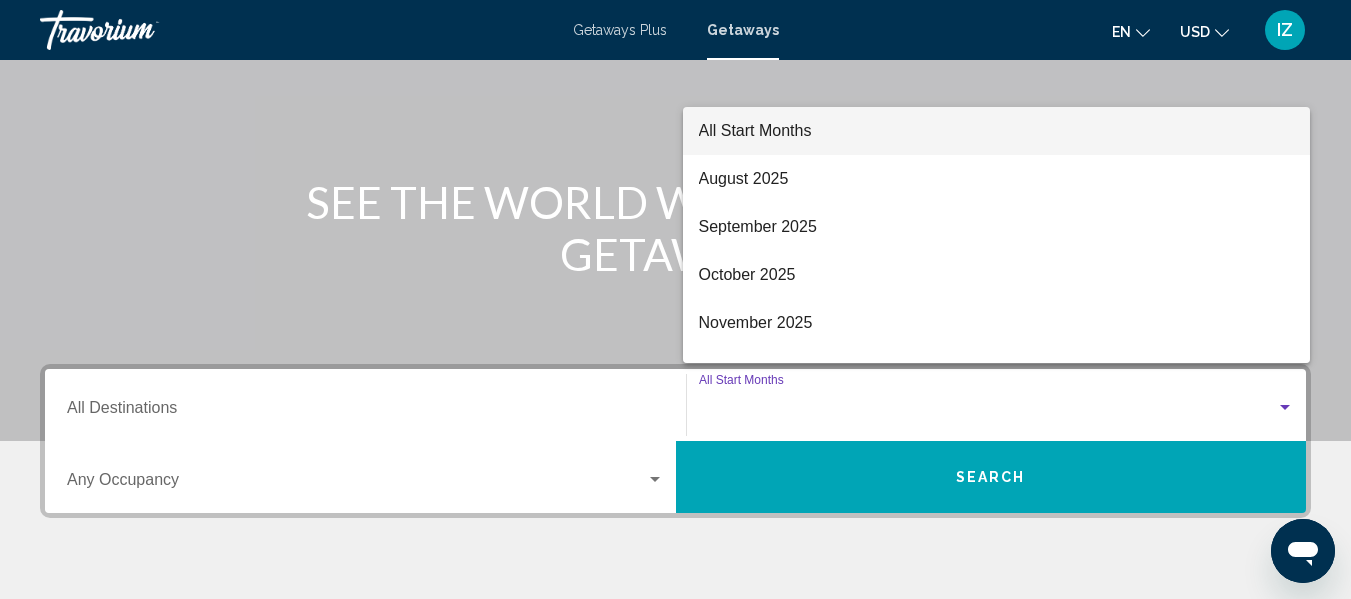 scroll, scrollTop: 158, scrollLeft: 0, axis: vertical 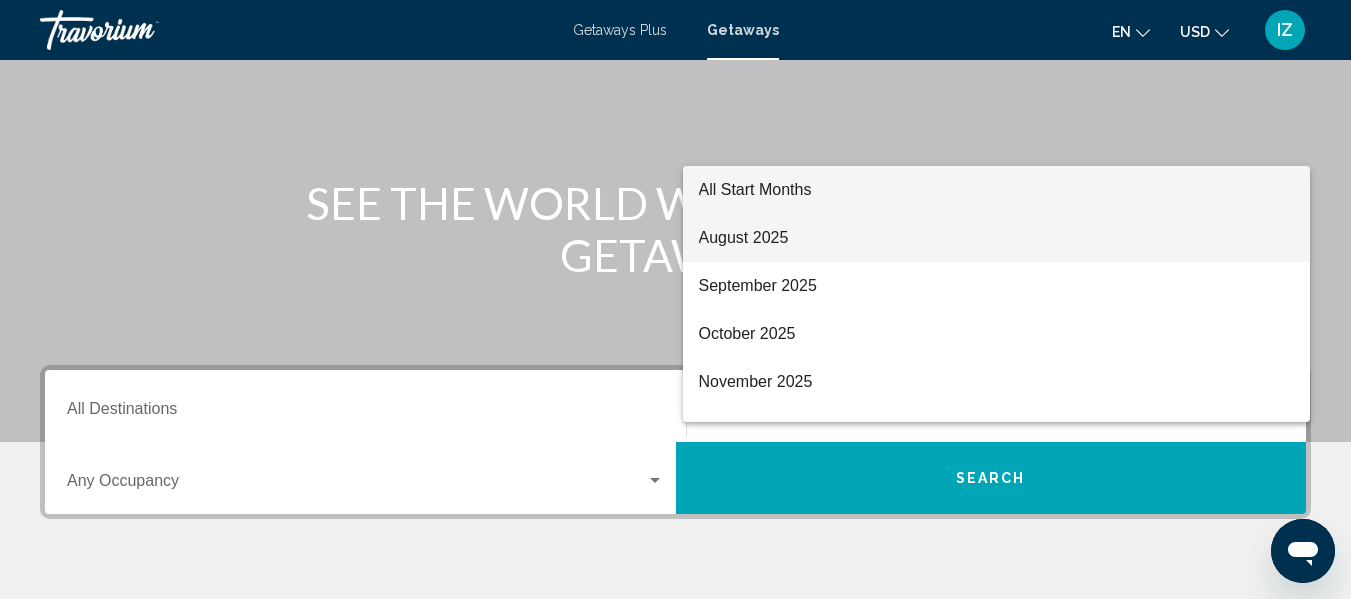 click on "August 2025" at bounding box center (997, 238) 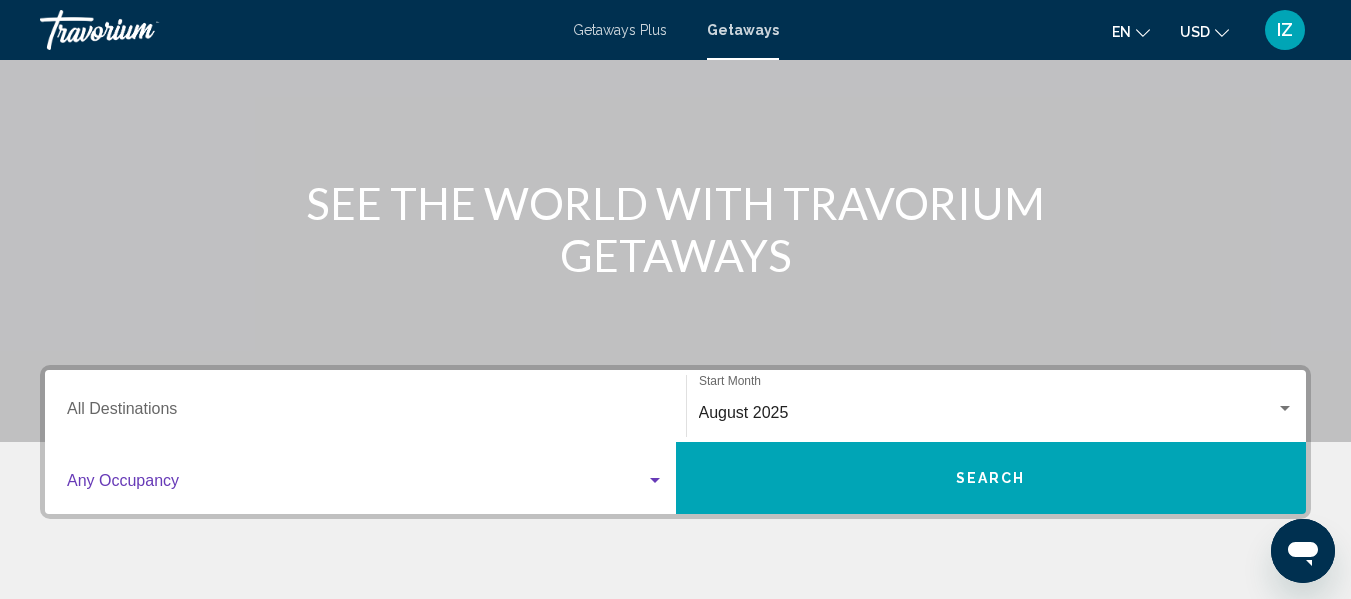 click at bounding box center [655, 481] 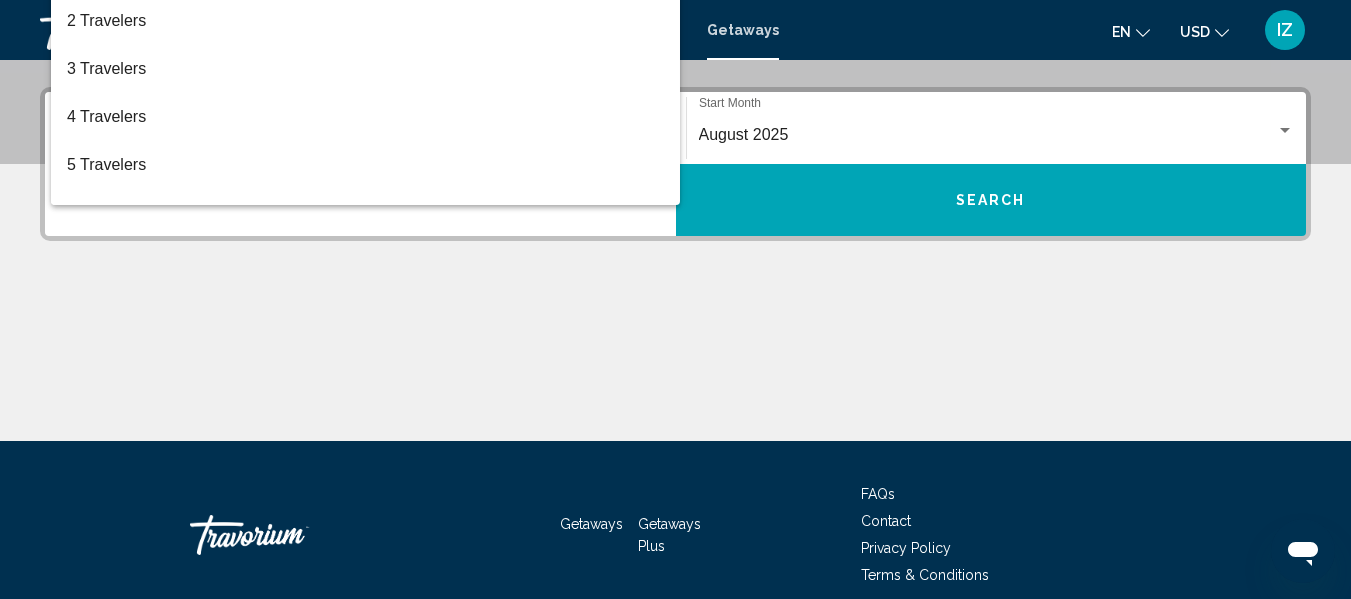 scroll, scrollTop: 458, scrollLeft: 0, axis: vertical 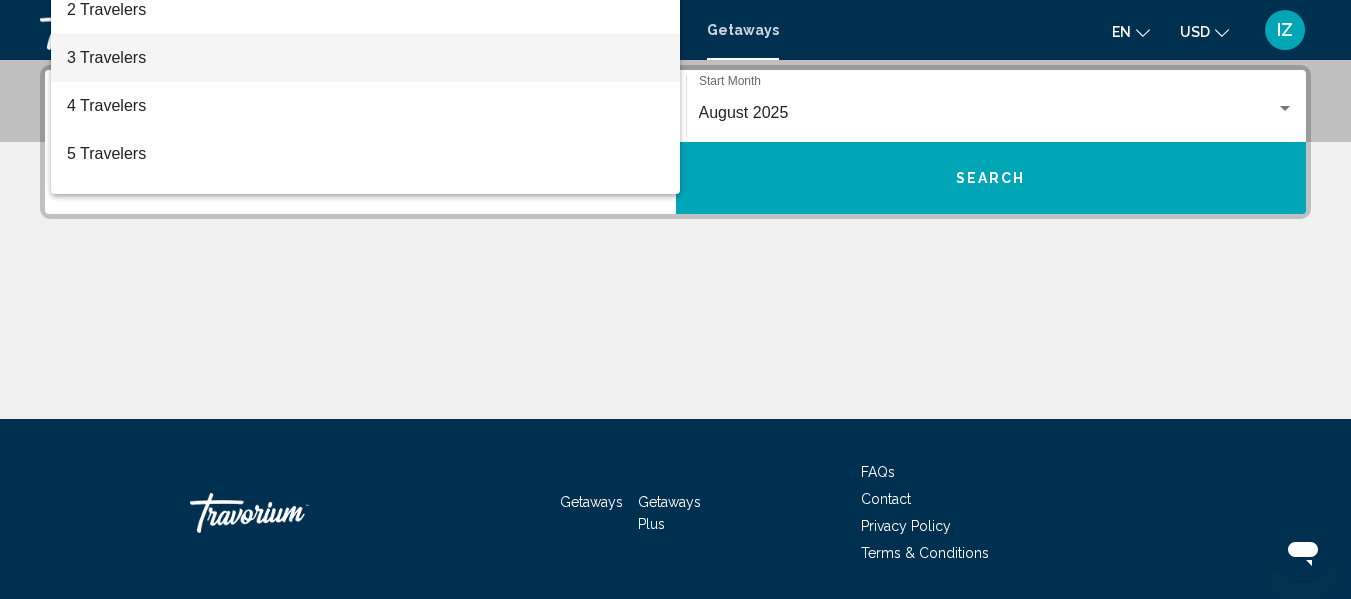 click on "3 Travelers" at bounding box center [365, 58] 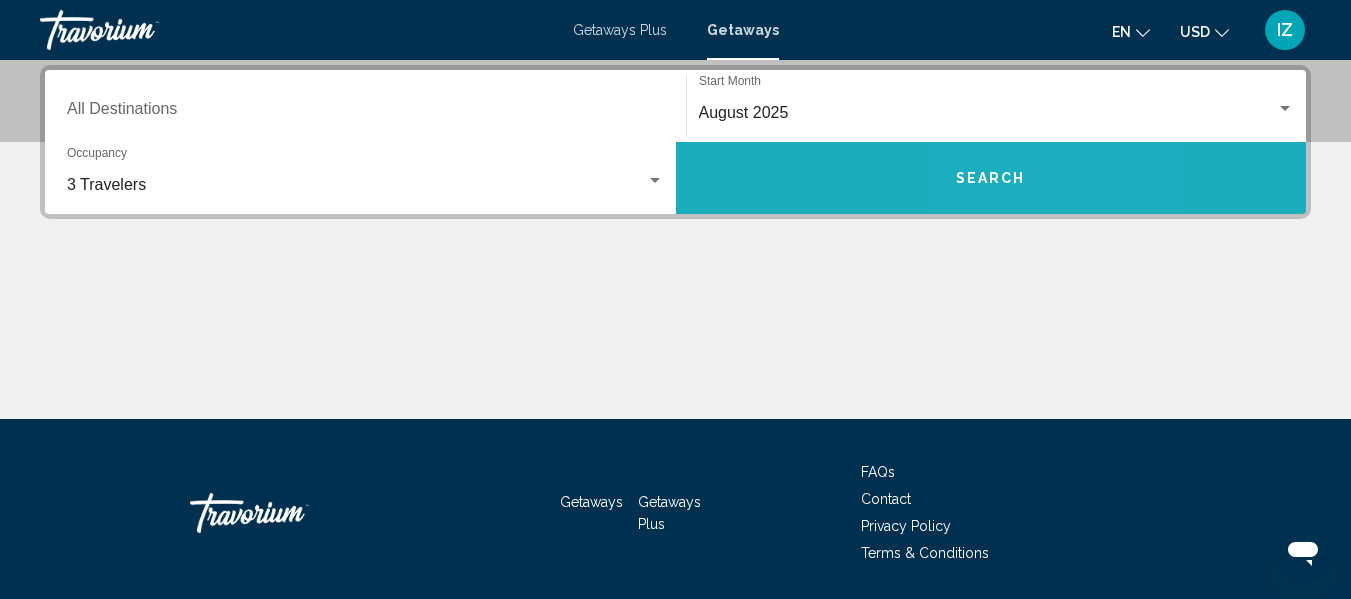 click on "Search" at bounding box center (991, 178) 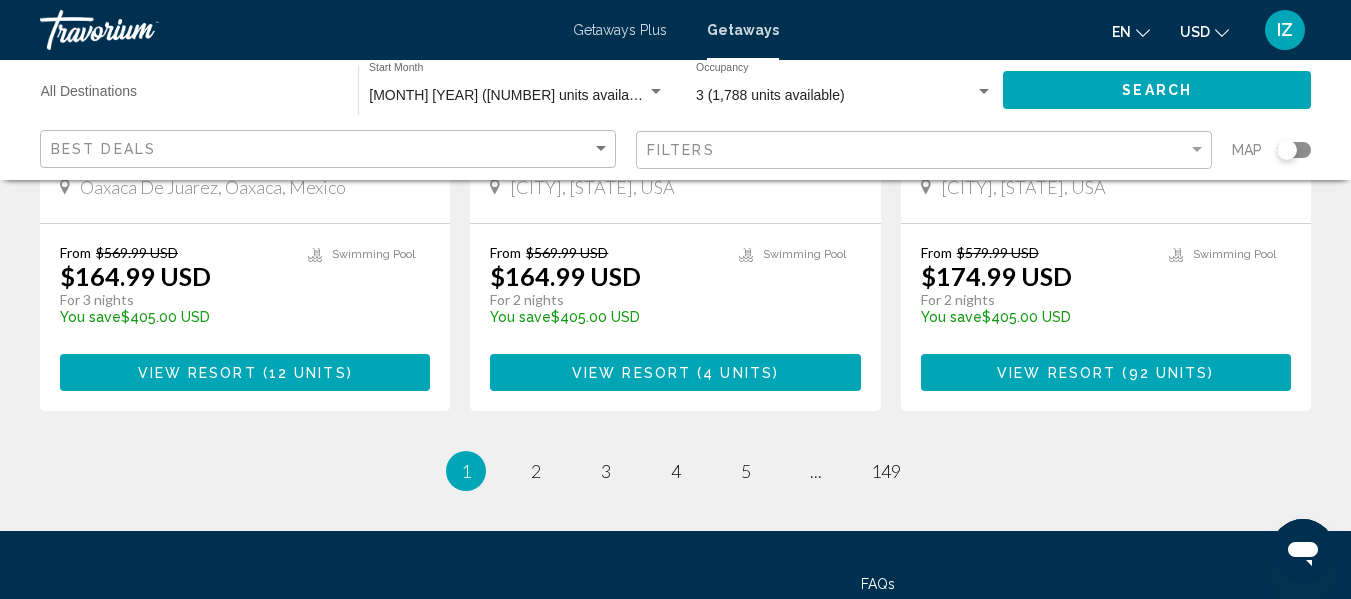 scroll, scrollTop: 2700, scrollLeft: 0, axis: vertical 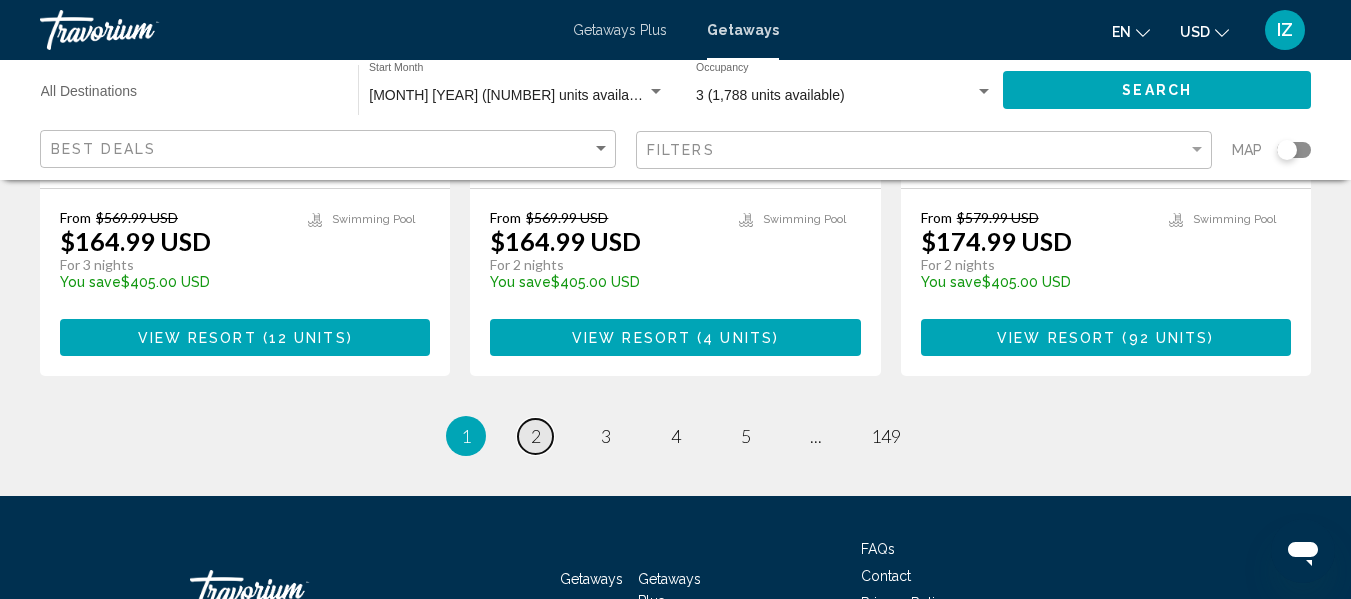 click on "2" at bounding box center (536, 436) 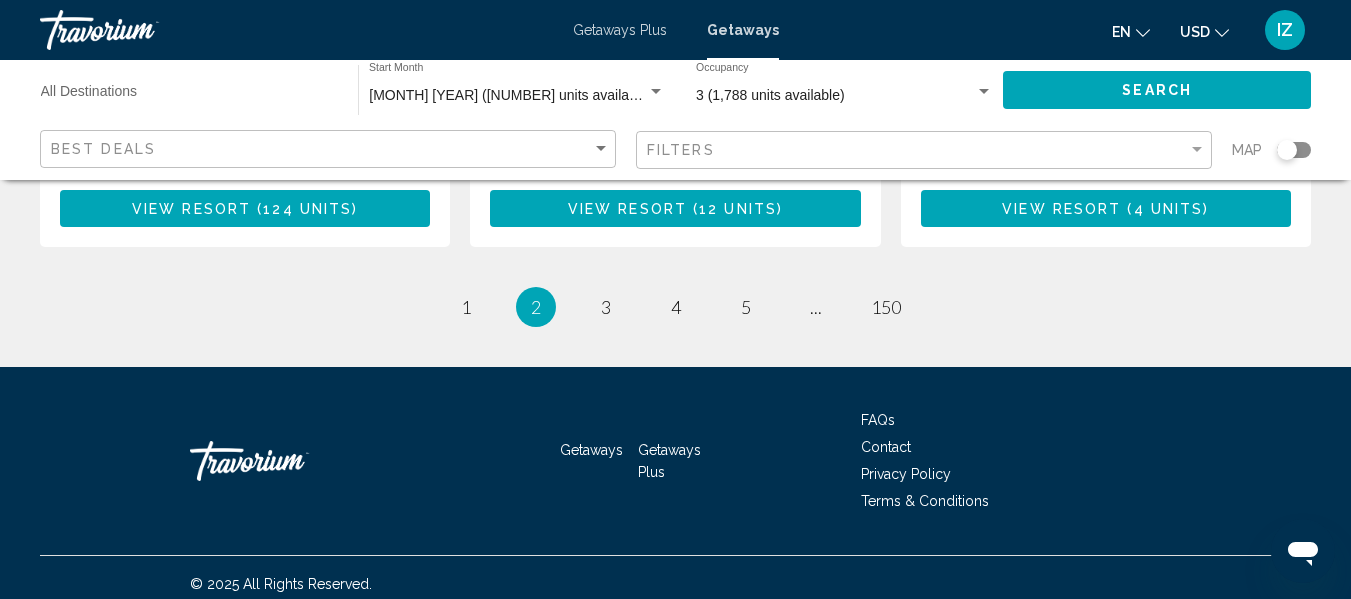 scroll, scrollTop: 2842, scrollLeft: 0, axis: vertical 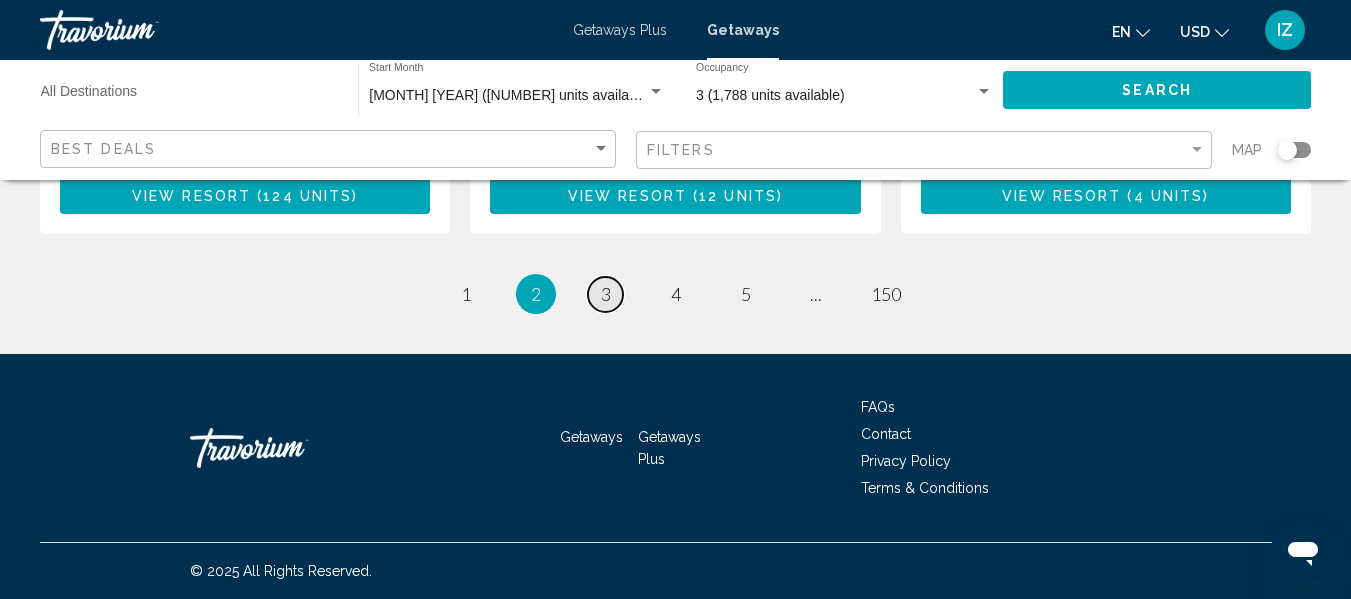 click on "3" at bounding box center (606, 294) 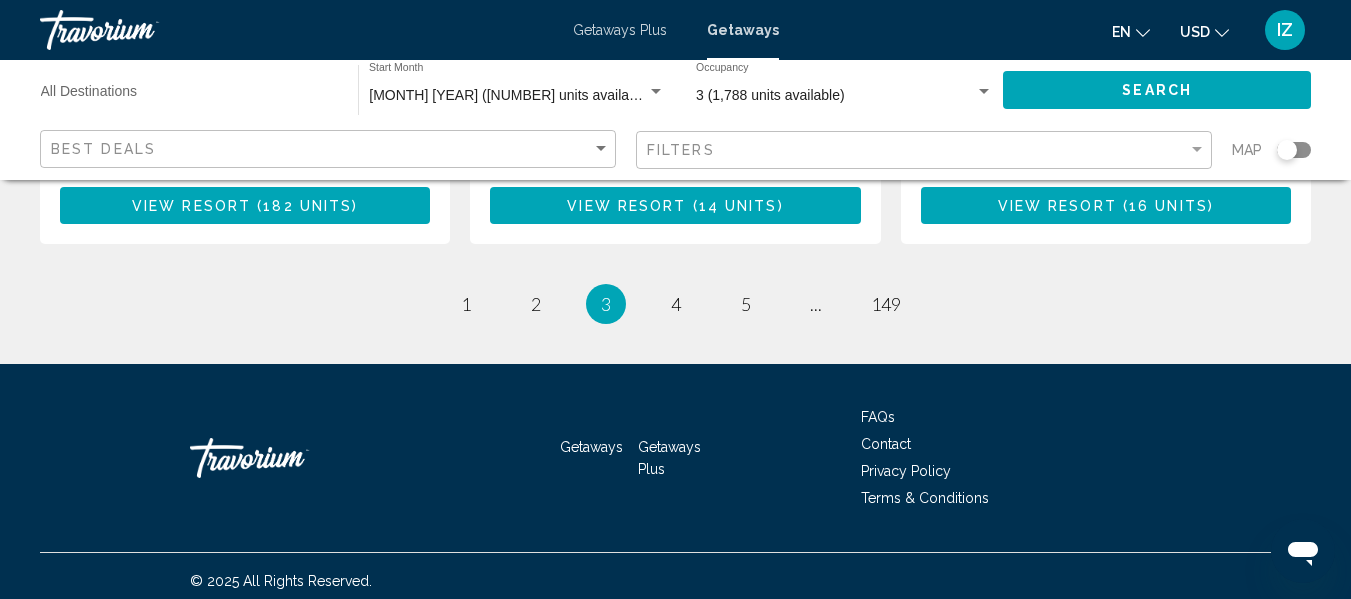scroll, scrollTop: 2841, scrollLeft: 0, axis: vertical 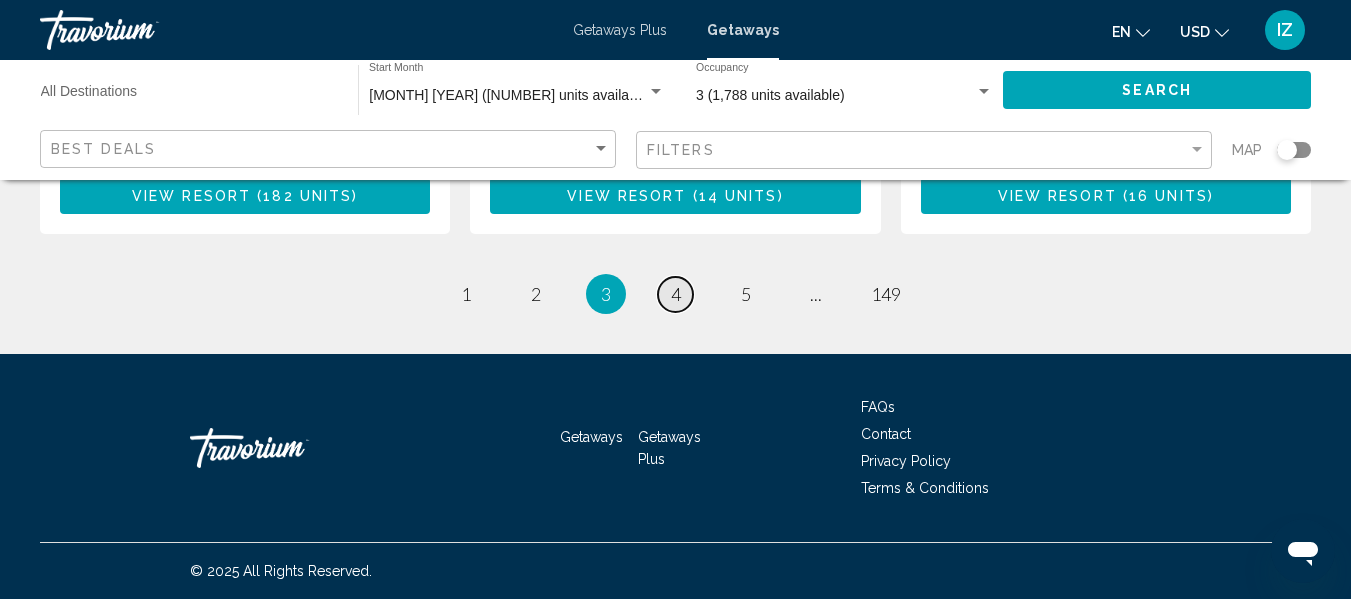 click on "4" at bounding box center [676, 294] 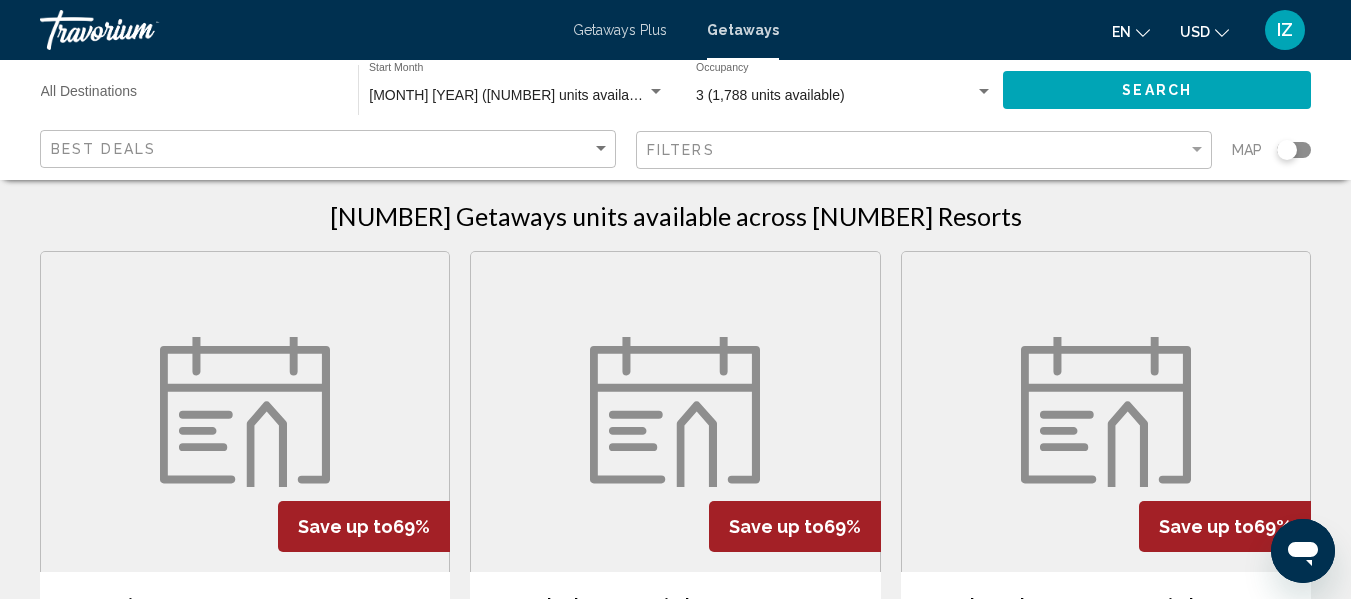 scroll, scrollTop: 0, scrollLeft: 0, axis: both 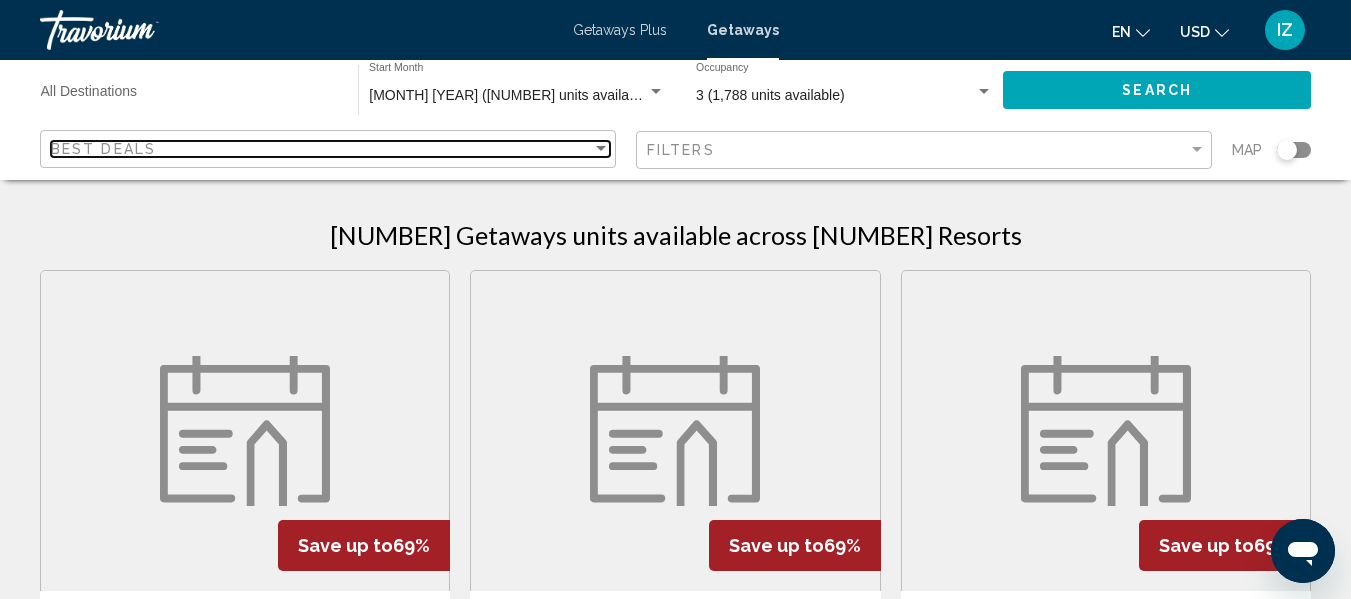 click on "Best Deals" at bounding box center (321, 149) 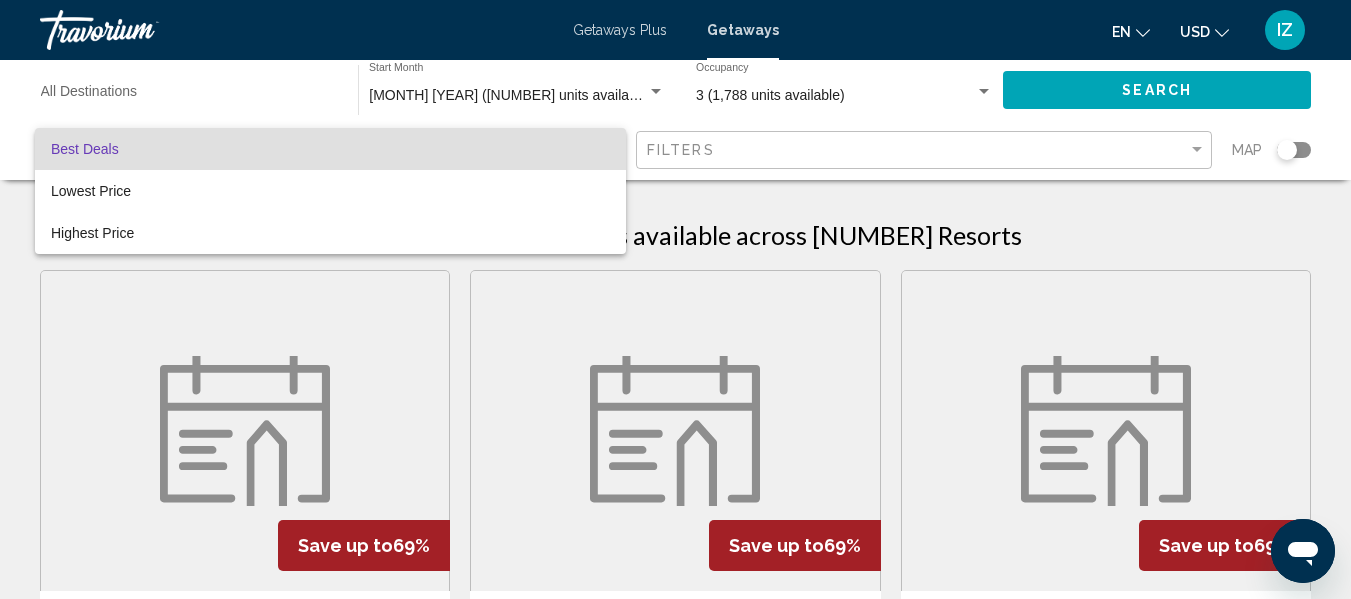 click on "Best Deals" at bounding box center [330, 149] 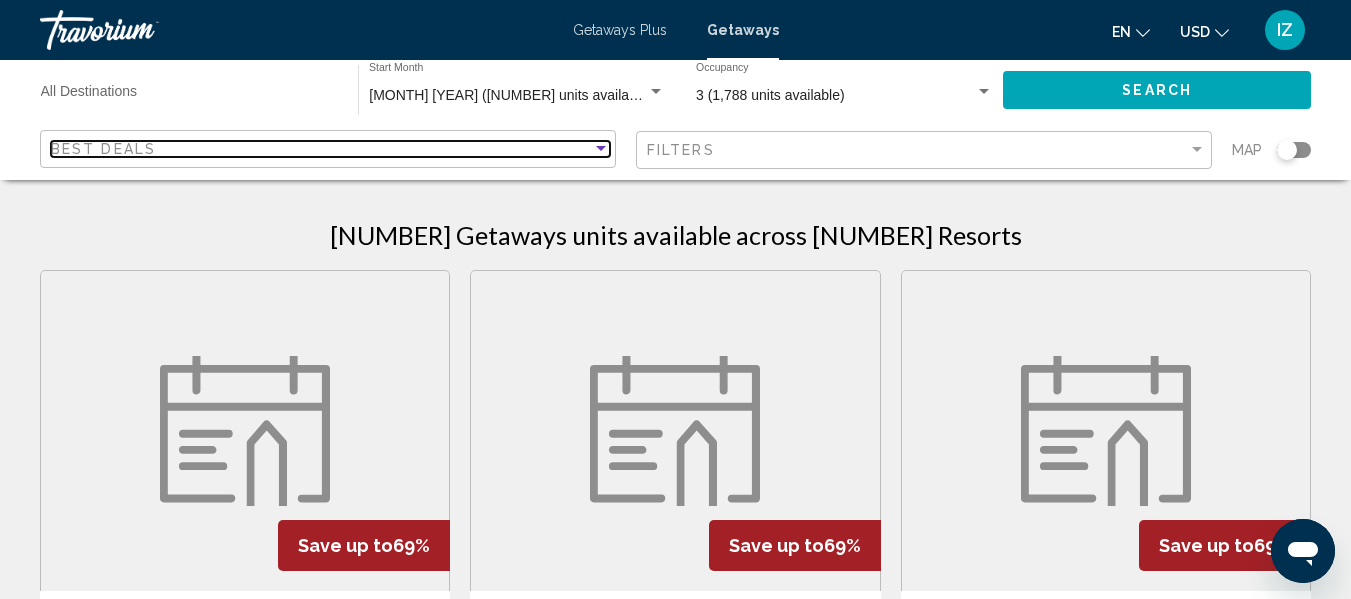click on "Best Deals" at bounding box center (321, 149) 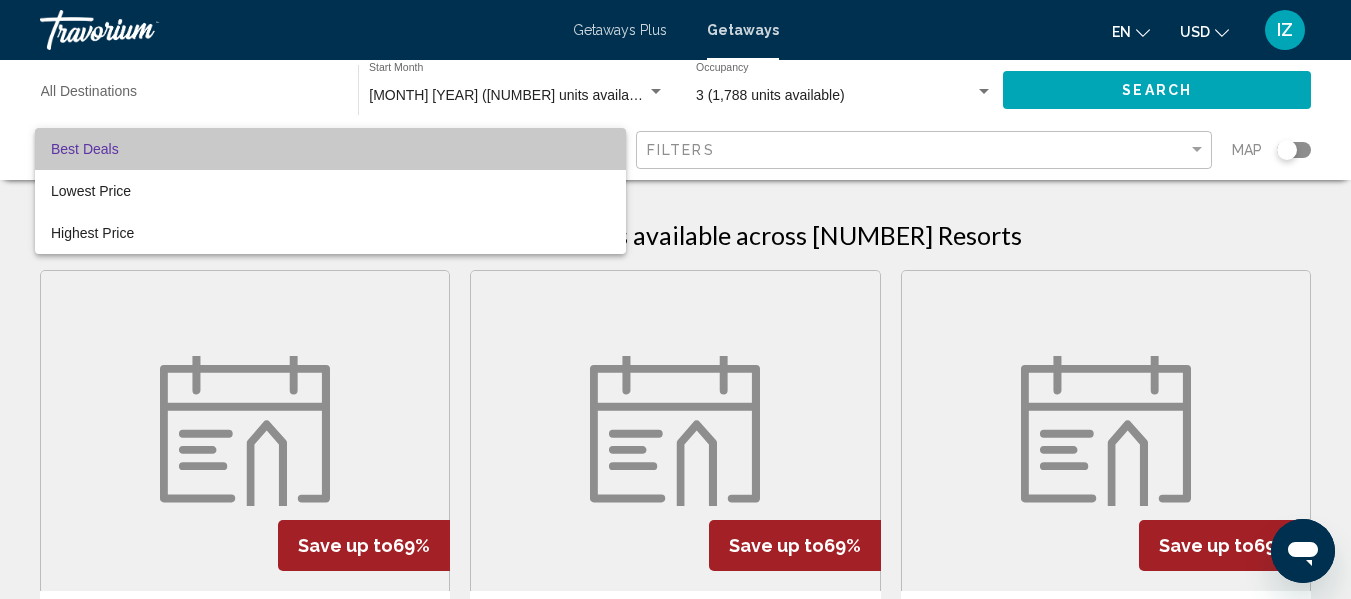 click on "Best Deals" at bounding box center [330, 149] 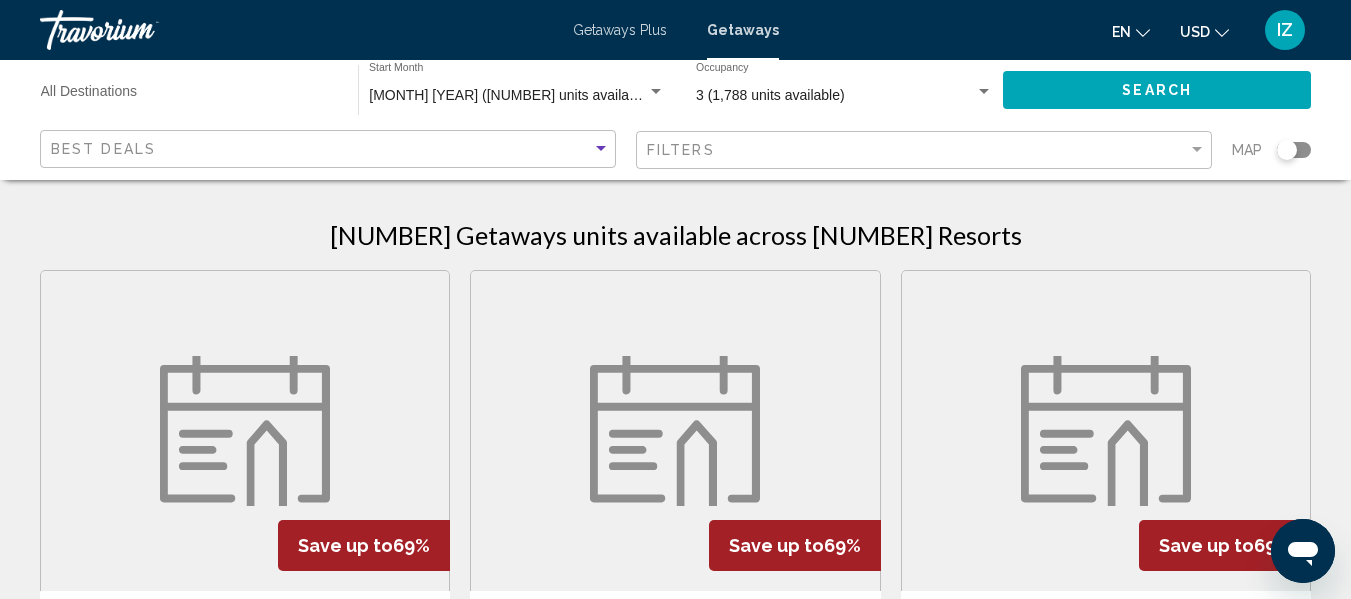 click on "August 2025 (50,552 units available)" at bounding box center (510, 95) 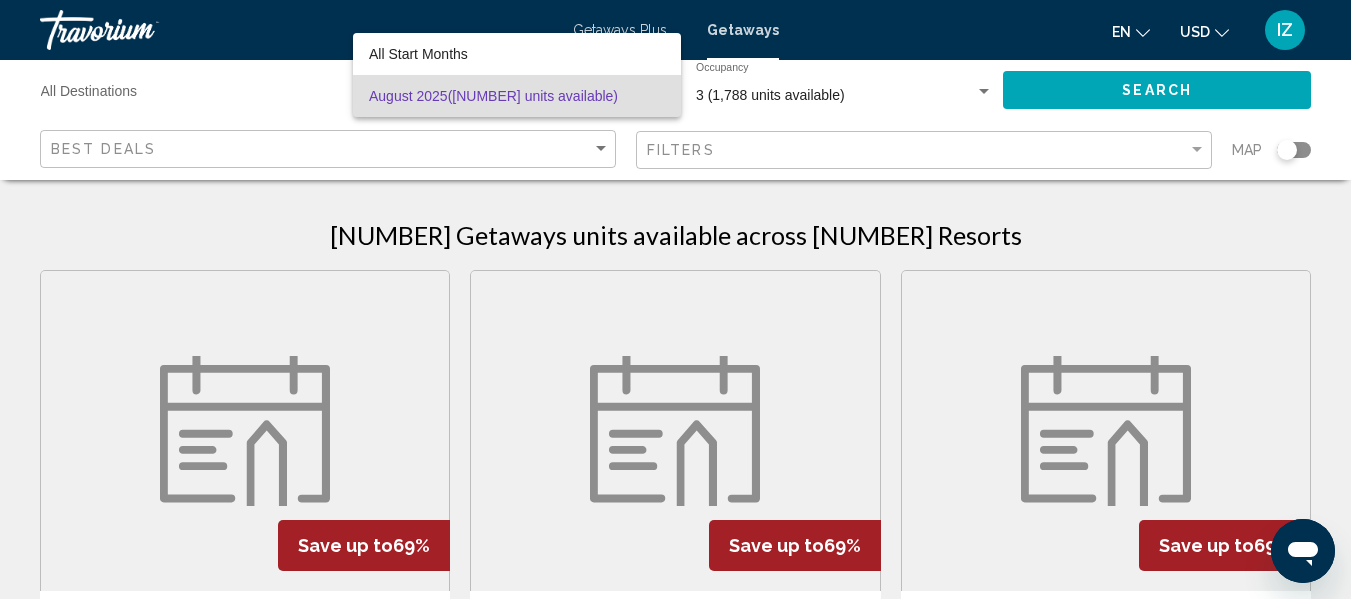 click on "August 2025  (50,552 units available)" at bounding box center [517, 96] 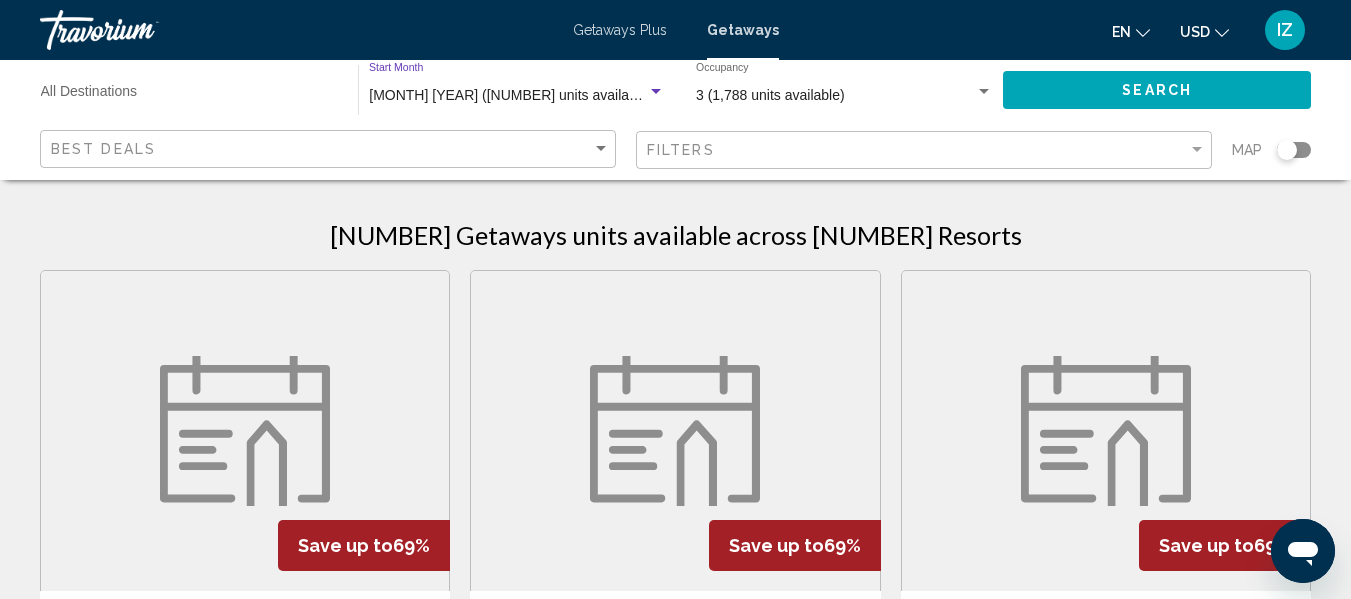 click on "August 2025 (50,552 units available)" at bounding box center (510, 95) 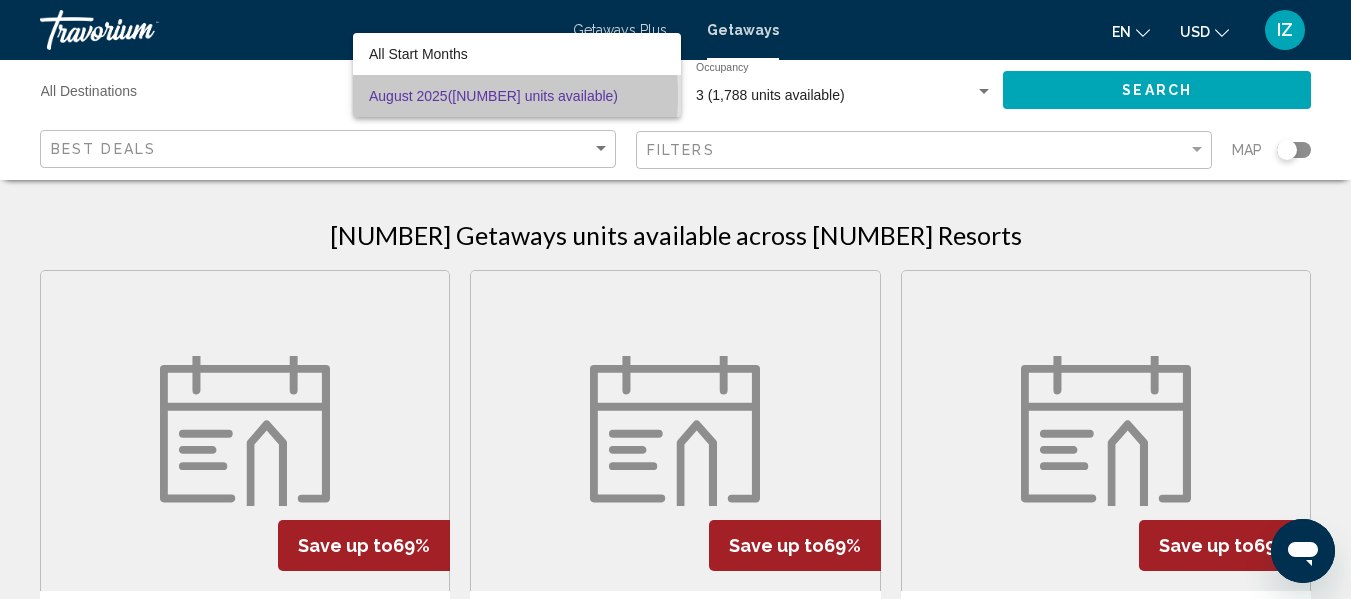 click on "August 2025  (50,552 units available)" at bounding box center (517, 96) 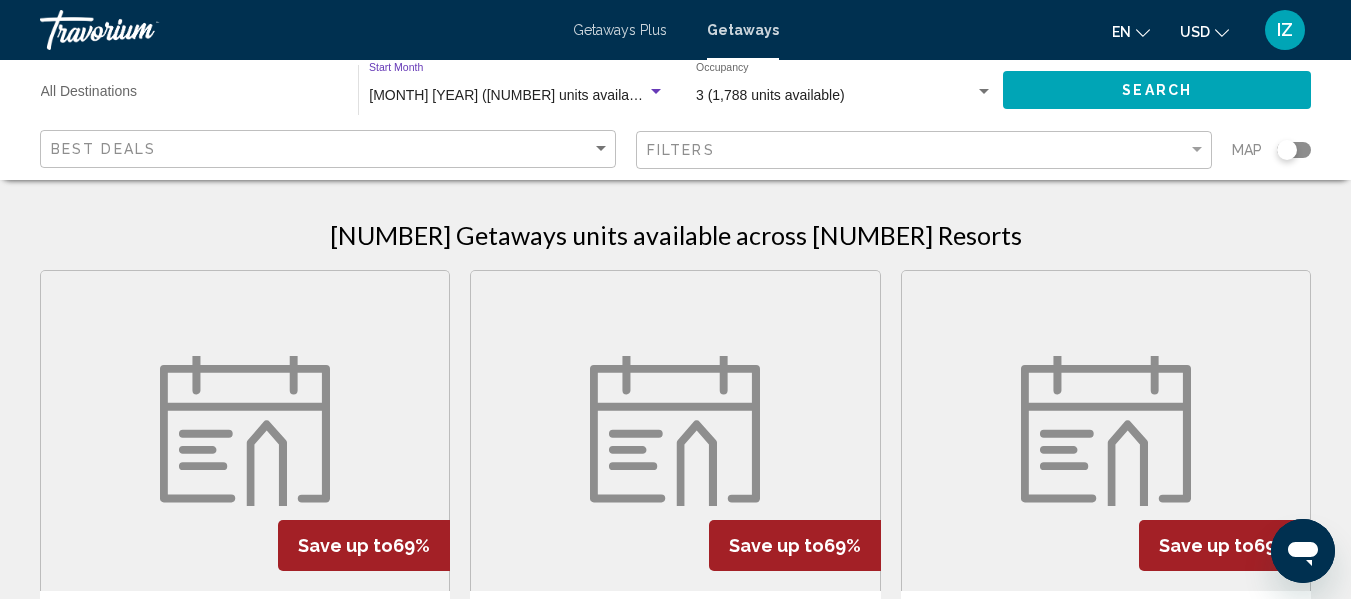 click on "August 2025 (50,552 units available)" at bounding box center (510, 95) 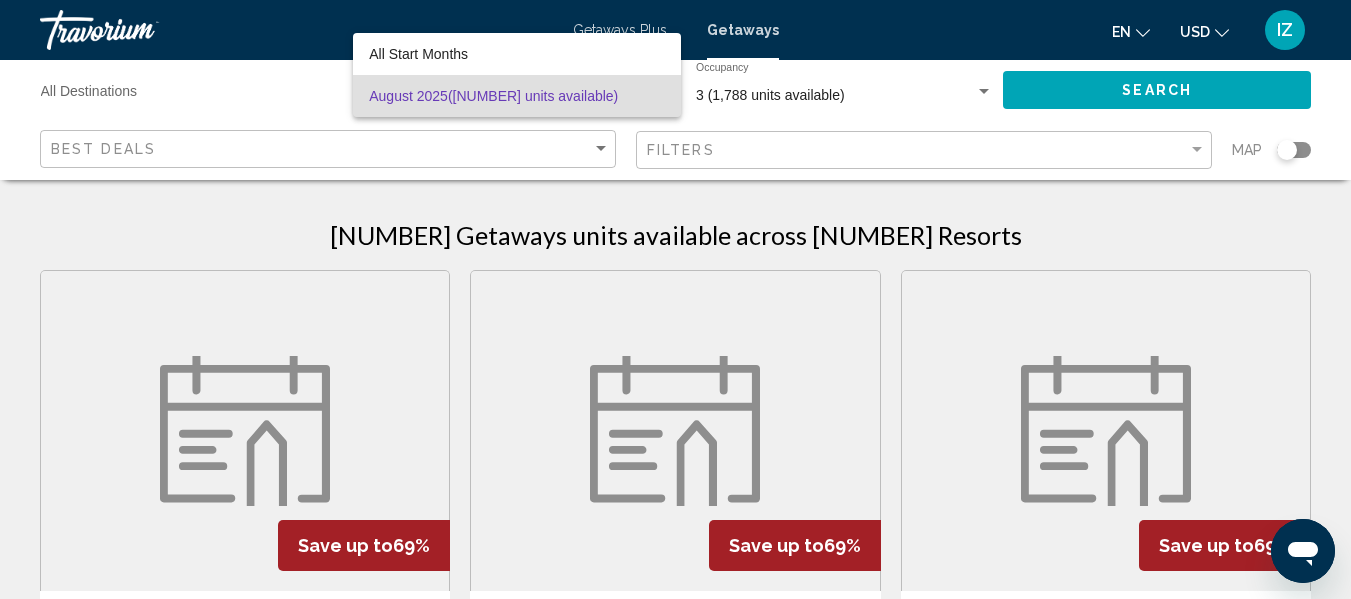 click at bounding box center (675, 299) 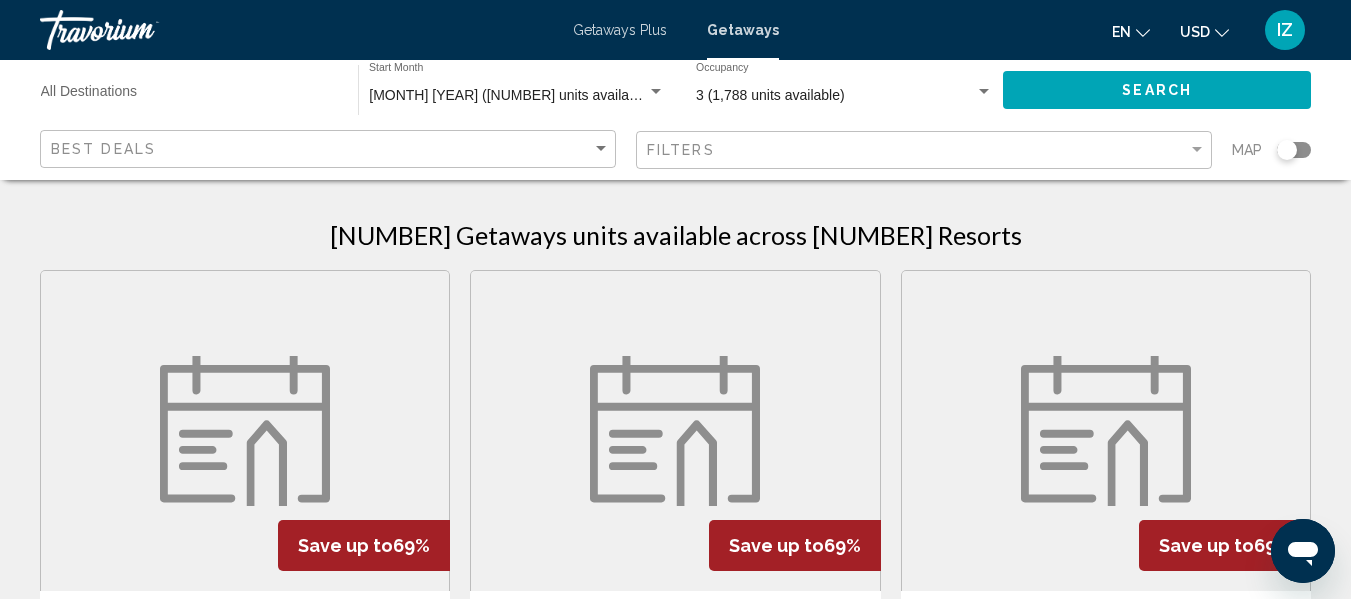 click at bounding box center (984, 91) 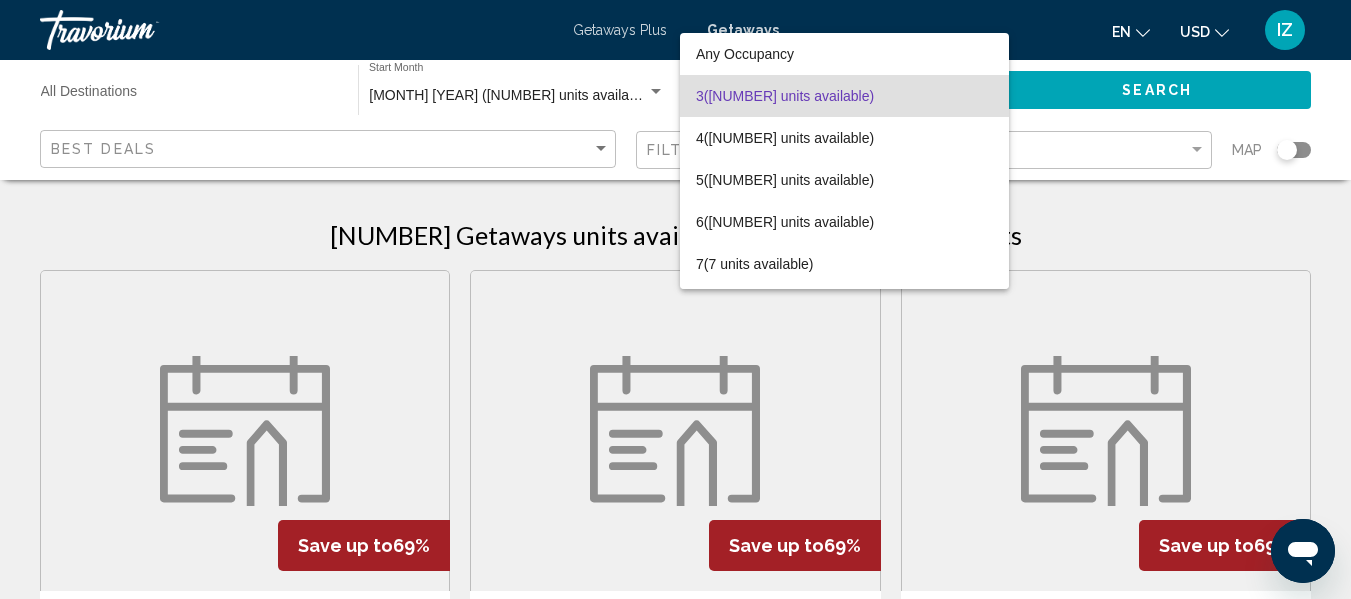 click at bounding box center [675, 299] 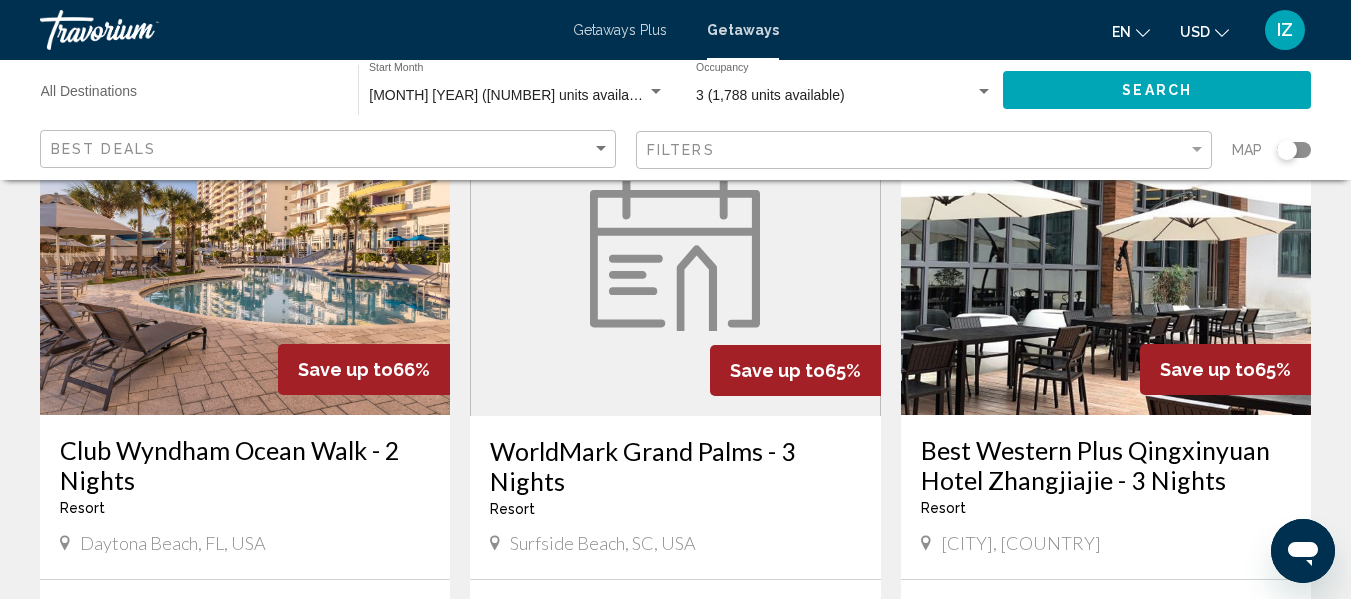 scroll, scrollTop: 2144, scrollLeft: 0, axis: vertical 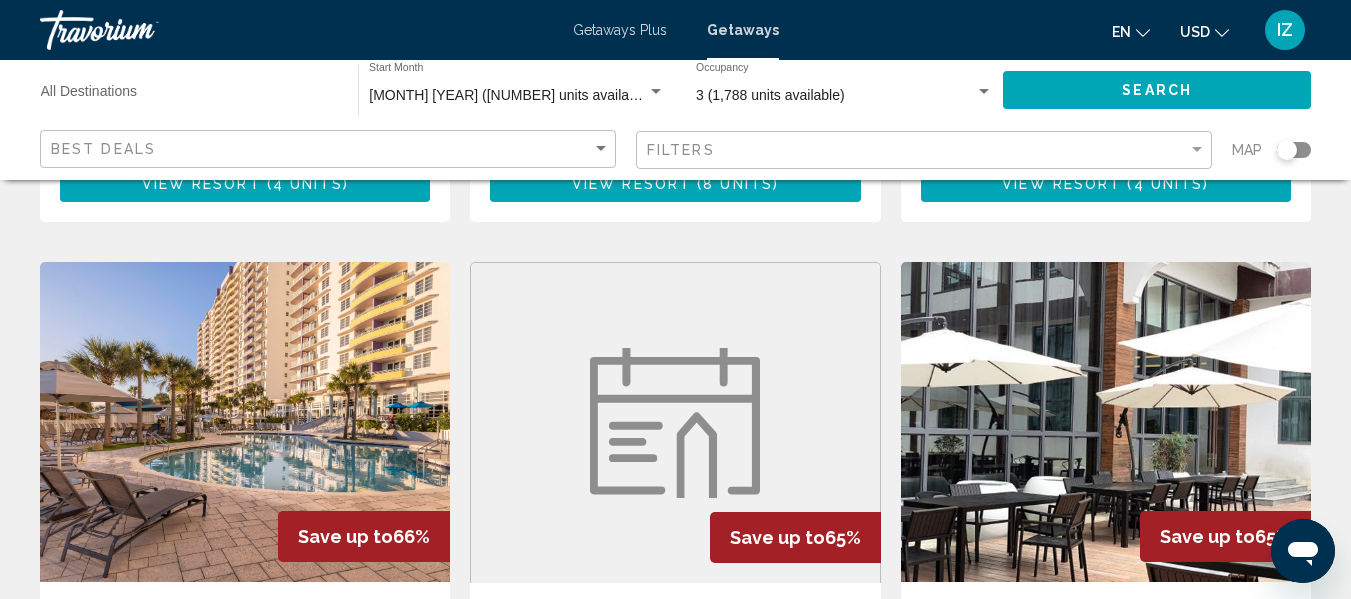 click at bounding box center [245, 422] 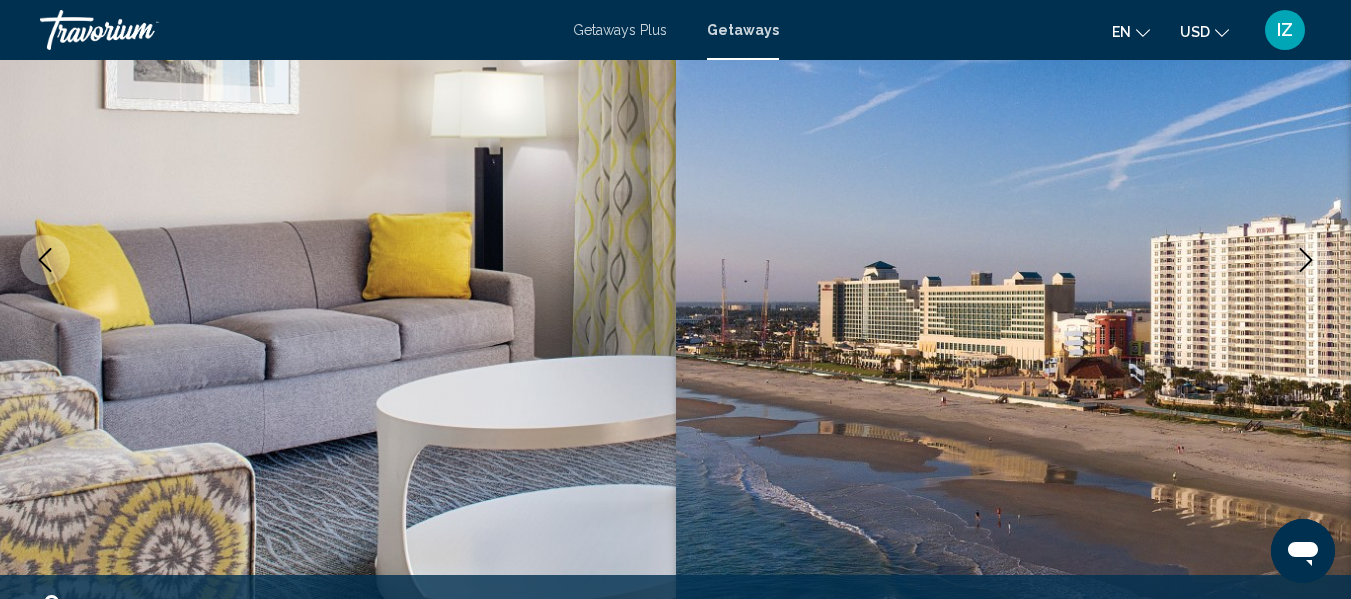 scroll, scrollTop: 300, scrollLeft: 0, axis: vertical 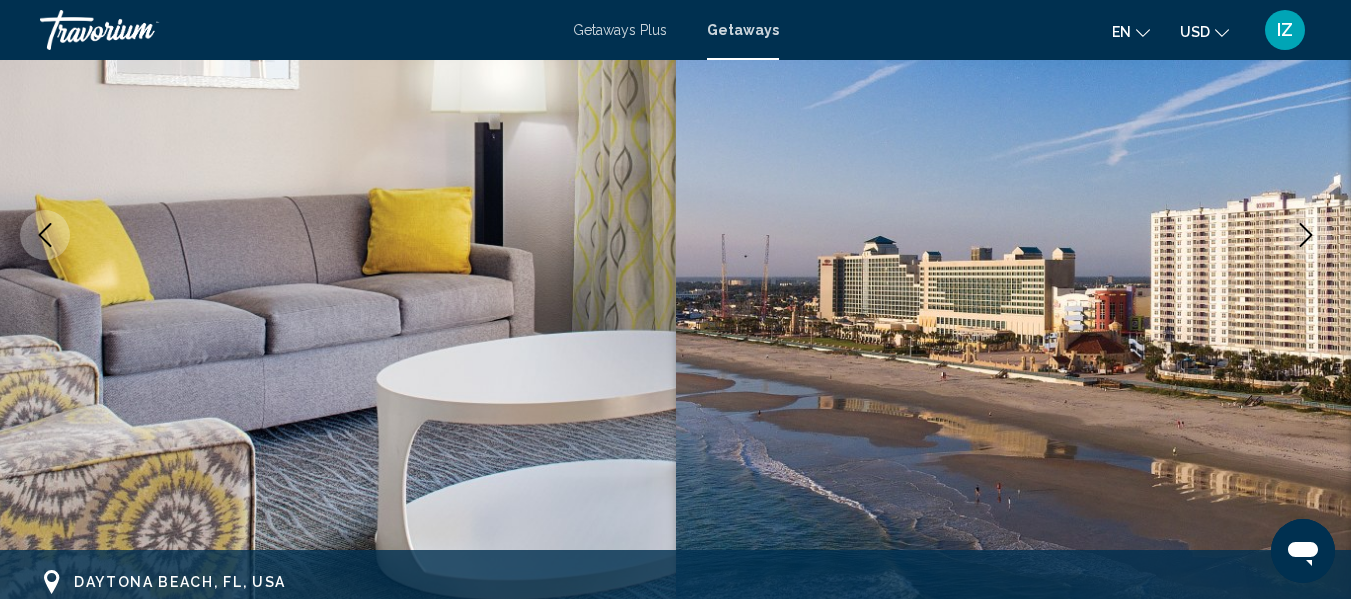 click 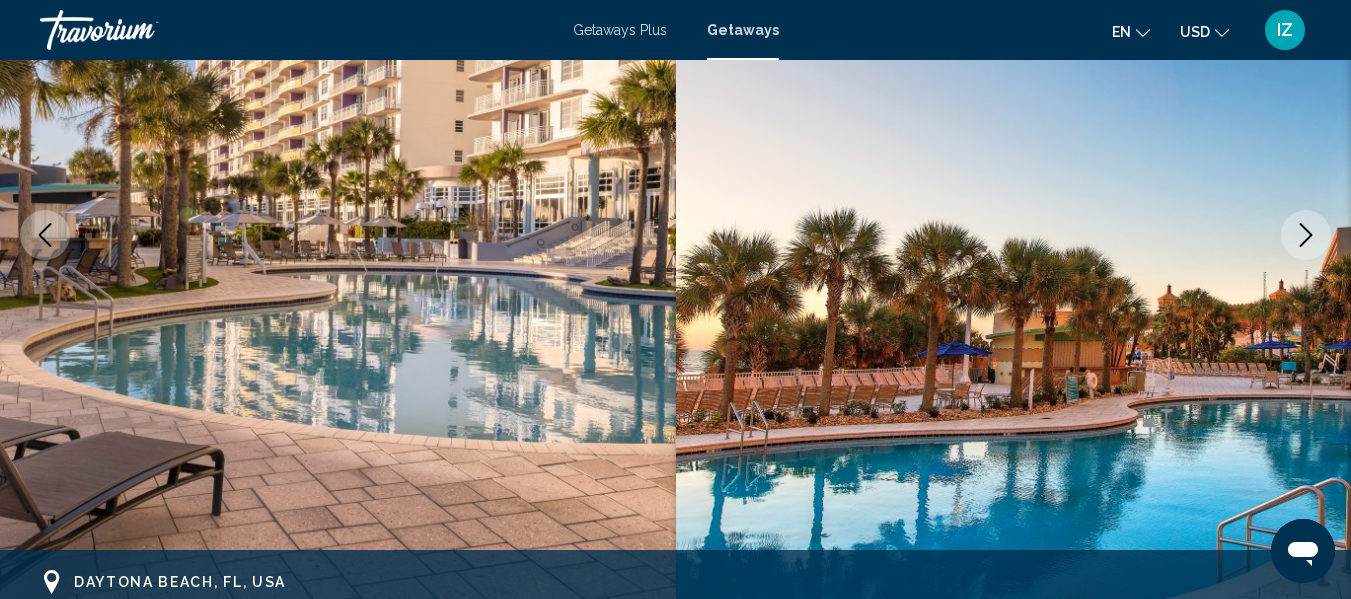click 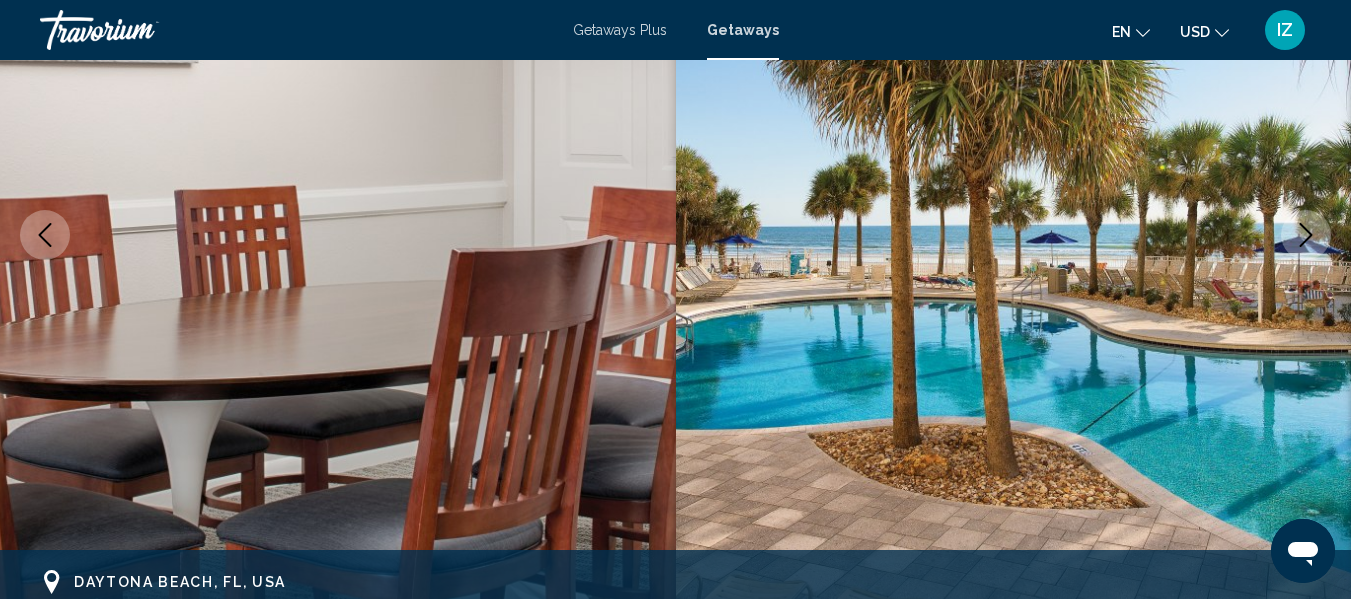 click 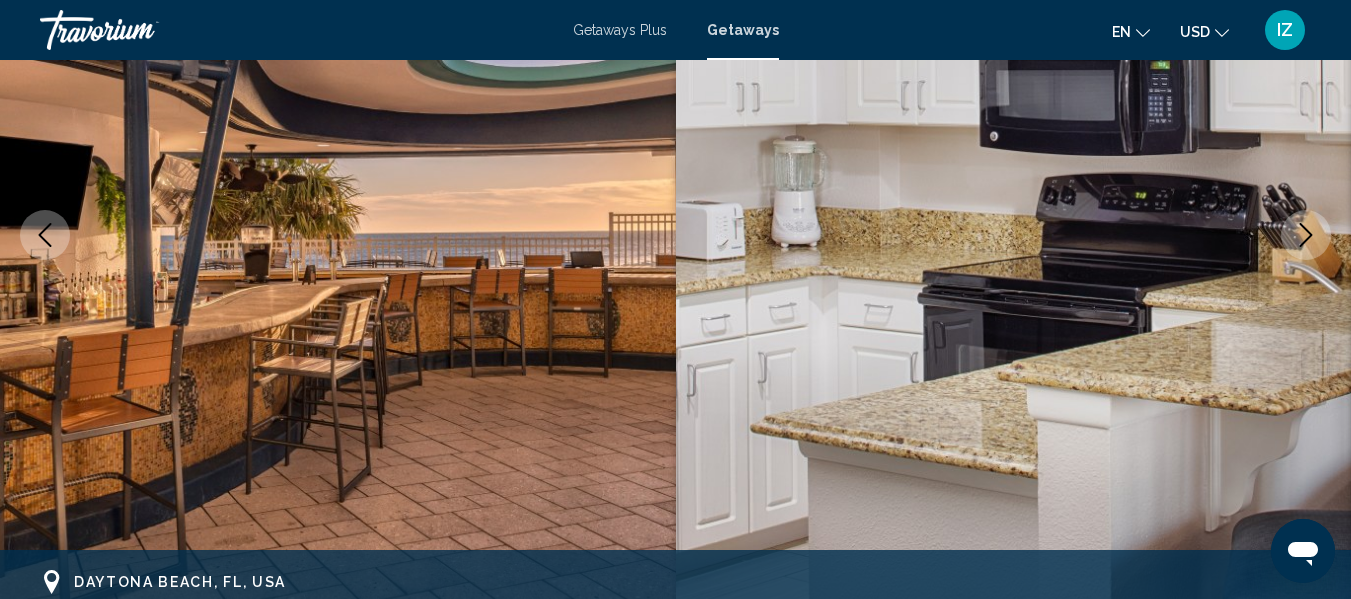 click 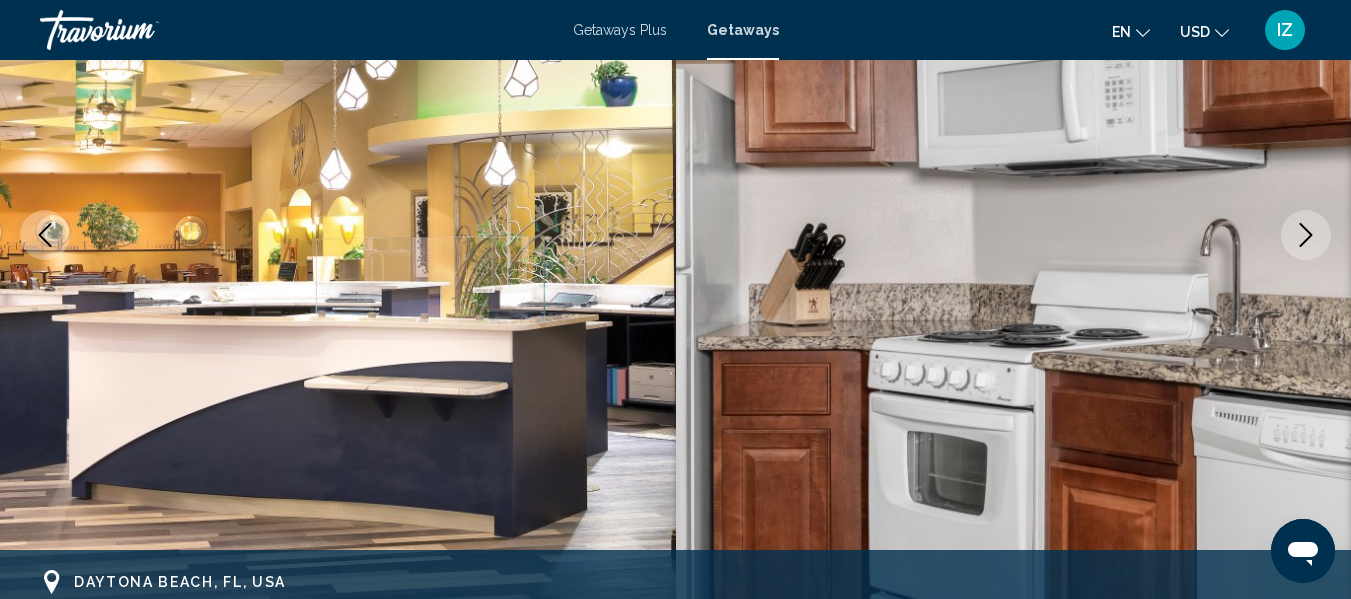 click 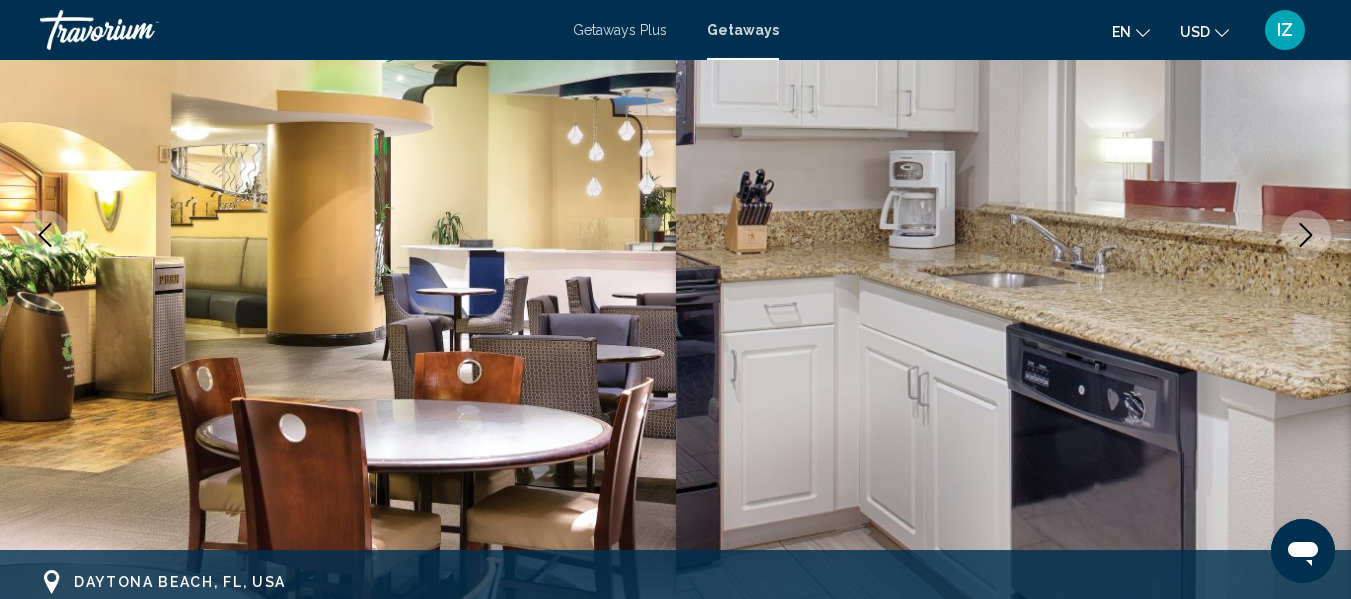 click 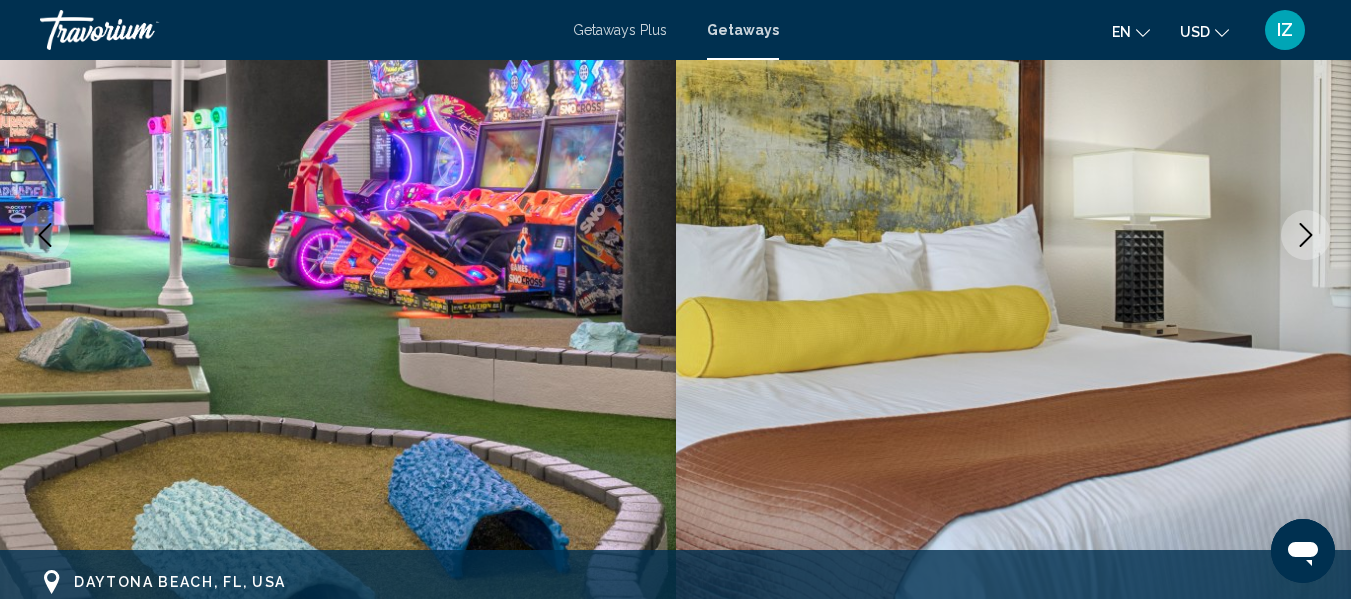 click 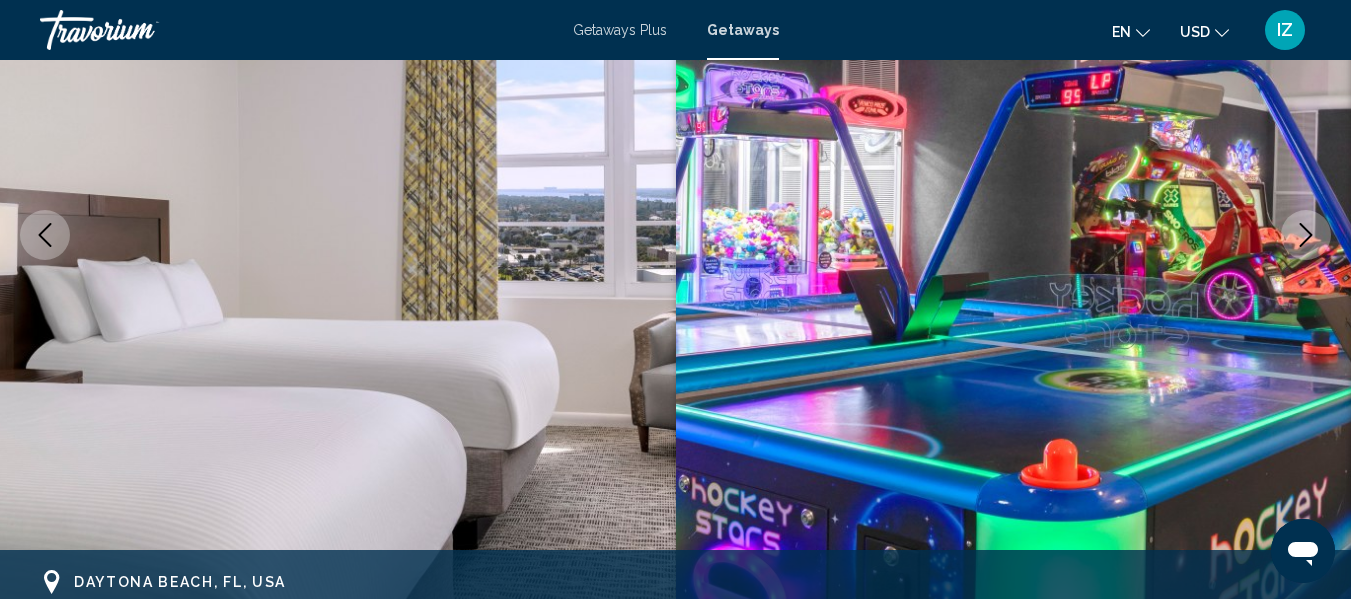 click 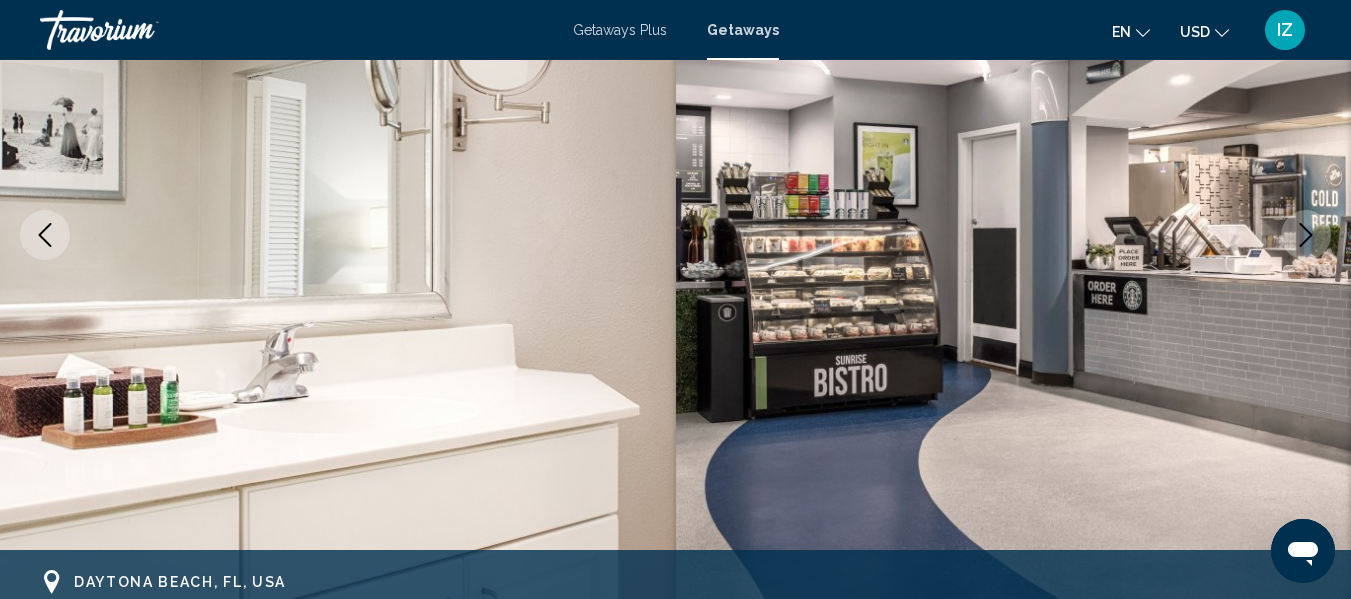 click 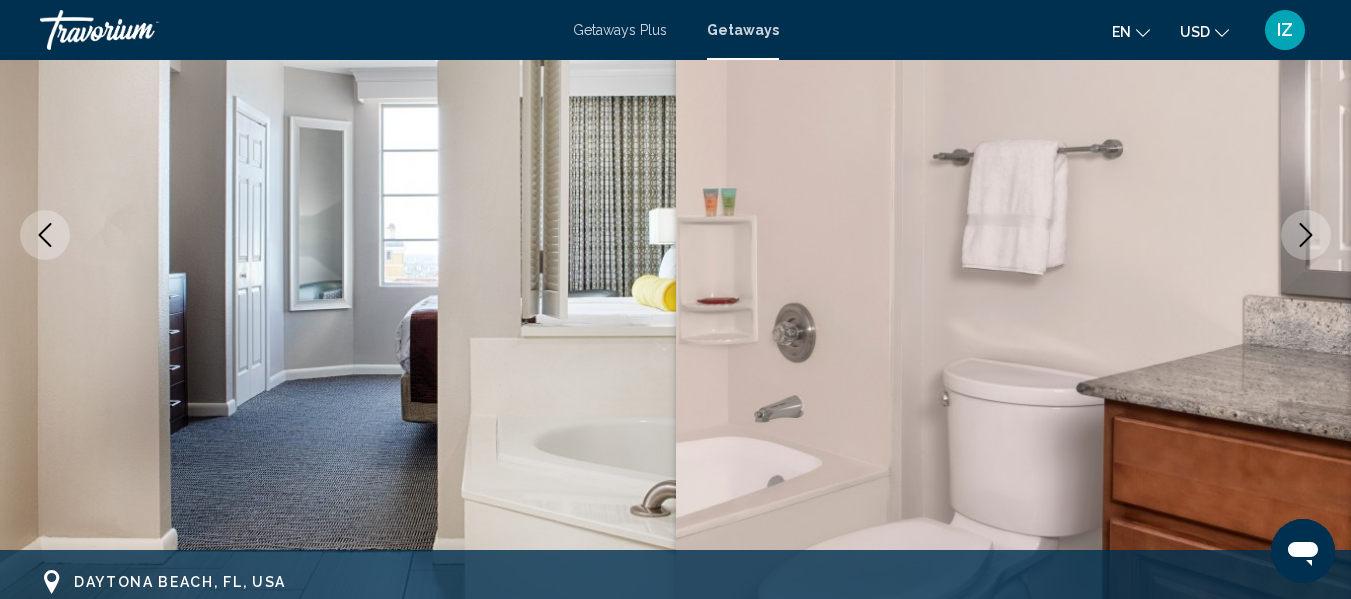 click 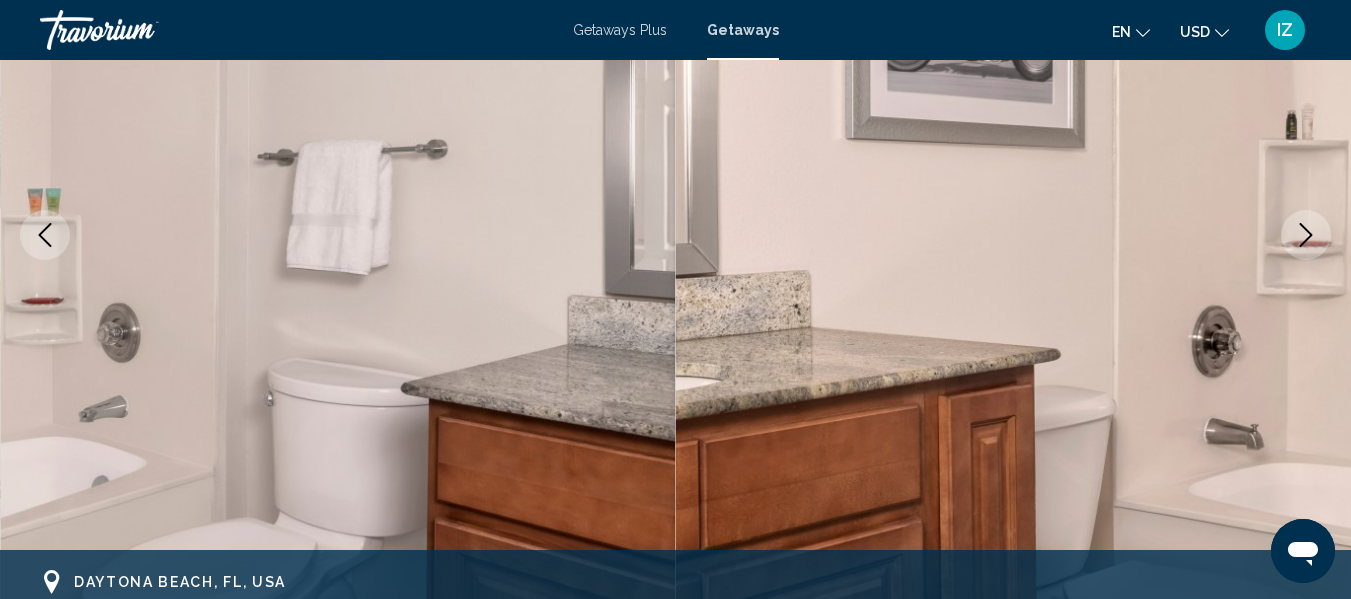 click 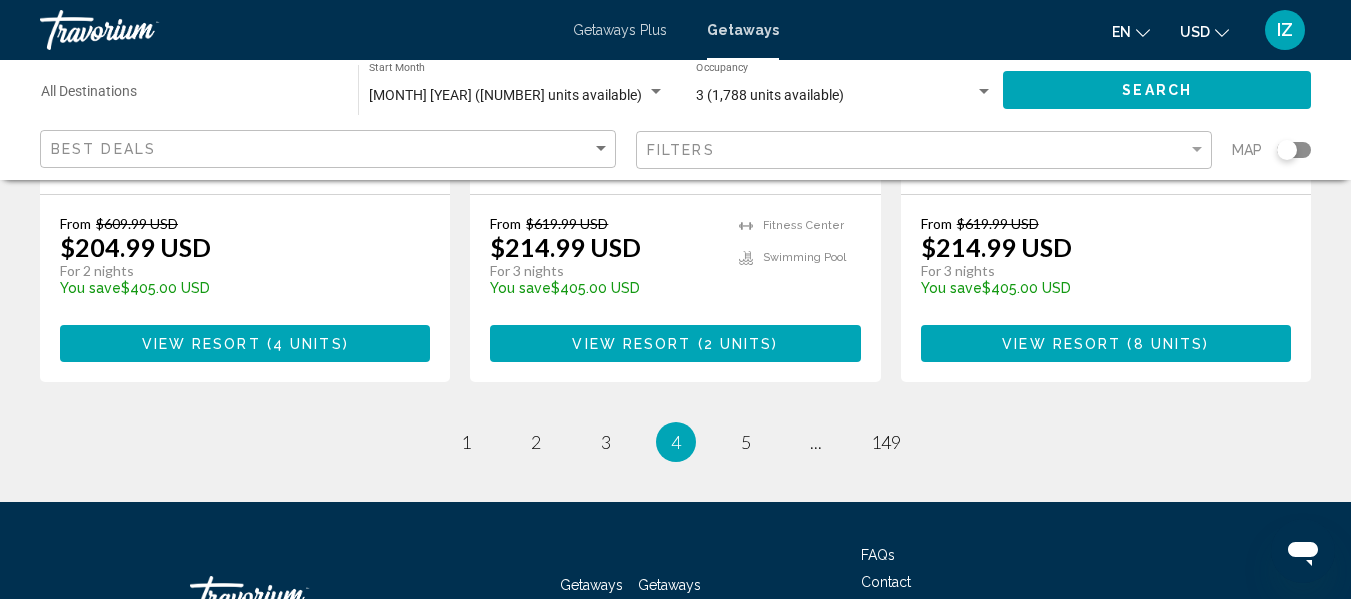 scroll, scrollTop: 2700, scrollLeft: 0, axis: vertical 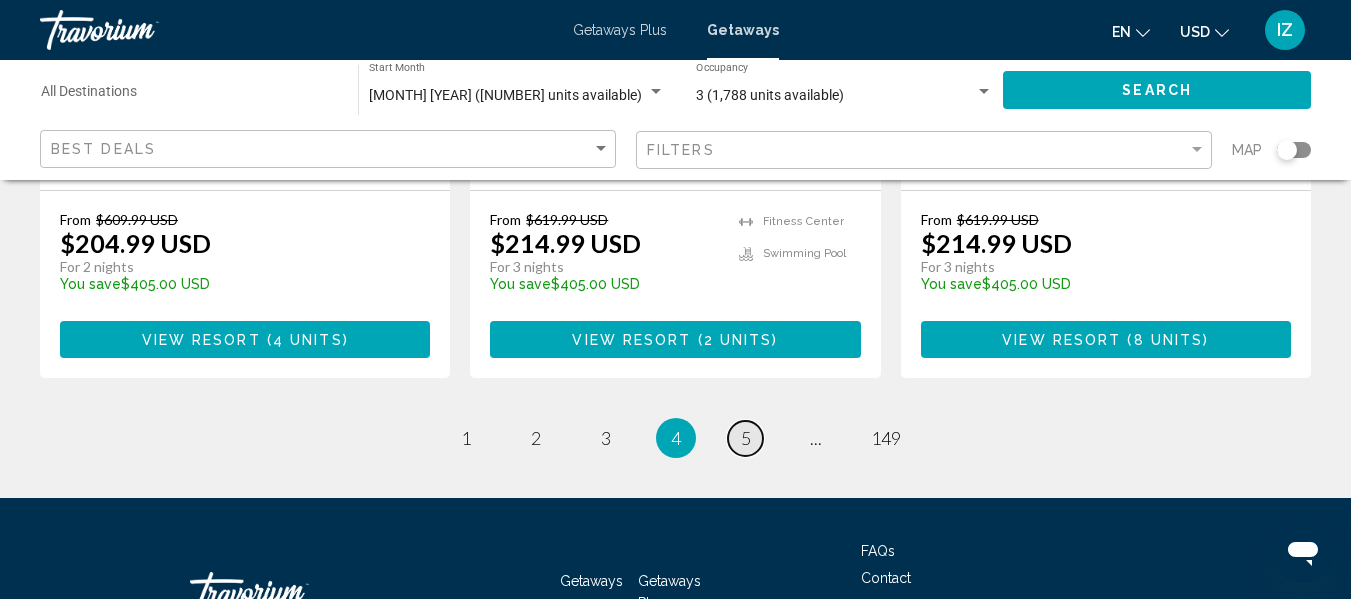 click on "5" at bounding box center [746, 438] 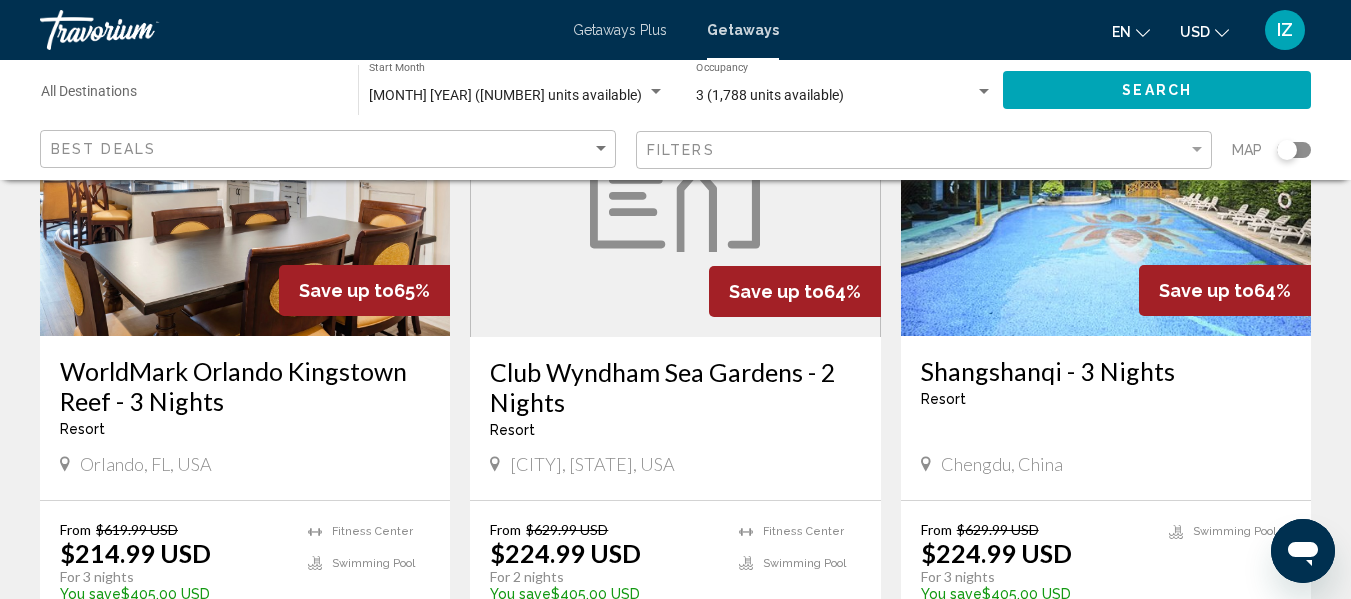 scroll, scrollTop: 300, scrollLeft: 0, axis: vertical 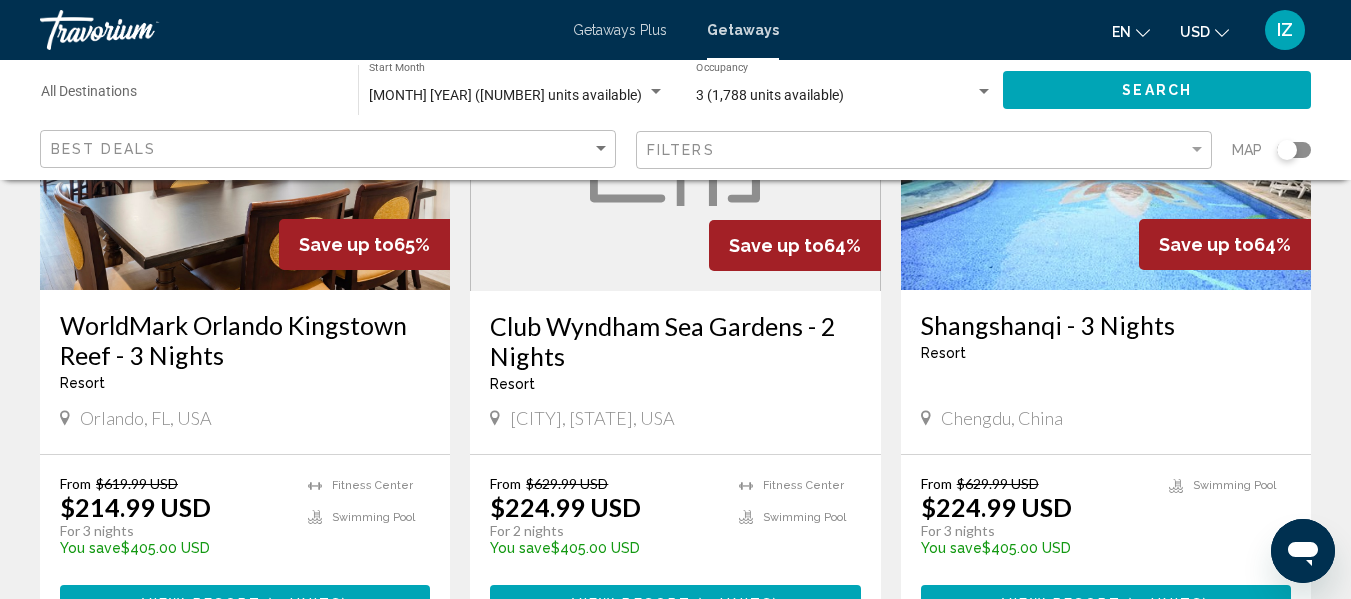 click at bounding box center [245, 130] 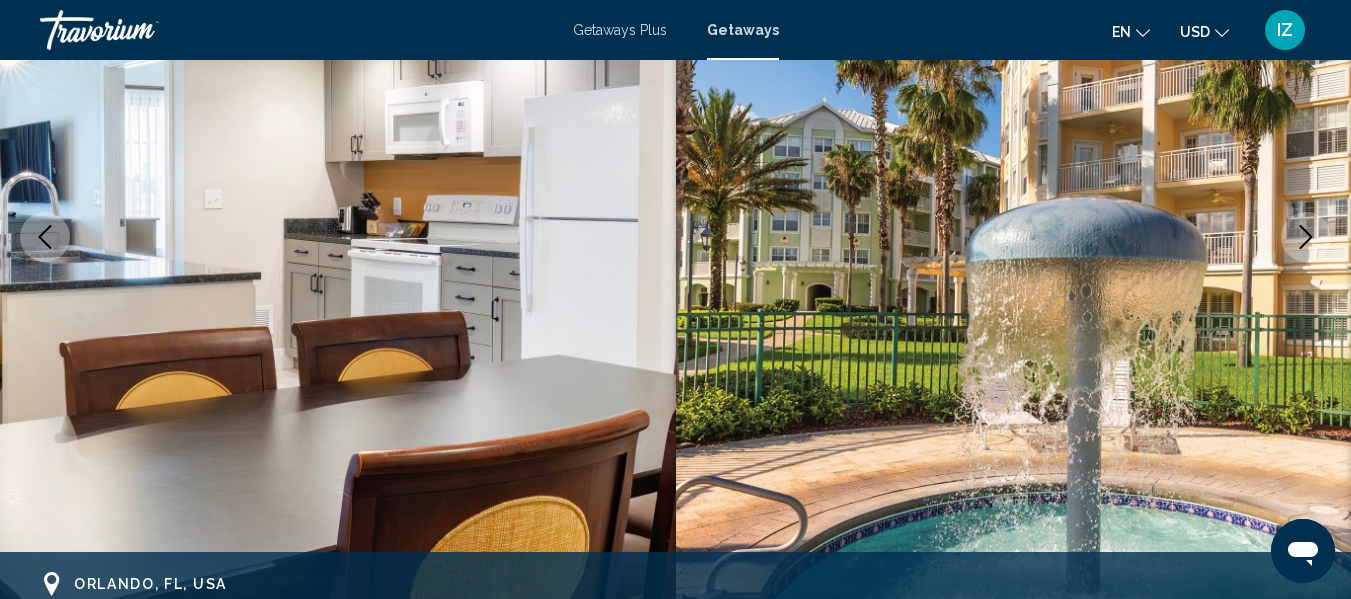 scroll, scrollTop: 236, scrollLeft: 0, axis: vertical 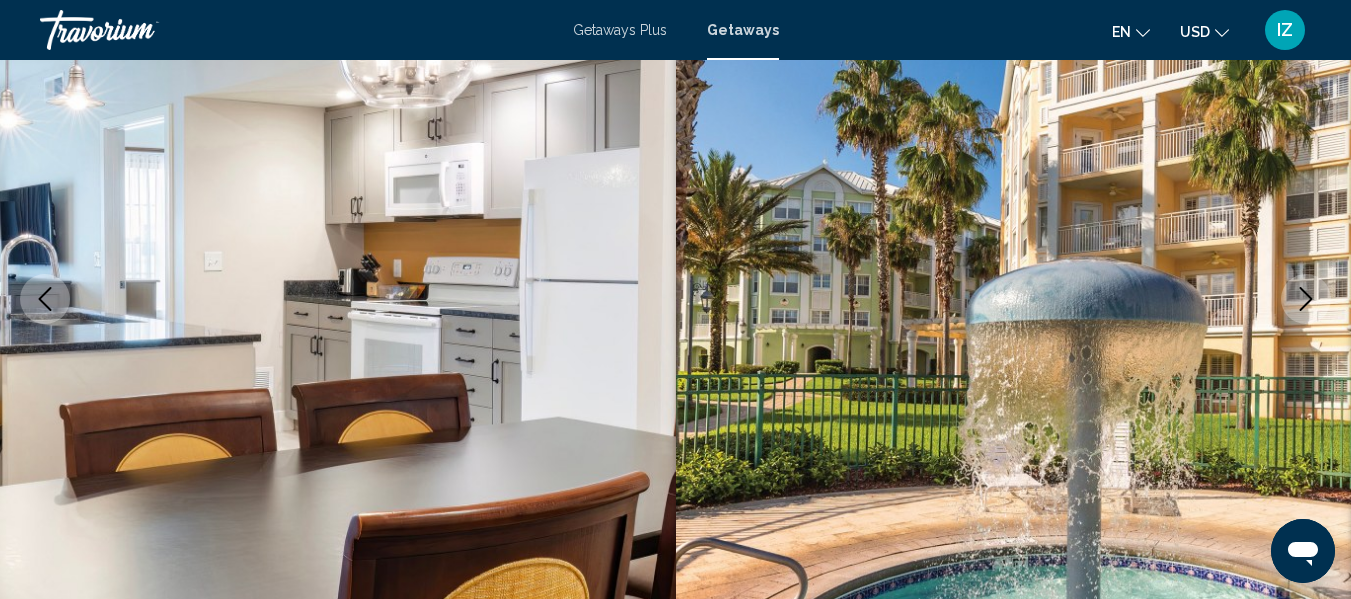 click 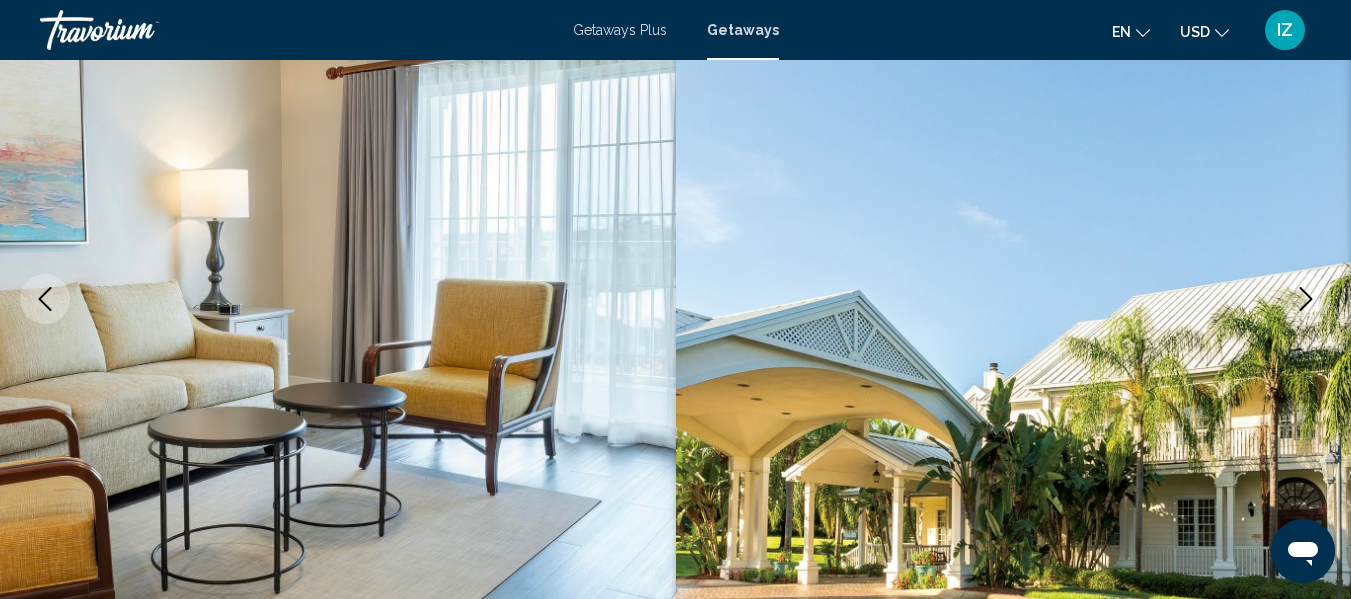 click 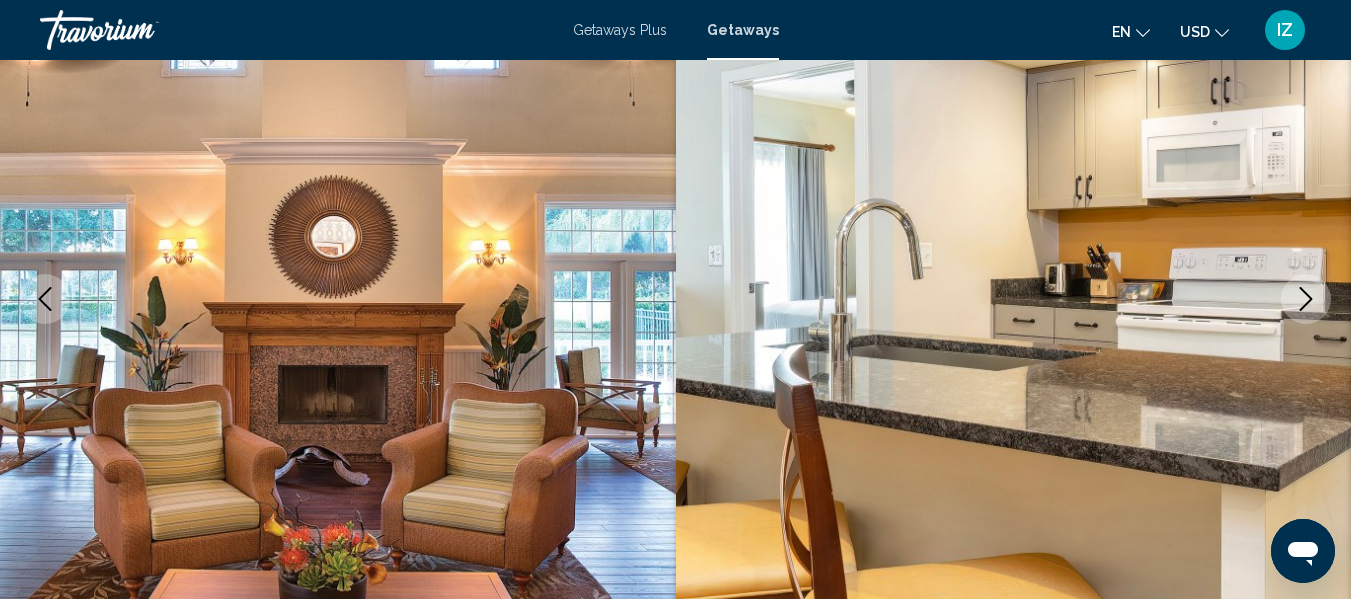 click 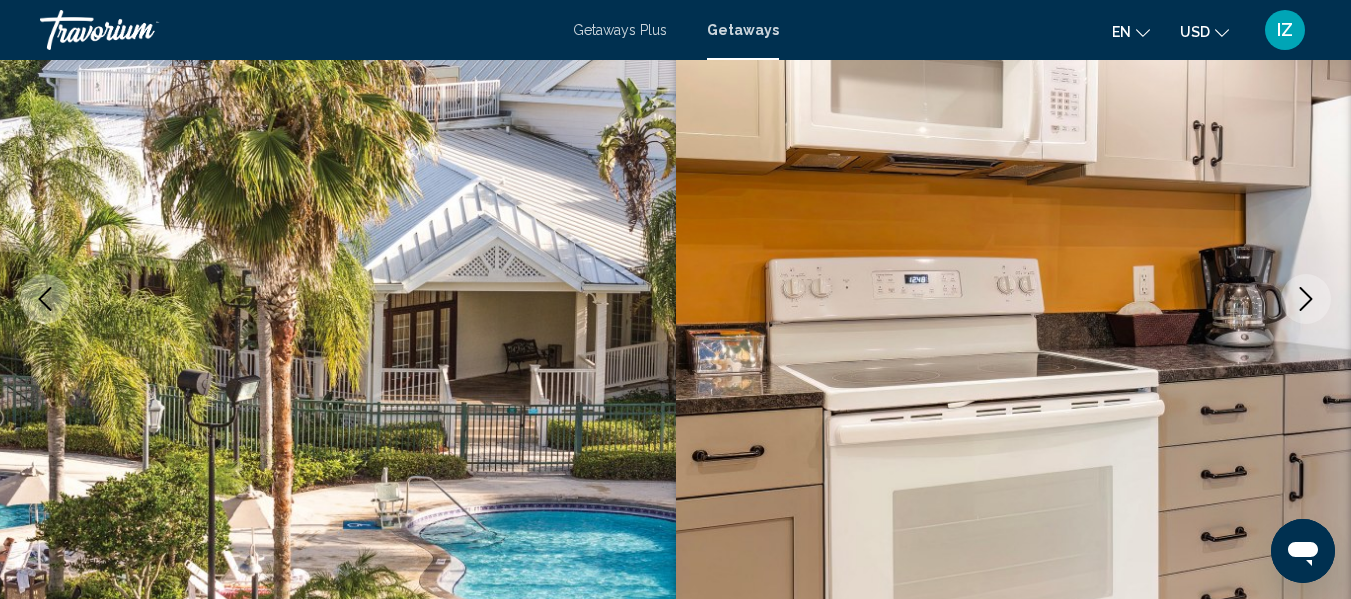 click 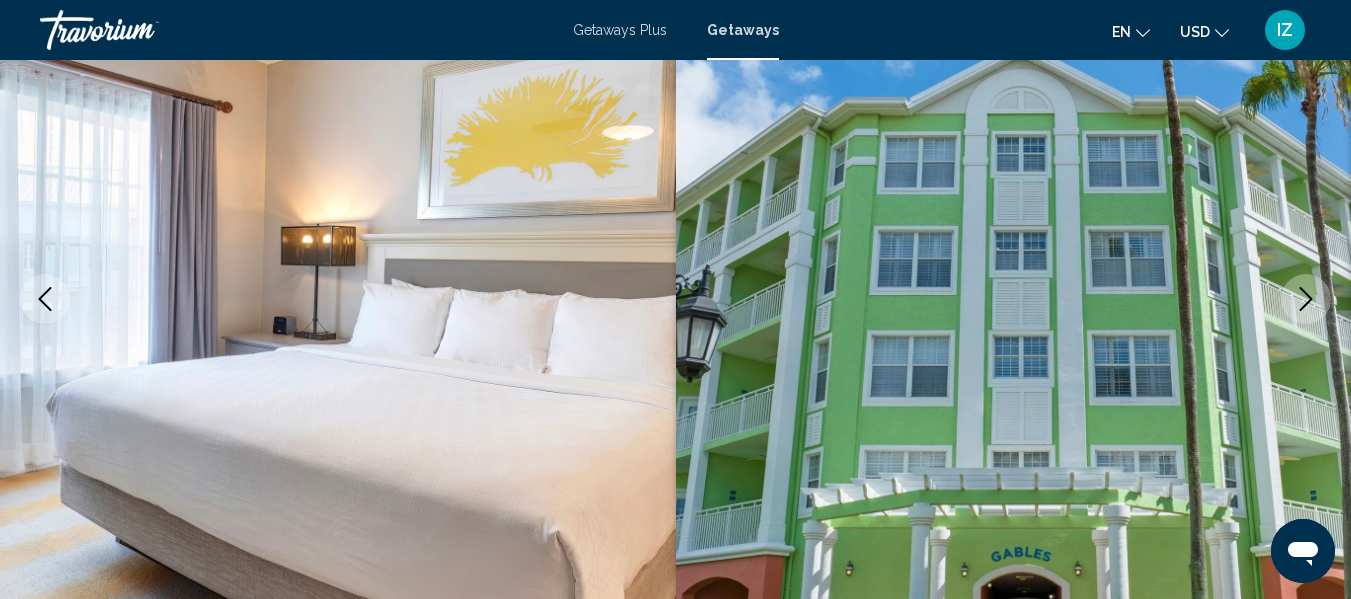 click 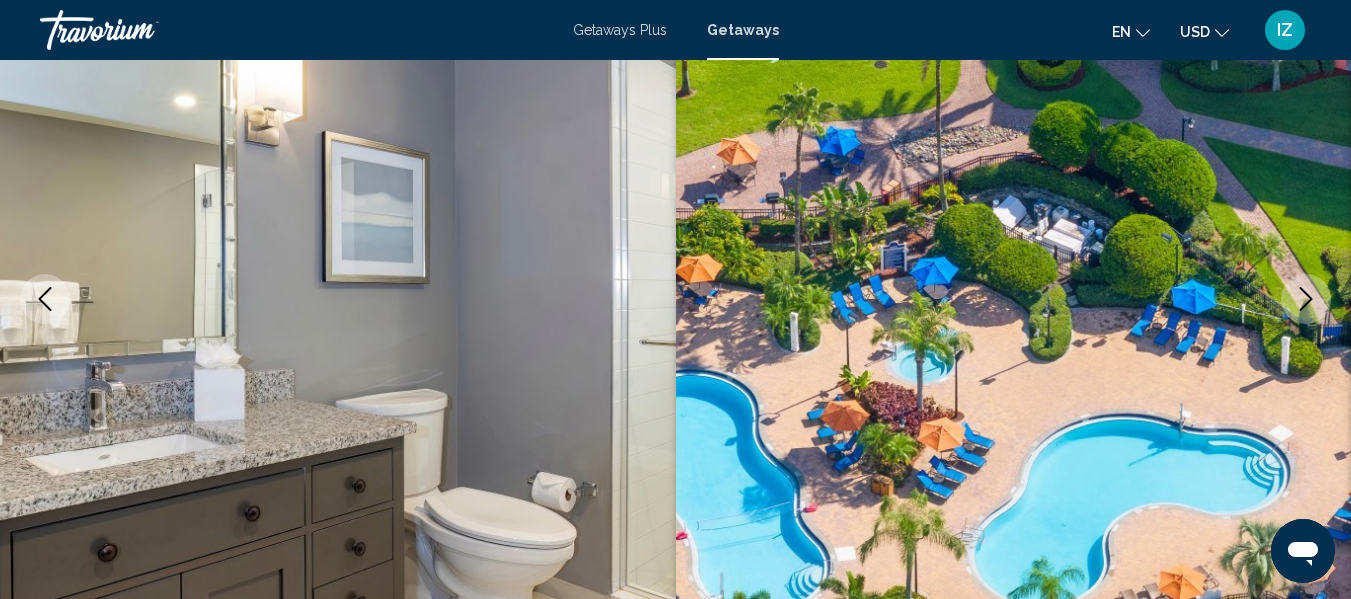 click 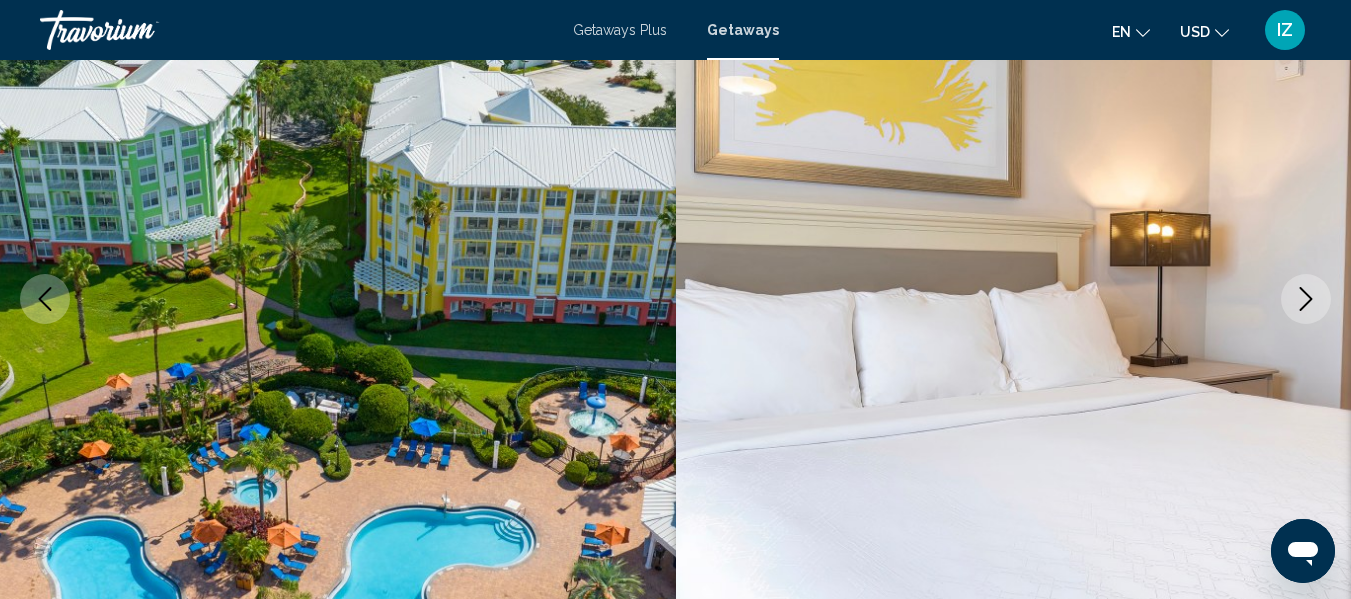 click 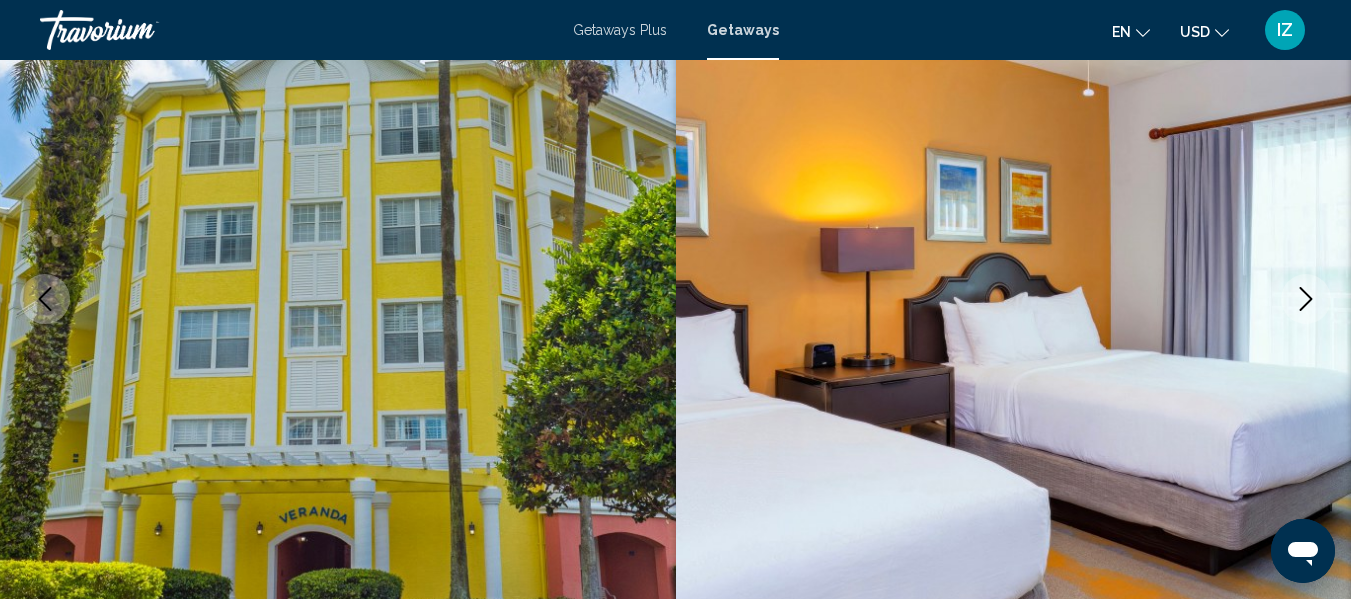 click 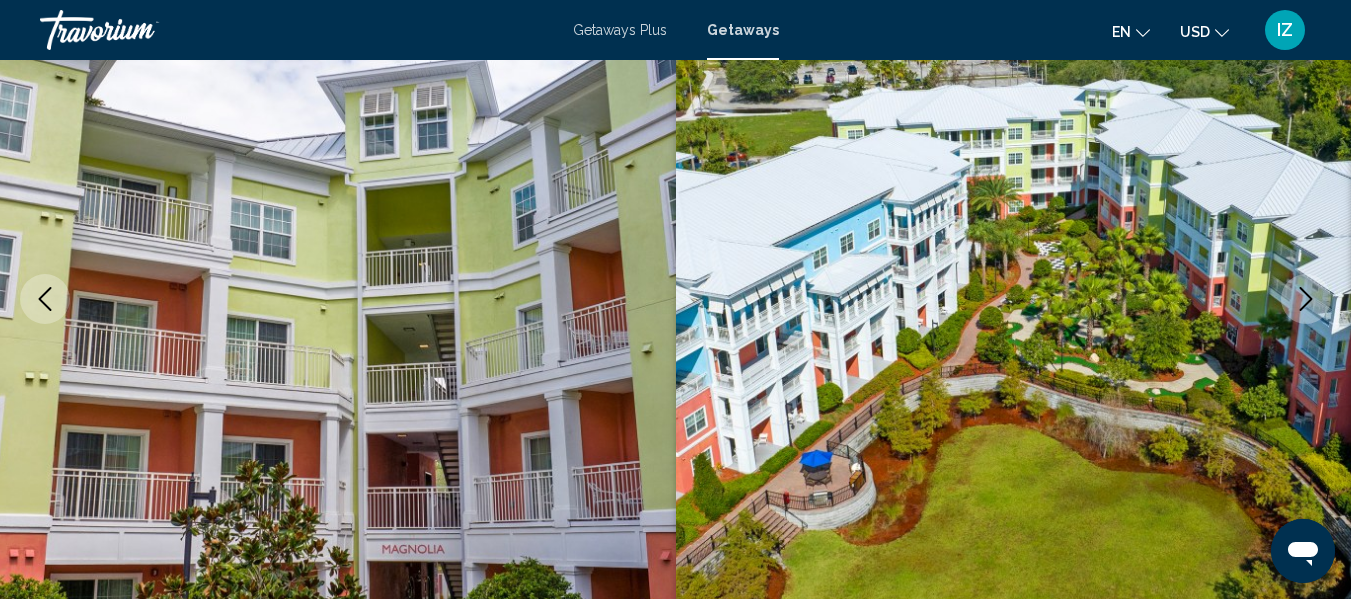 click 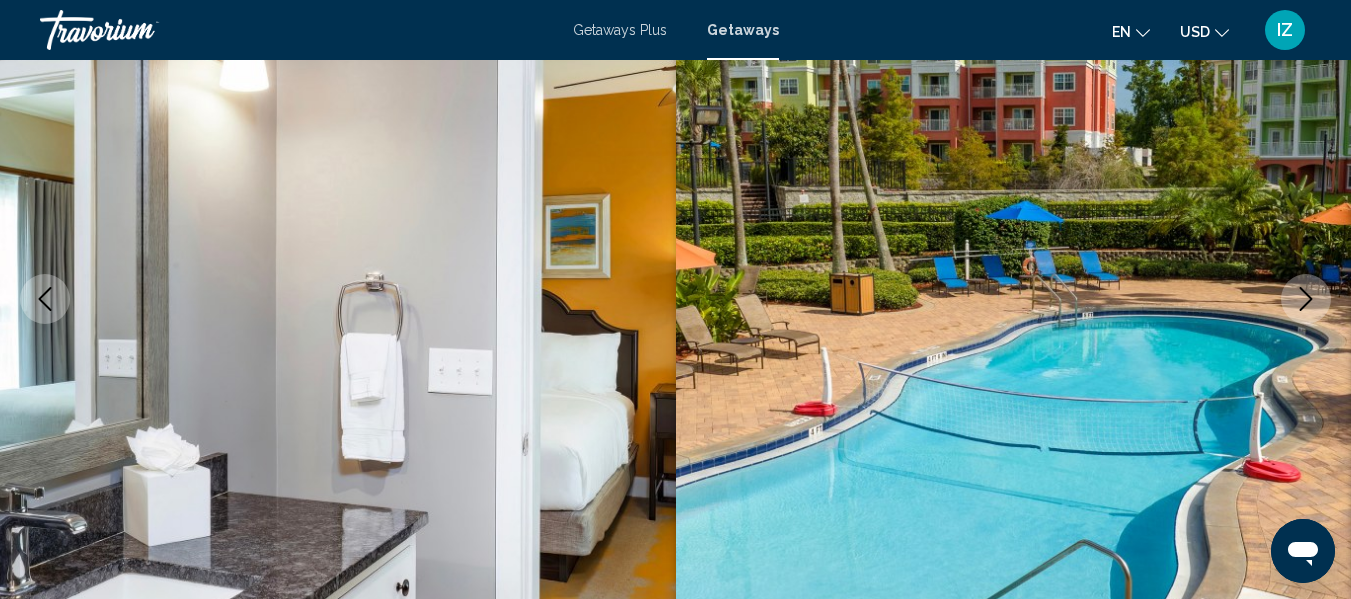 click 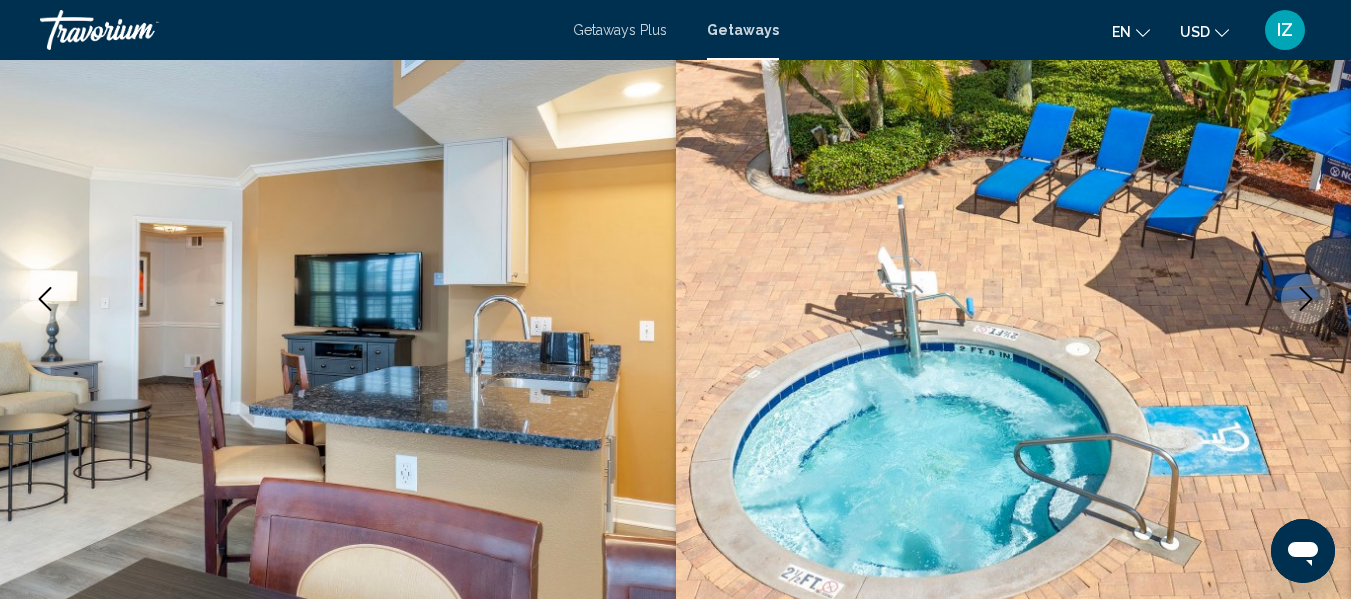 click 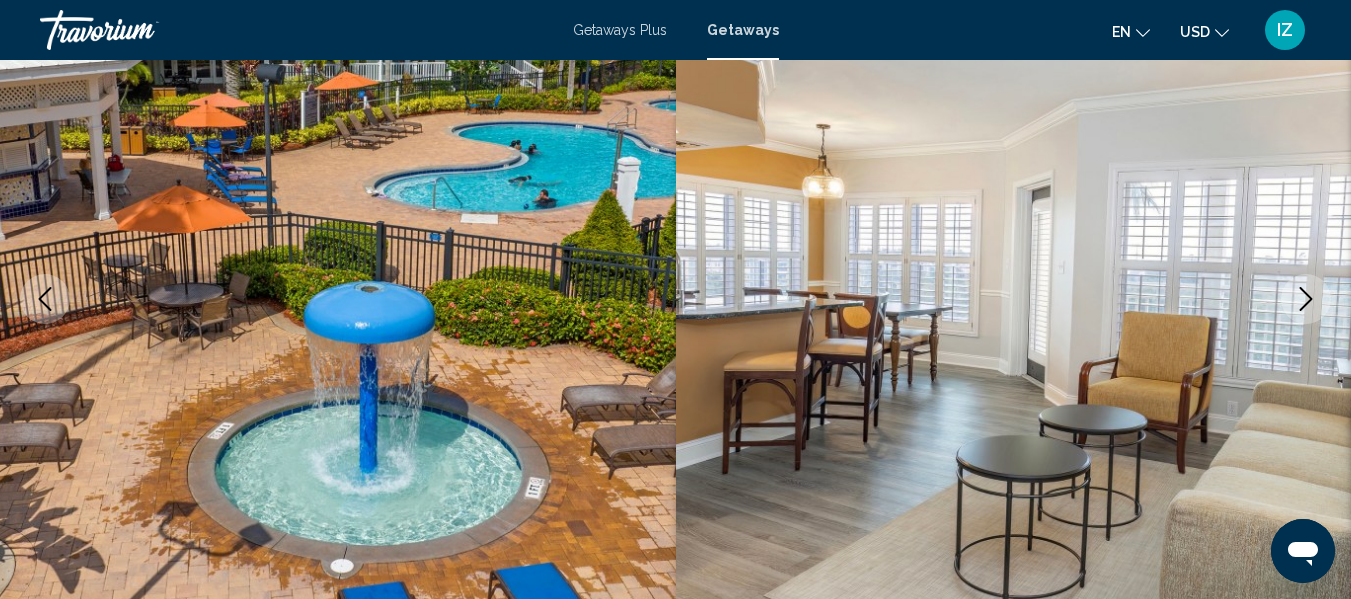 click 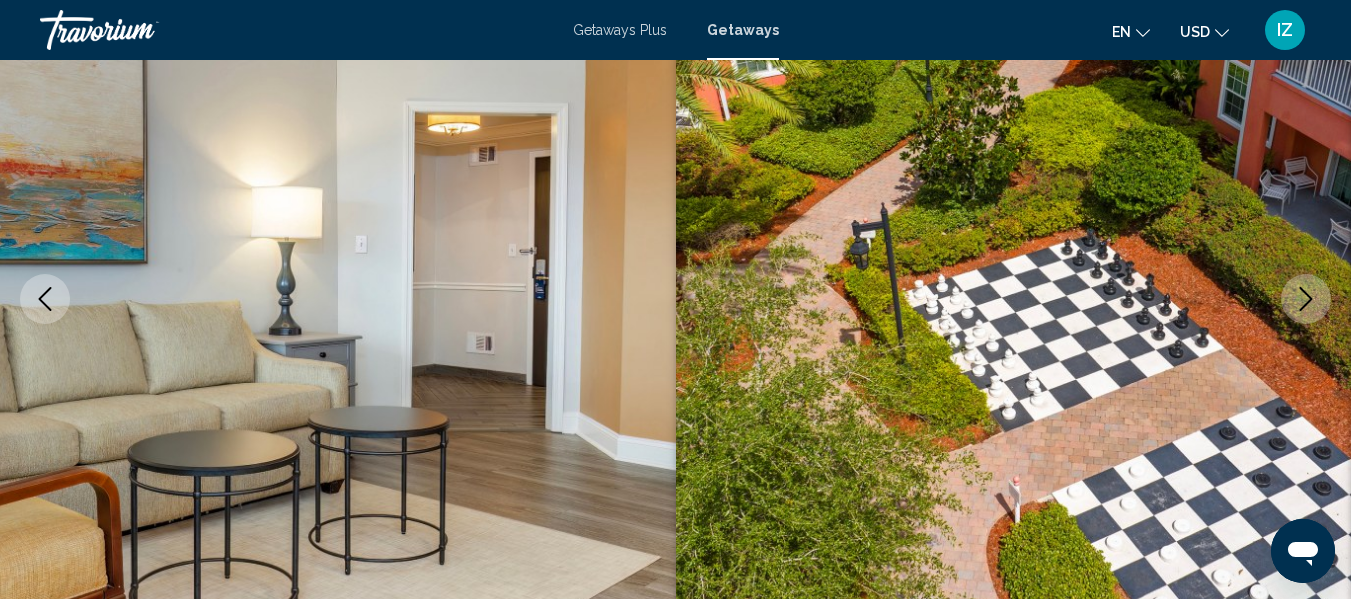 click 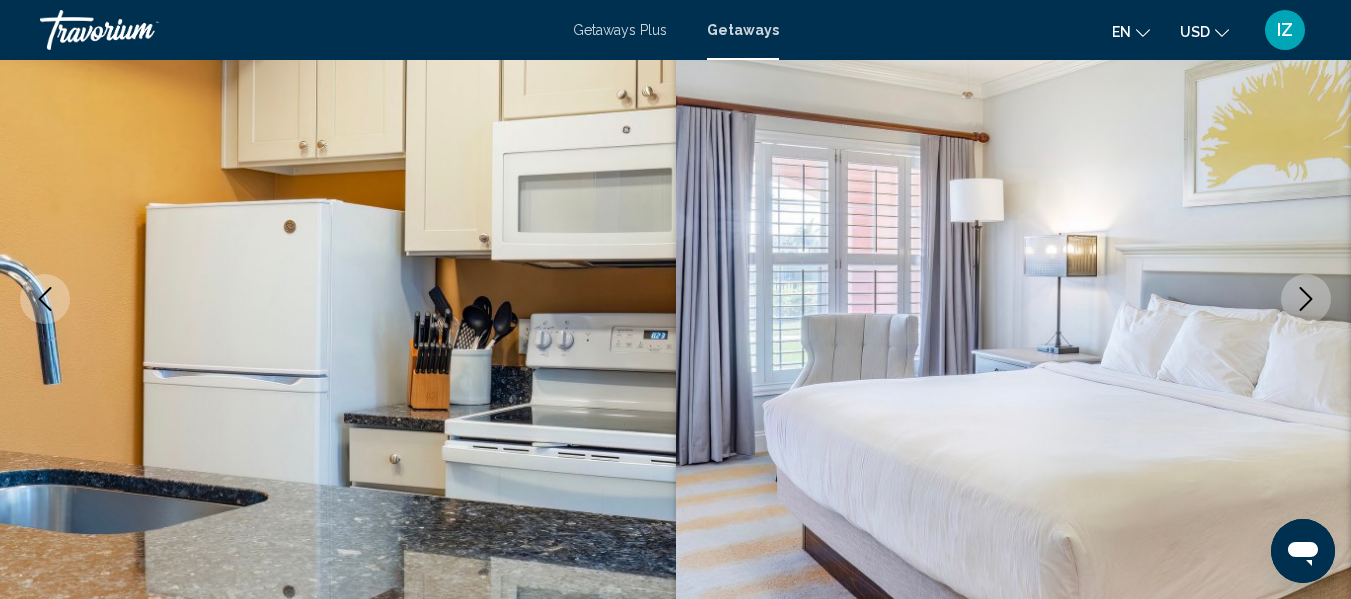 click 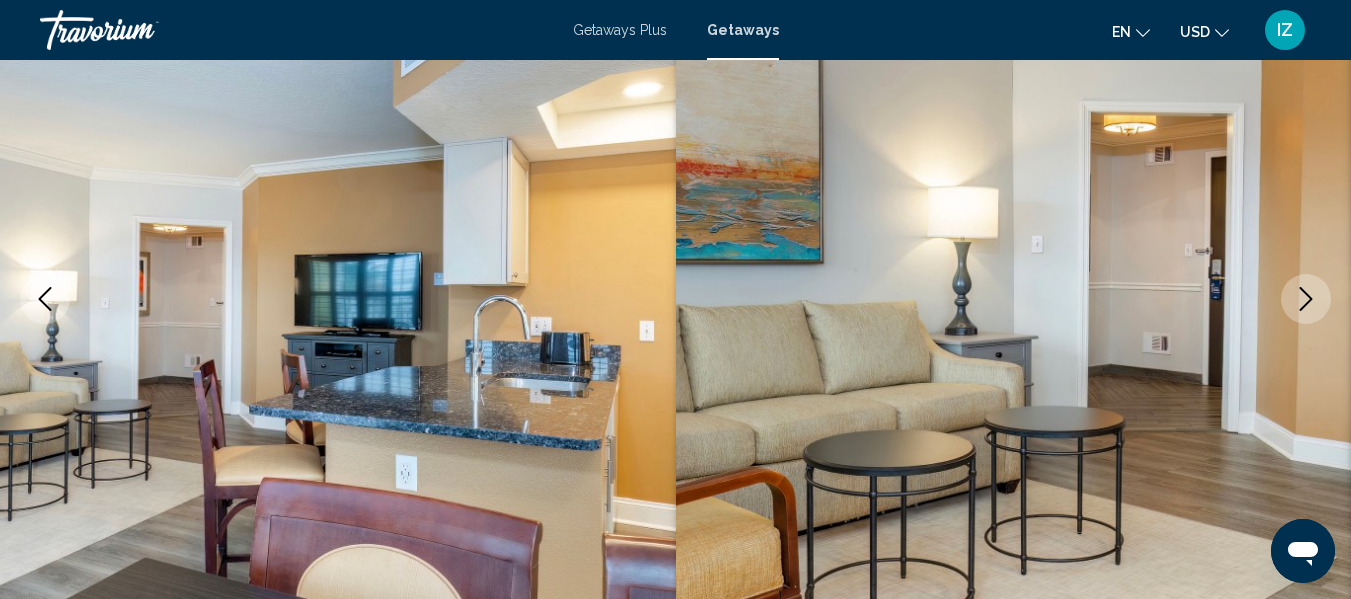 click 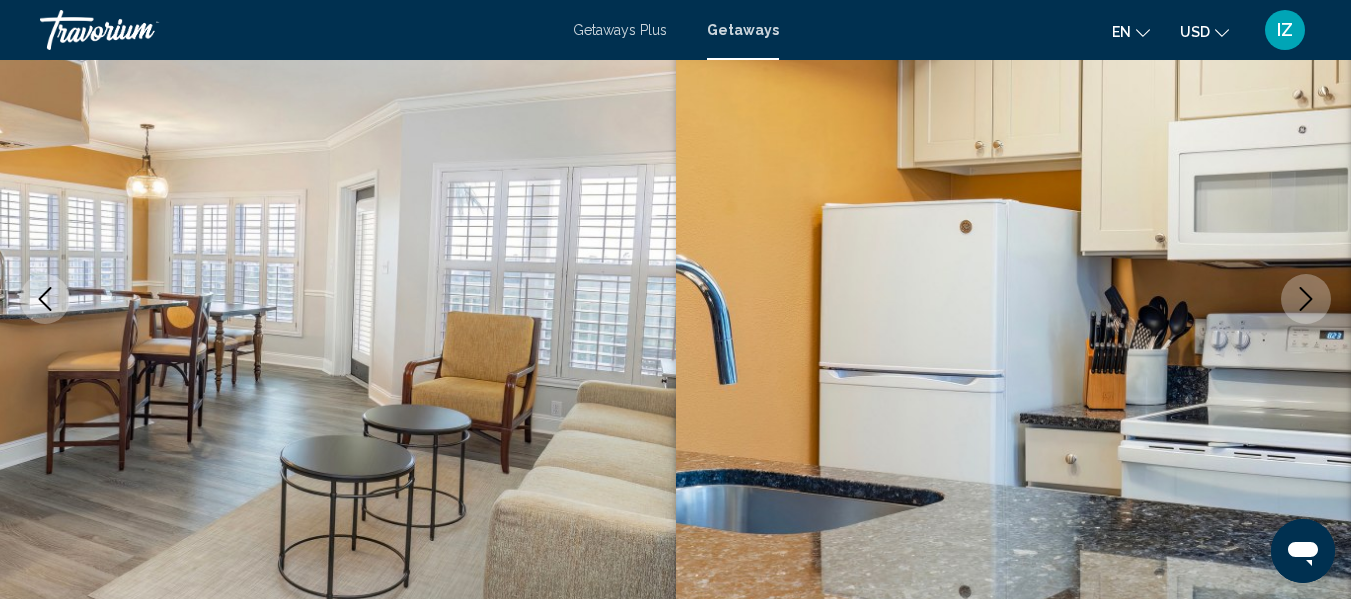 click 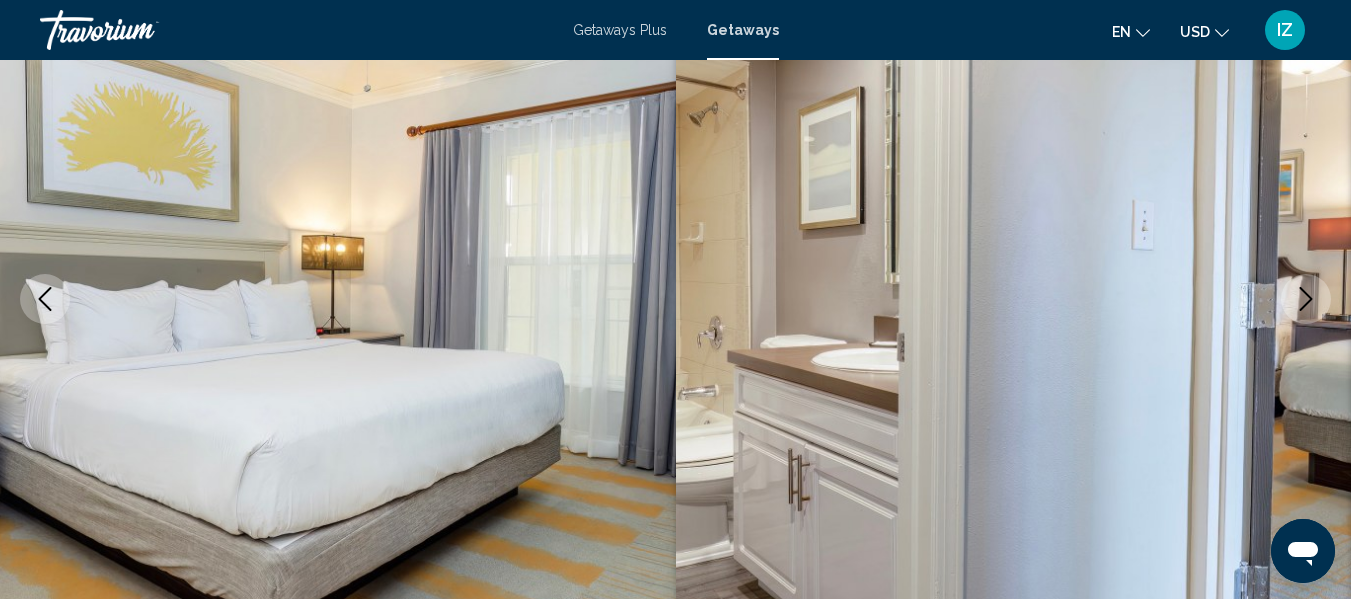 click 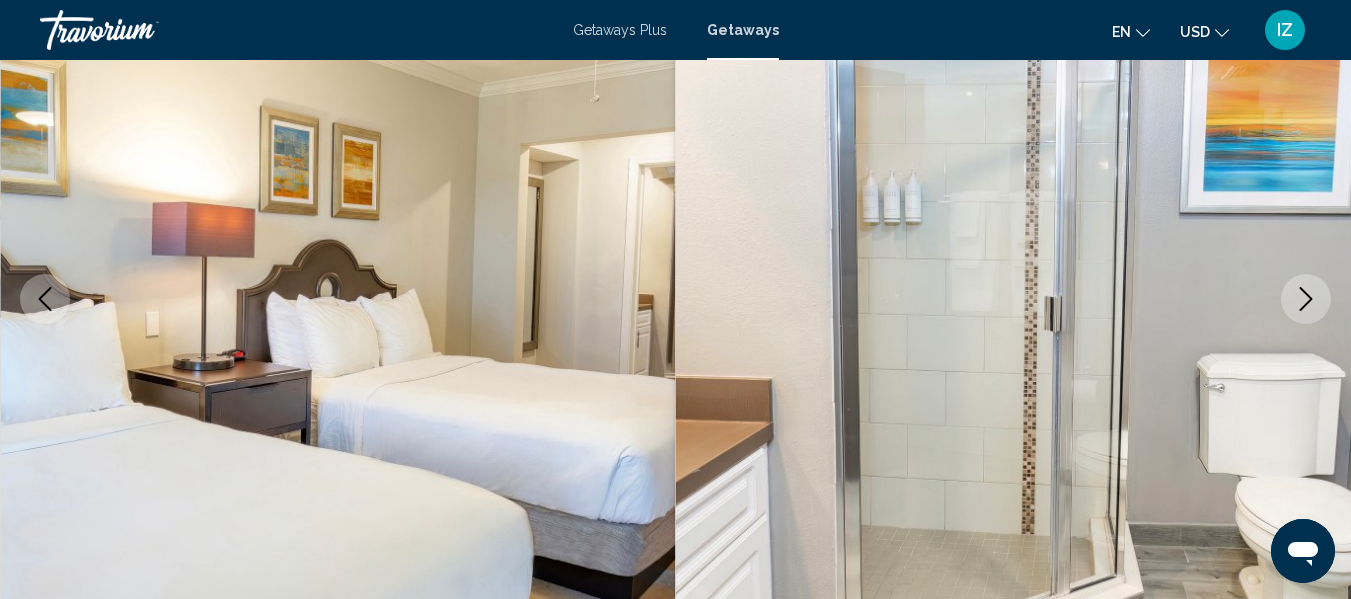 click 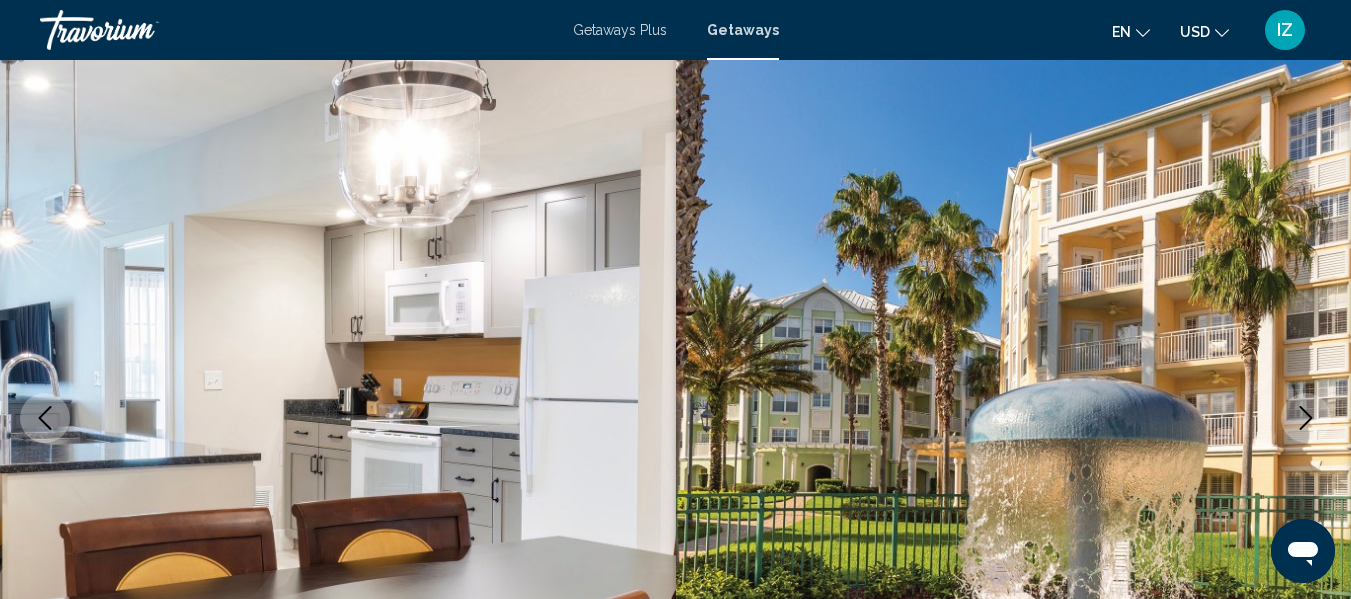 scroll, scrollTop: 0, scrollLeft: 0, axis: both 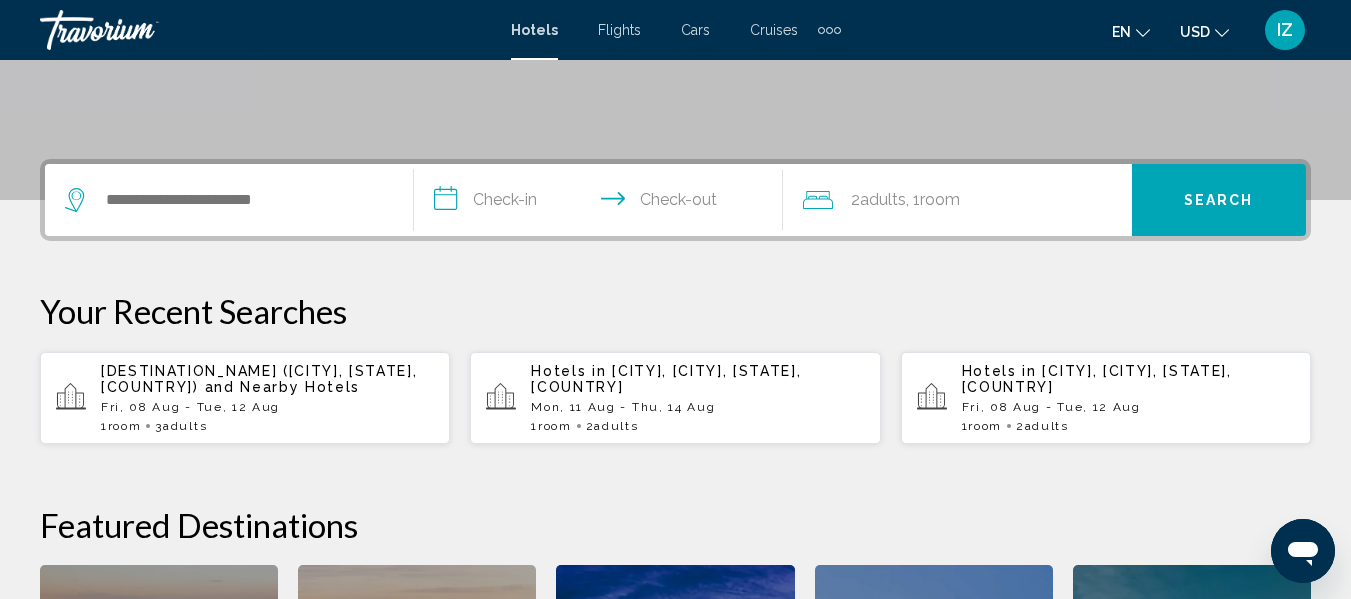 click on "**********" at bounding box center [602, 203] 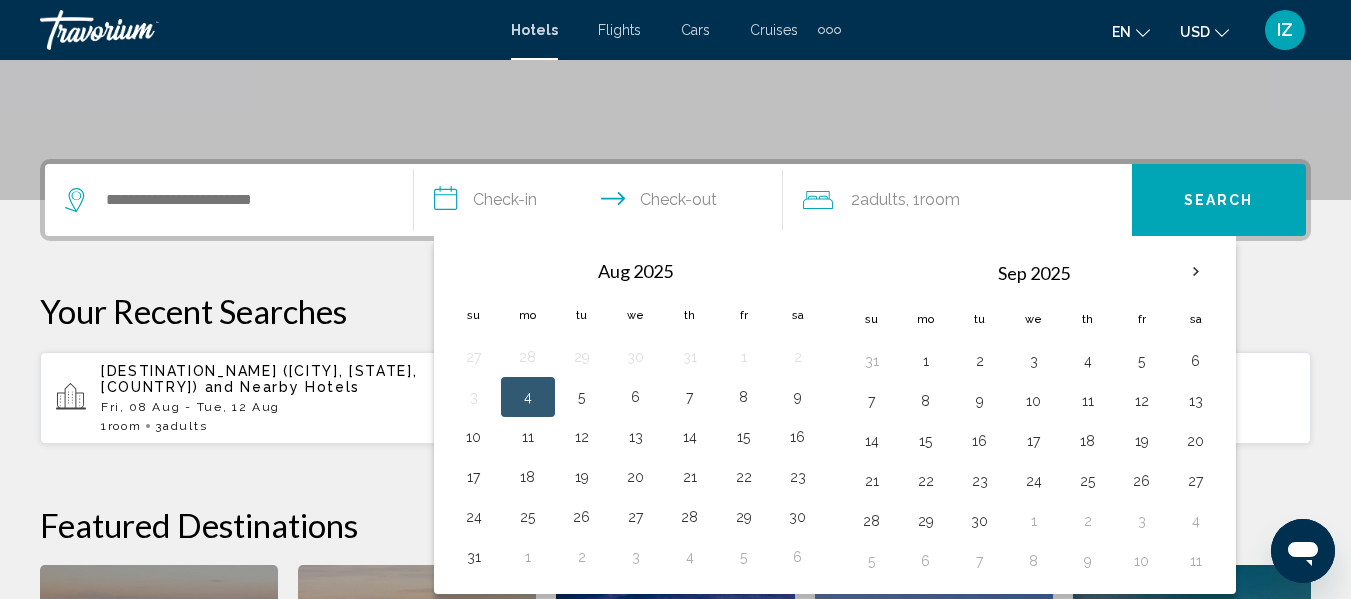 scroll, scrollTop: 494, scrollLeft: 0, axis: vertical 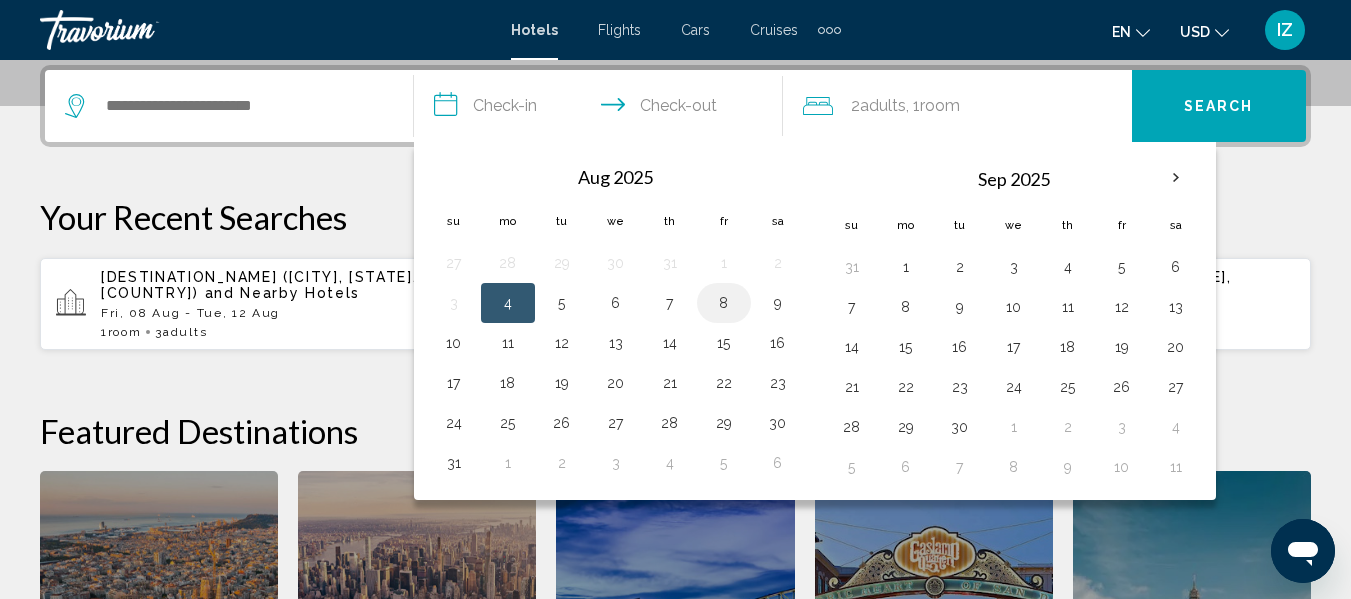 click on "8" at bounding box center (724, 303) 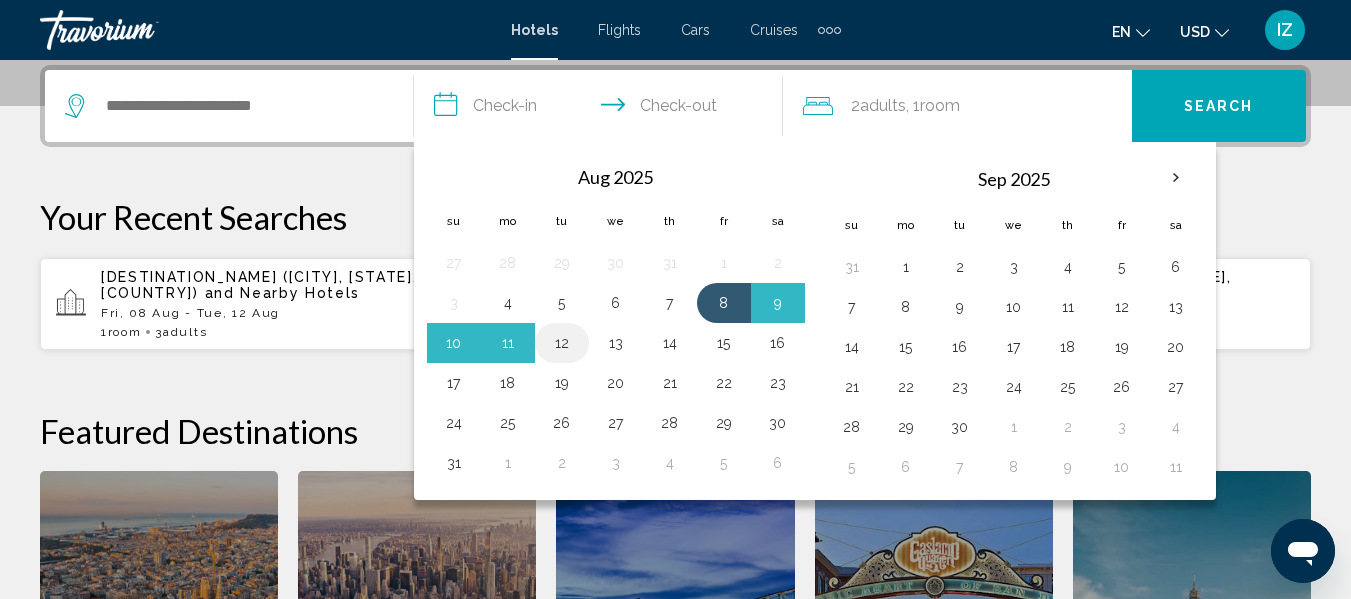 click on "12" at bounding box center (562, 343) 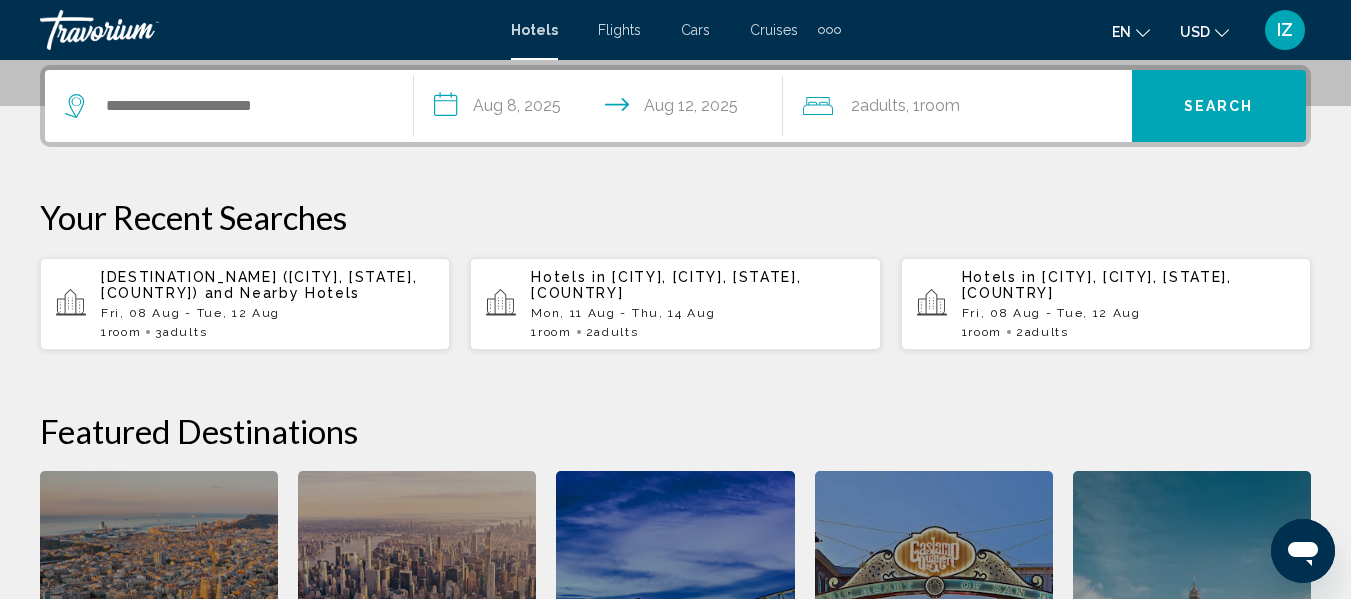 click 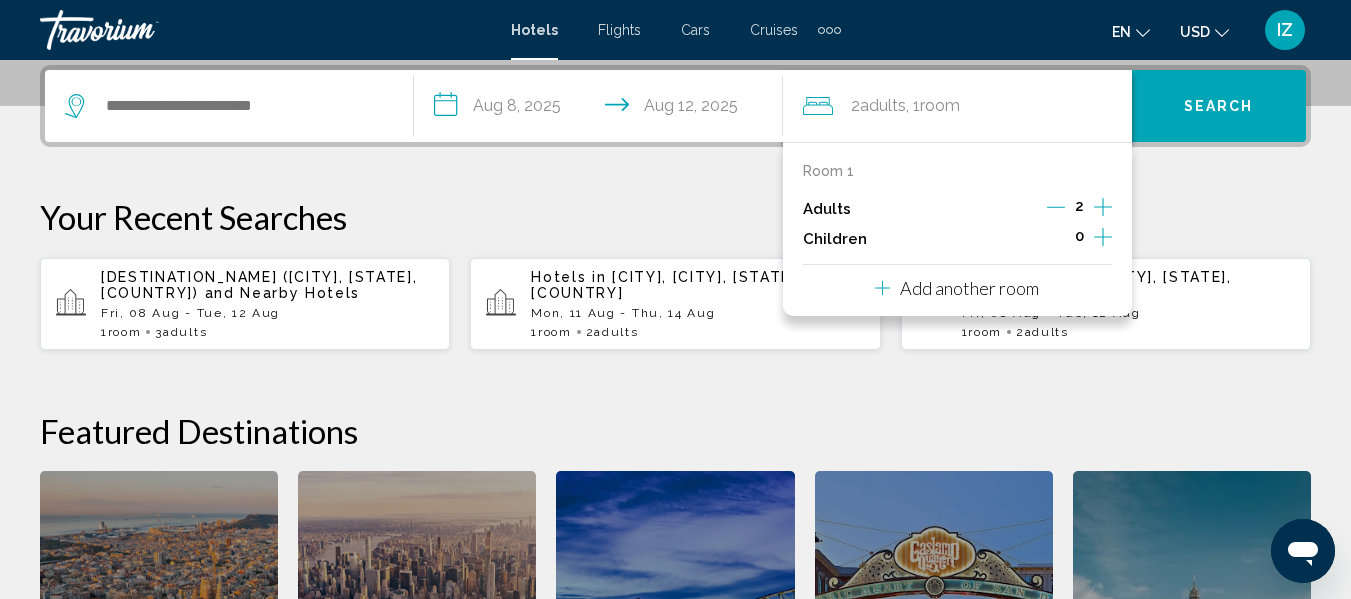 click 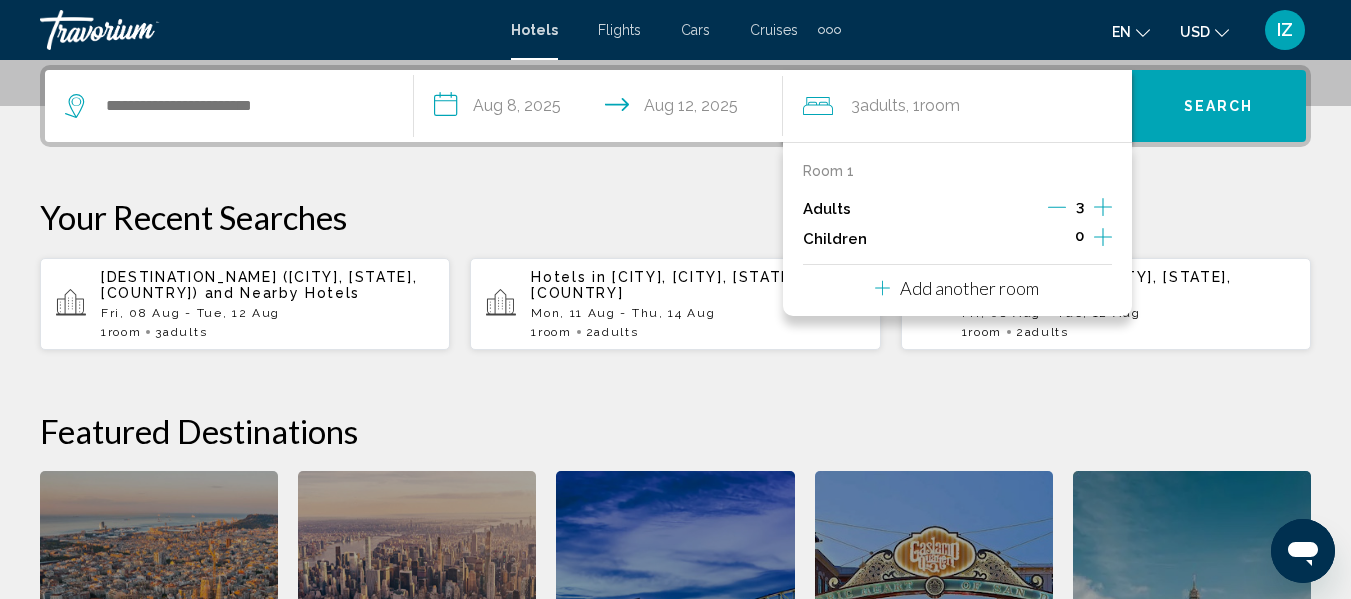 click on "Your Recent Searches" at bounding box center [675, 217] 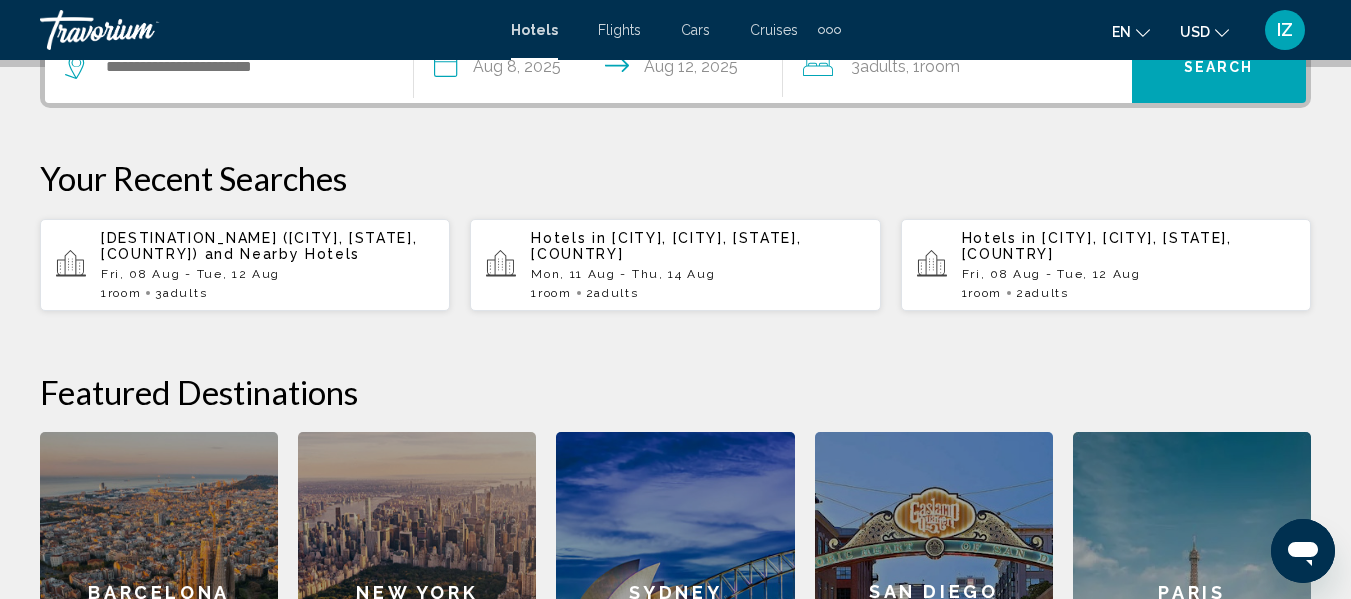 scroll, scrollTop: 394, scrollLeft: 0, axis: vertical 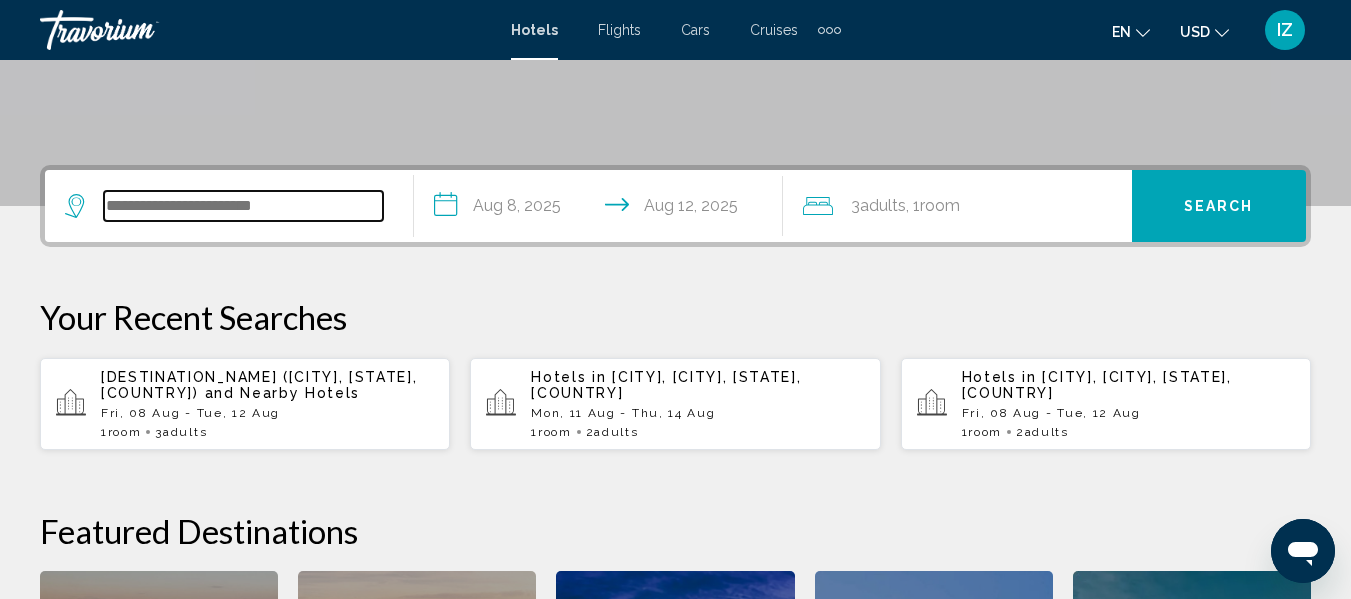click at bounding box center (243, 206) 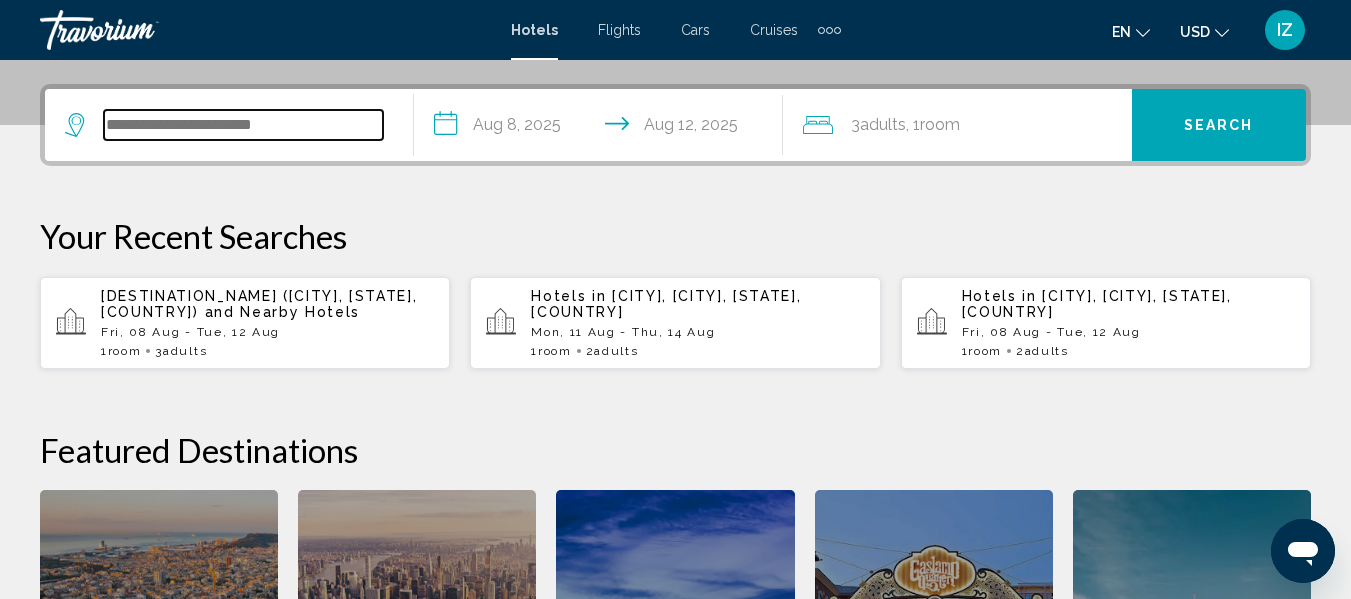 scroll, scrollTop: 494, scrollLeft: 0, axis: vertical 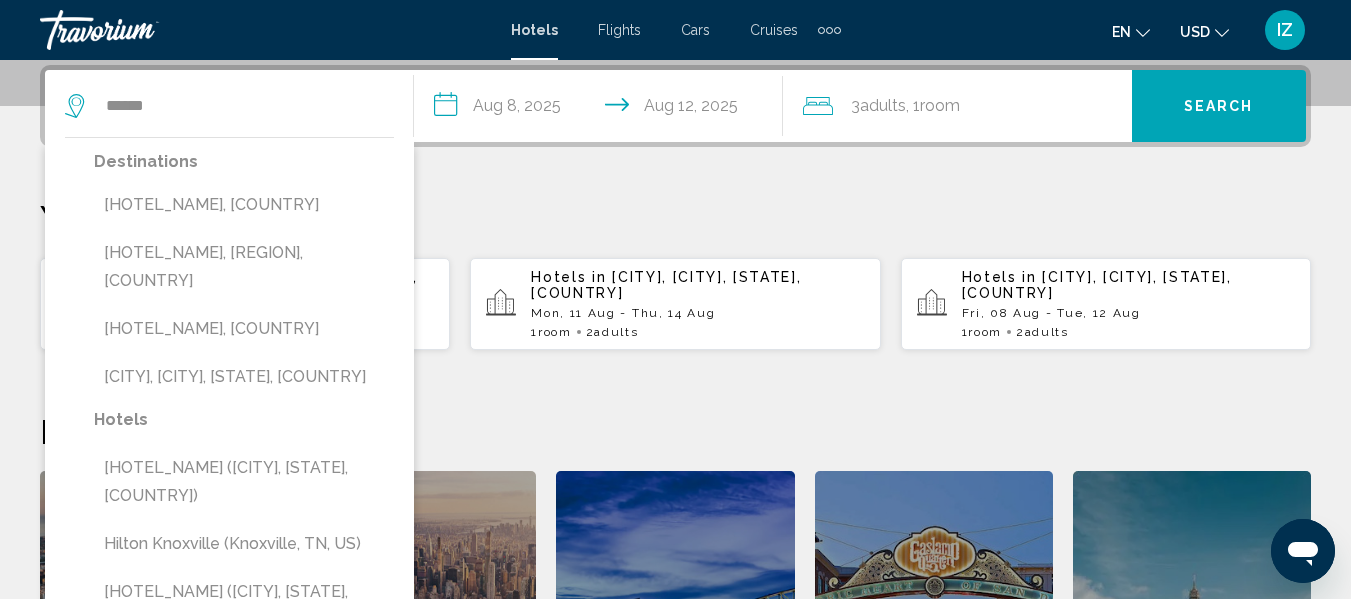 click on "[CITY], [CITY], [STATE], [COUNTRY]" at bounding box center (244, 377) 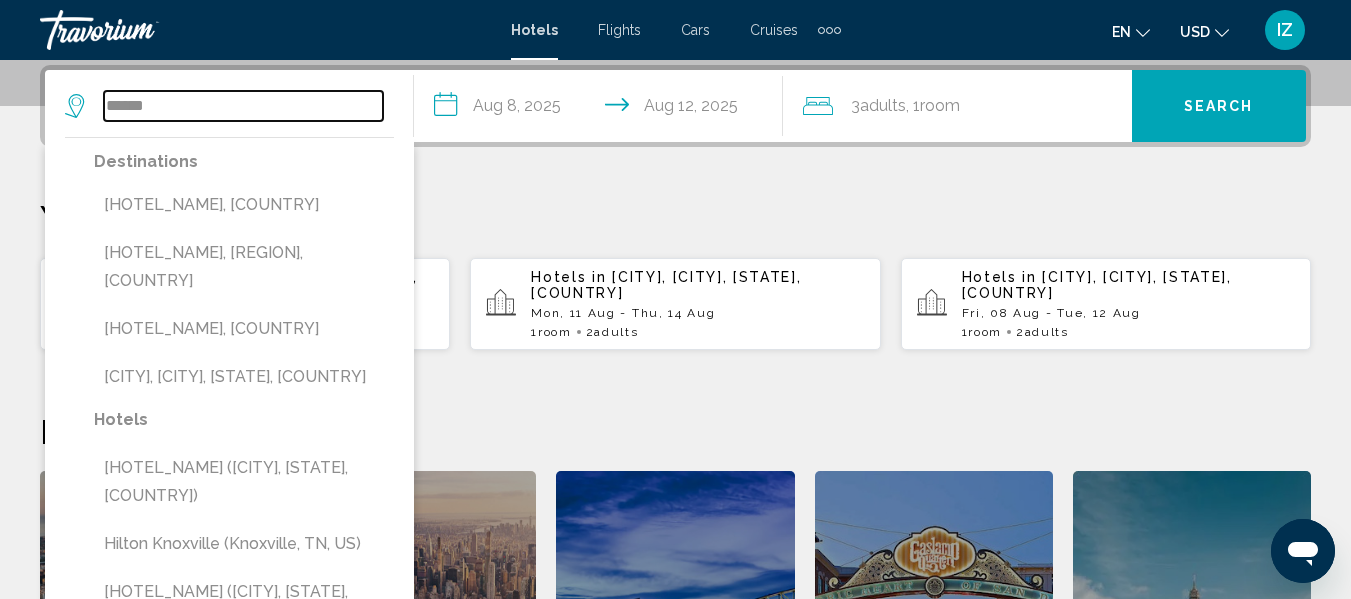 type on "**********" 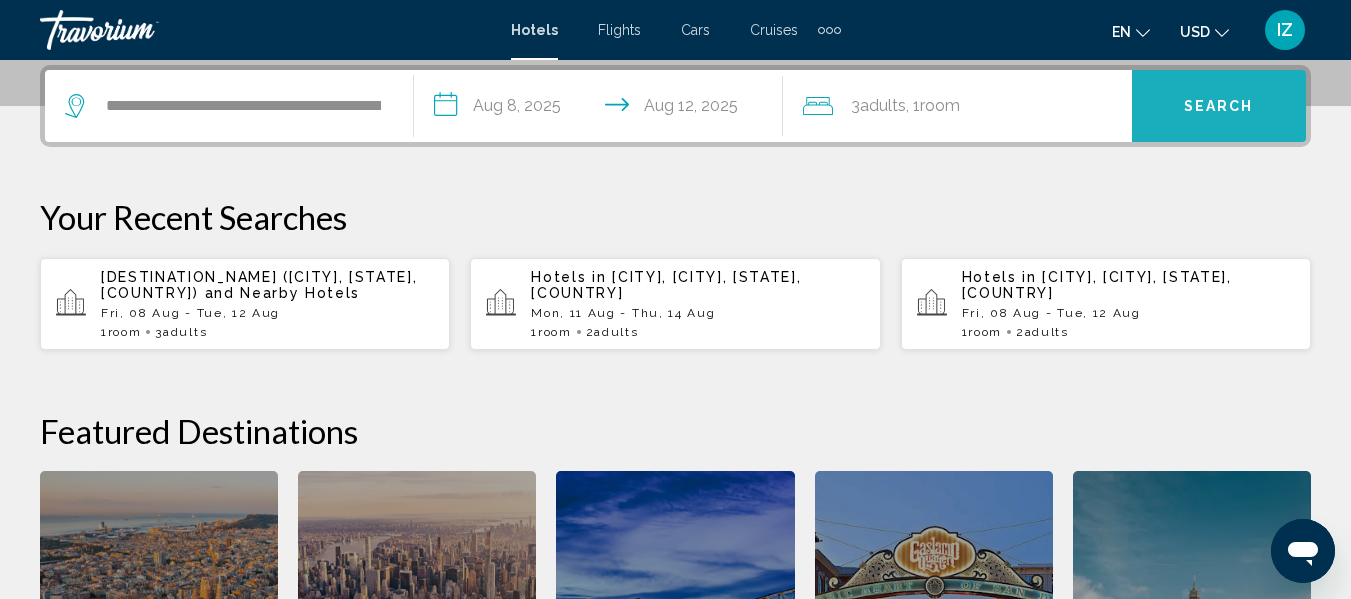 click on "Search" at bounding box center [1219, 107] 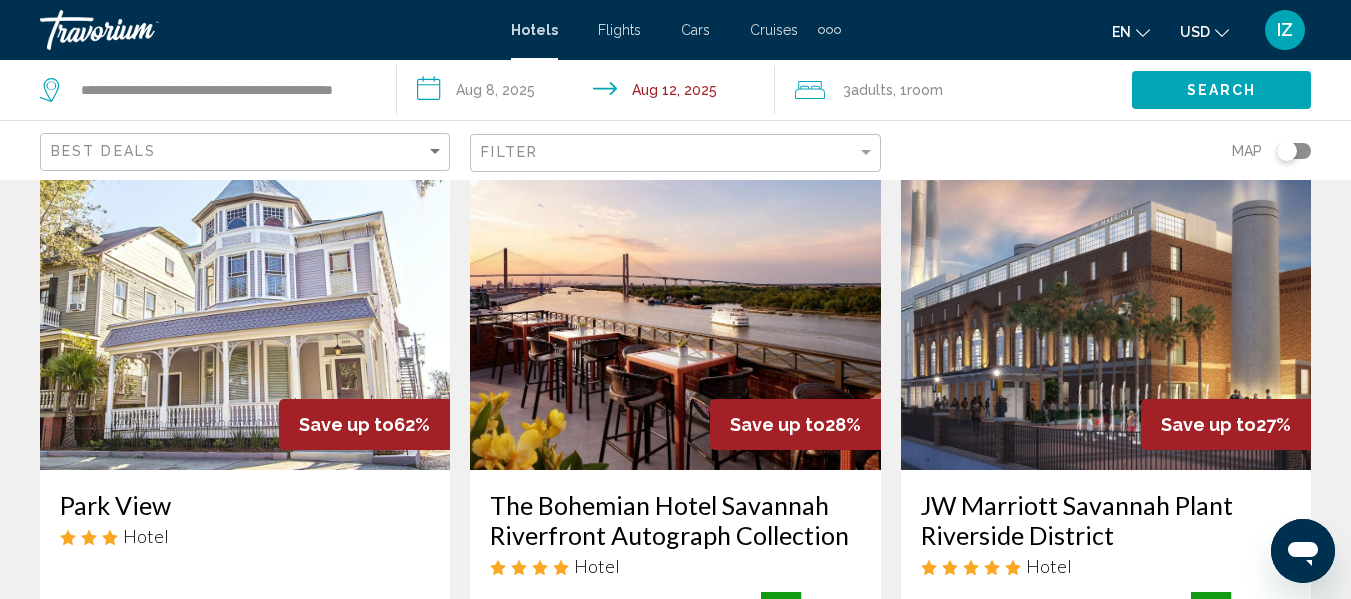scroll, scrollTop: 0, scrollLeft: 0, axis: both 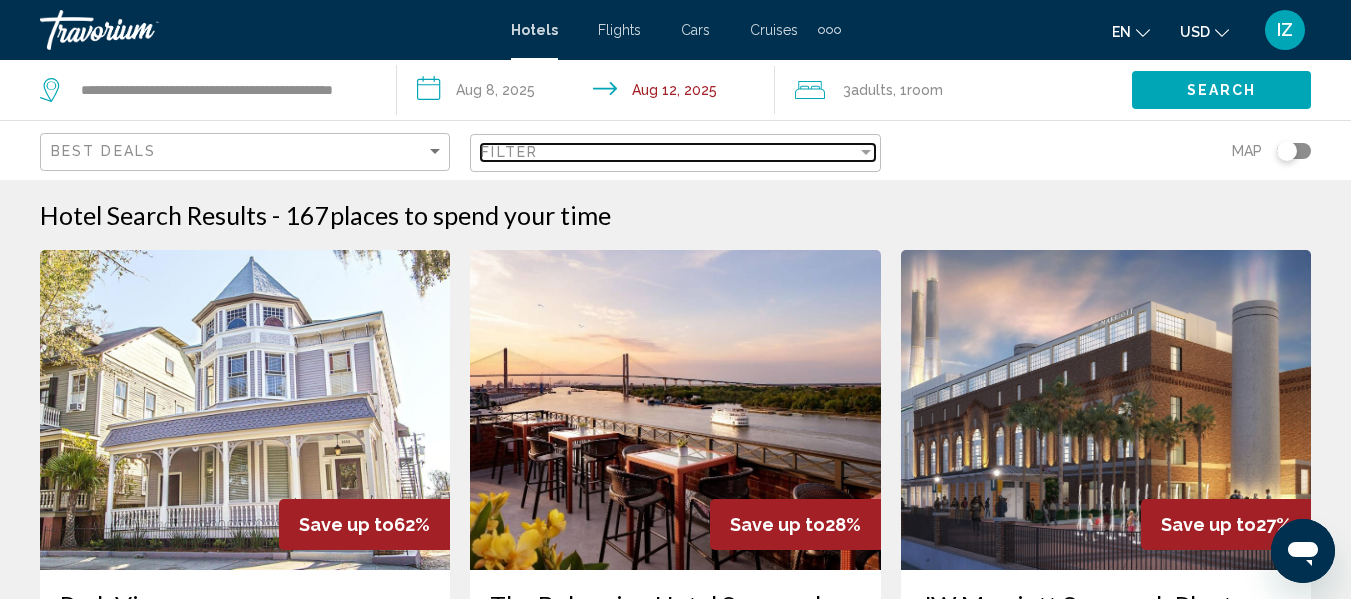 click at bounding box center [866, 152] 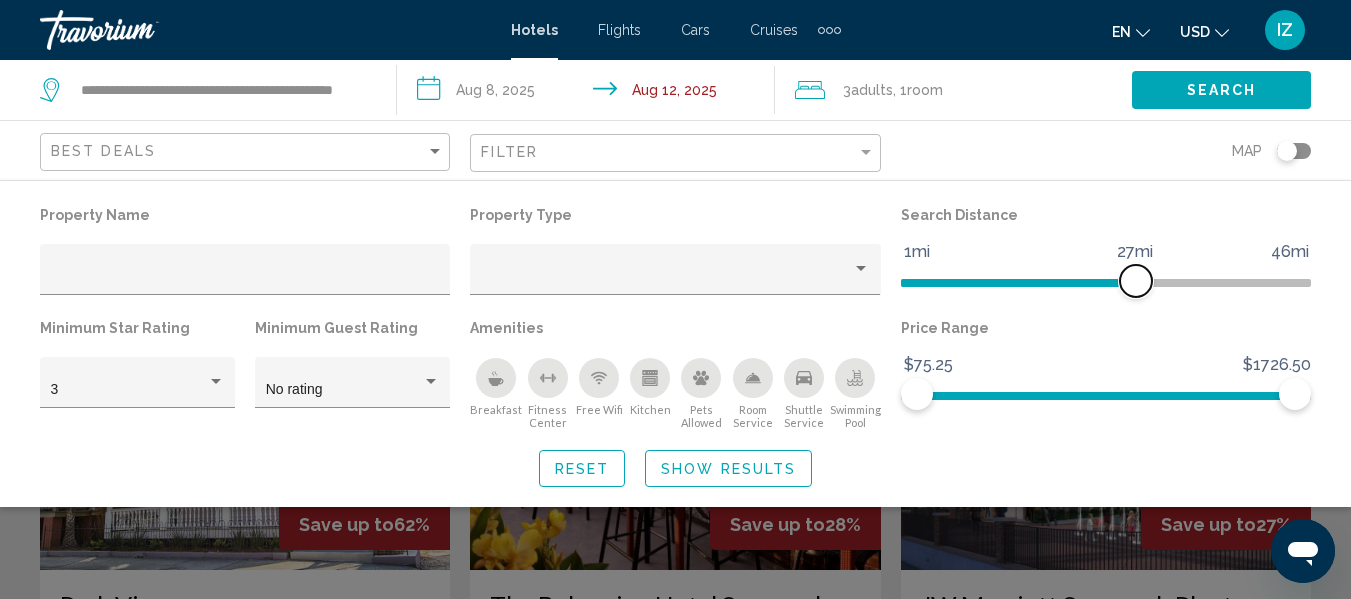drag, startPoint x: 1162, startPoint y: 278, endPoint x: 1066, endPoint y: 279, distance: 96.00521 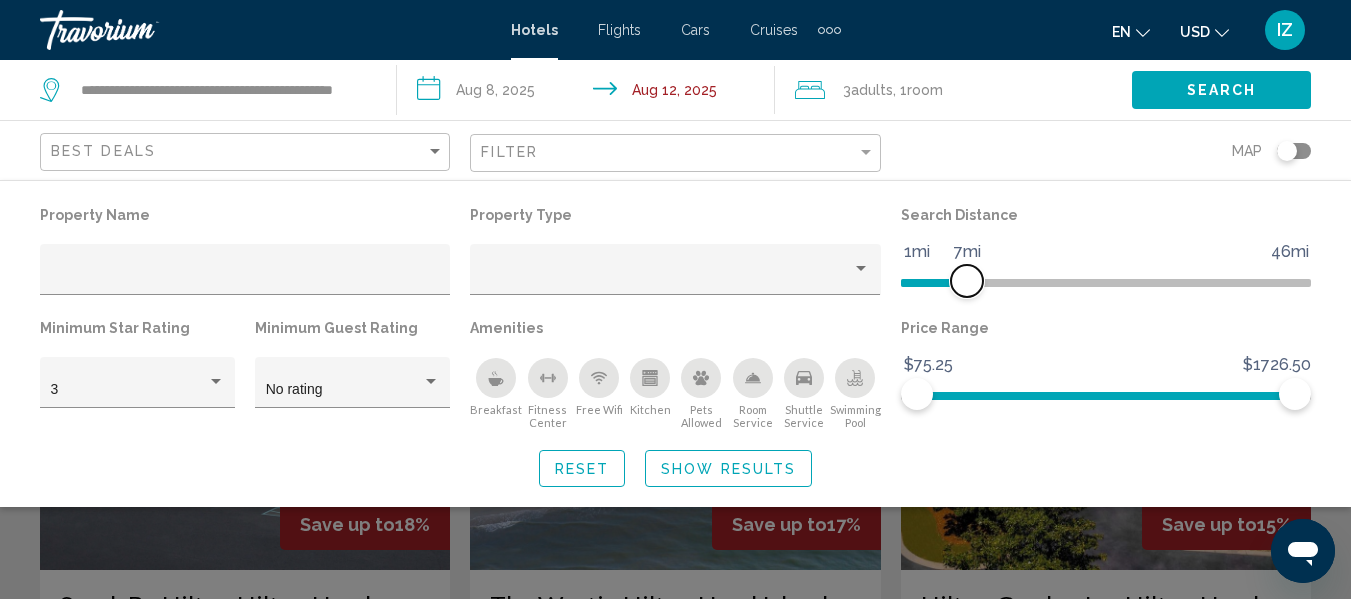 click 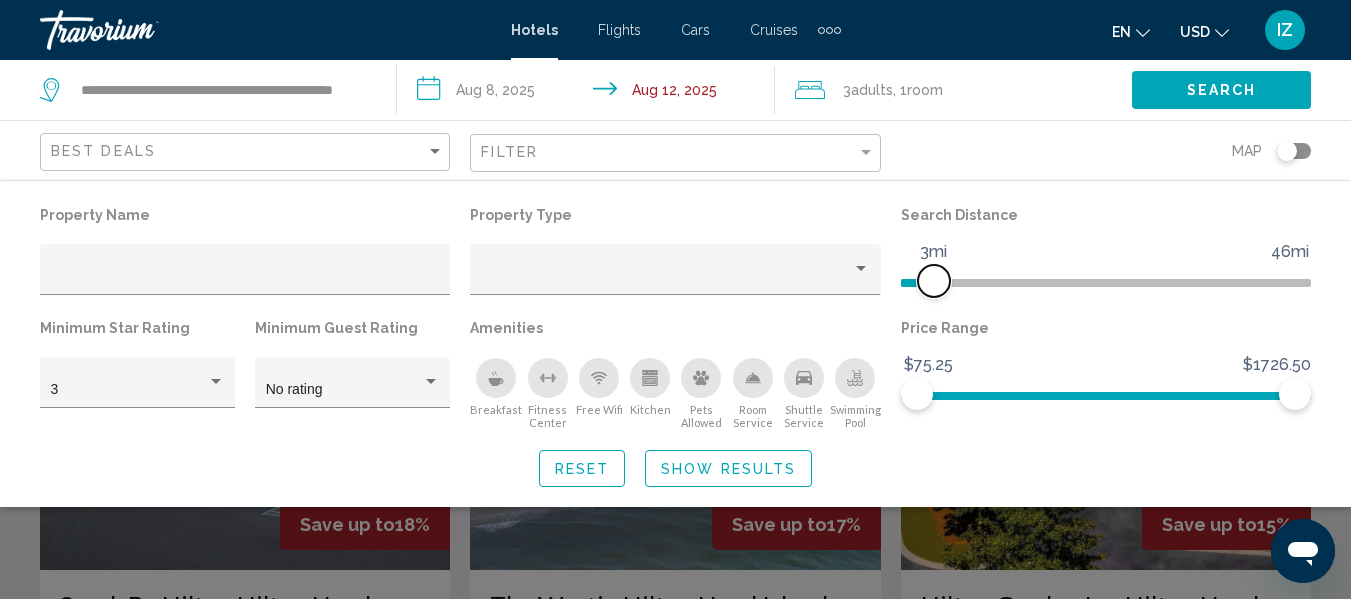 drag, startPoint x: 971, startPoint y: 282, endPoint x: 932, endPoint y: 285, distance: 39.115215 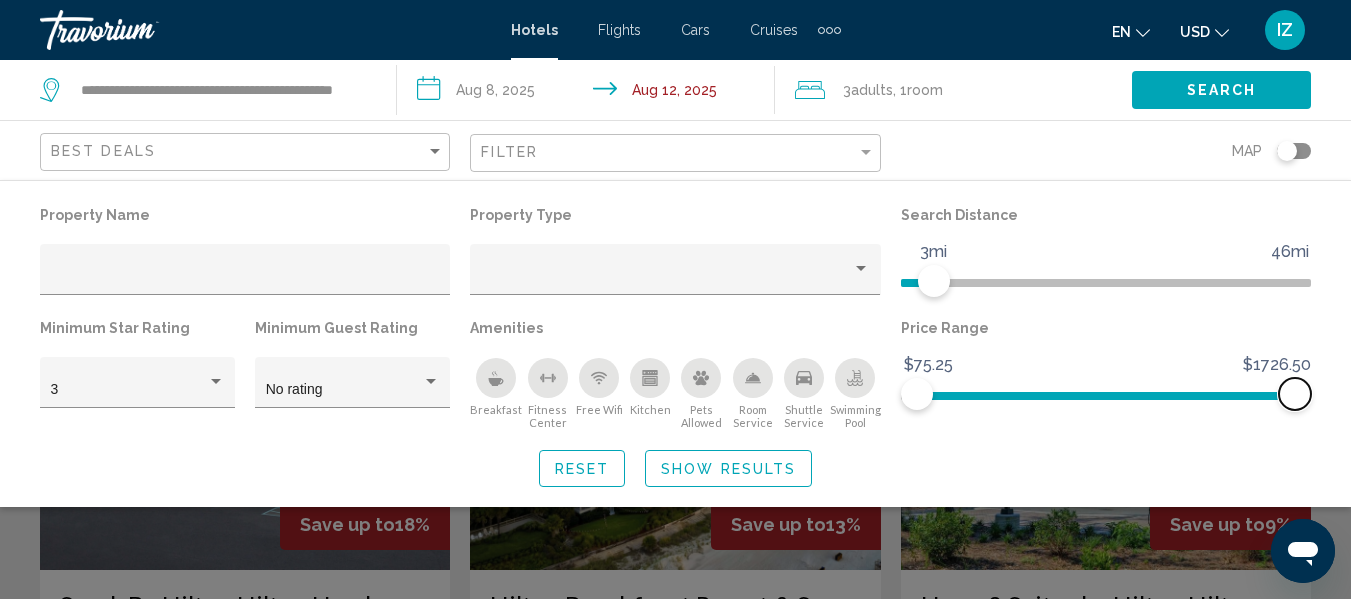 click 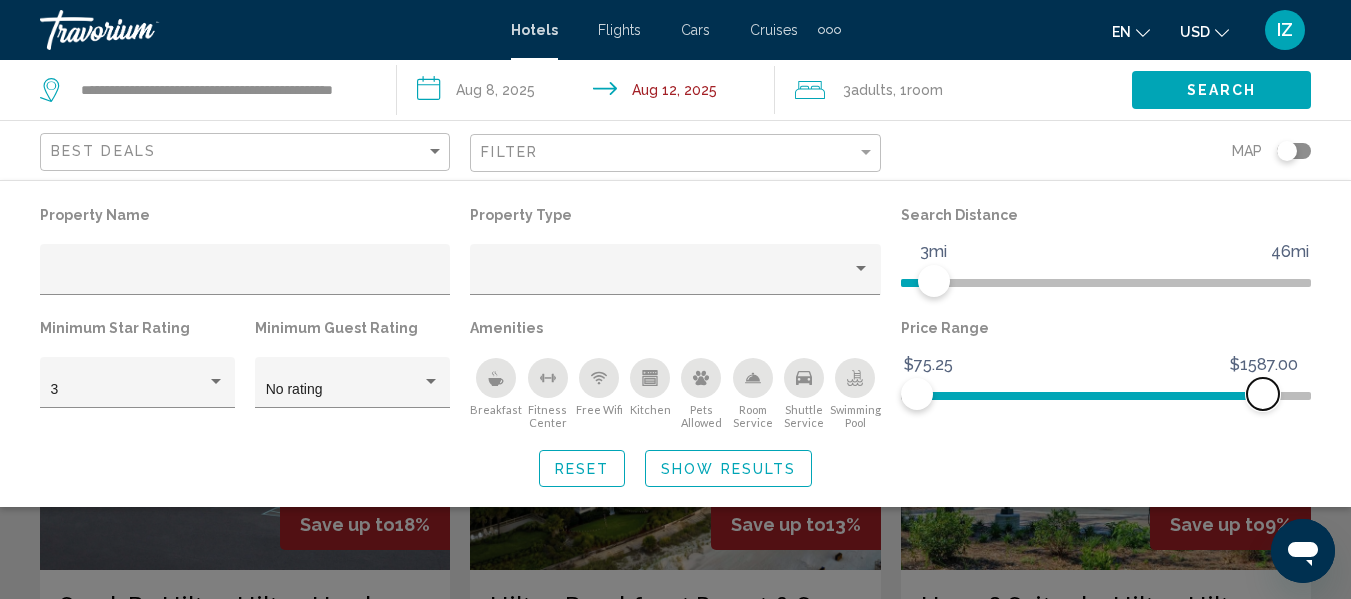 drag, startPoint x: 1291, startPoint y: 394, endPoint x: 1247, endPoint y: 393, distance: 44.011364 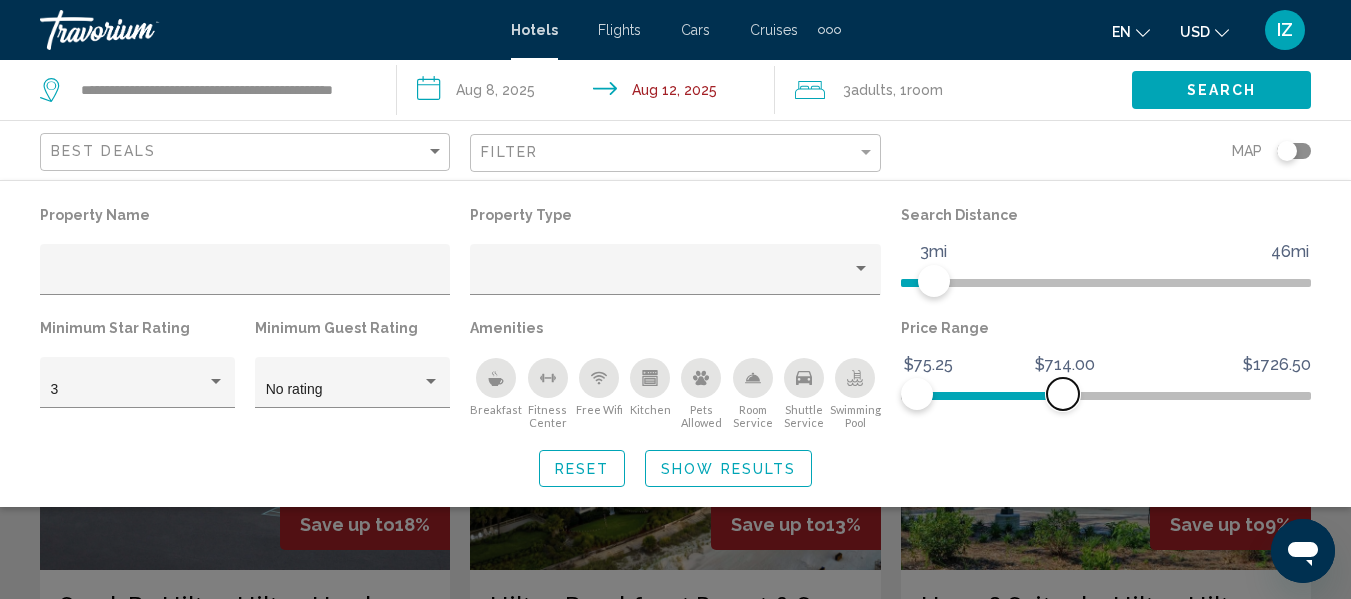 drag, startPoint x: 1157, startPoint y: 388, endPoint x: 1056, endPoint y: 385, distance: 101.04455 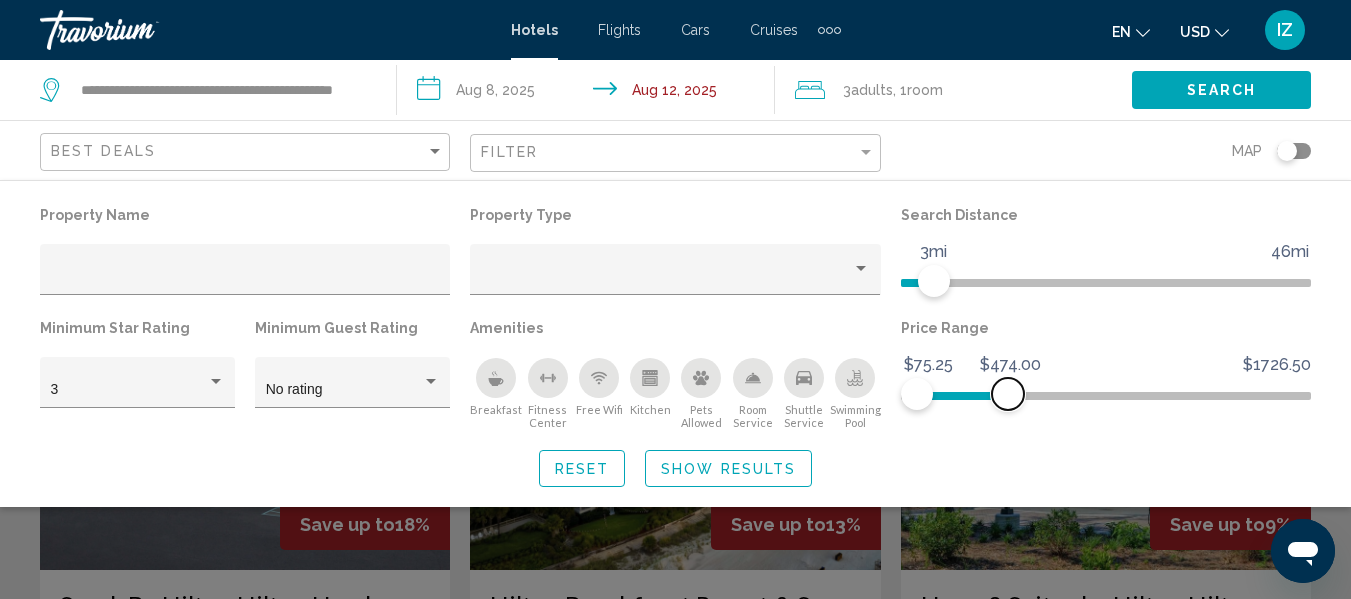drag, startPoint x: 1028, startPoint y: 383, endPoint x: 1008, endPoint y: 382, distance: 20.024984 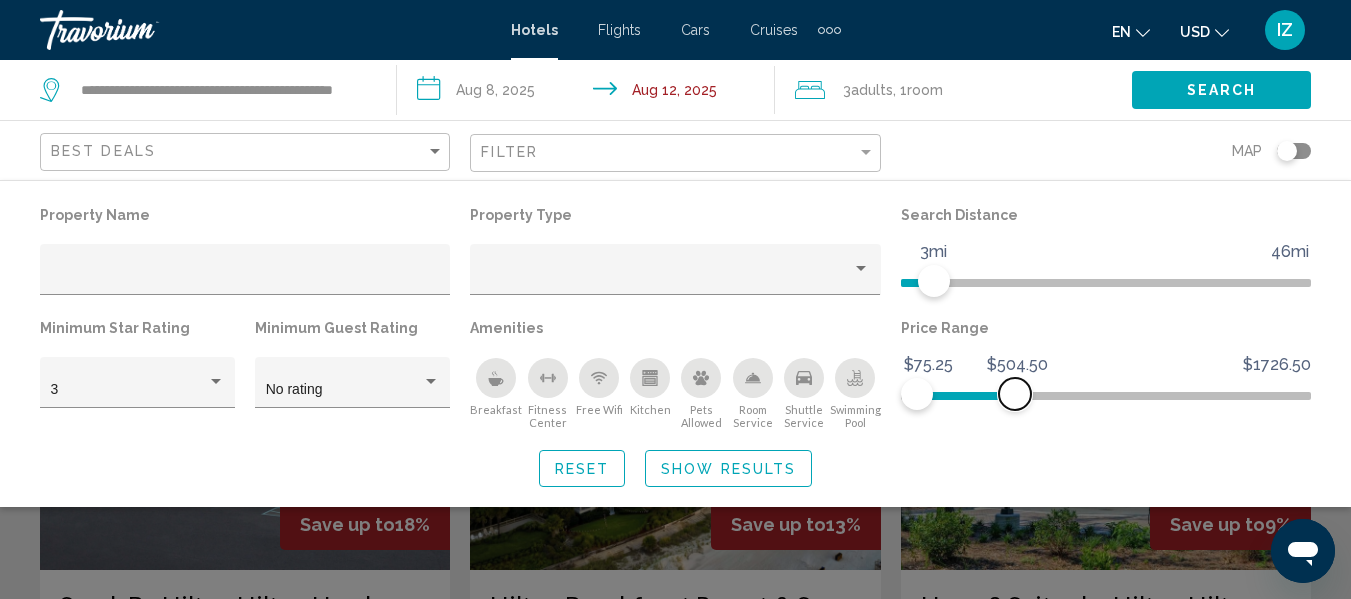 click 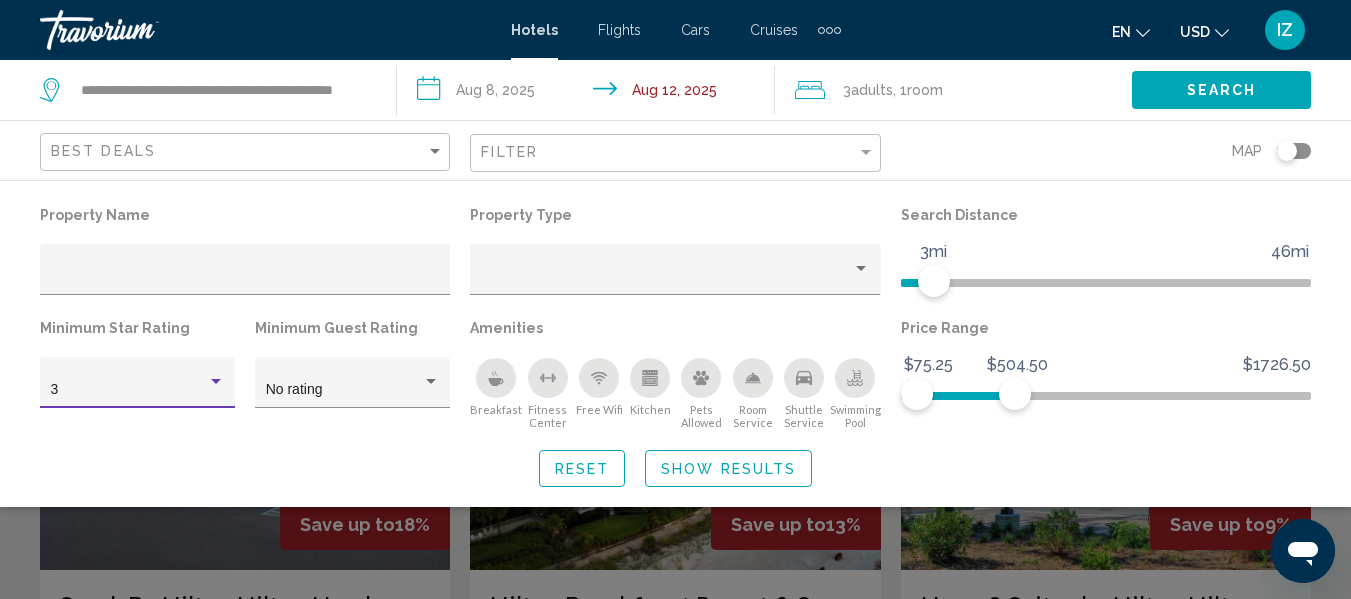 click at bounding box center [216, 381] 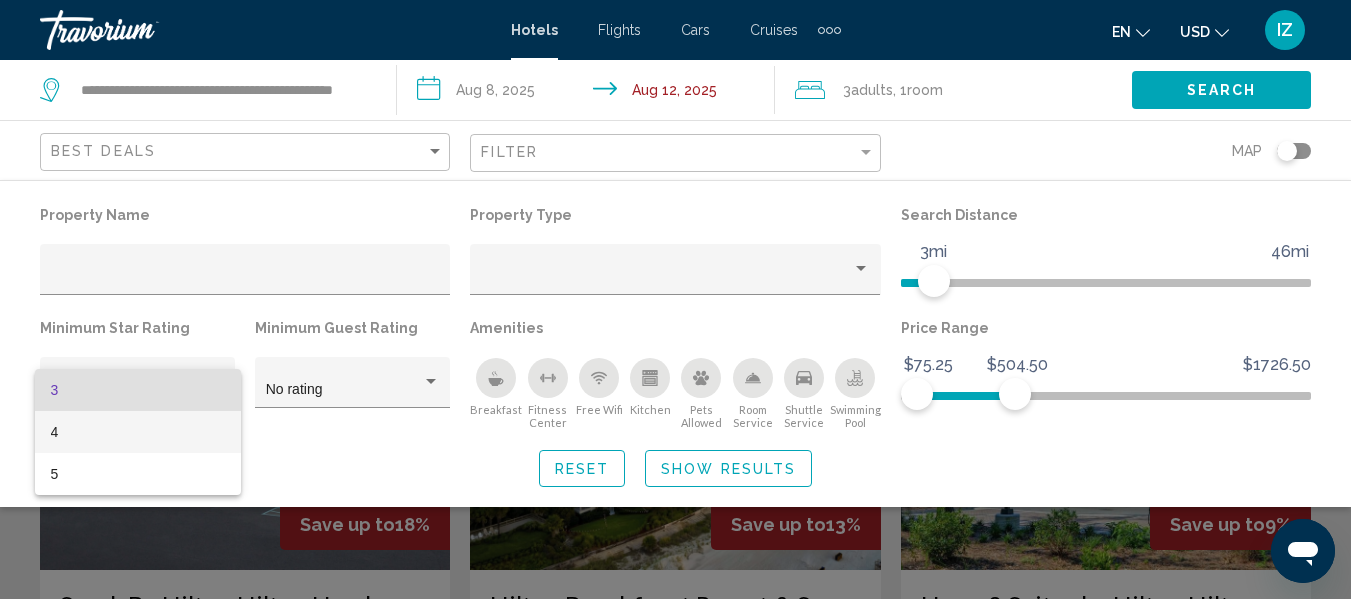 click on "4" at bounding box center [138, 432] 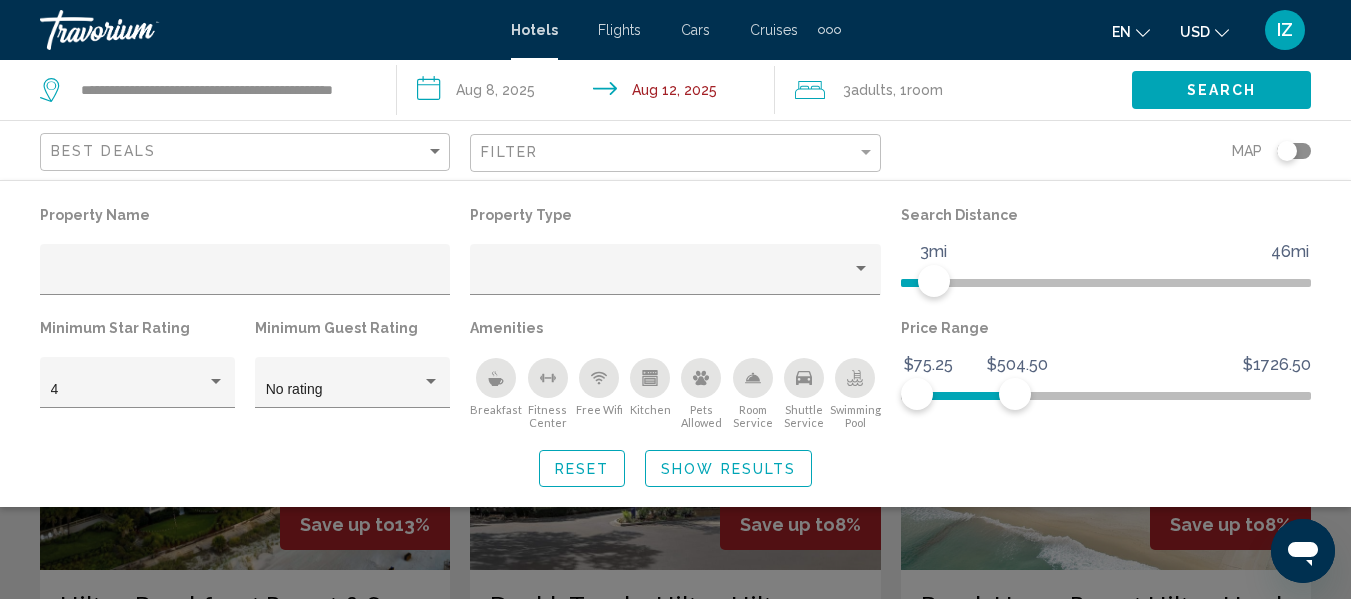 click on "Property Name Property Type Search Distance 1mi 46mi 3mi Minimum Star Rating 4 Minimum Guest Rating No rating Amenities
Breakfast
Fitness Center
Free Wifi
Kitchen
Pets Allowed
Room Service
Shuttle Service
Swimming Pool Price Range $75.25 $1726.50 $75.25 $504.50 Reset Show Results" 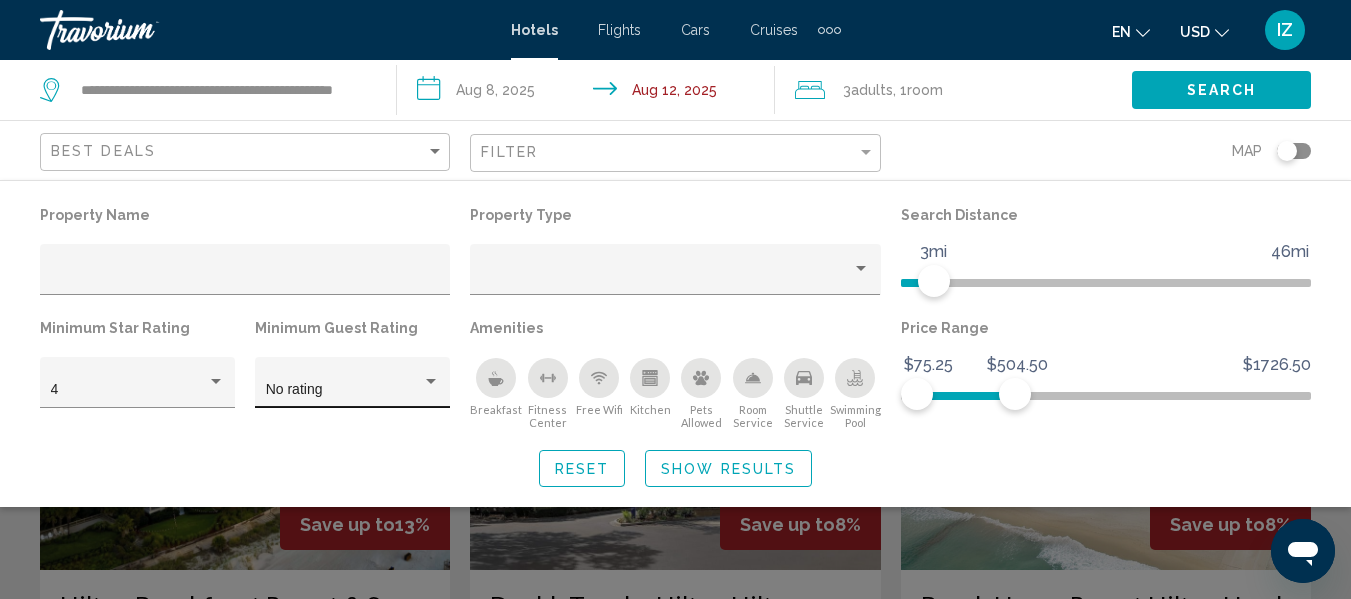 click at bounding box center [431, 381] 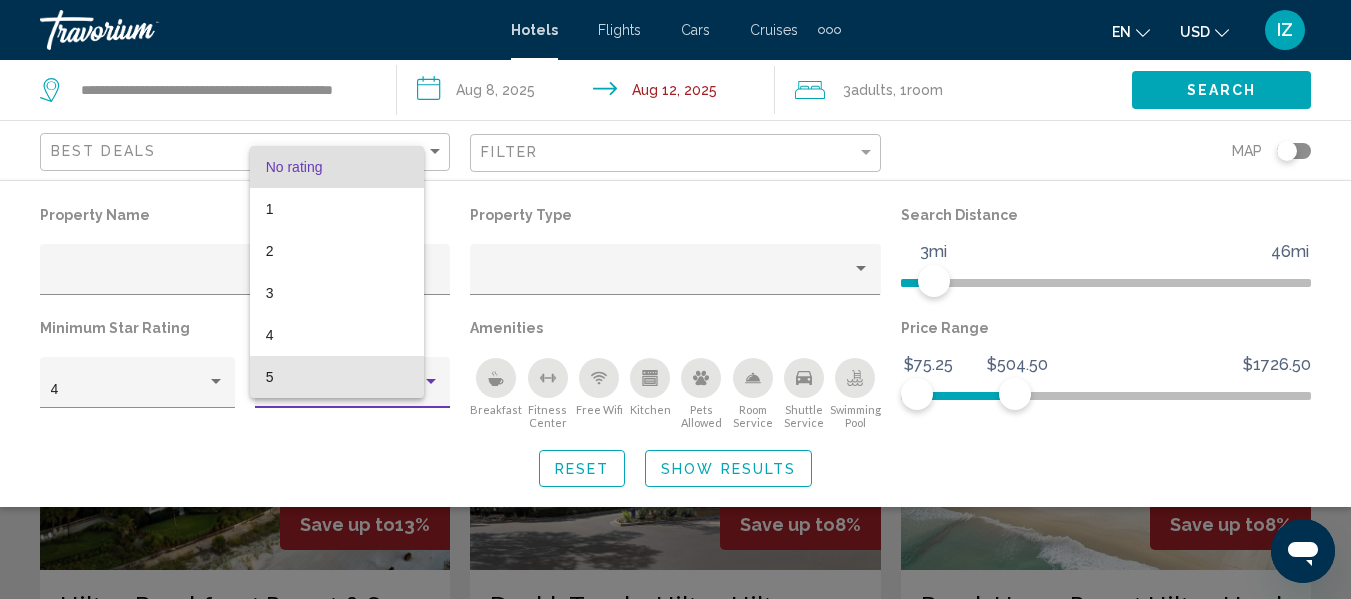 click on "5" at bounding box center (337, 377) 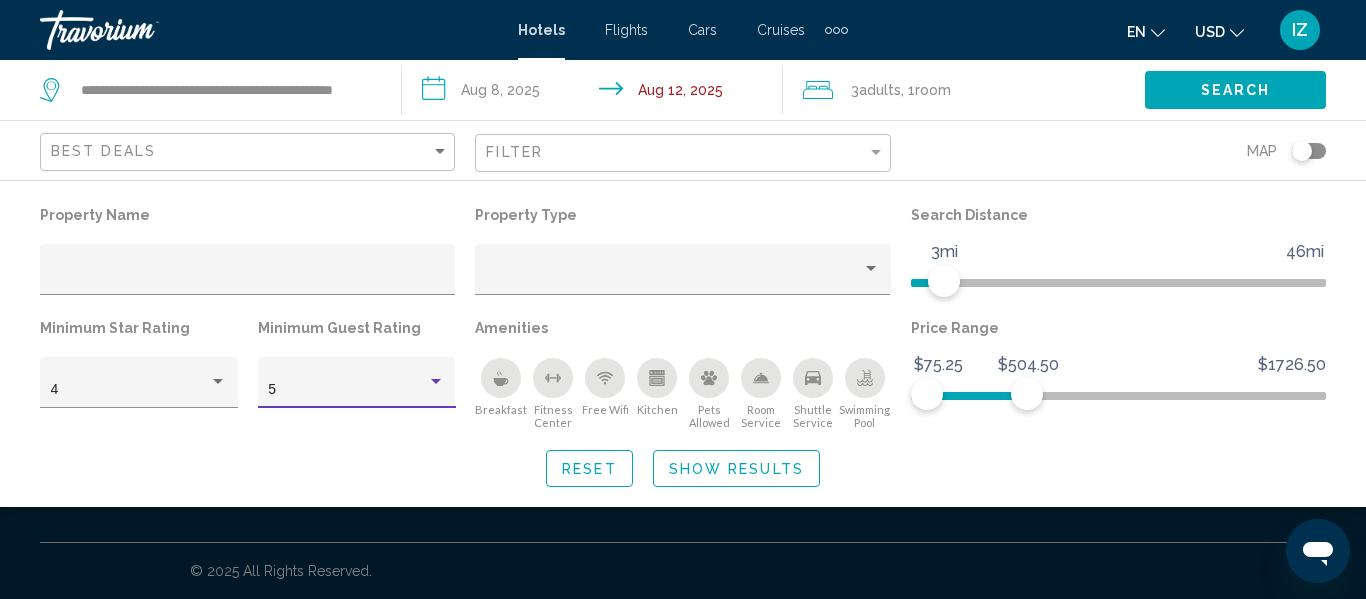 click at bounding box center (436, 381) 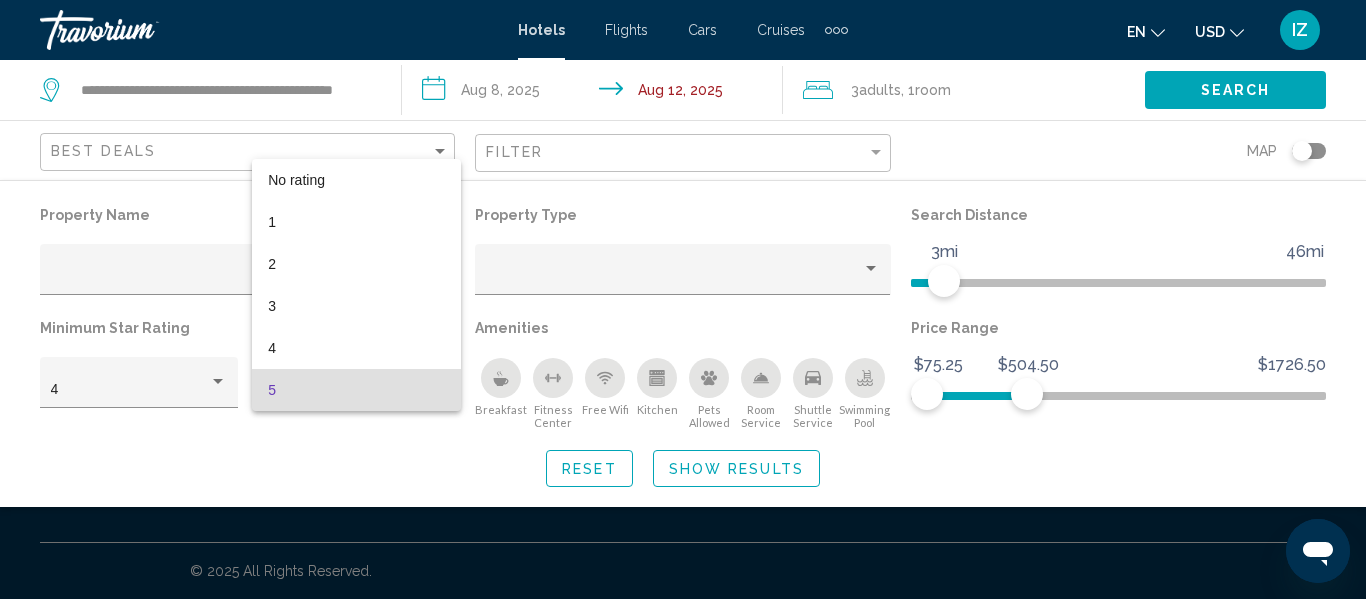 click at bounding box center (683, 299) 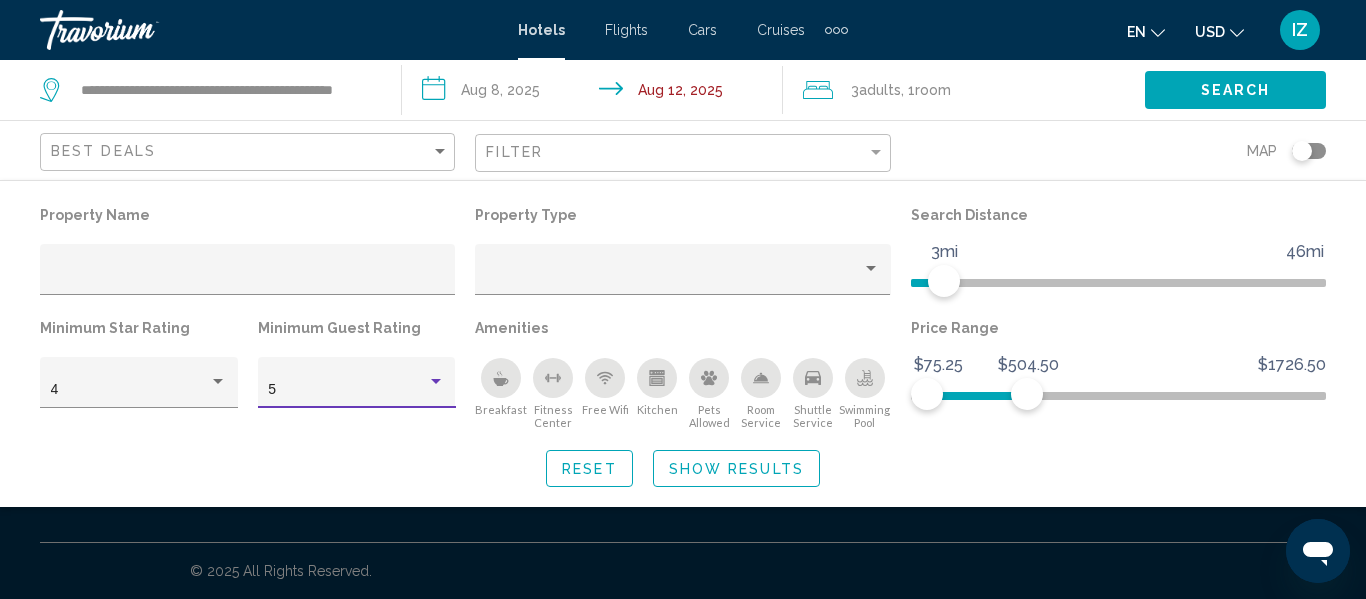 click on "Property Name Property Type Search Distance 1mi 46mi 3mi Minimum Star Rating 4 Minimum Guest Rating 5 Amenities
Breakfast
Fitness Center
Free Wifi
Kitchen
Pets Allowed
Room Service
Shuttle Service
Swimming Pool Price Range $75.25 $1726.50 $75.25 $504.50 Reset Show Results" 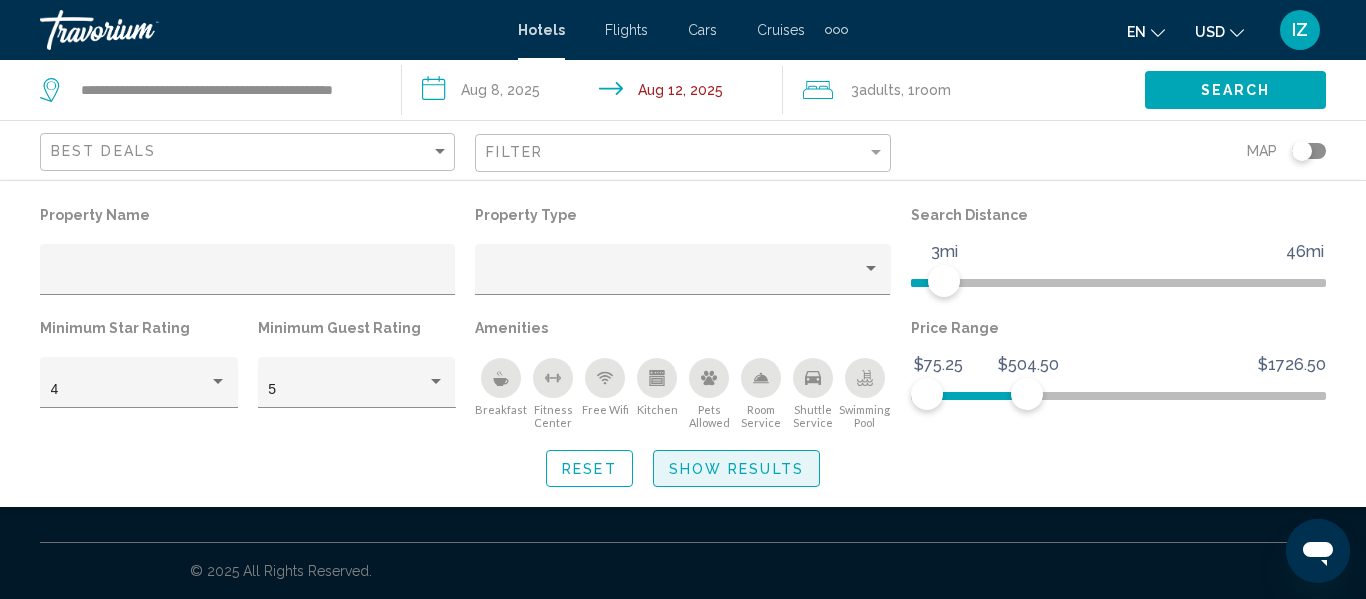click on "Show Results" 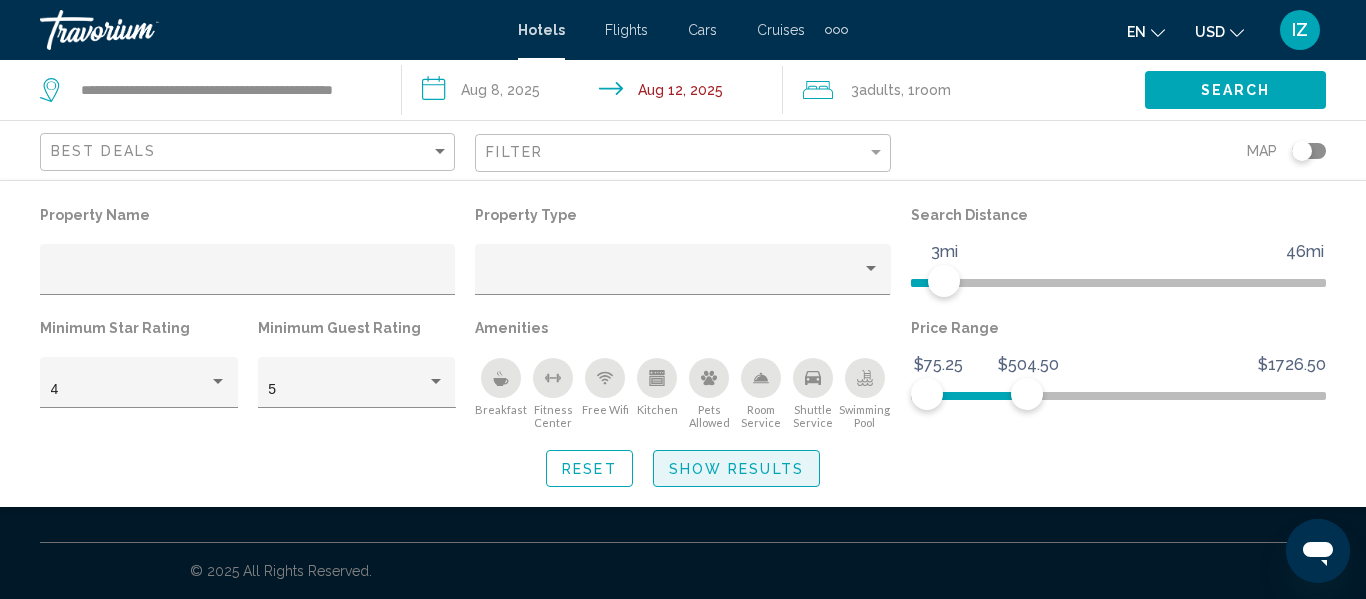 click on "Hotels Flights Cars Cruises Activities" at bounding box center (646, 448) 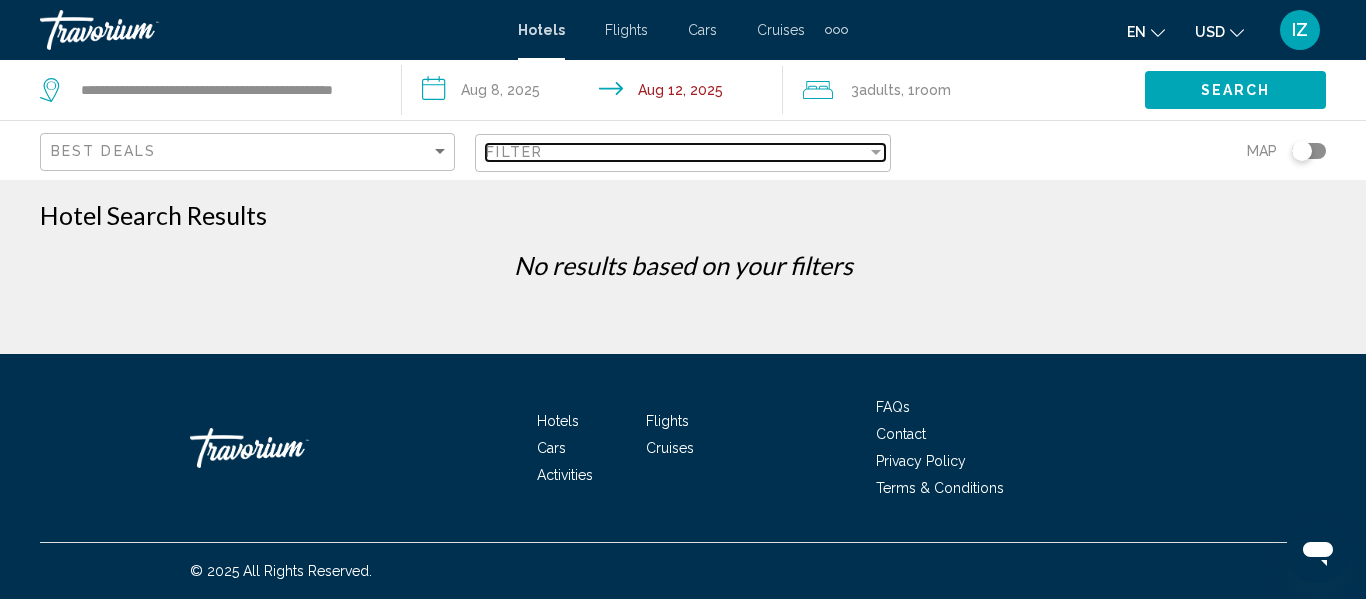 click at bounding box center (876, 152) 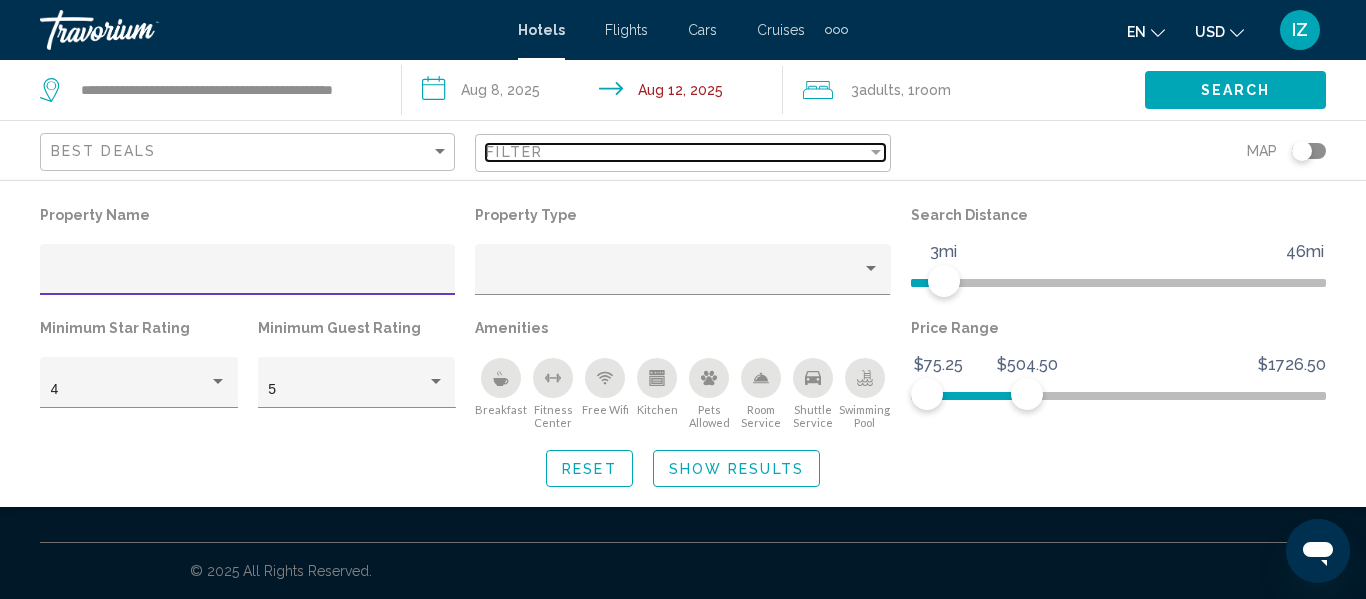 click at bounding box center (876, 152) 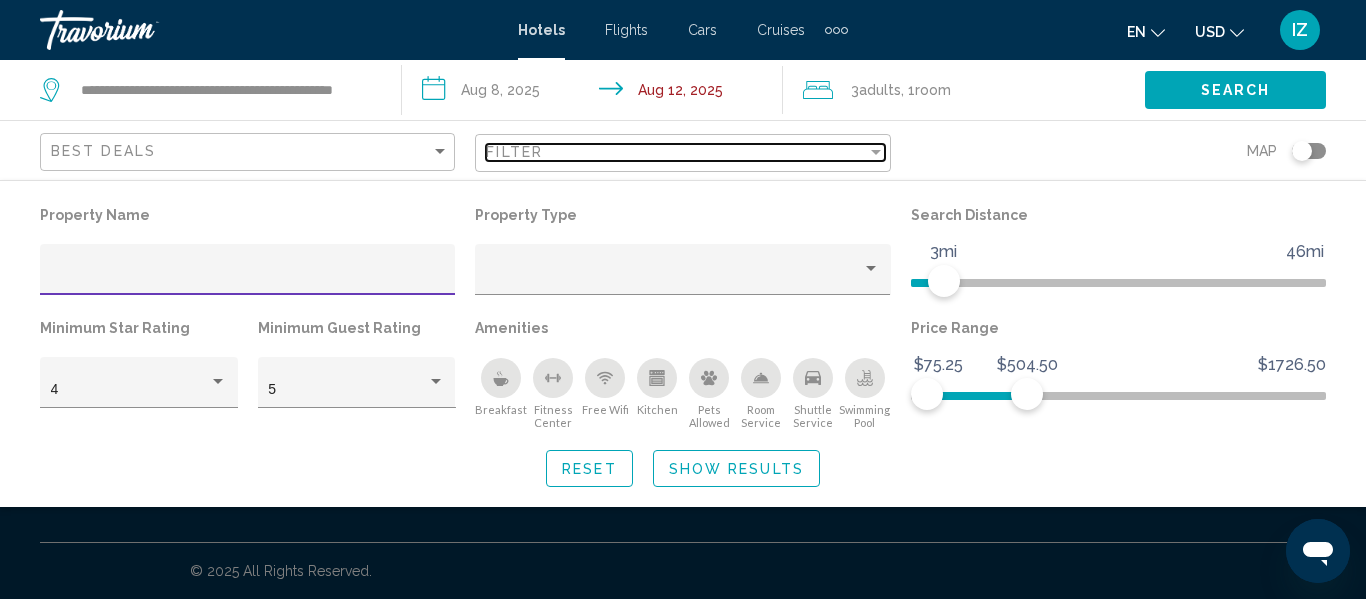 click at bounding box center [876, 152] 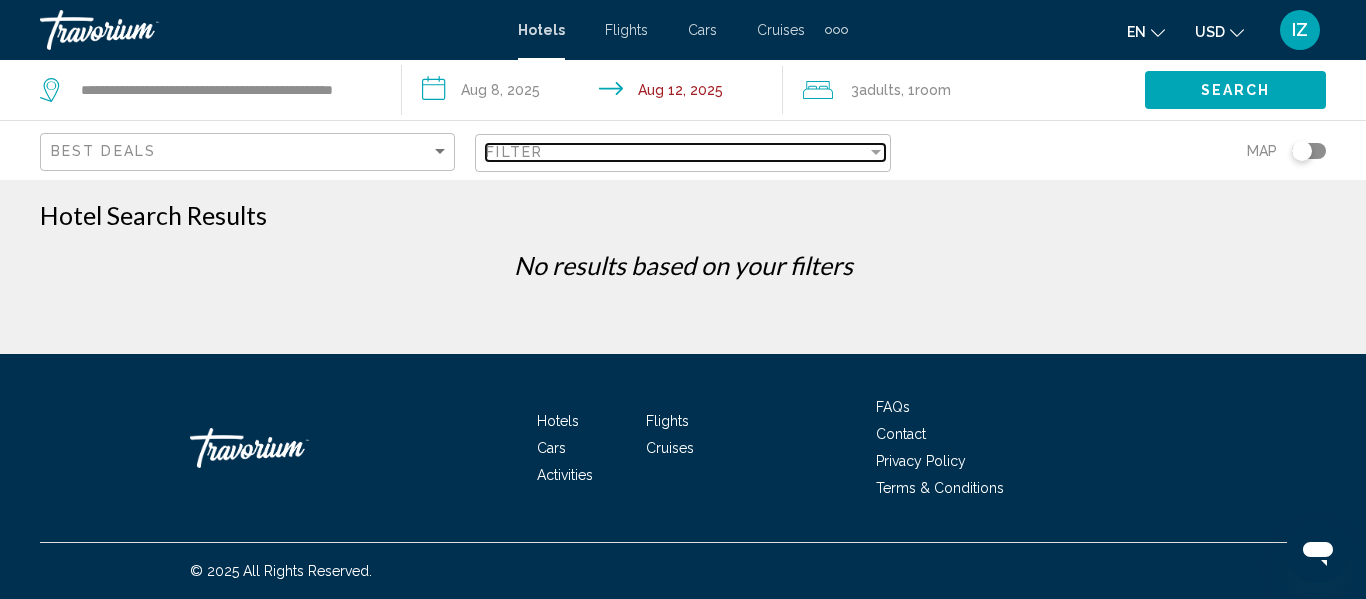 click at bounding box center (876, 152) 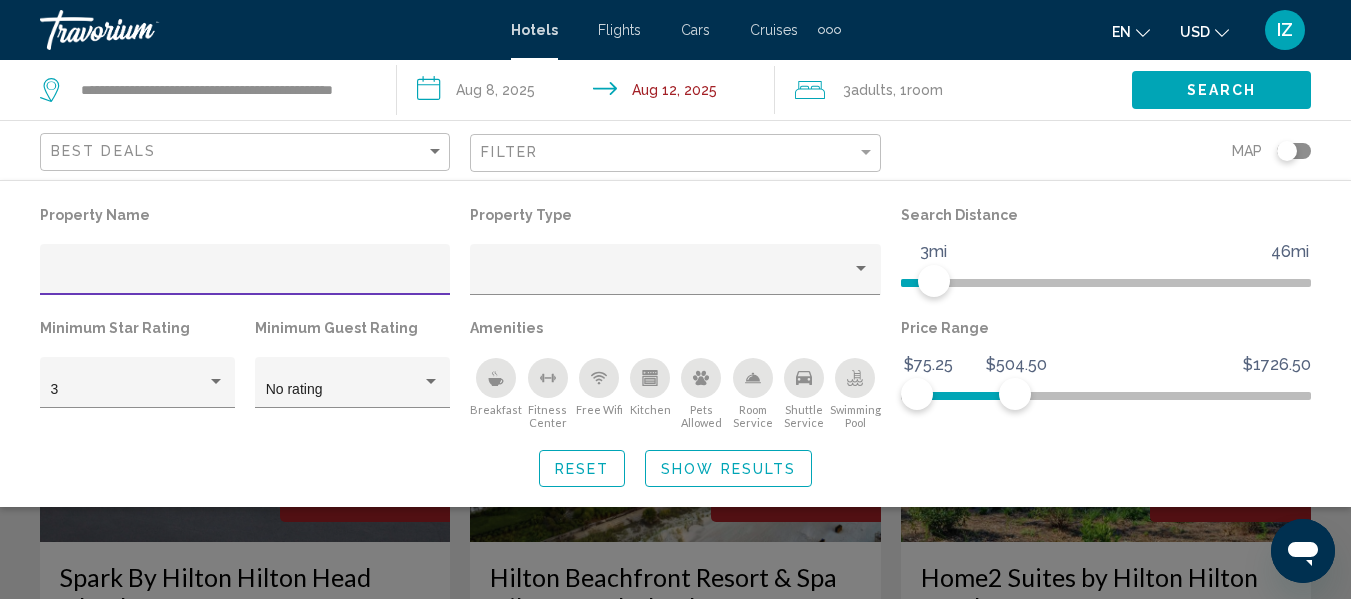 scroll, scrollTop: 0, scrollLeft: 0, axis: both 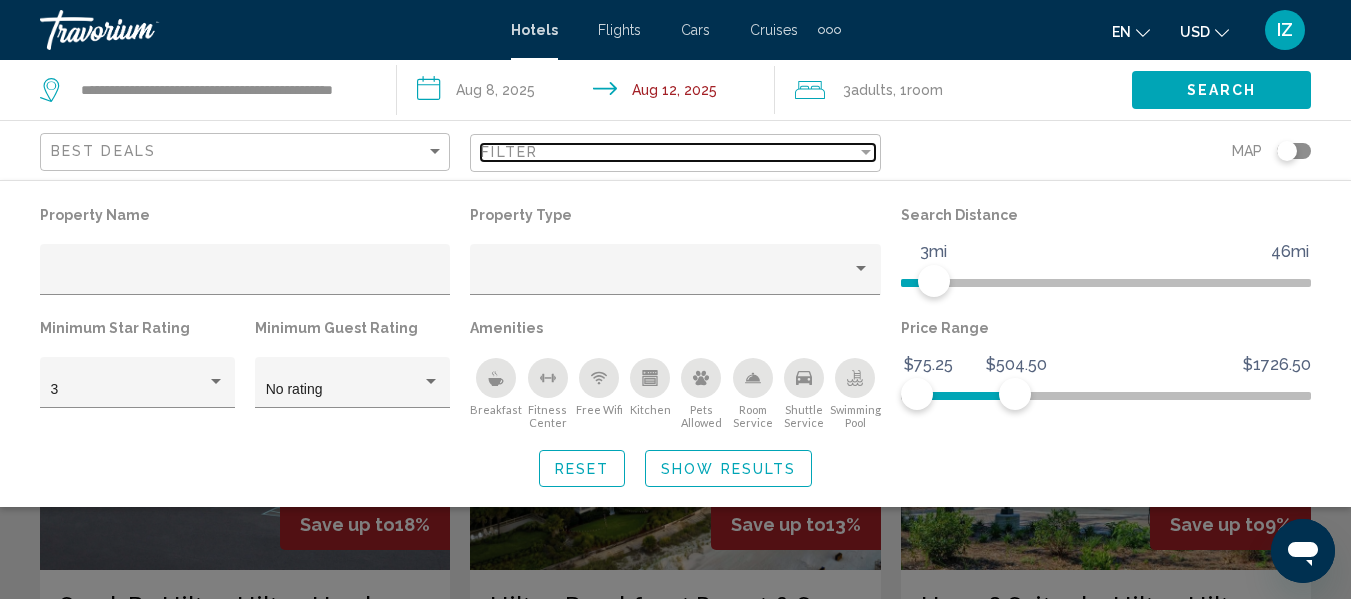 click at bounding box center [866, 152] 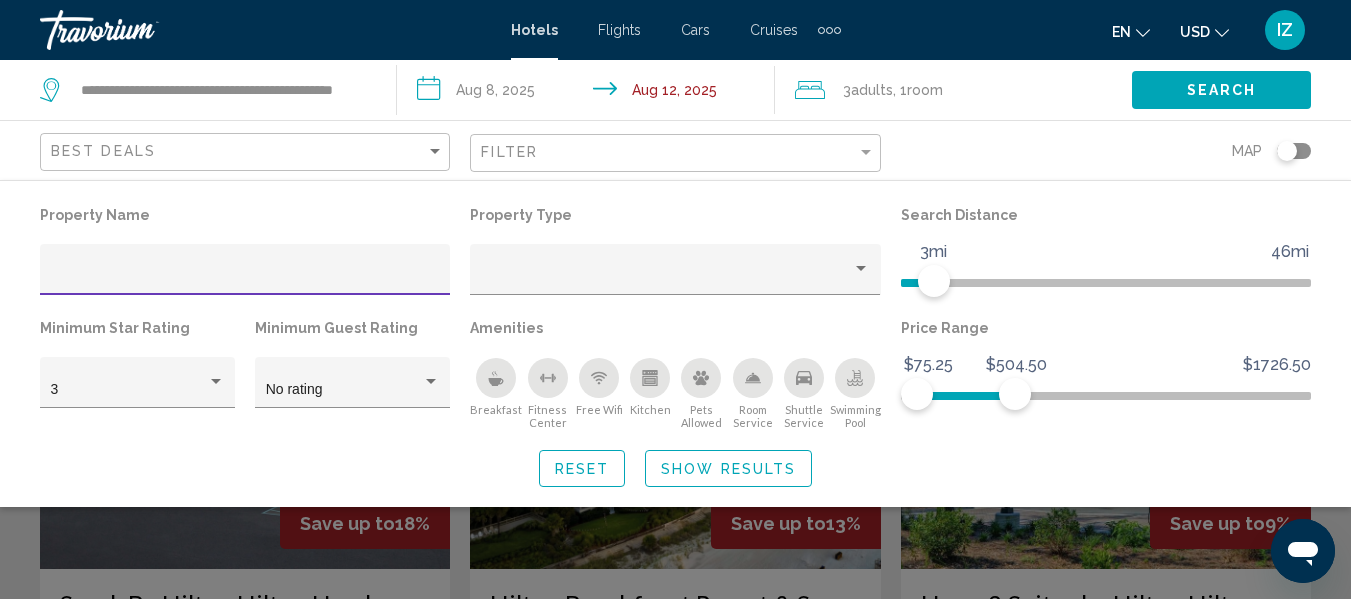 scroll, scrollTop: 0, scrollLeft: 0, axis: both 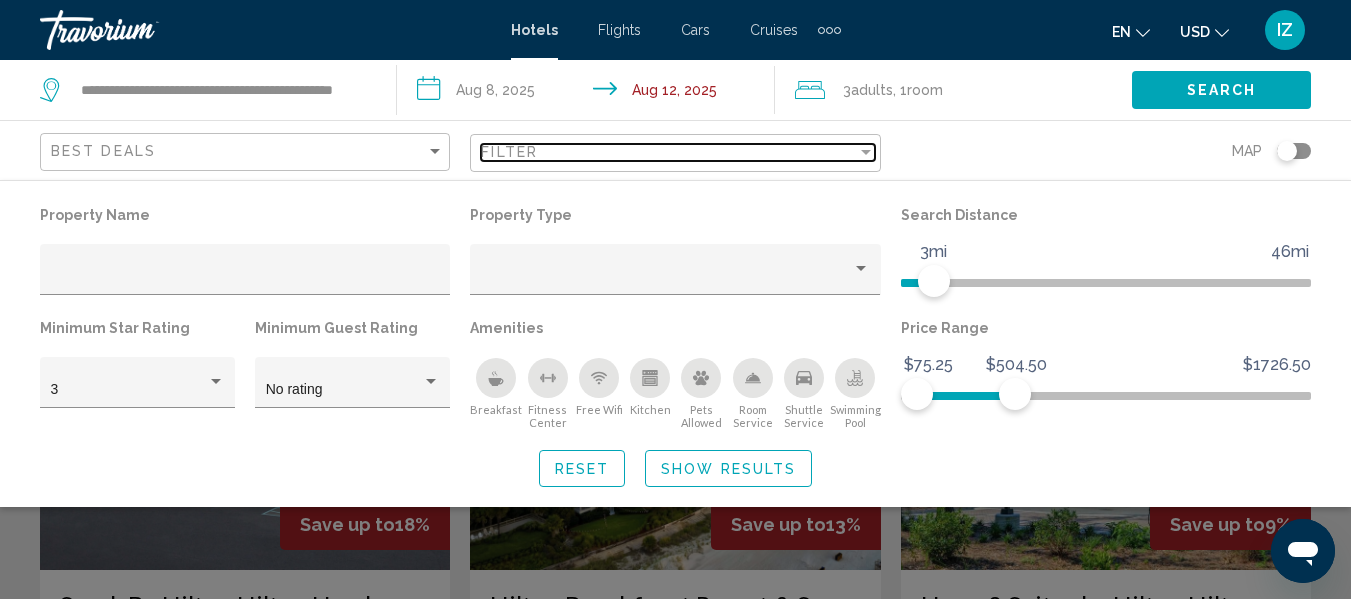 click at bounding box center (866, 152) 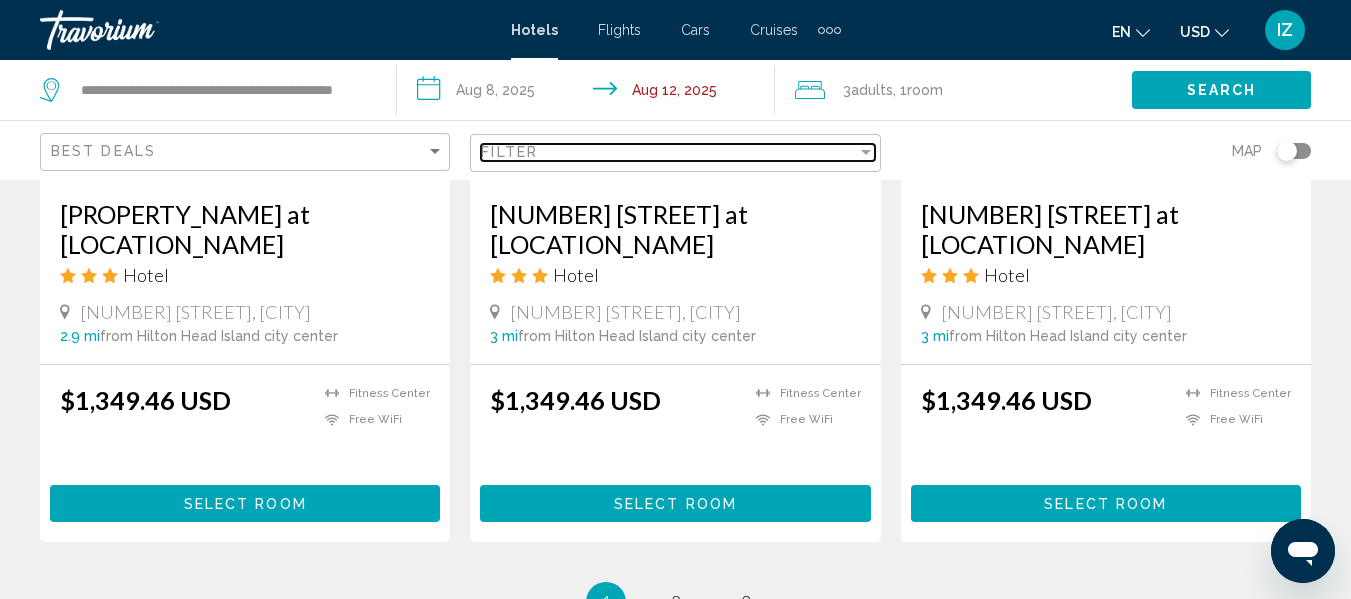 scroll, scrollTop: 2800, scrollLeft: 0, axis: vertical 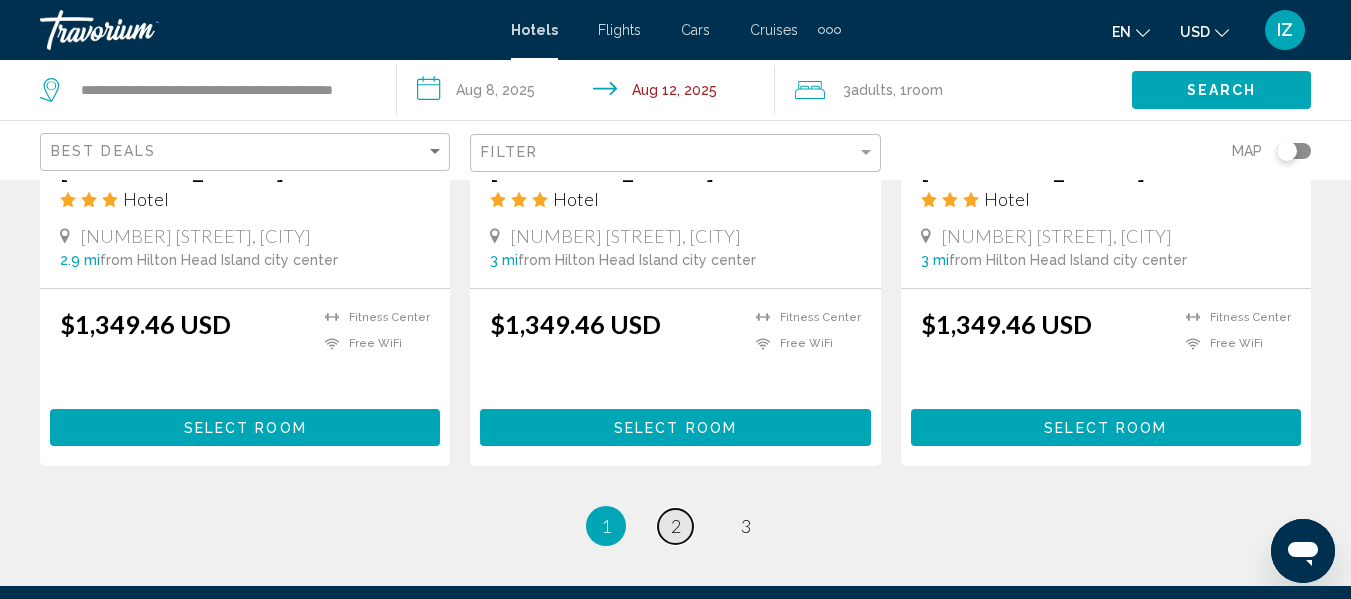 click on "2" at bounding box center [676, 526] 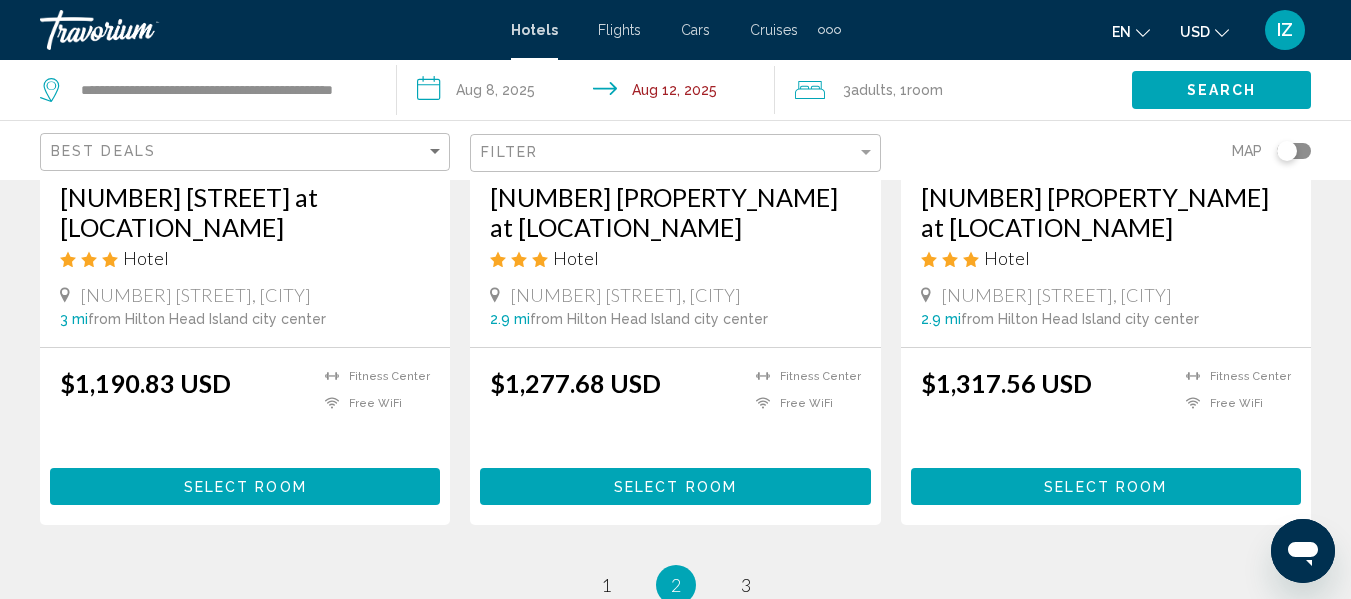 scroll, scrollTop: 2700, scrollLeft: 0, axis: vertical 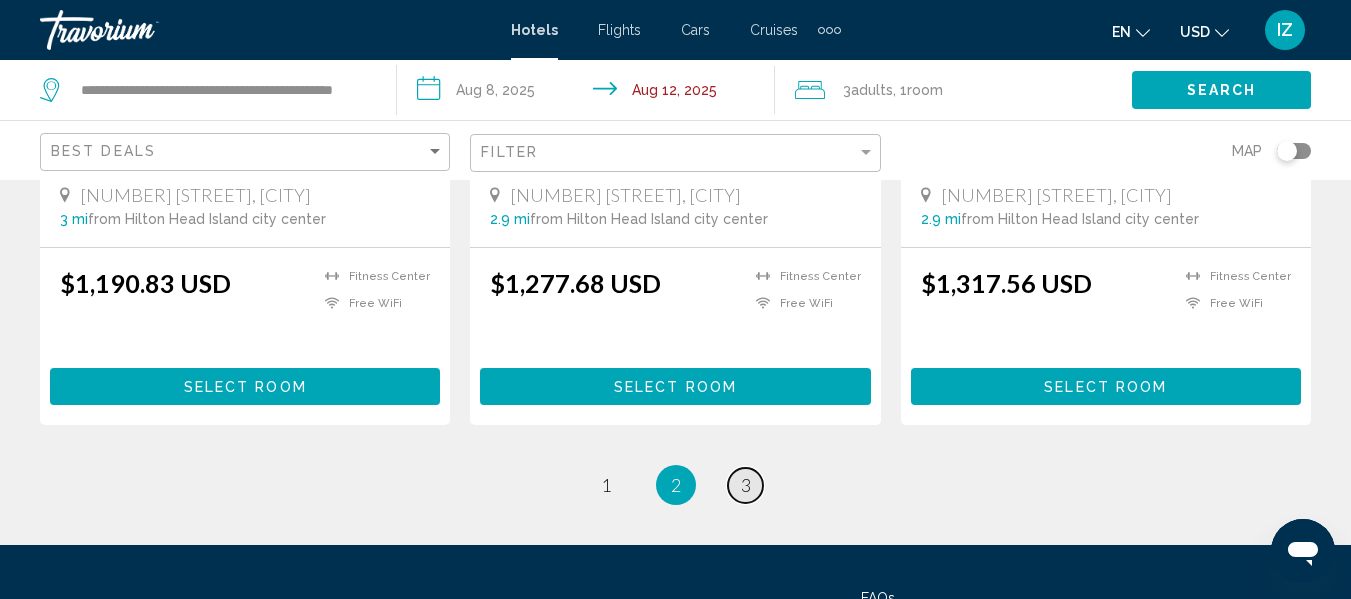click on "page  3" at bounding box center (745, 485) 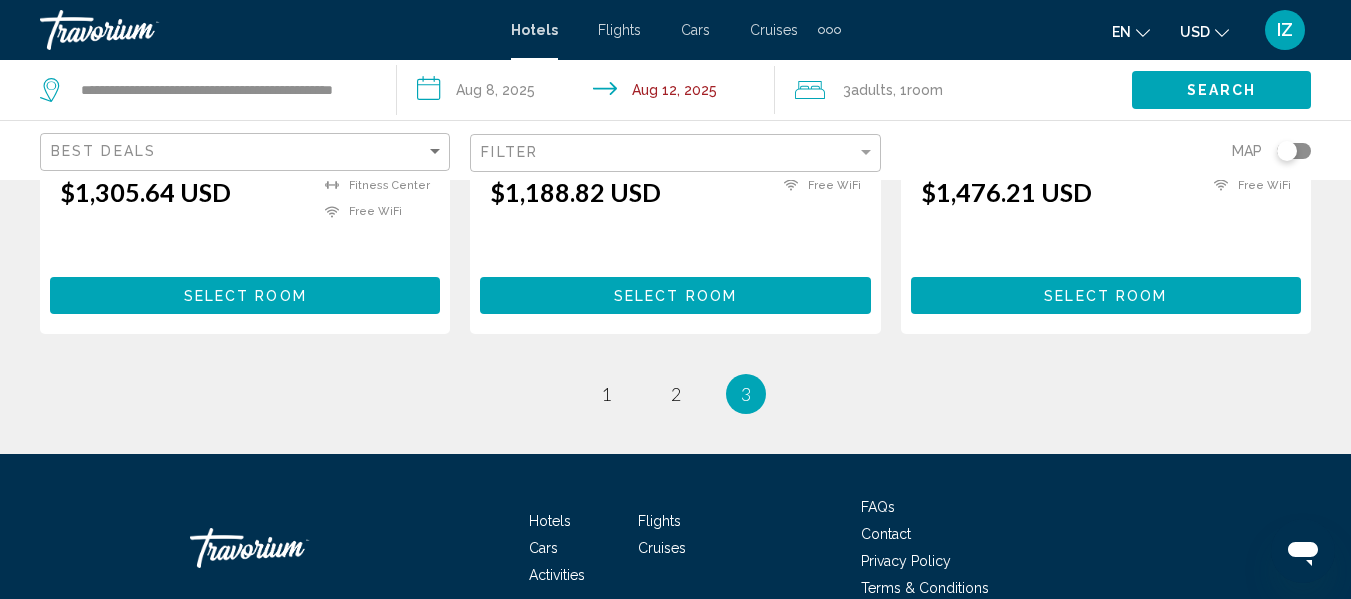 click on "Hotels Flights Cars Cruises Activities FAQs Contact Privacy Policy Terms & Conditions" at bounding box center (675, 548) 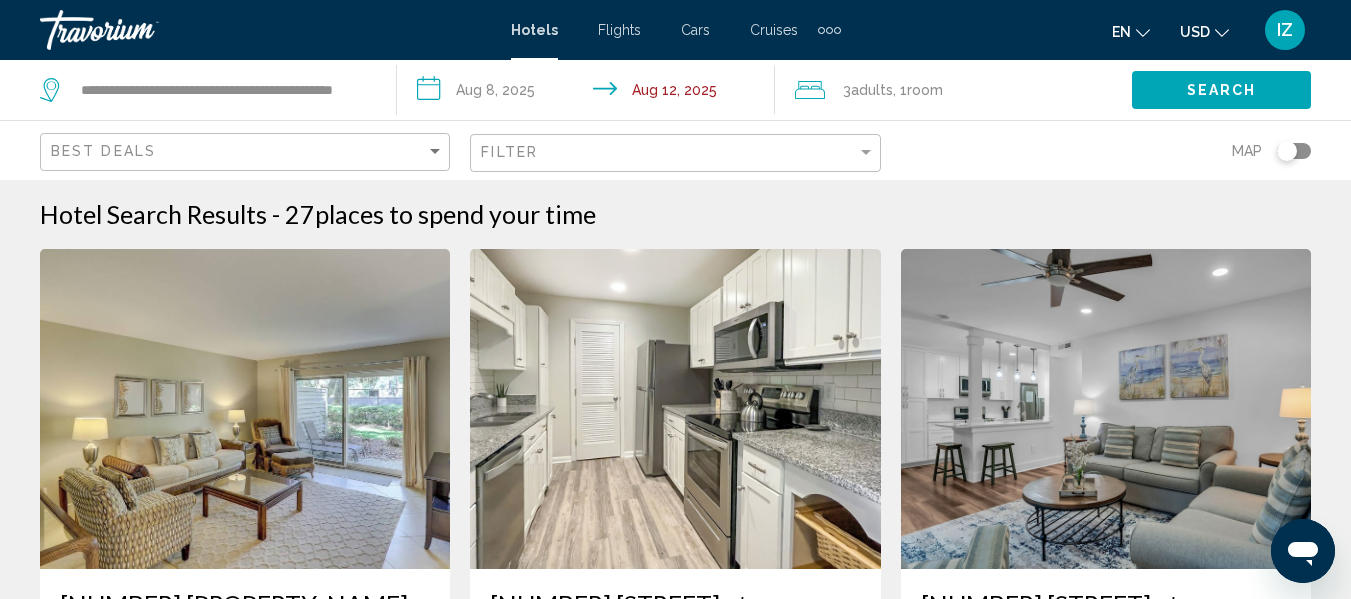 scroll, scrollTop: 0, scrollLeft: 0, axis: both 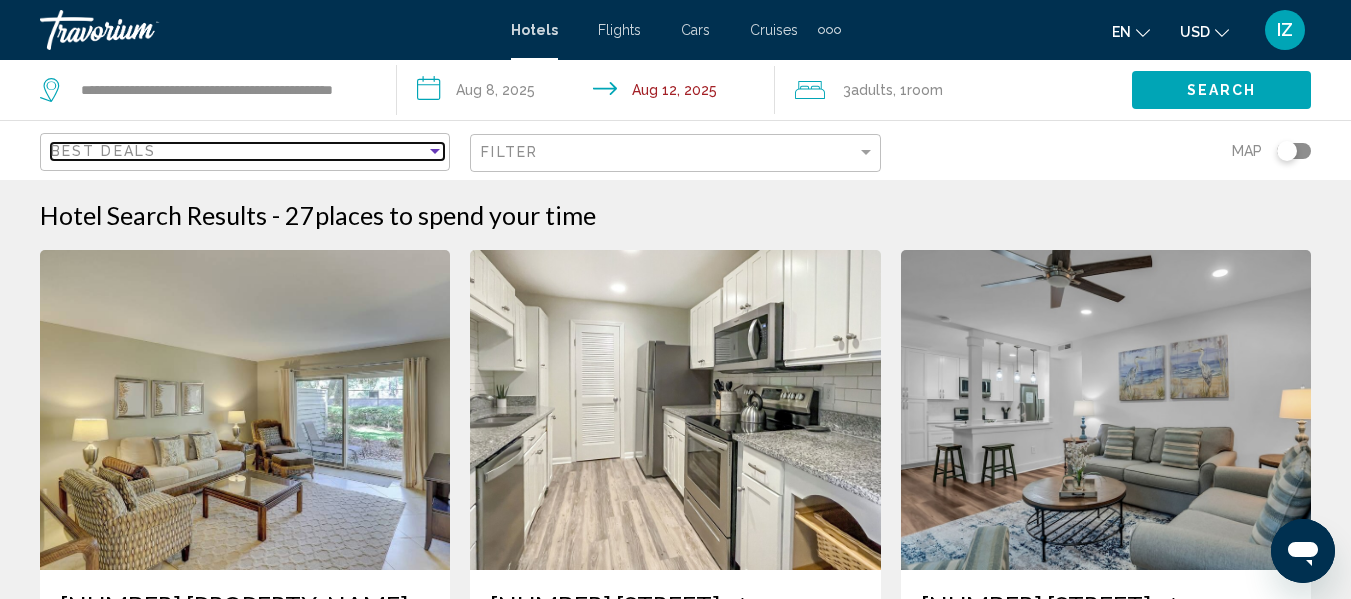 click at bounding box center [435, 151] 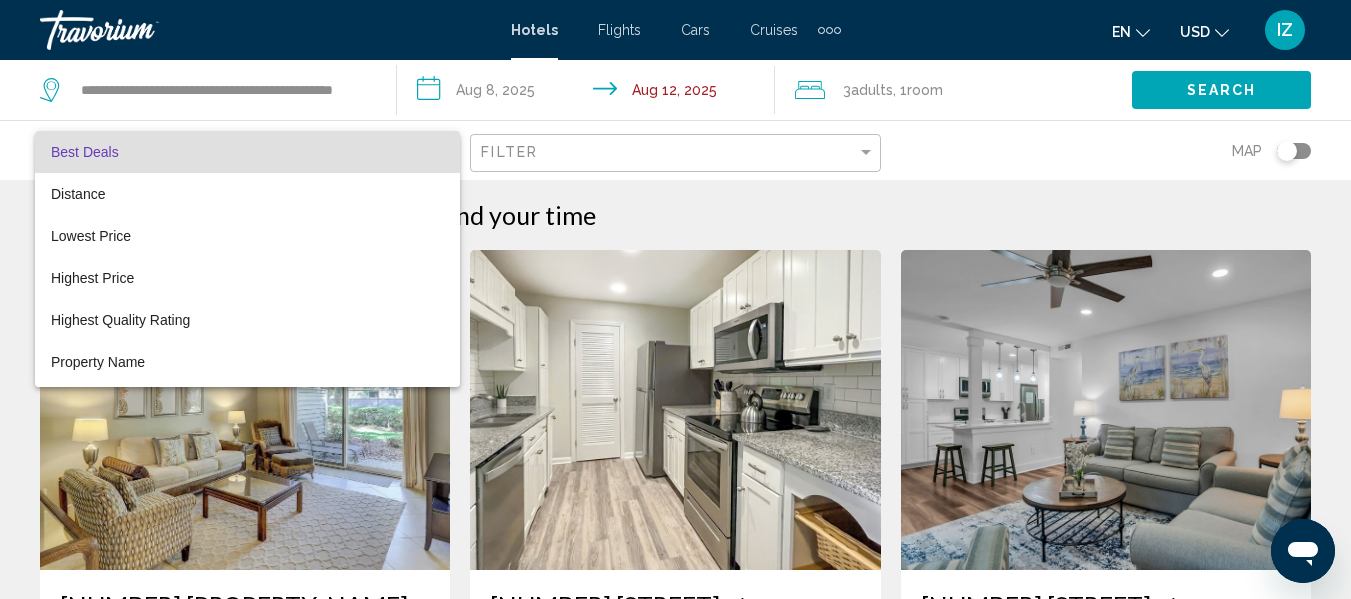 click at bounding box center [675, 299] 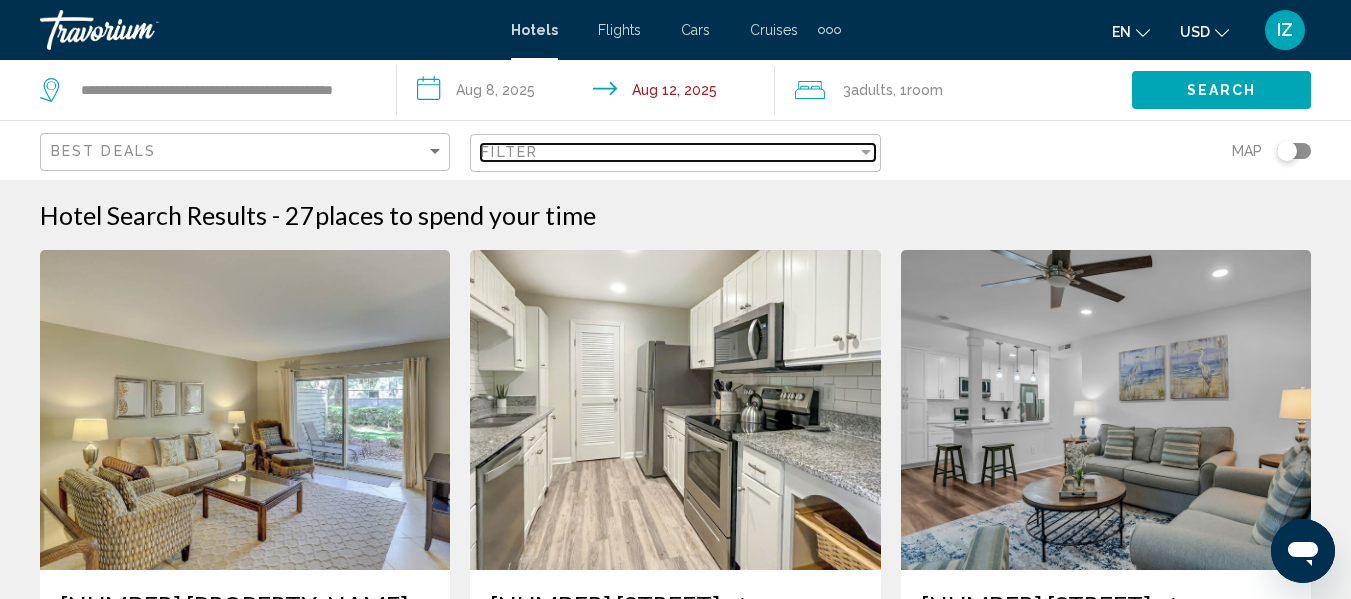 click at bounding box center (866, 152) 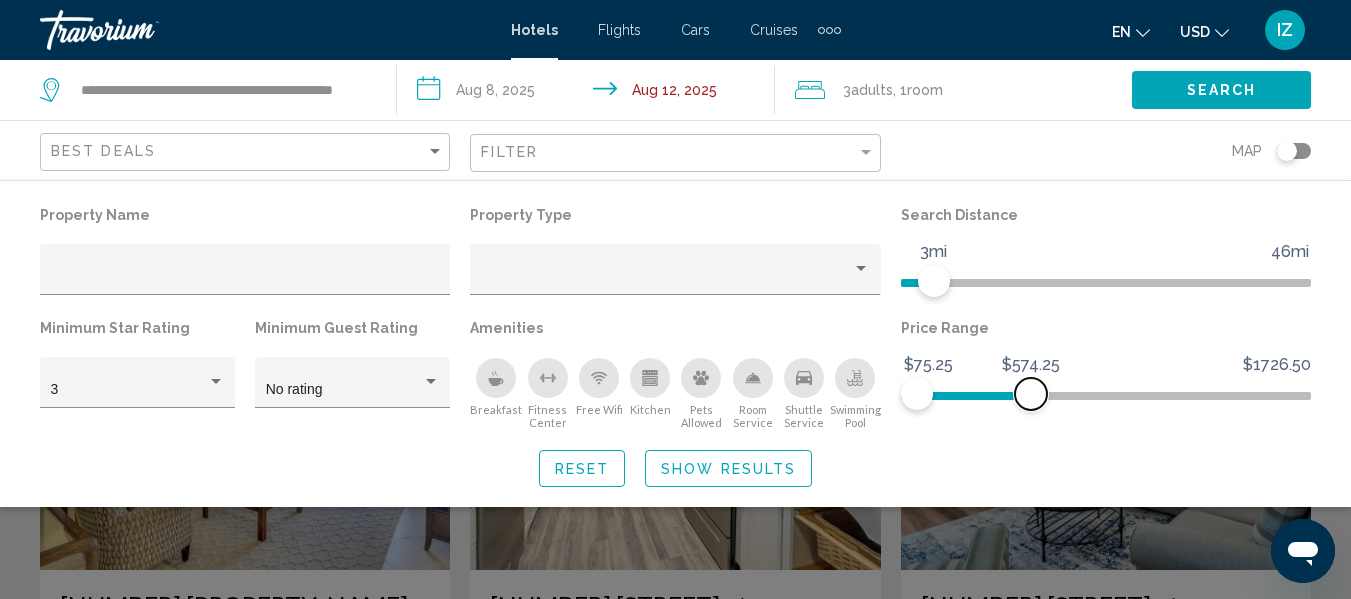 drag, startPoint x: 1014, startPoint y: 394, endPoint x: 1039, endPoint y: 394, distance: 25 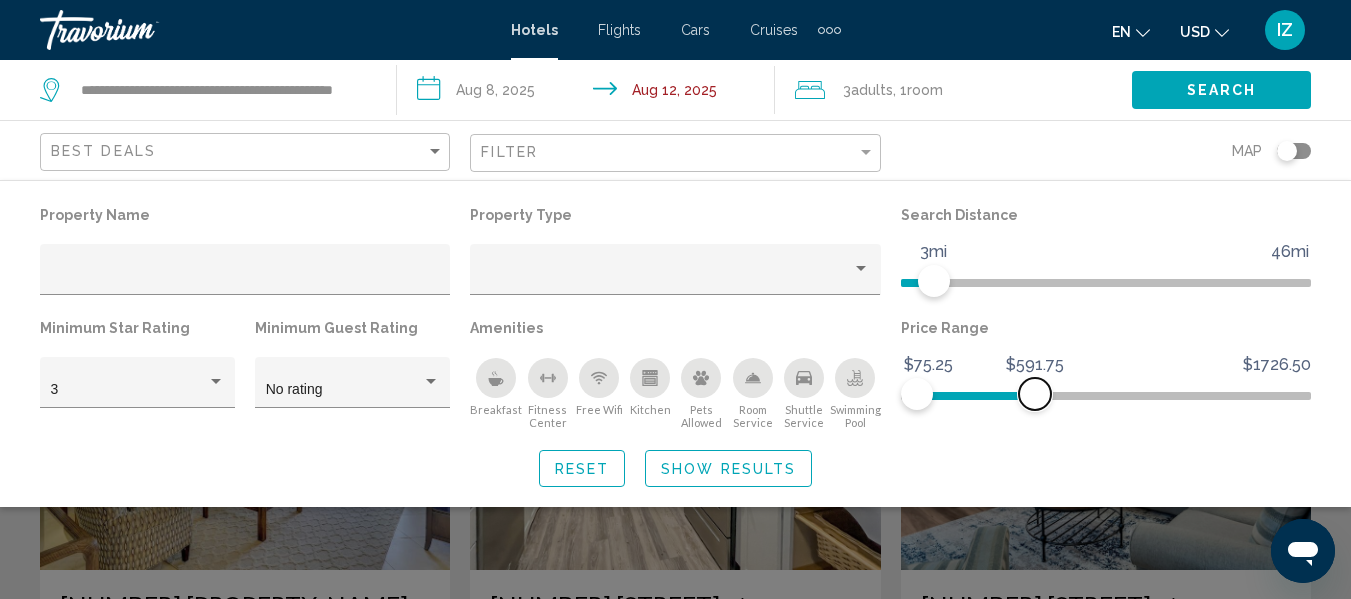 click 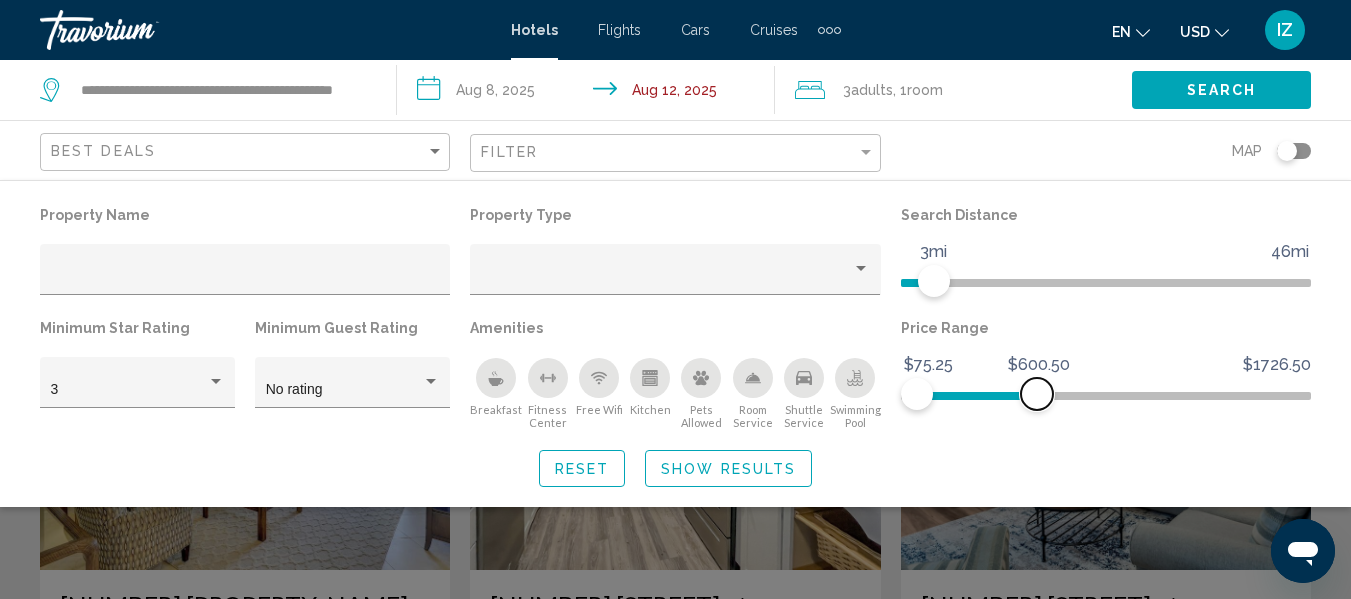click 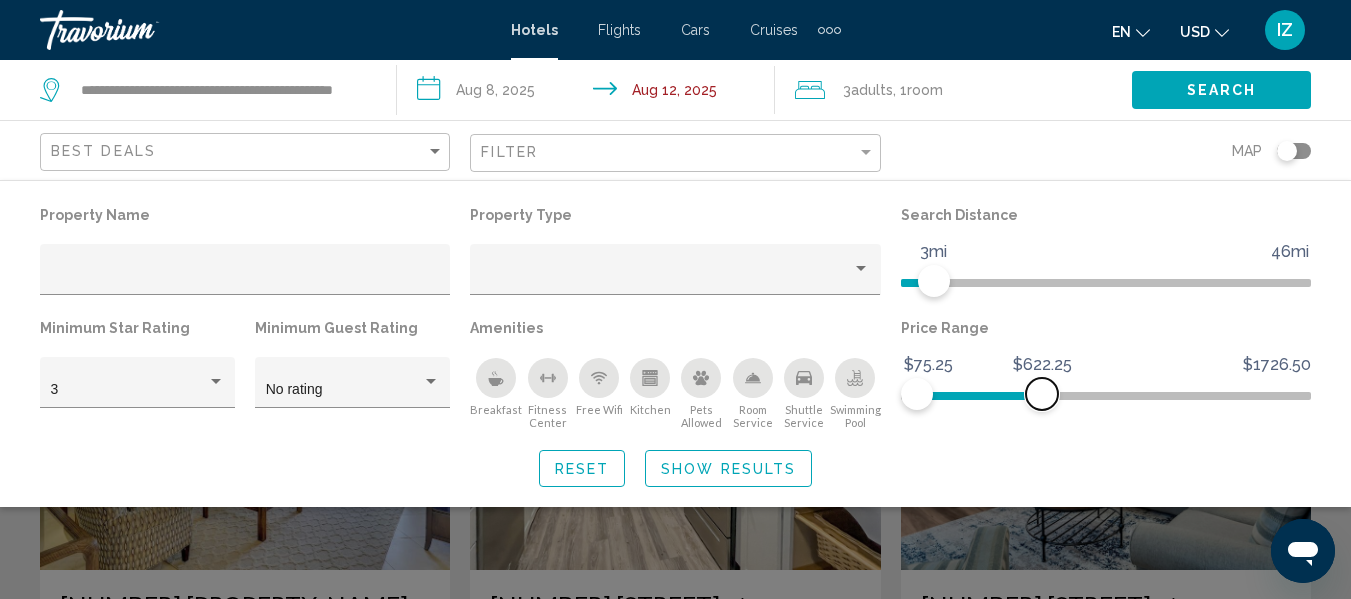 click 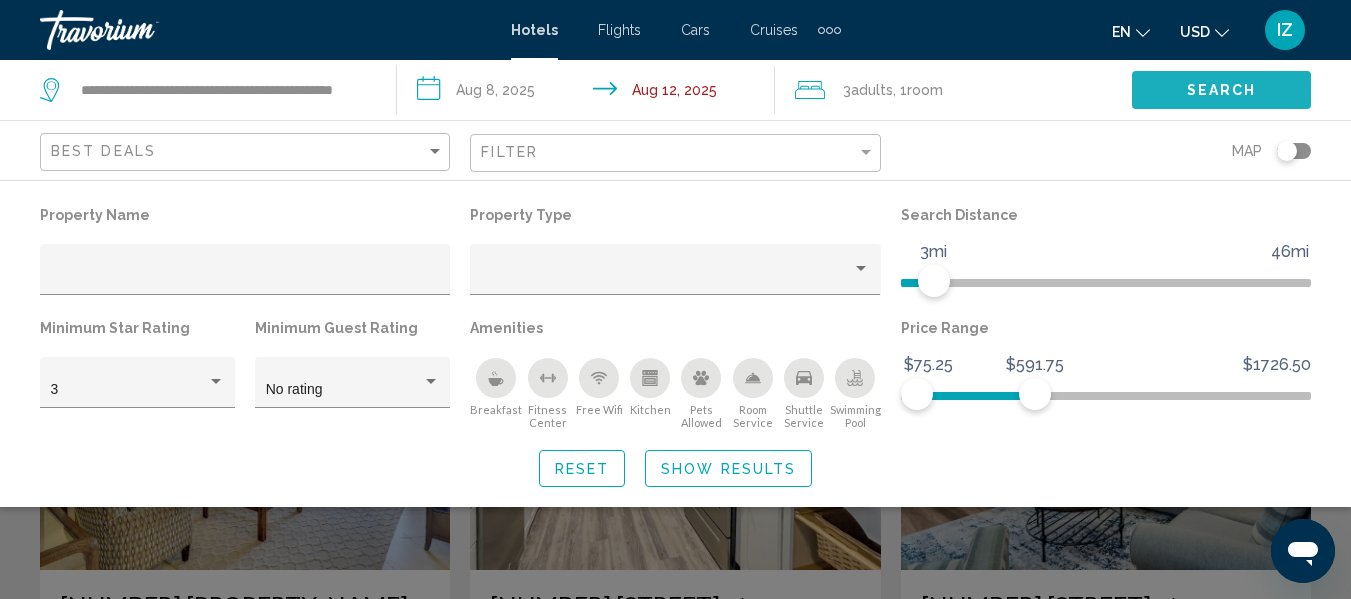 click on "Search" 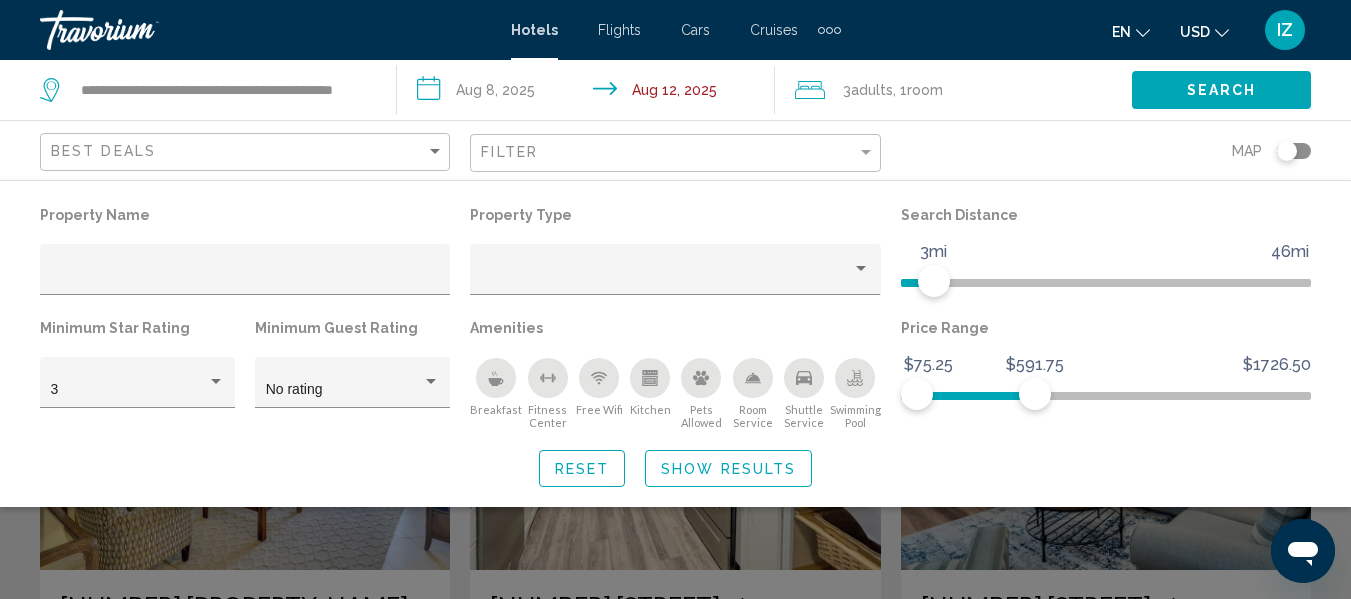click on "Search" 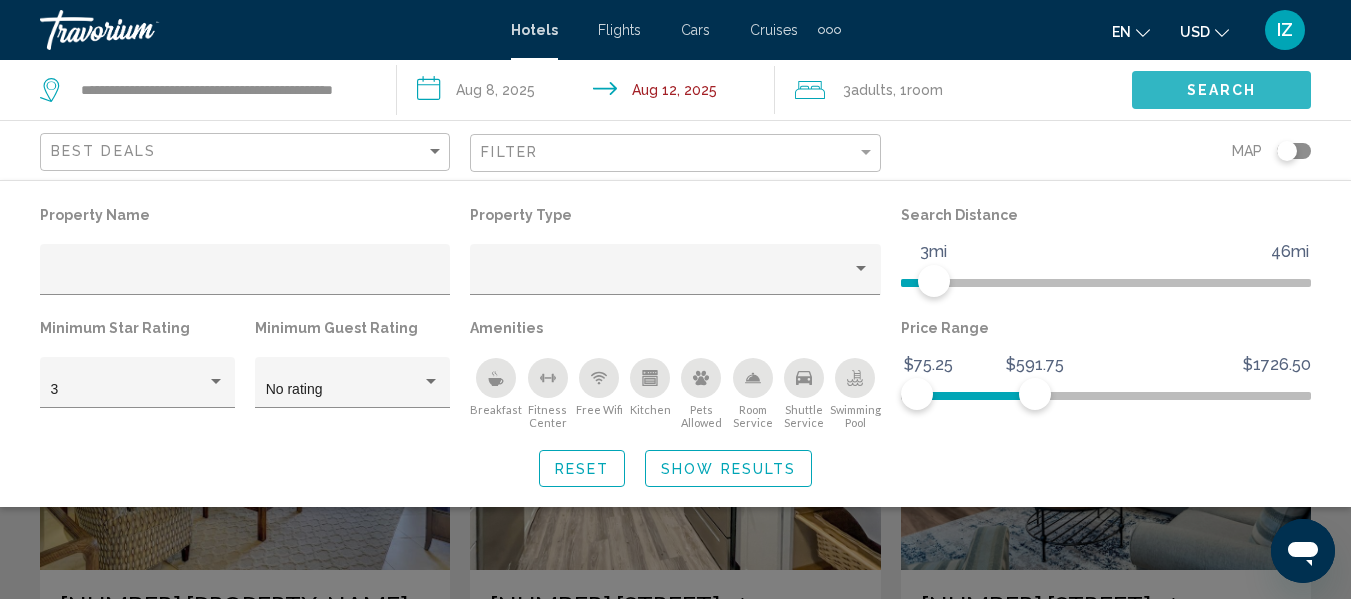 click on "Search" 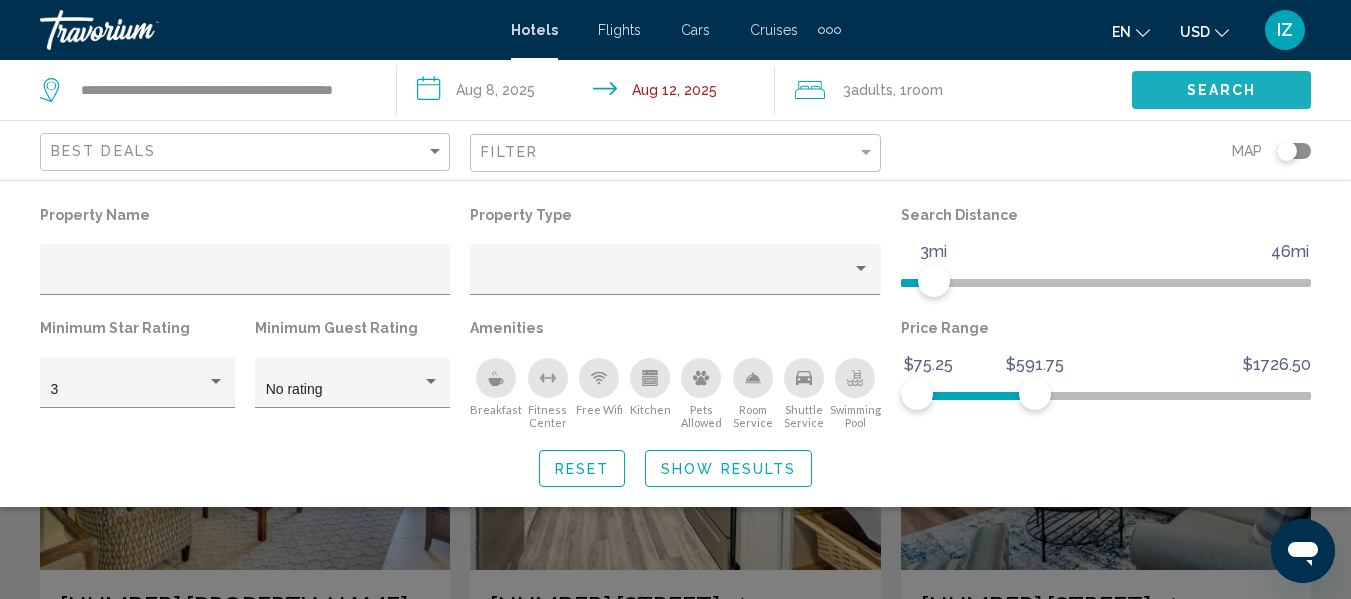 click on "Search" 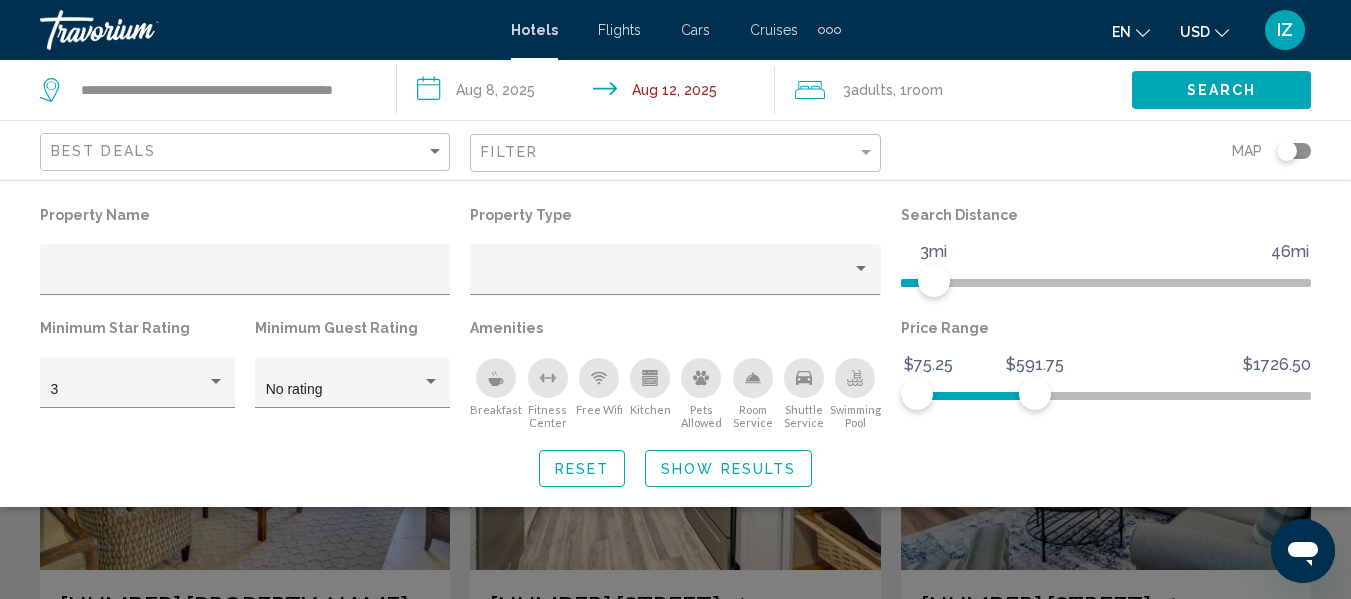 click on "Search" 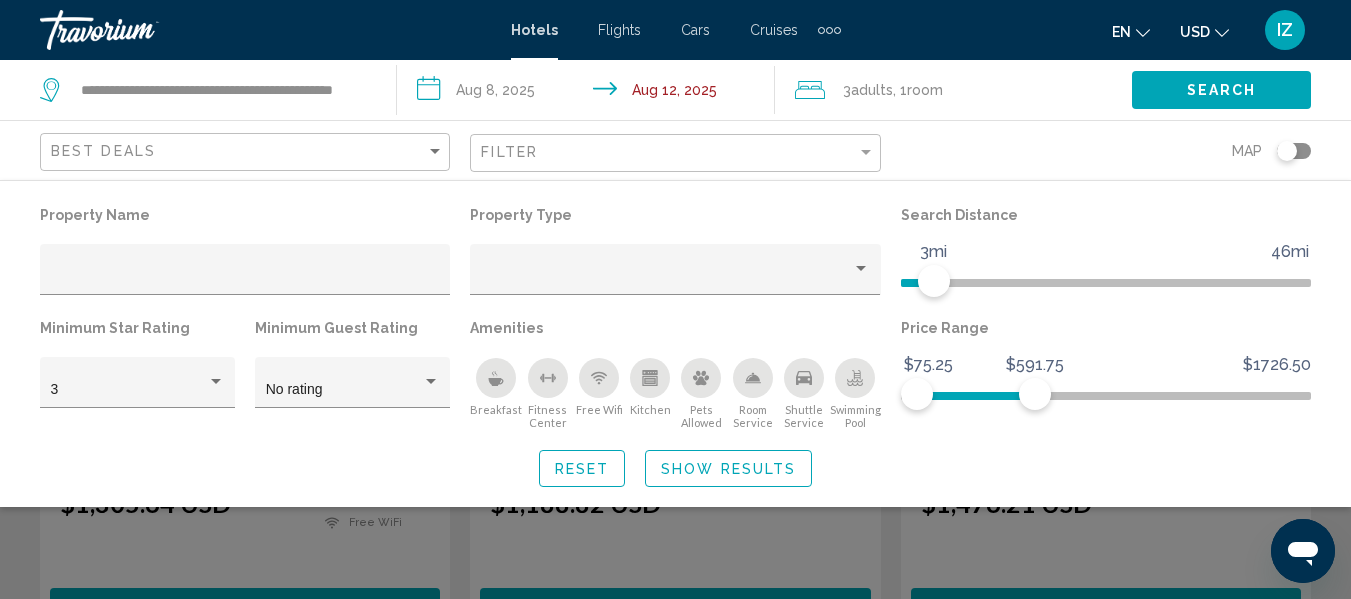 scroll, scrollTop: 300, scrollLeft: 0, axis: vertical 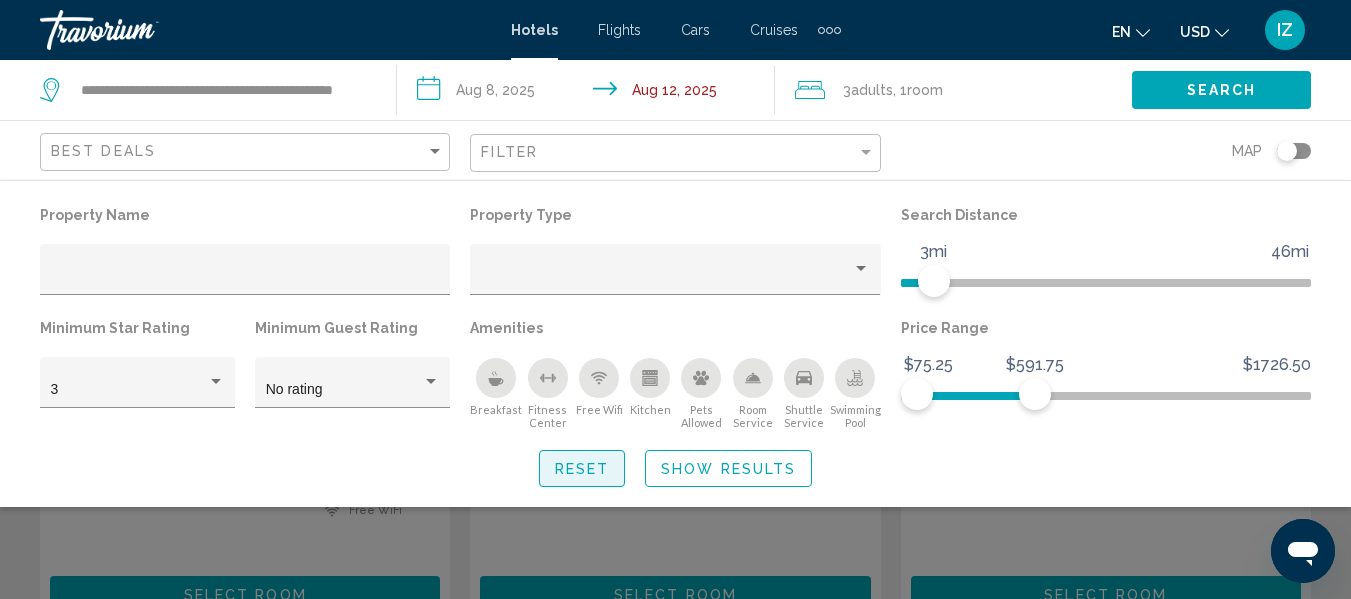 click on "Reset" 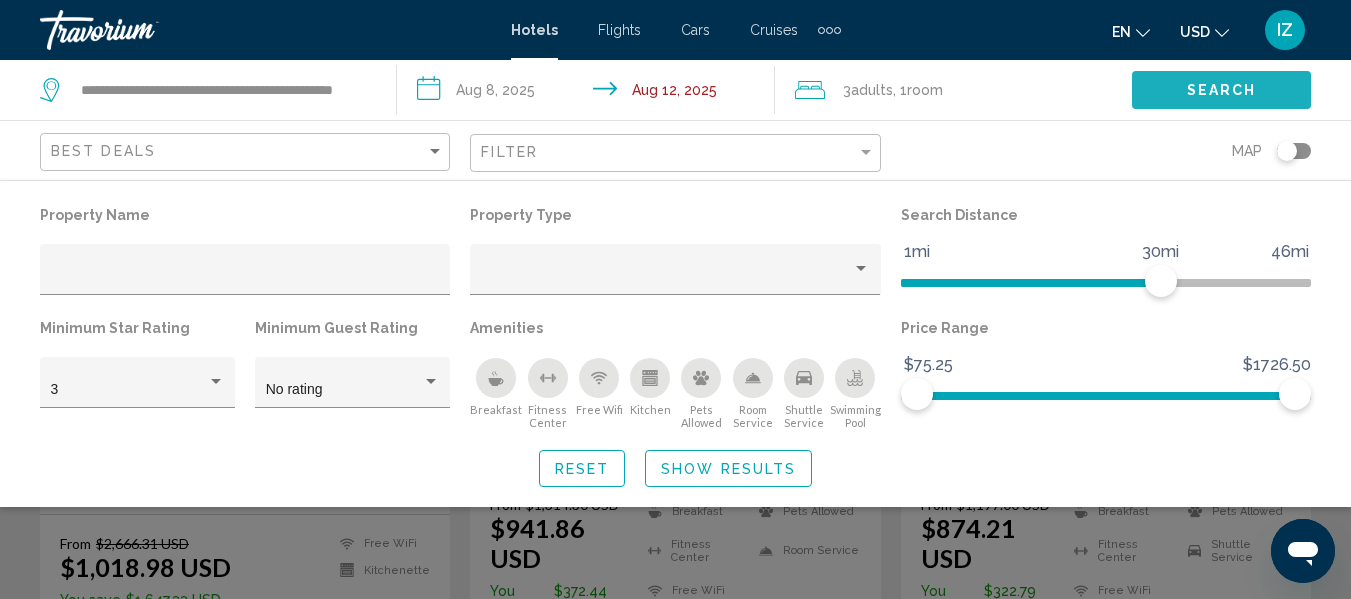 click on "Search" 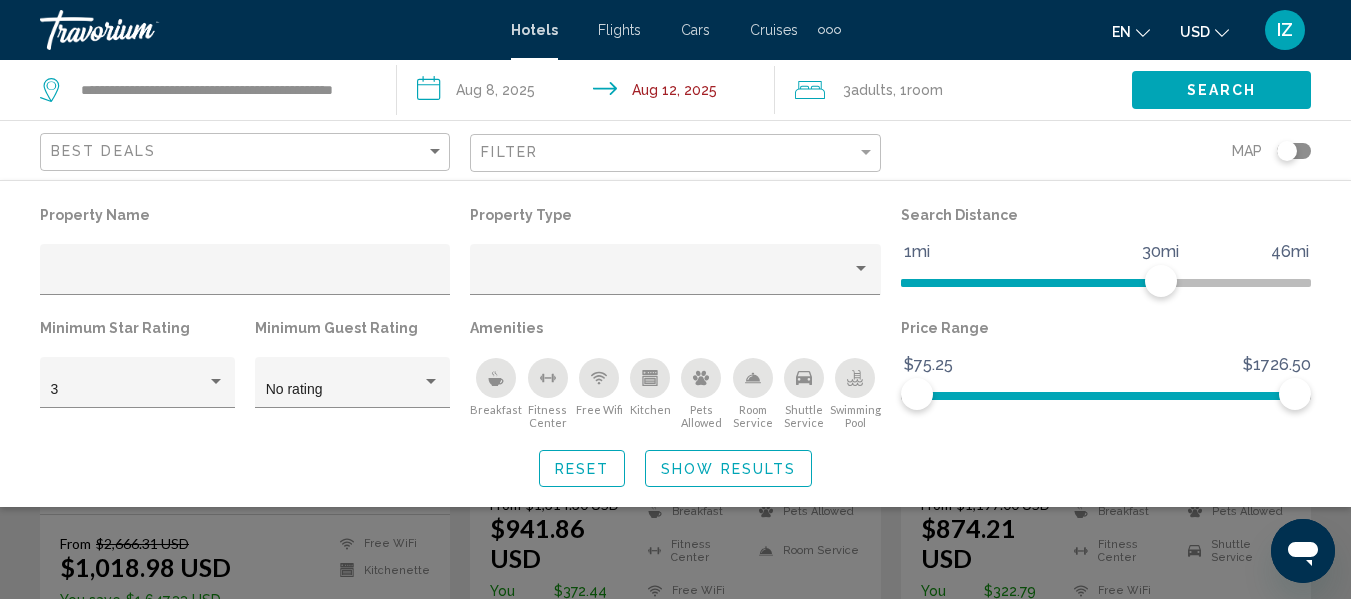 click on "Search" 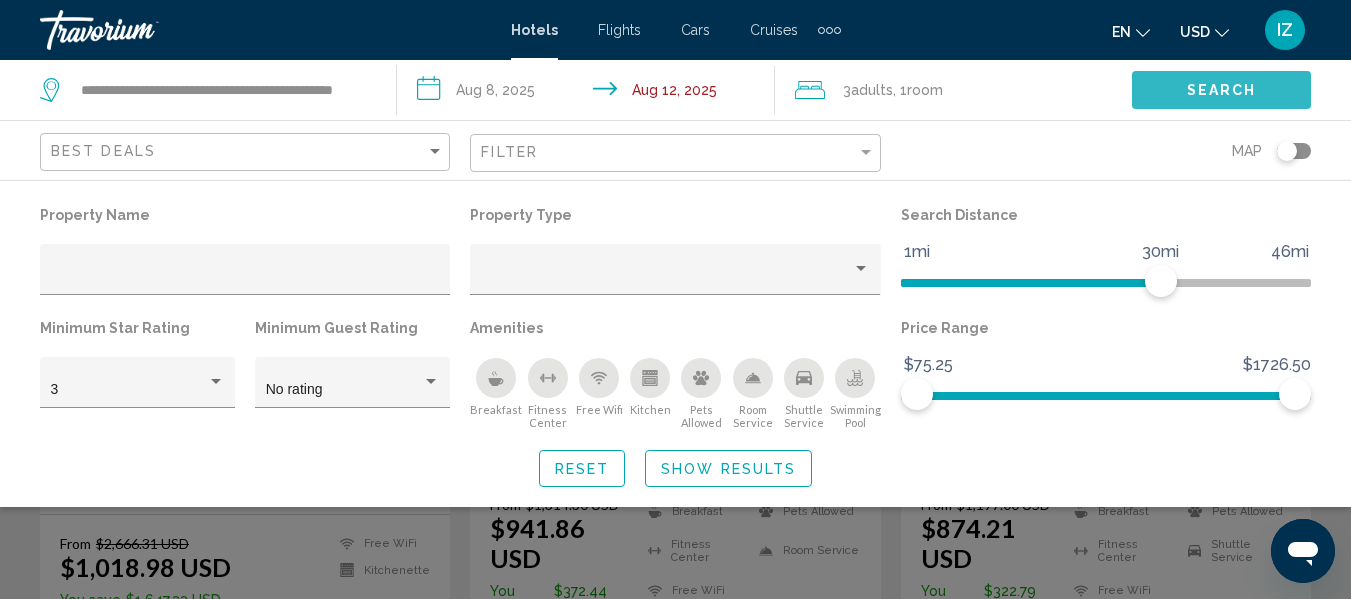 click on "Search" 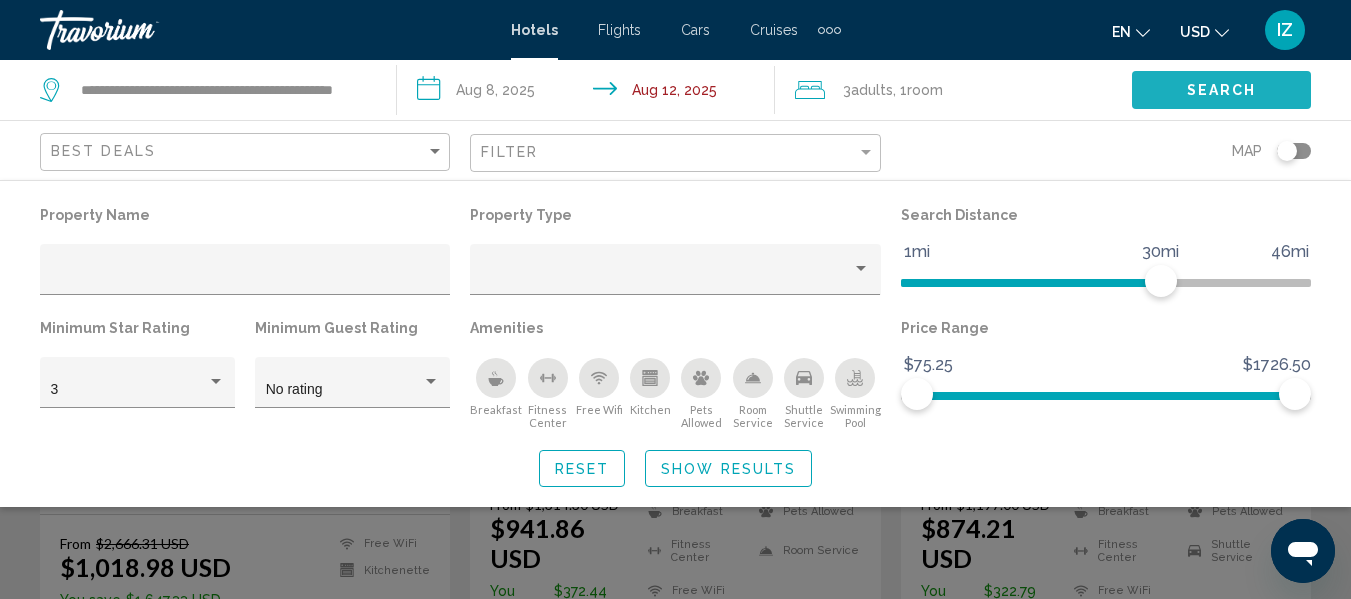 click on "Search" 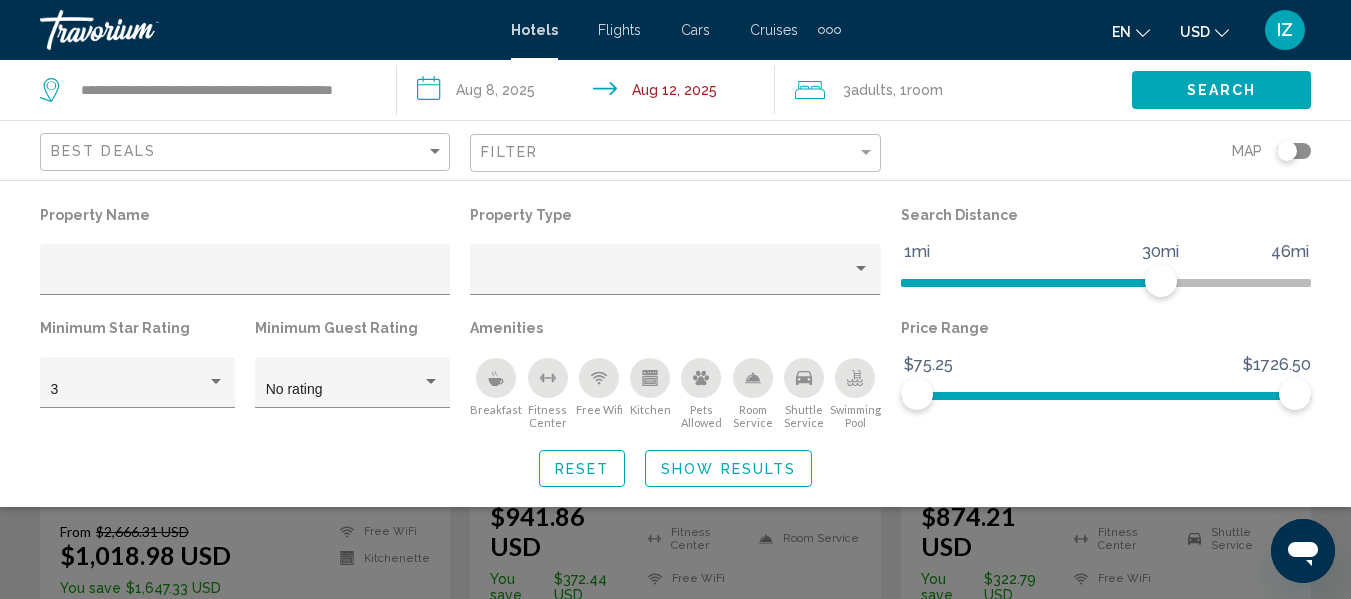 scroll, scrollTop: 0, scrollLeft: 0, axis: both 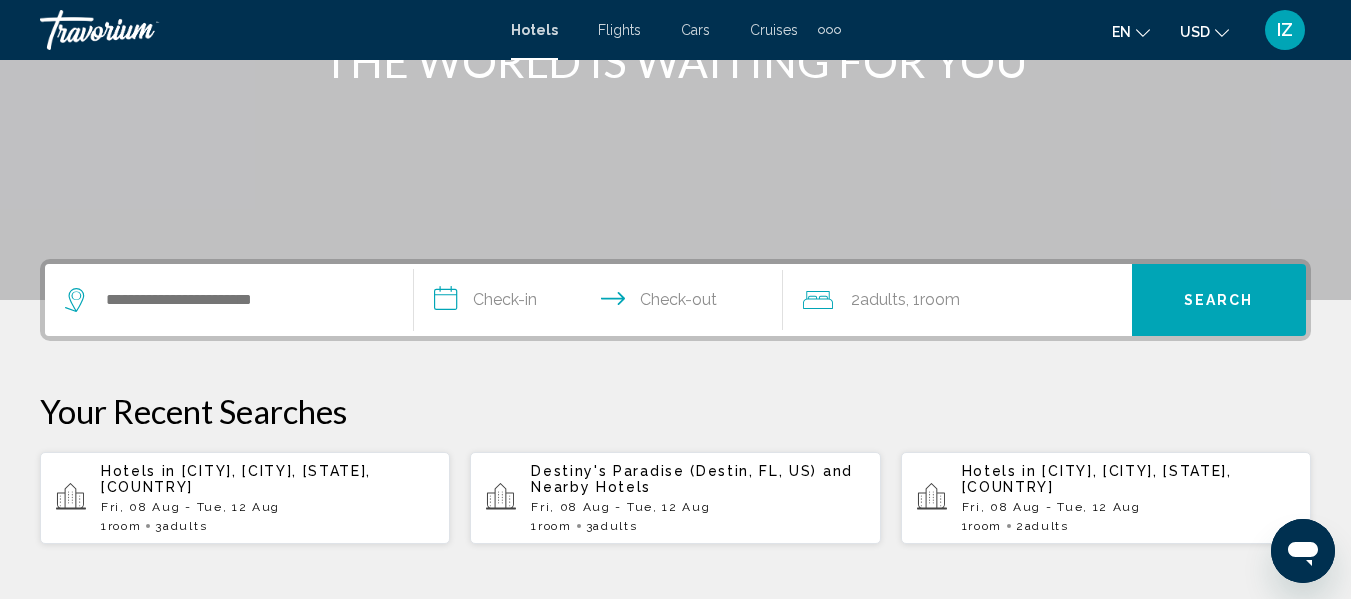 click on "**********" at bounding box center (602, 303) 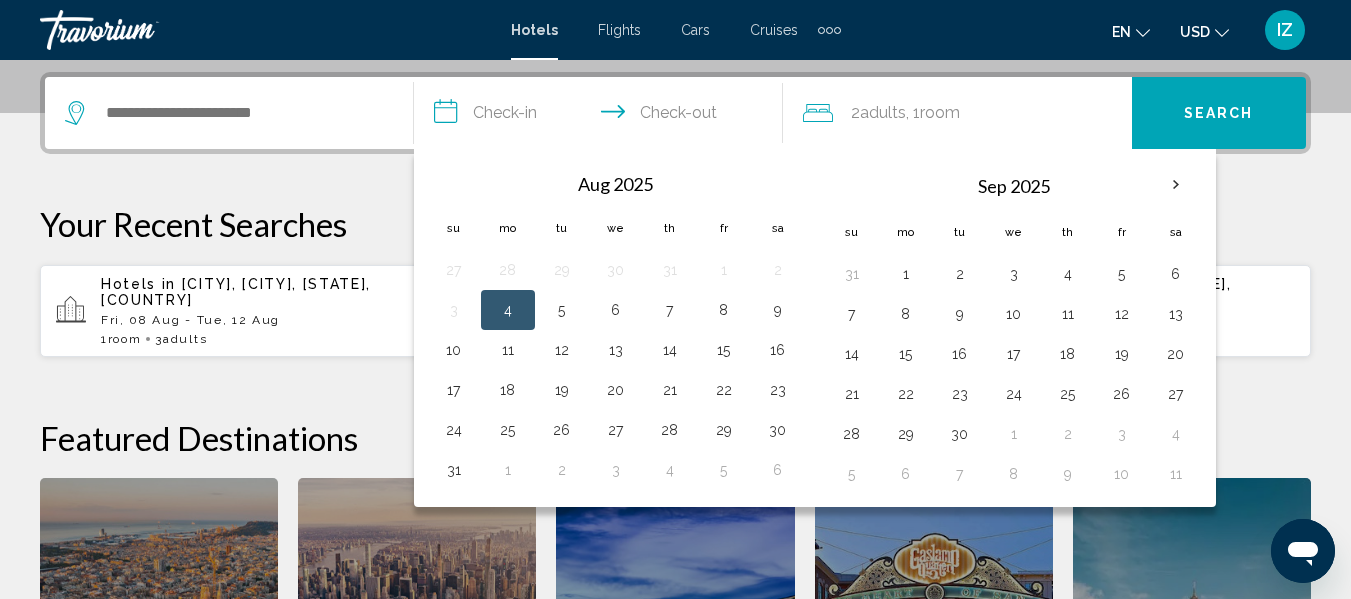 scroll, scrollTop: 494, scrollLeft: 0, axis: vertical 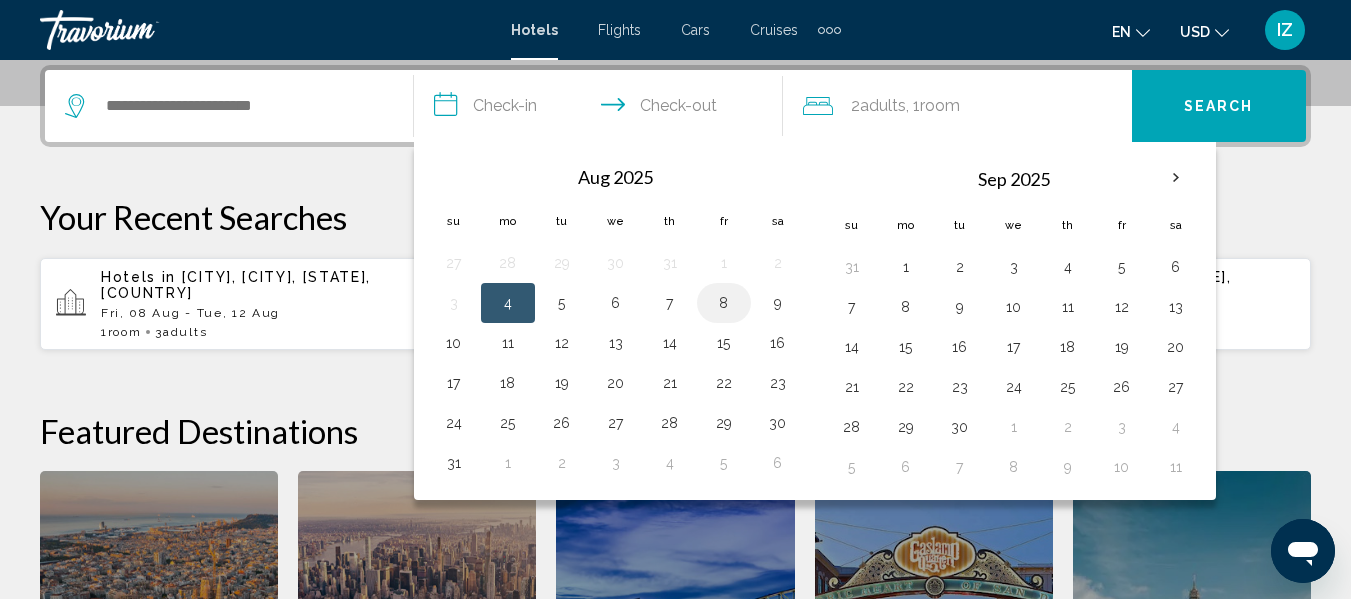 click on "8" at bounding box center [724, 303] 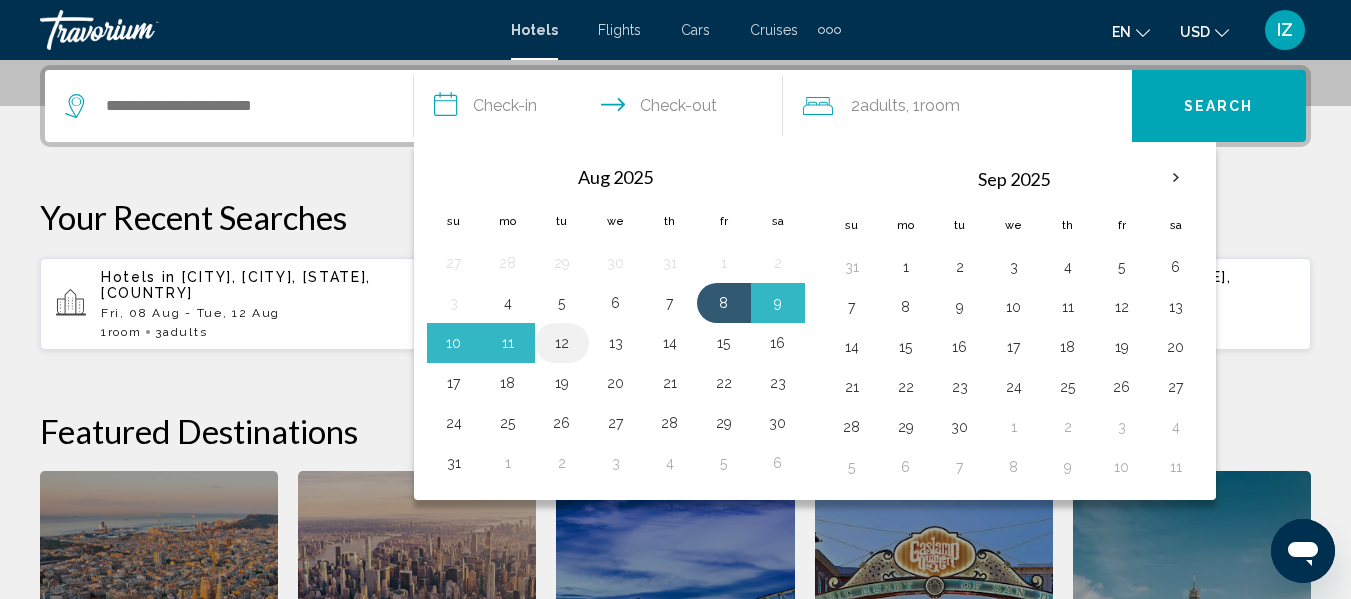 click on "12" at bounding box center (562, 343) 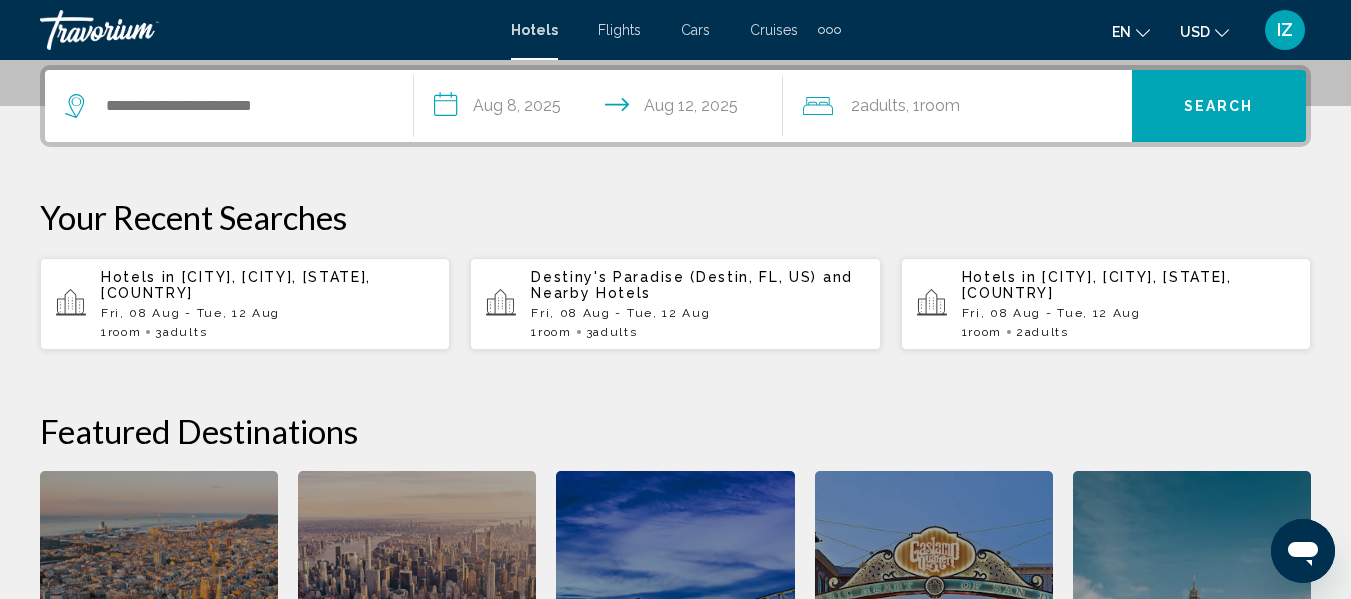 click 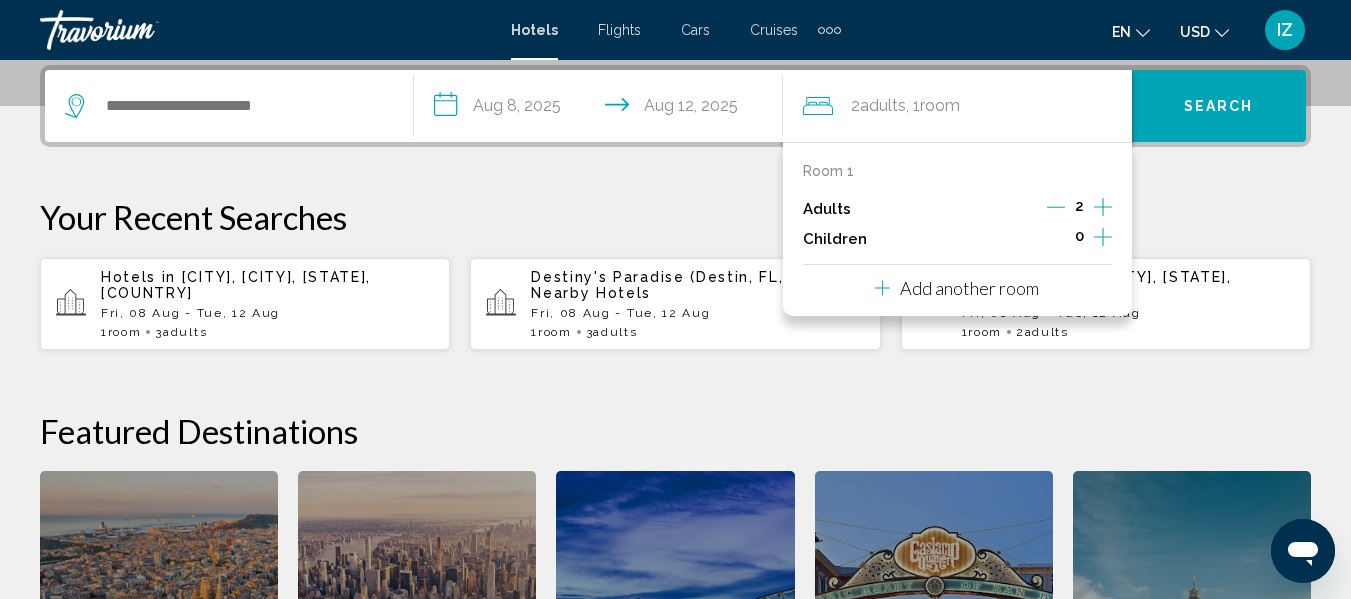 click 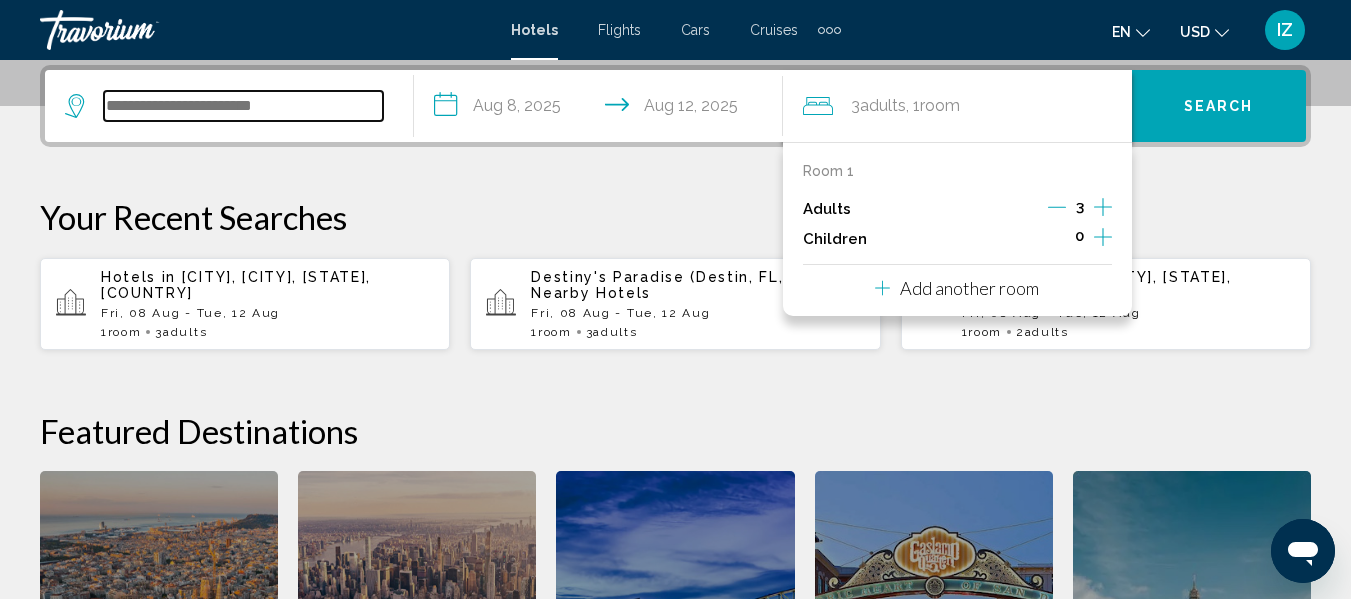 click at bounding box center [243, 106] 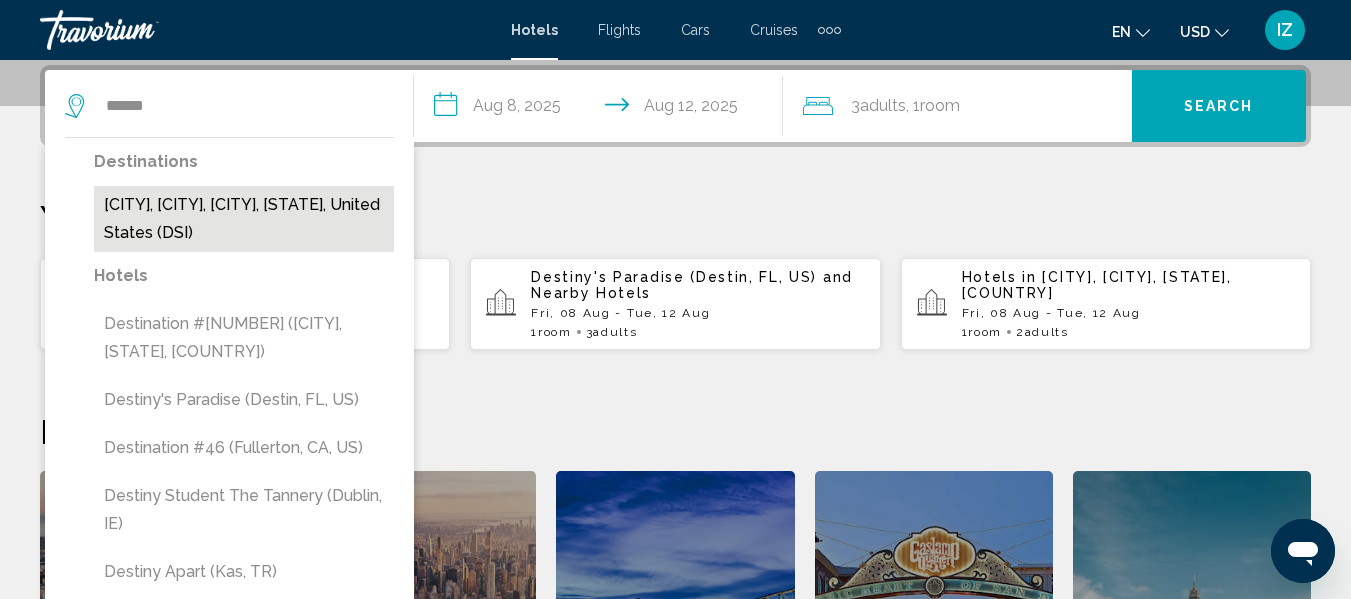click on "[CITY], [CITY], [CITY], [STATE], United States (DSI)" at bounding box center (244, 219) 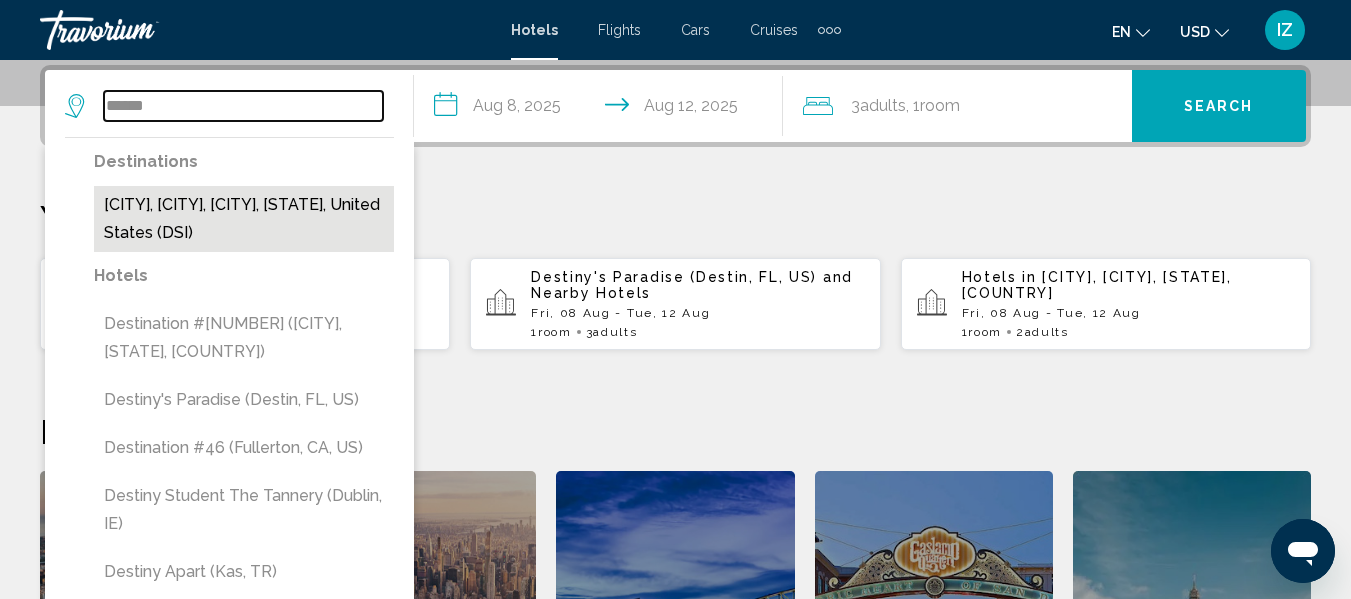 type on "**********" 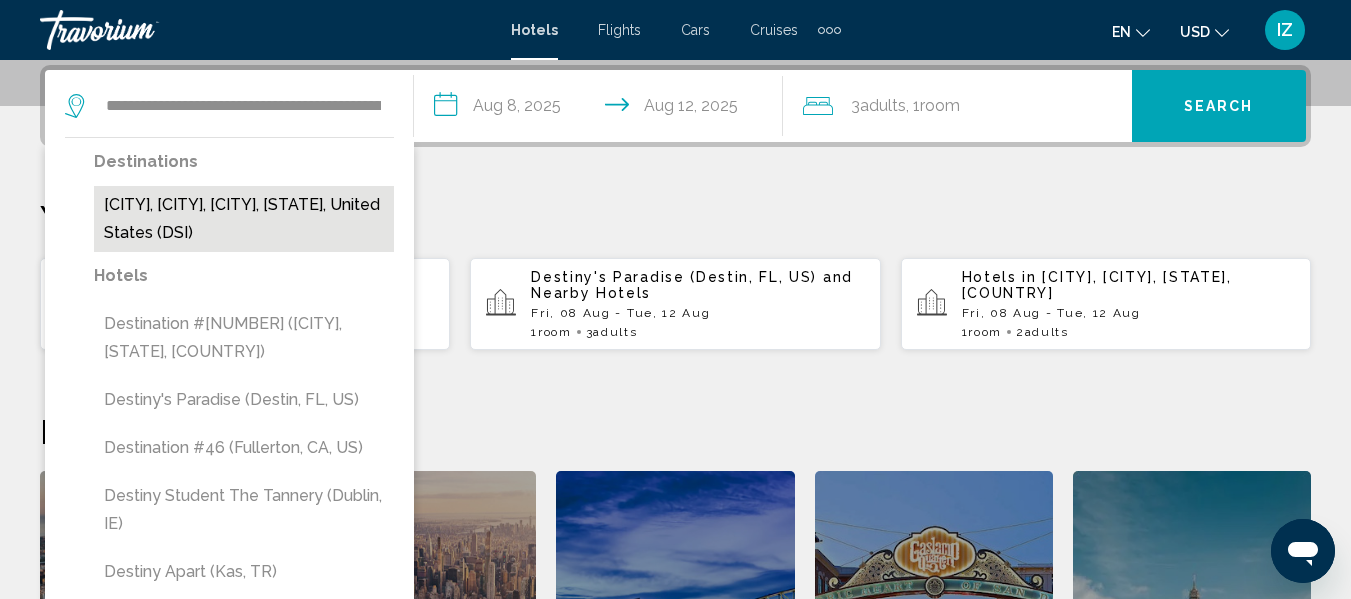 click on "Your Recent Searches" at bounding box center (675, 217) 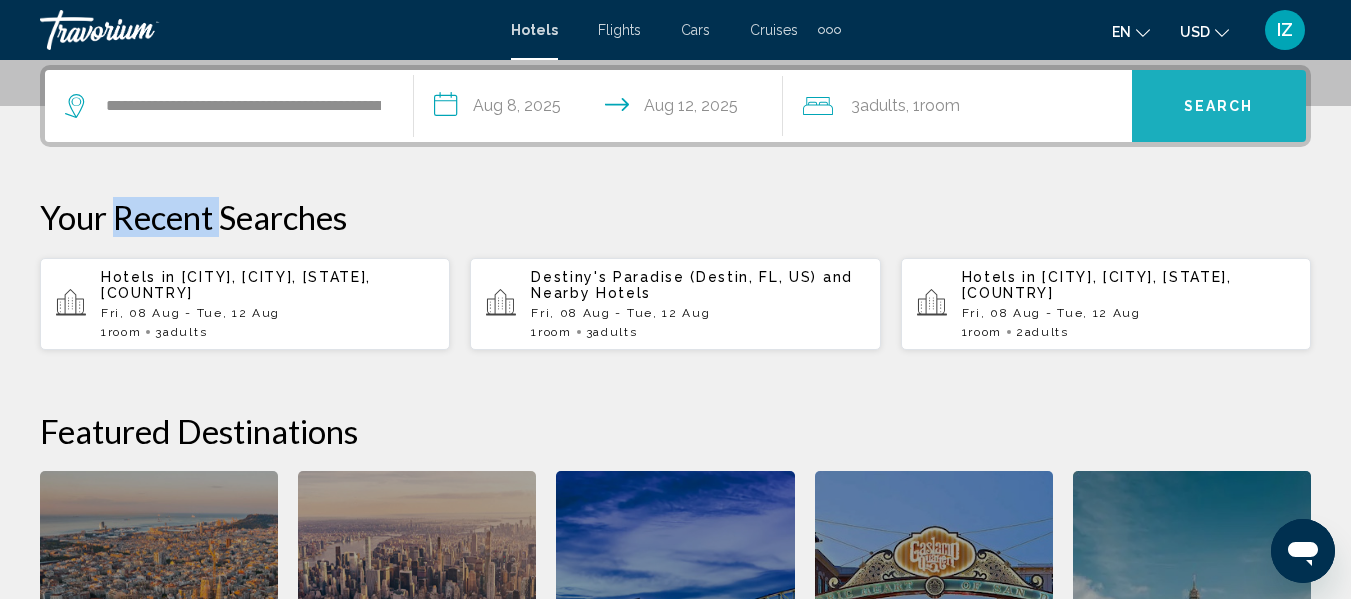 click on "Search" at bounding box center [1219, 107] 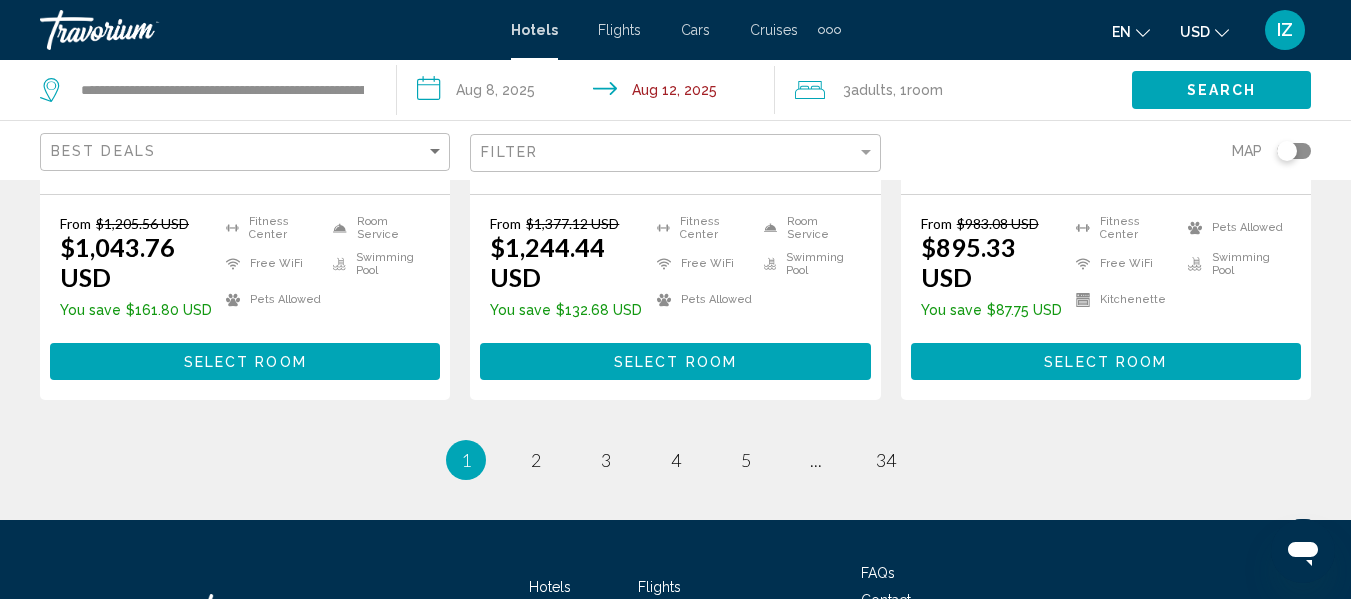scroll, scrollTop: 3000, scrollLeft: 0, axis: vertical 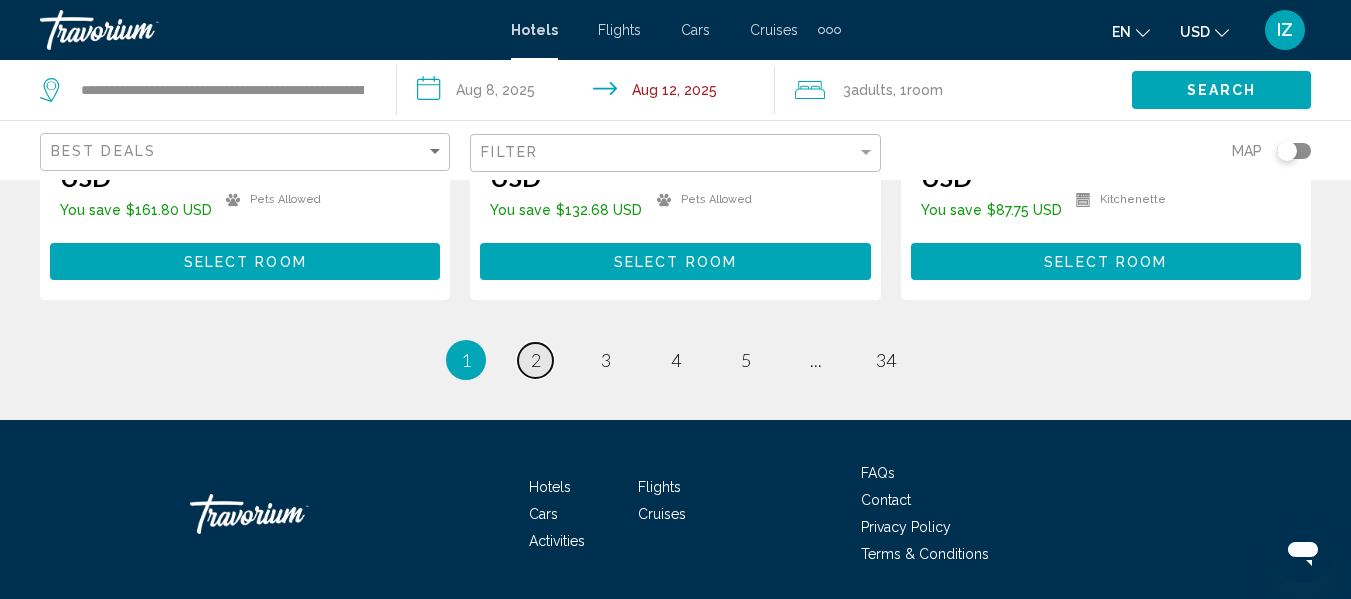 click on "2" at bounding box center (536, 360) 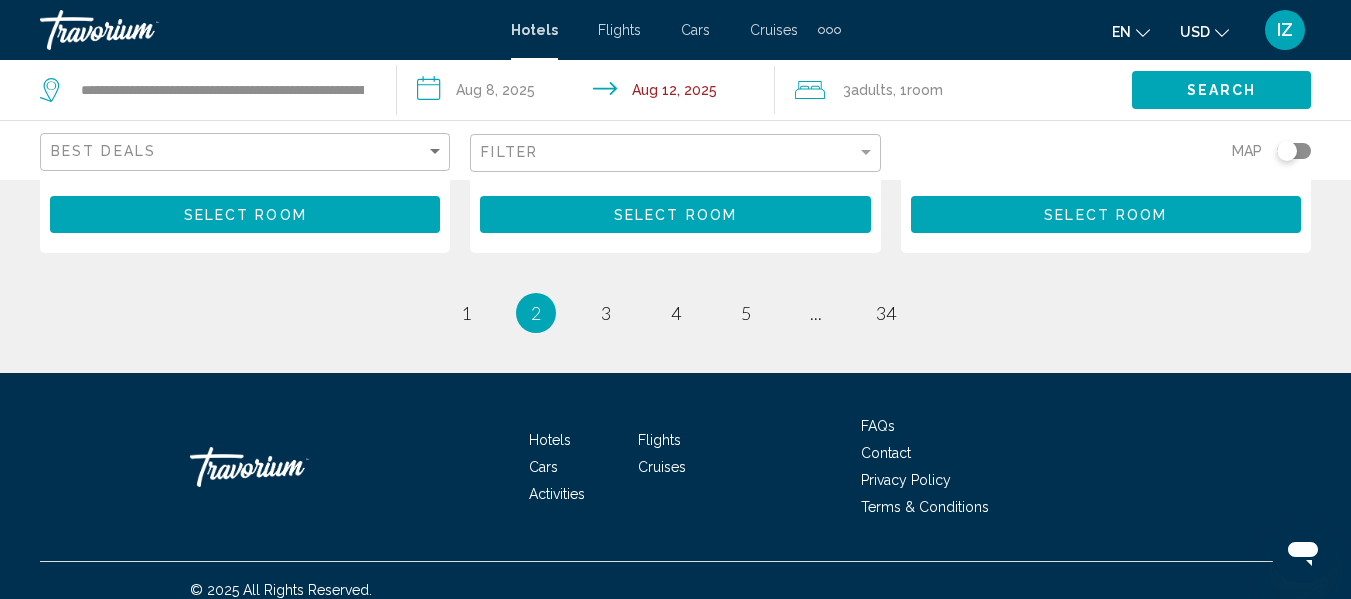 scroll, scrollTop: 3068, scrollLeft: 0, axis: vertical 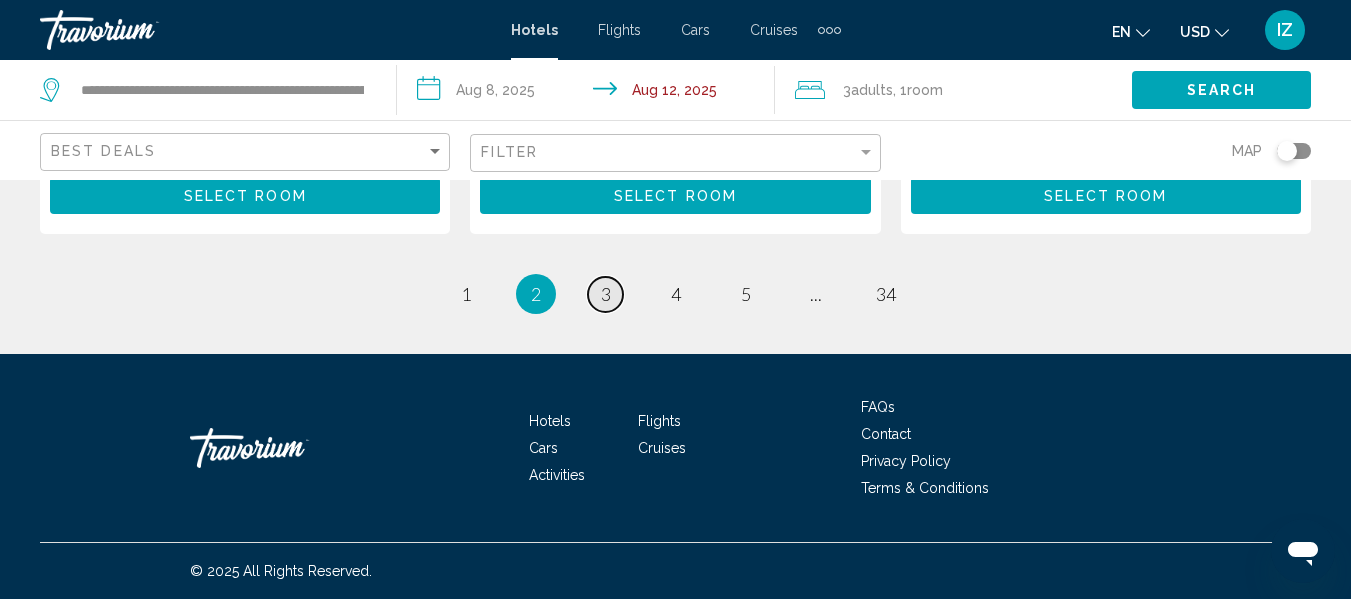click on "3" at bounding box center (606, 294) 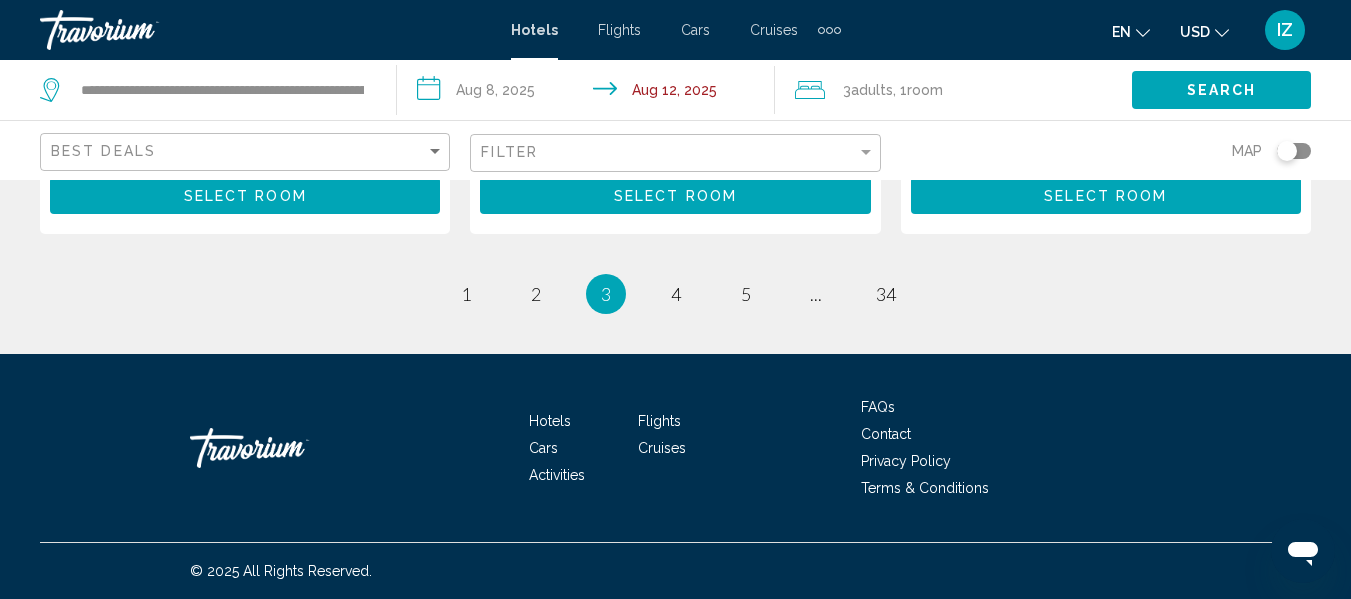 scroll, scrollTop: 3077, scrollLeft: 0, axis: vertical 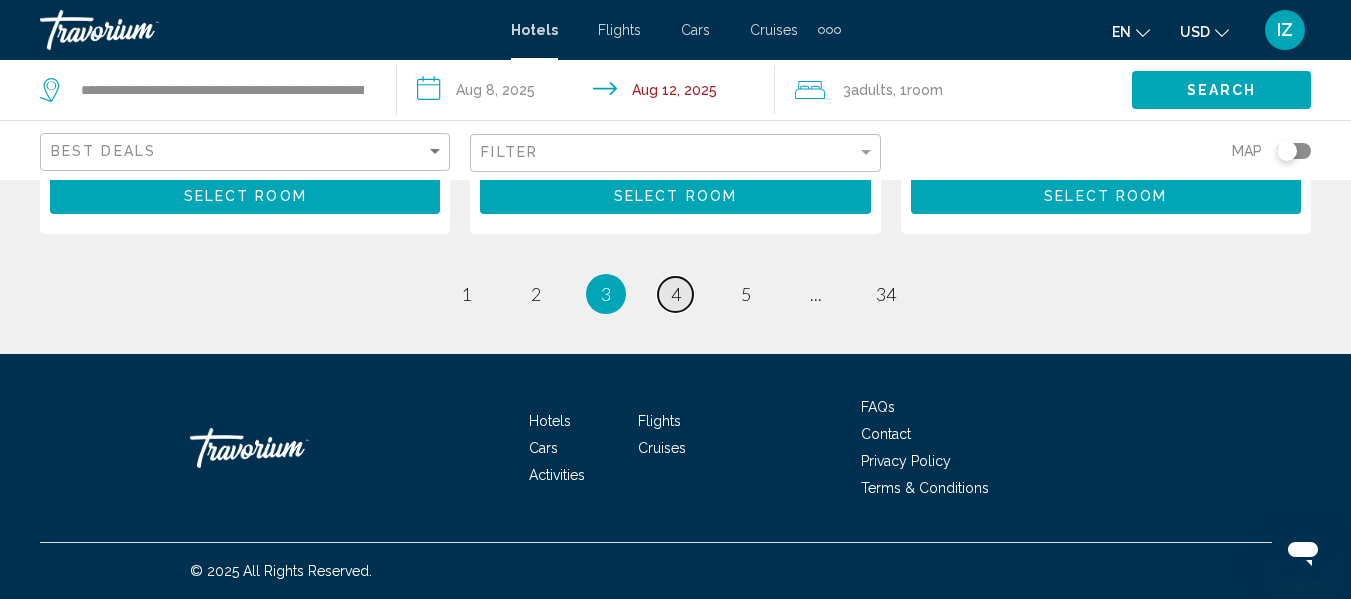click on "4" at bounding box center (676, 294) 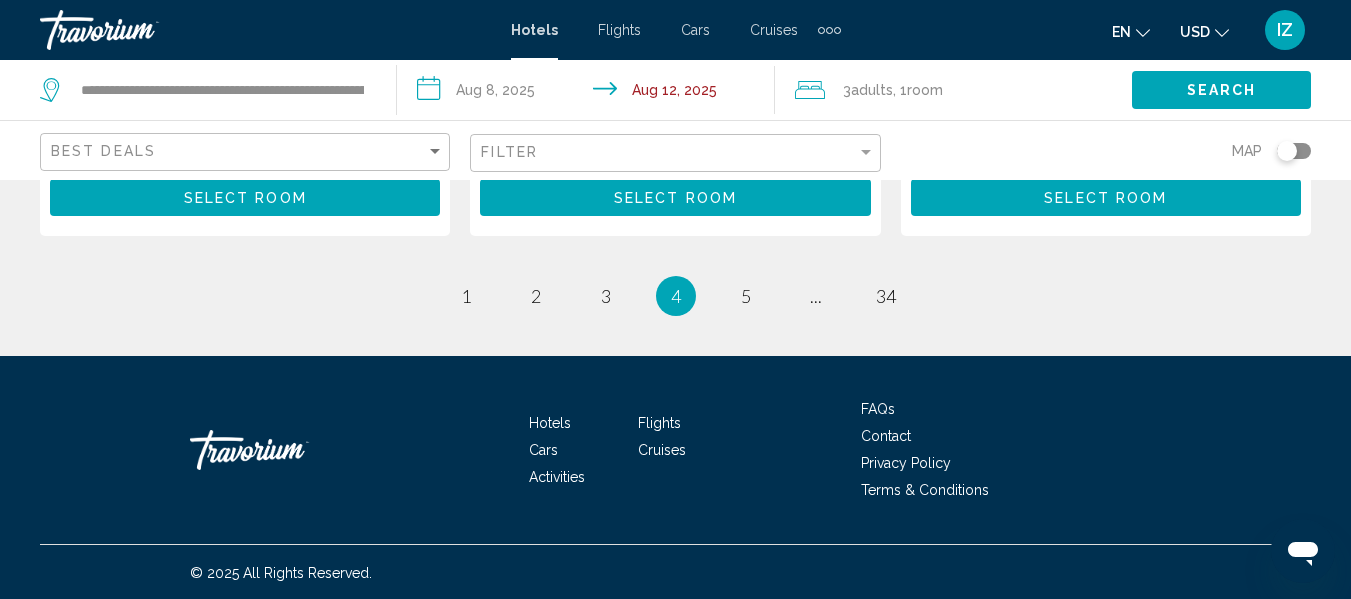 scroll, scrollTop: 2966, scrollLeft: 0, axis: vertical 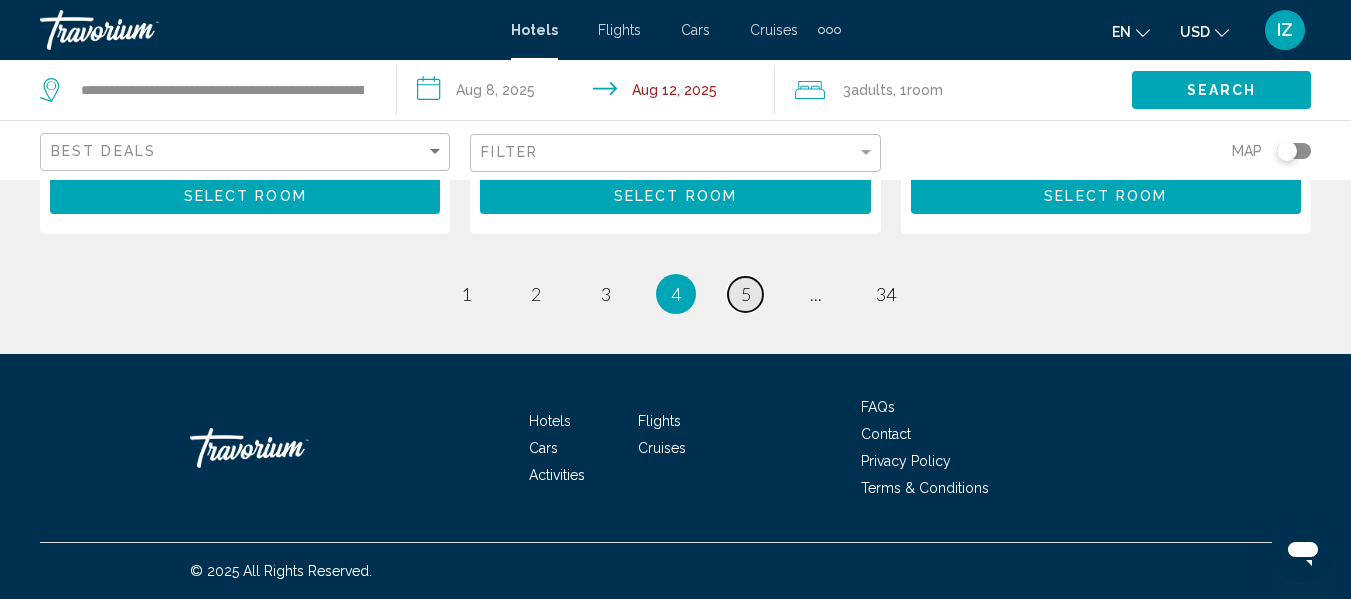 click on "page  5" at bounding box center (745, 294) 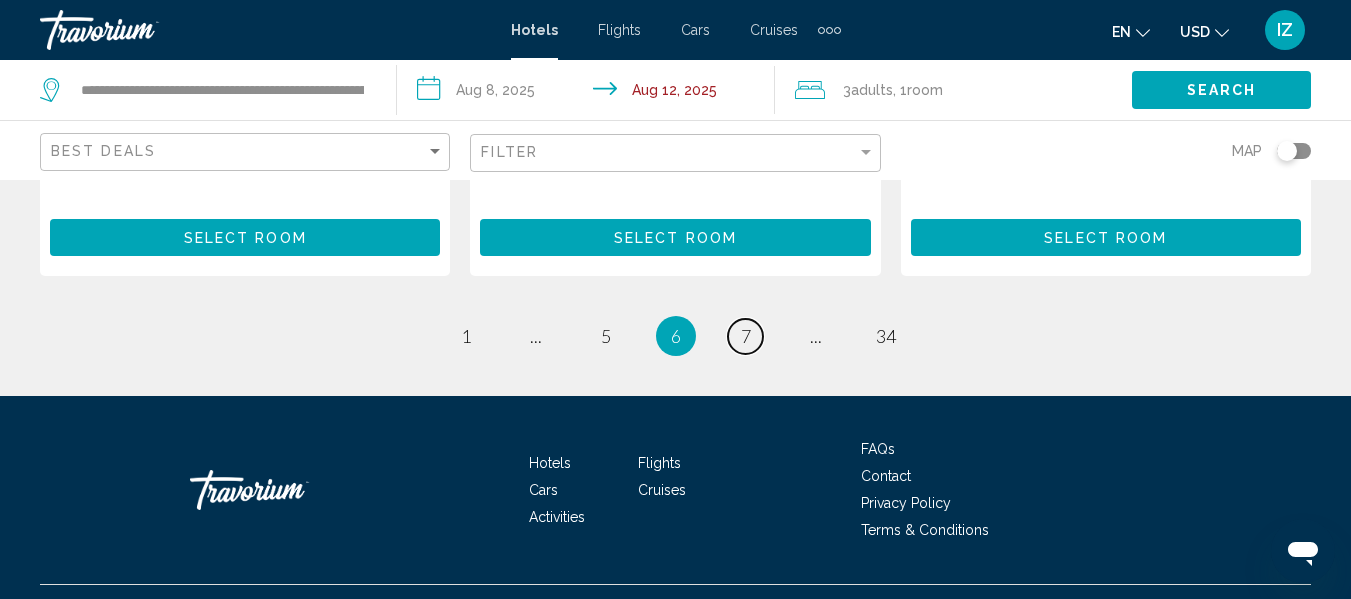 scroll, scrollTop: 2867, scrollLeft: 0, axis: vertical 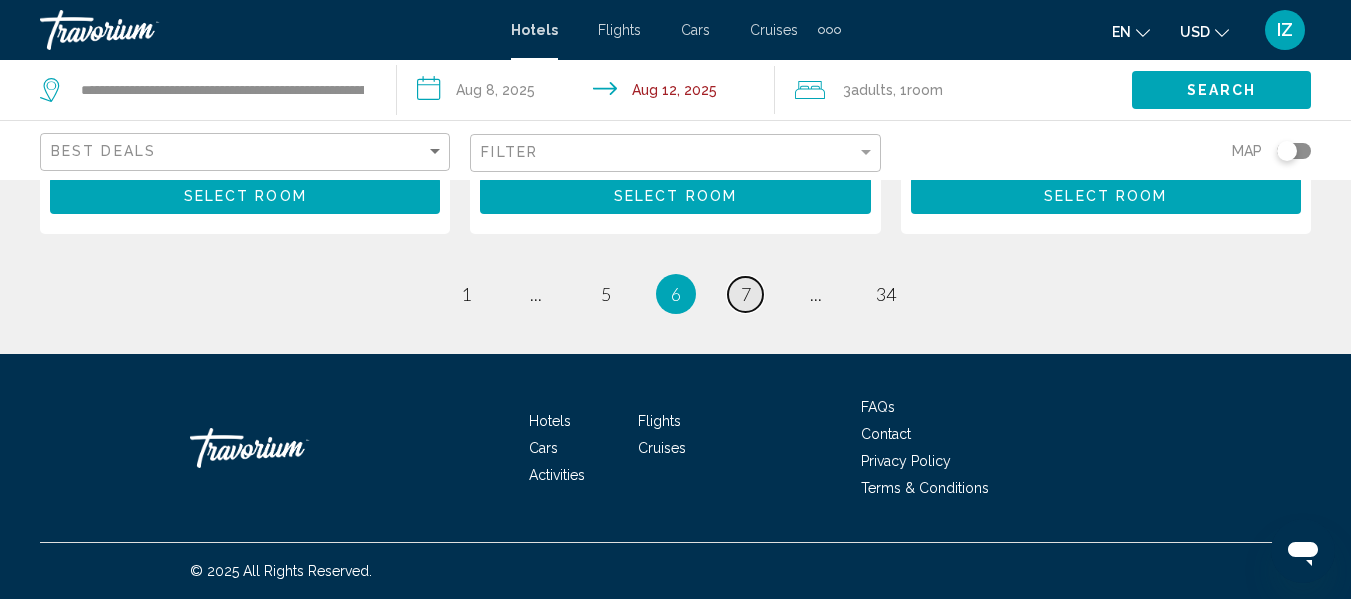 click on "7" at bounding box center [746, 294] 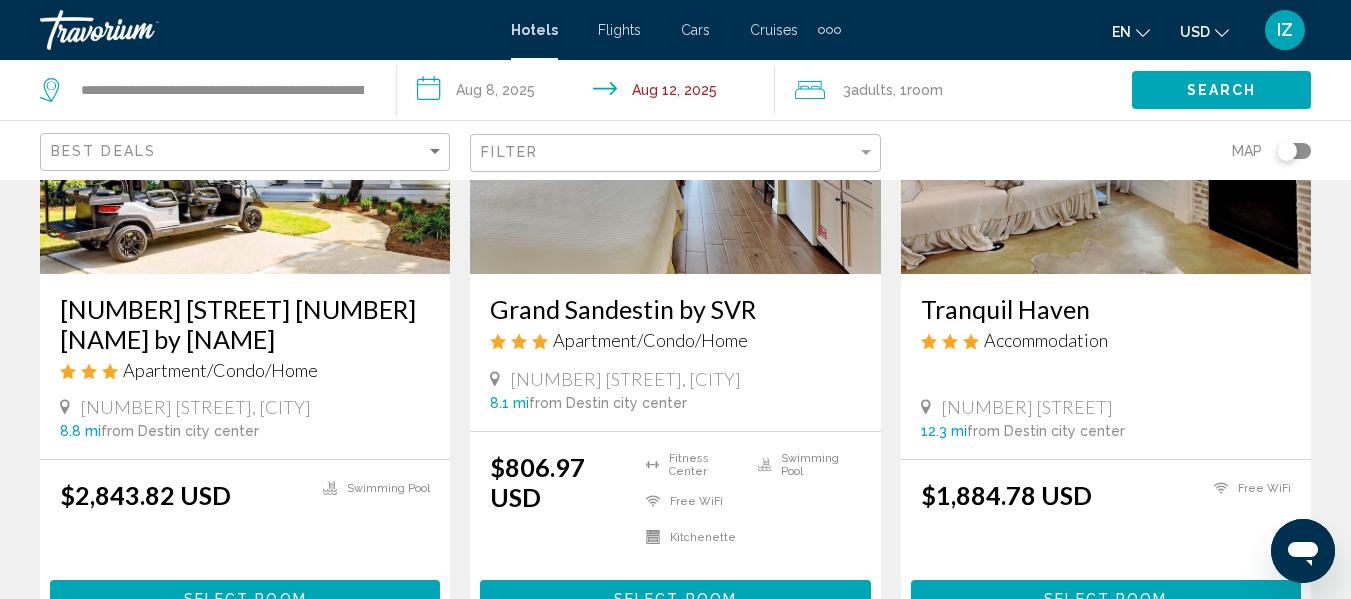 scroll, scrollTop: 2600, scrollLeft: 0, axis: vertical 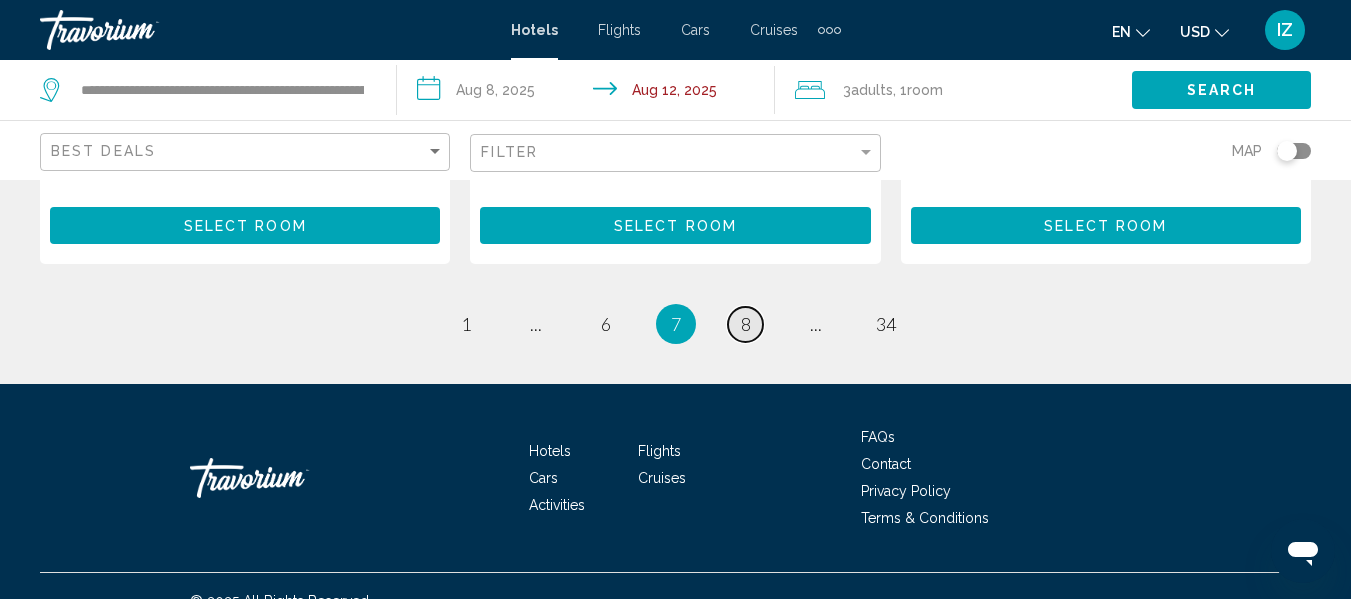 click on "page  8" at bounding box center (745, 324) 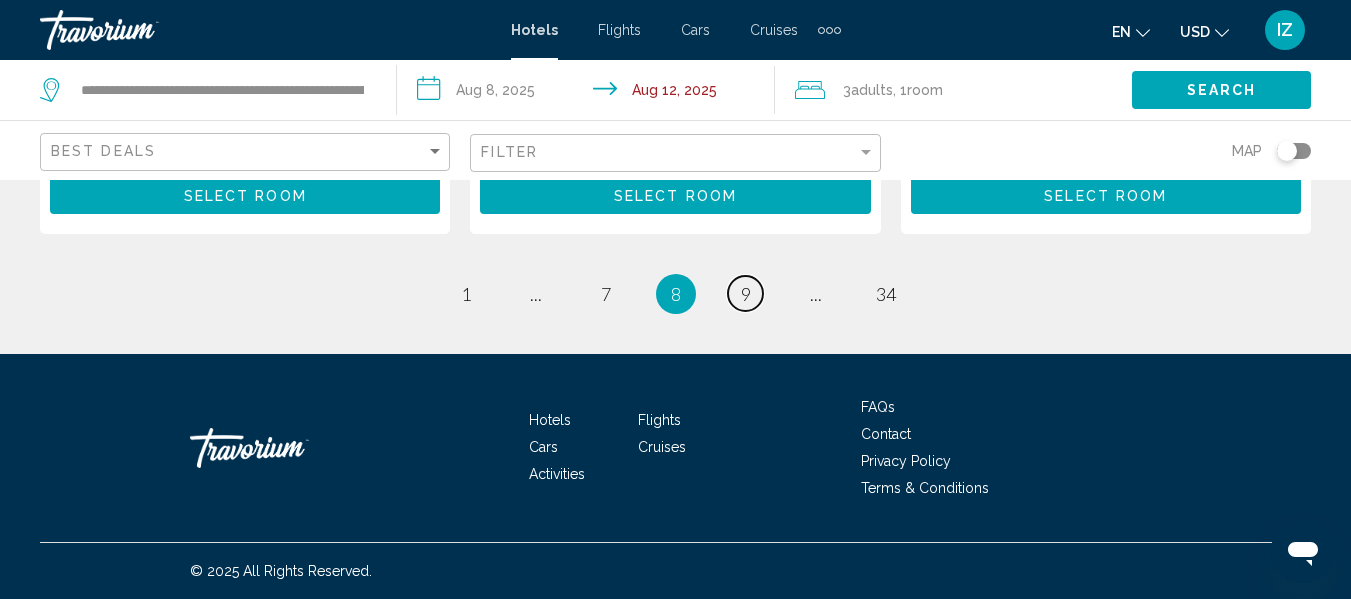 scroll, scrollTop: 2938, scrollLeft: 0, axis: vertical 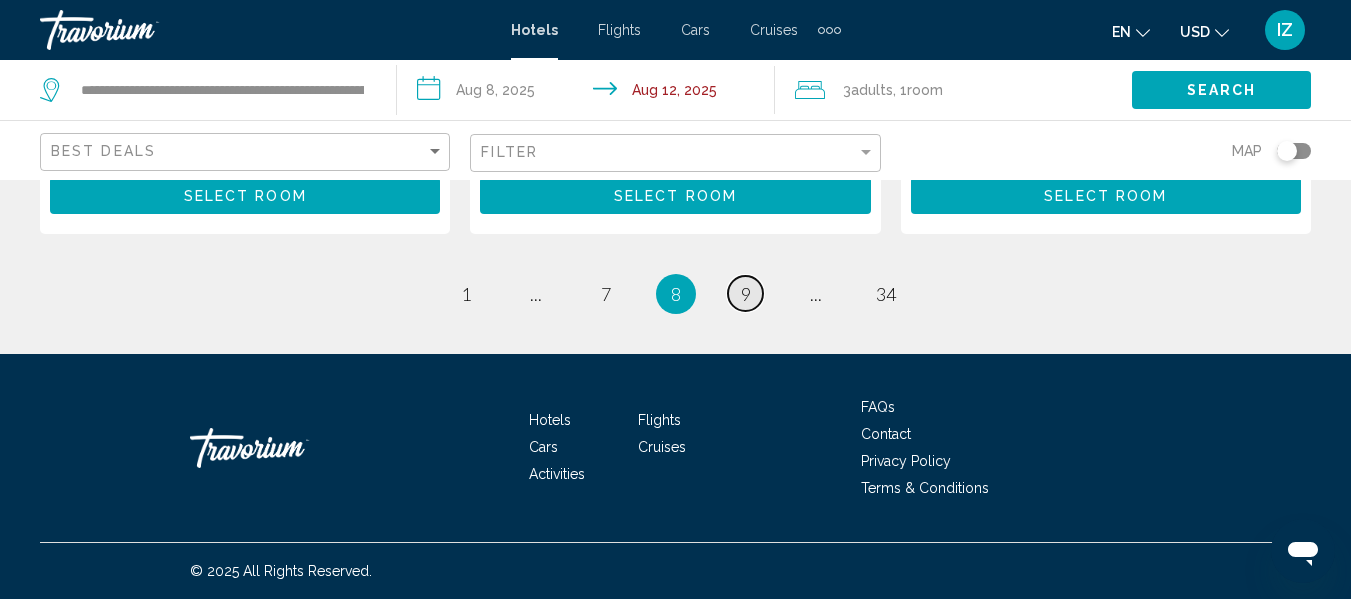 click on "page  9" at bounding box center (745, 293) 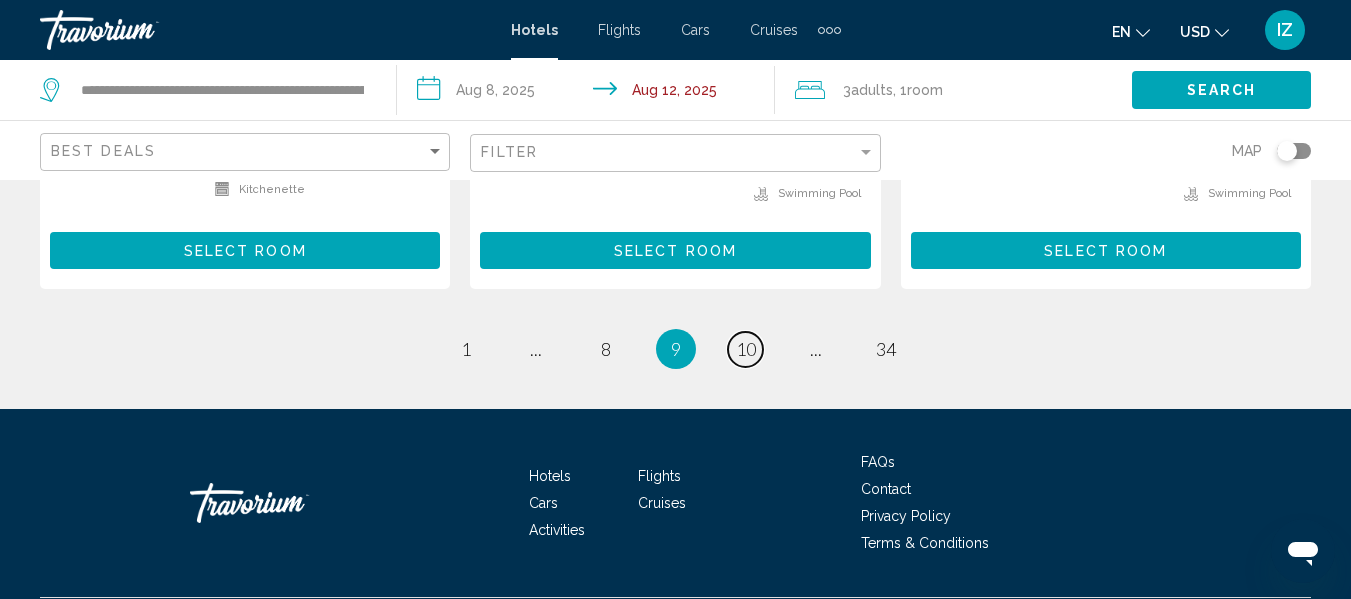 scroll, scrollTop: 2891, scrollLeft: 0, axis: vertical 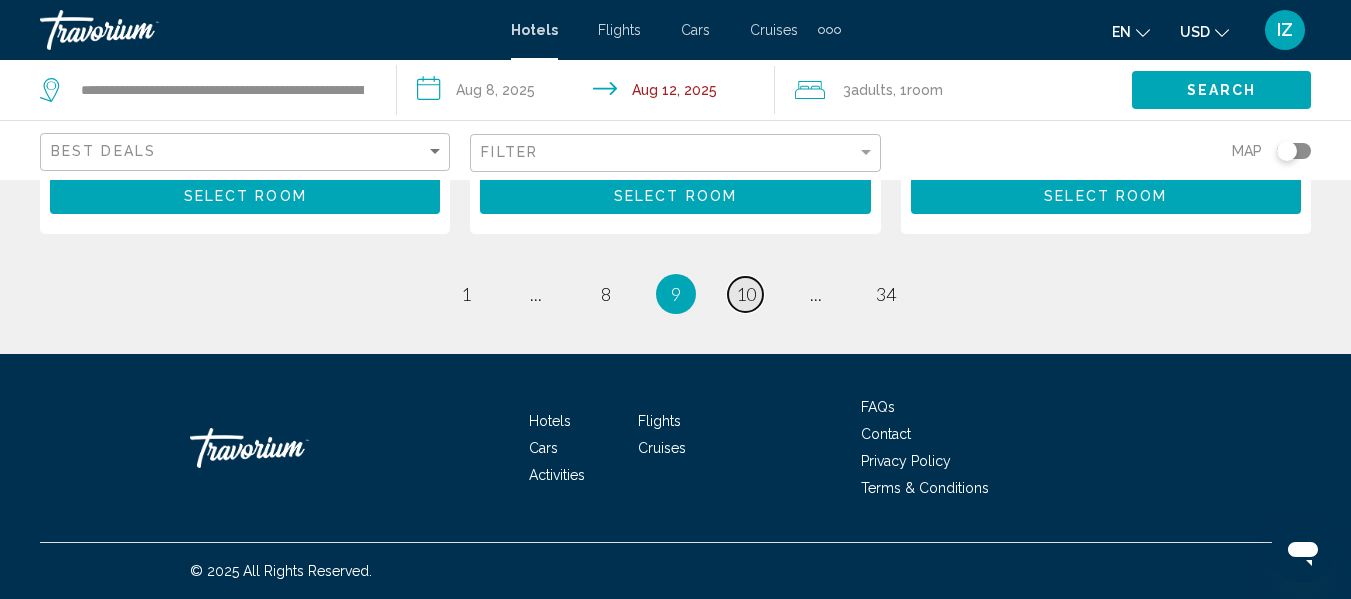 click on "10" at bounding box center [746, 294] 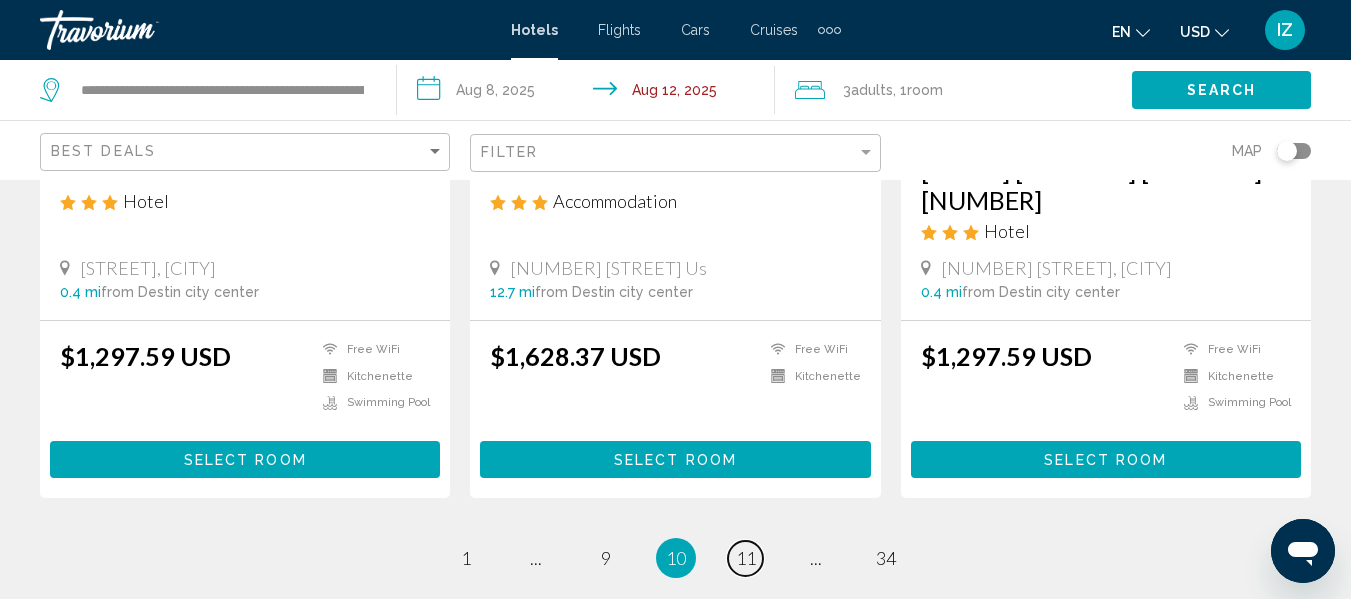 scroll, scrollTop: 2600, scrollLeft: 0, axis: vertical 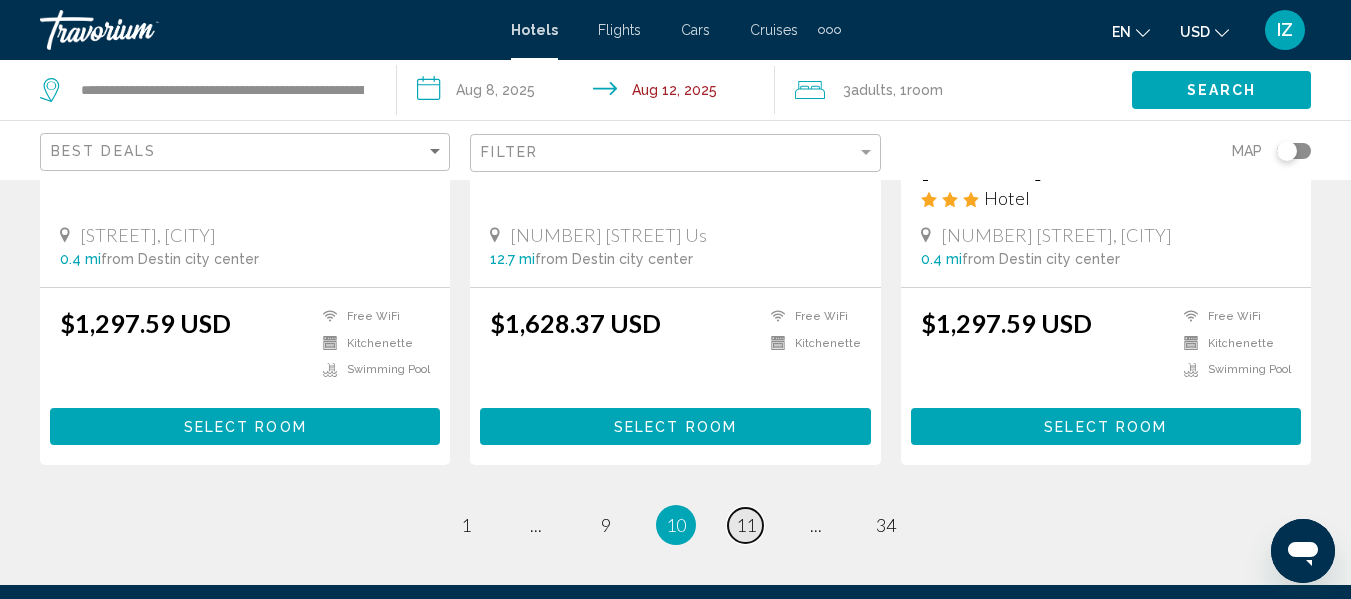 click on "11" at bounding box center [746, 525] 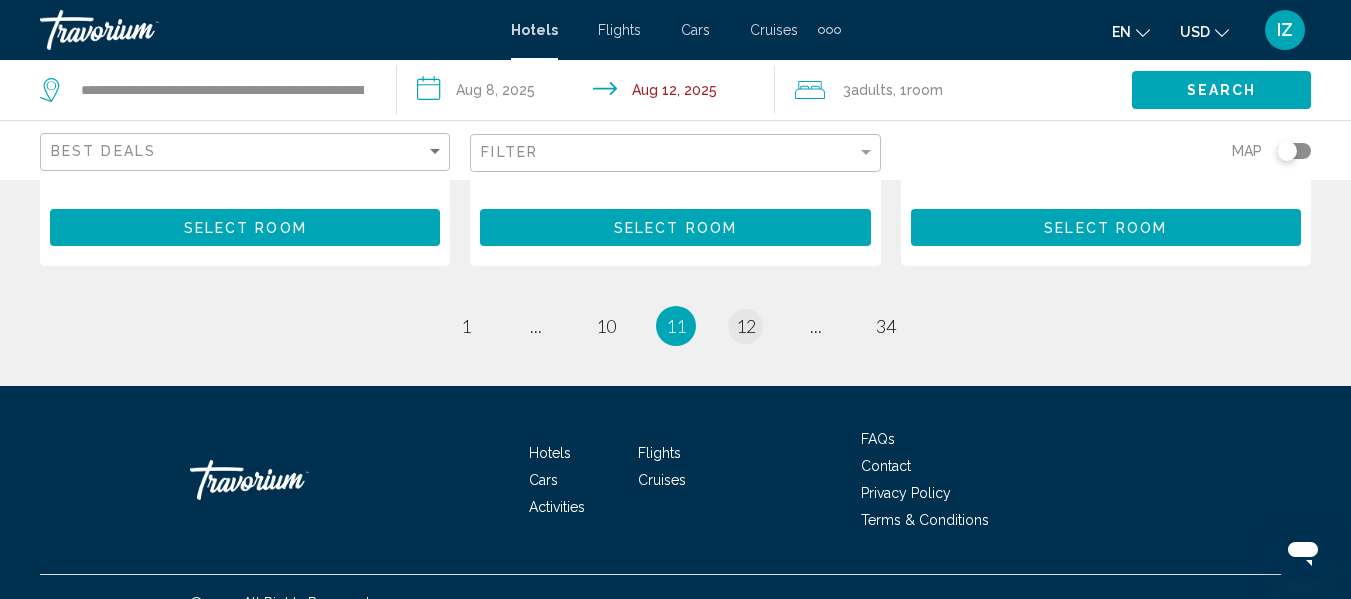 scroll, scrollTop: 2953, scrollLeft: 0, axis: vertical 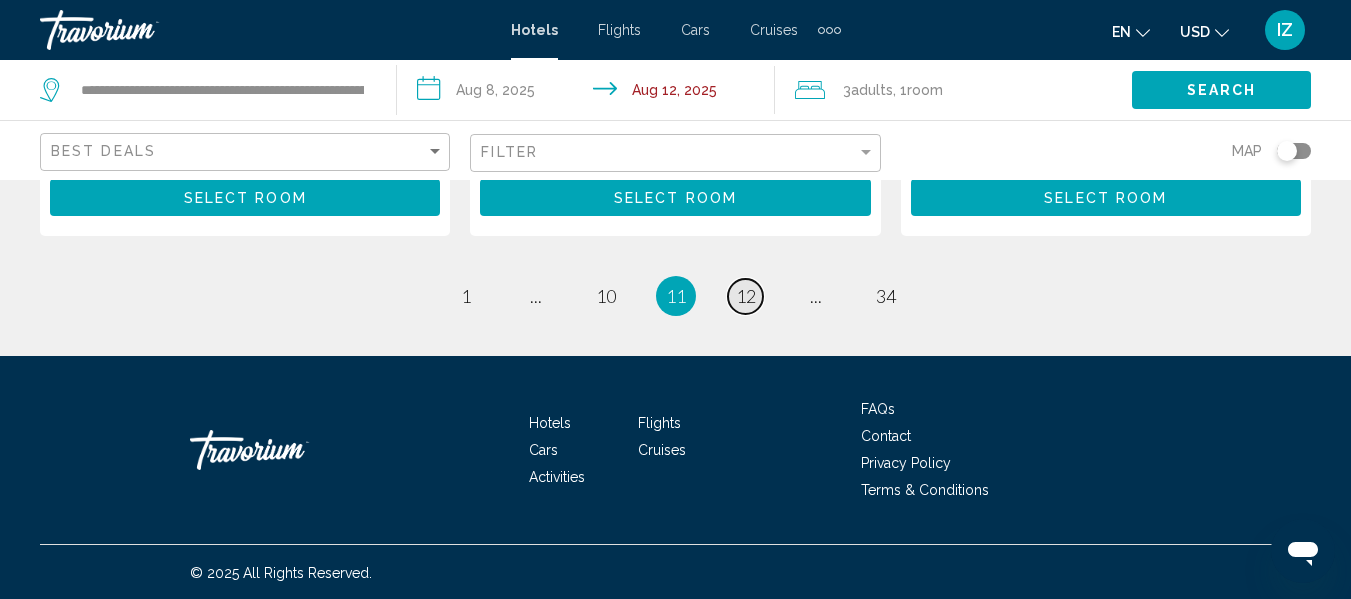 click on "12" at bounding box center [746, 296] 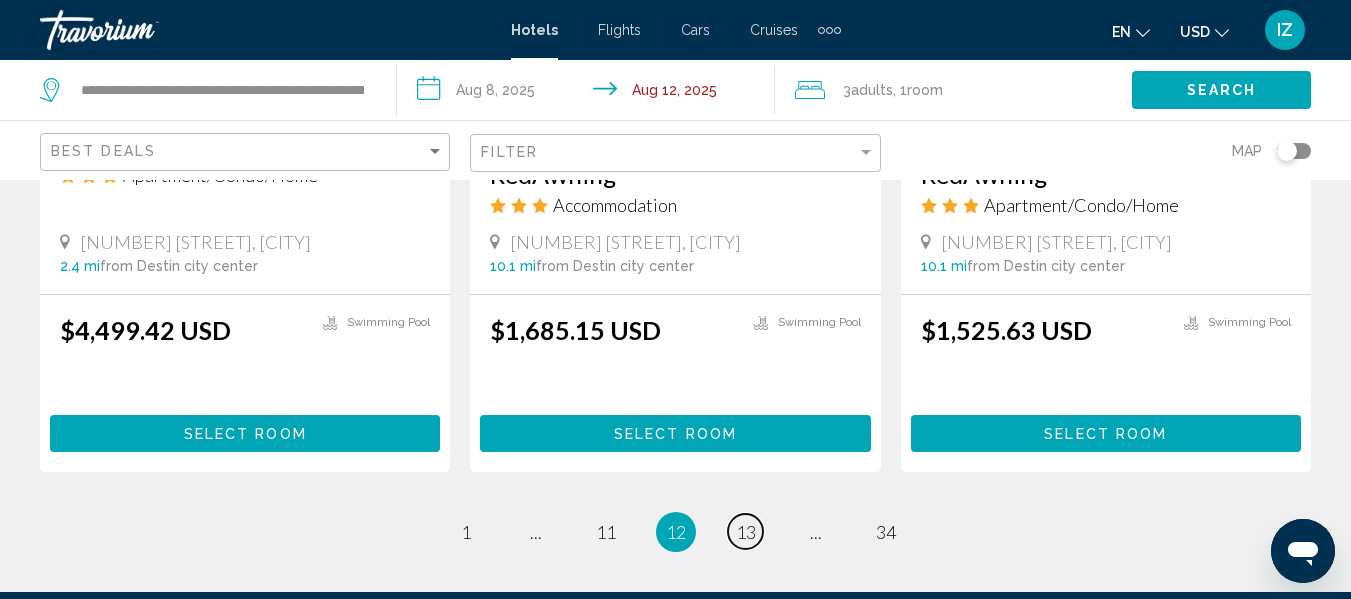 scroll, scrollTop: 2700, scrollLeft: 0, axis: vertical 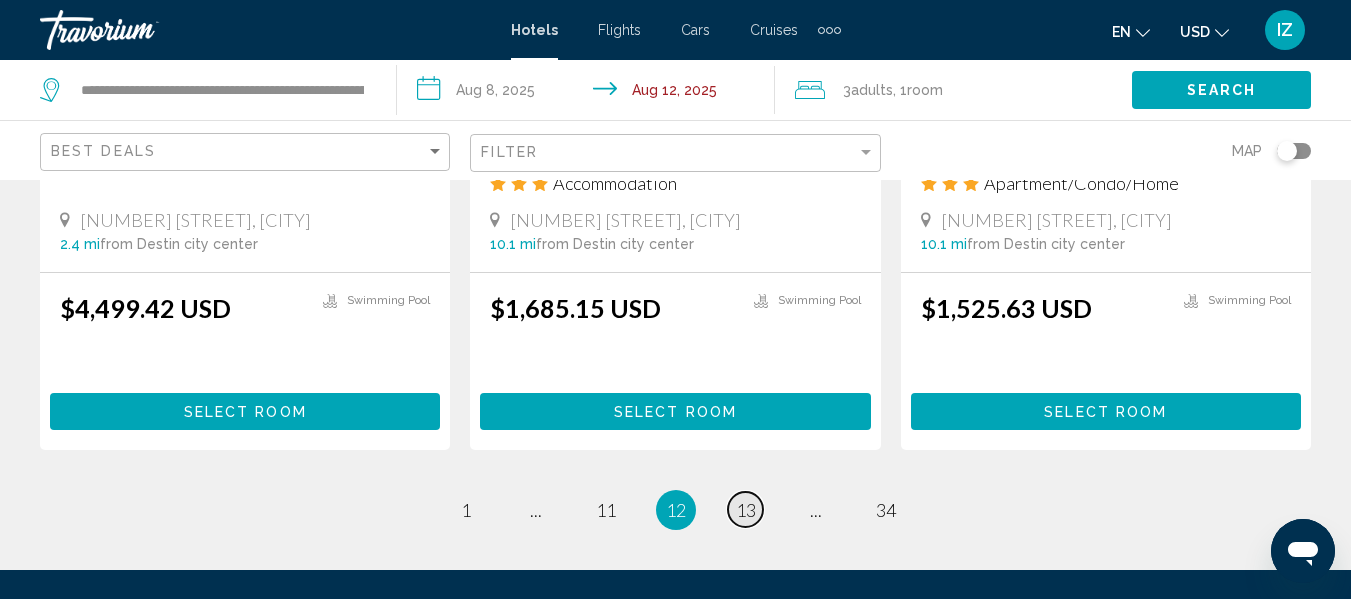 click on "13" at bounding box center [746, 510] 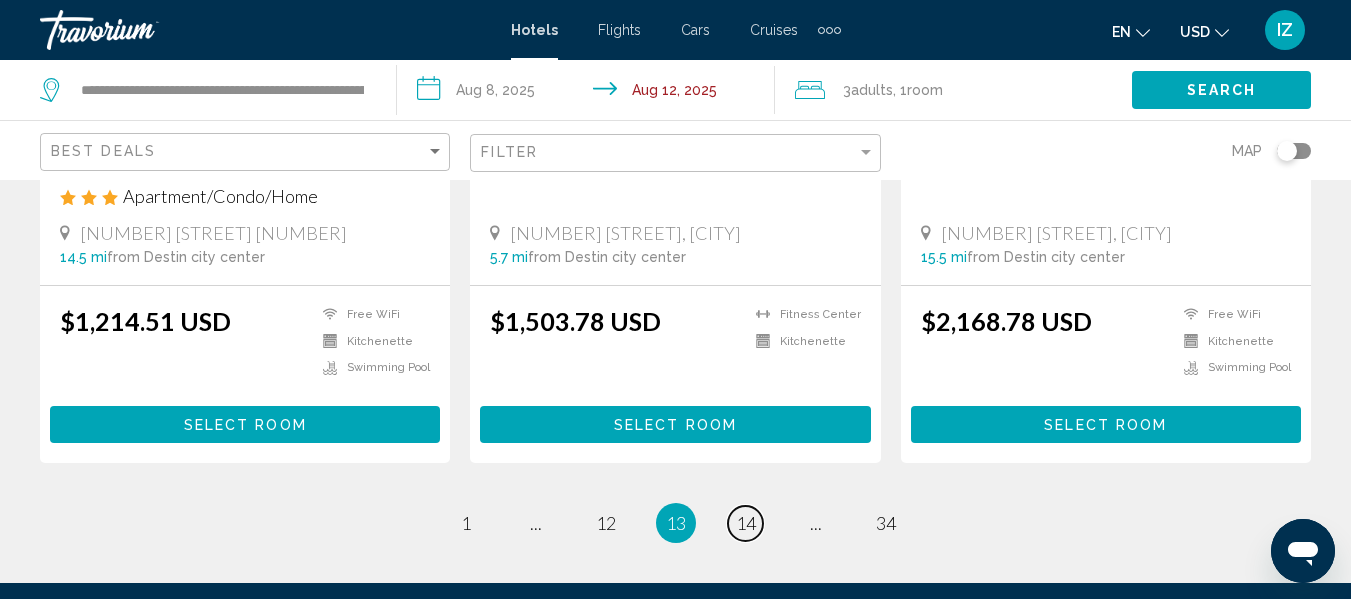 scroll, scrollTop: 2800, scrollLeft: 0, axis: vertical 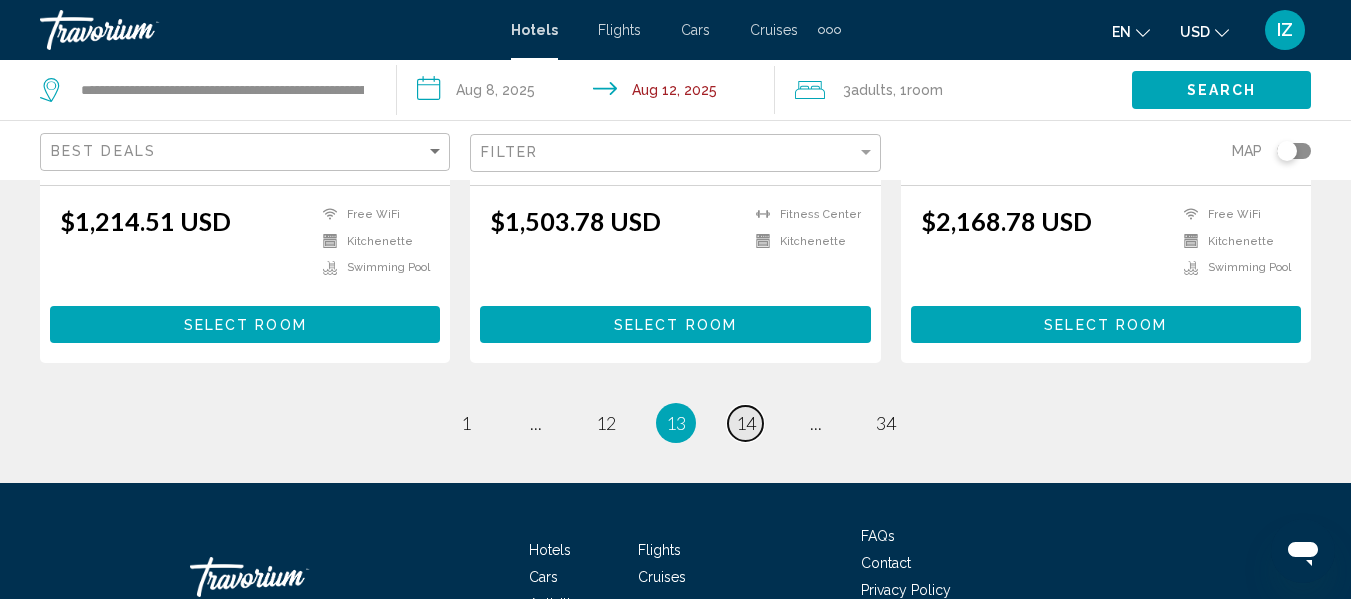 click on "14" at bounding box center [746, 423] 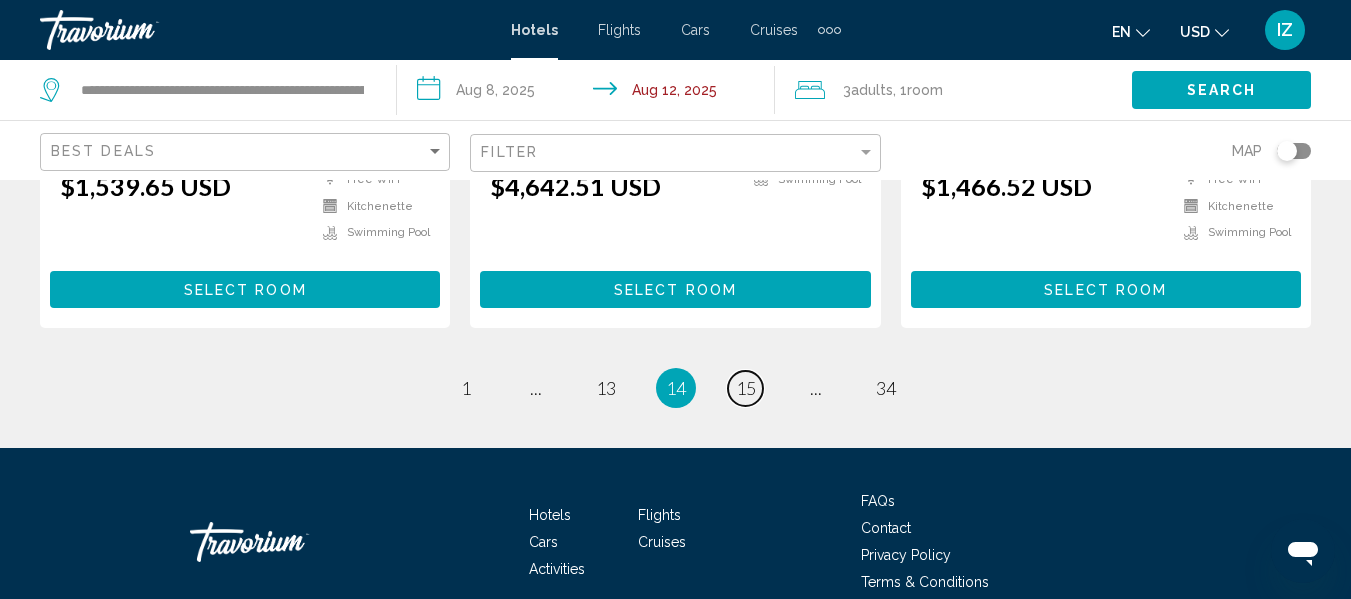 scroll, scrollTop: 2861, scrollLeft: 0, axis: vertical 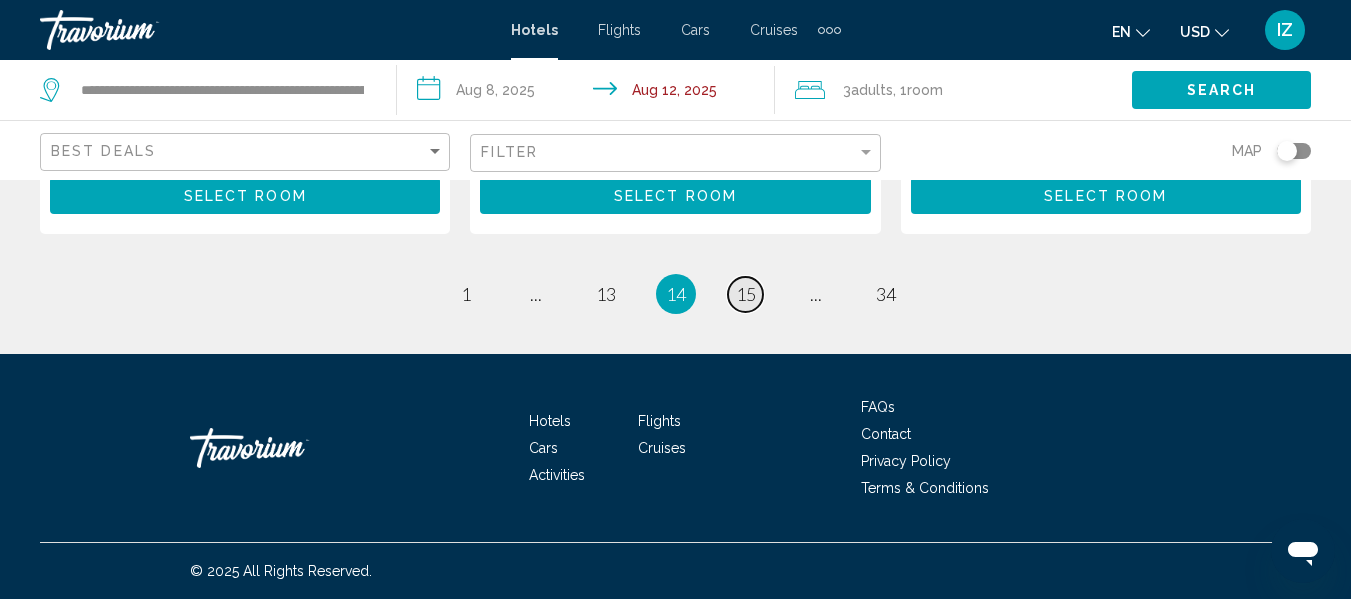 click on "15" at bounding box center (746, 294) 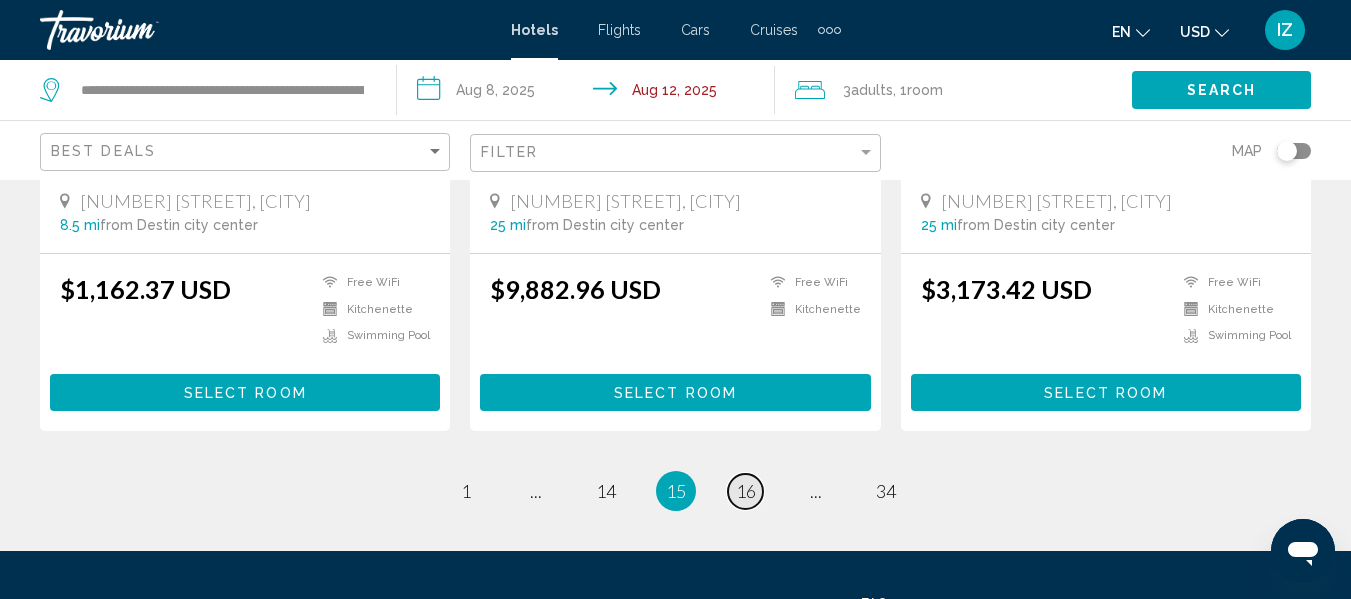 scroll, scrollTop: 2800, scrollLeft: 0, axis: vertical 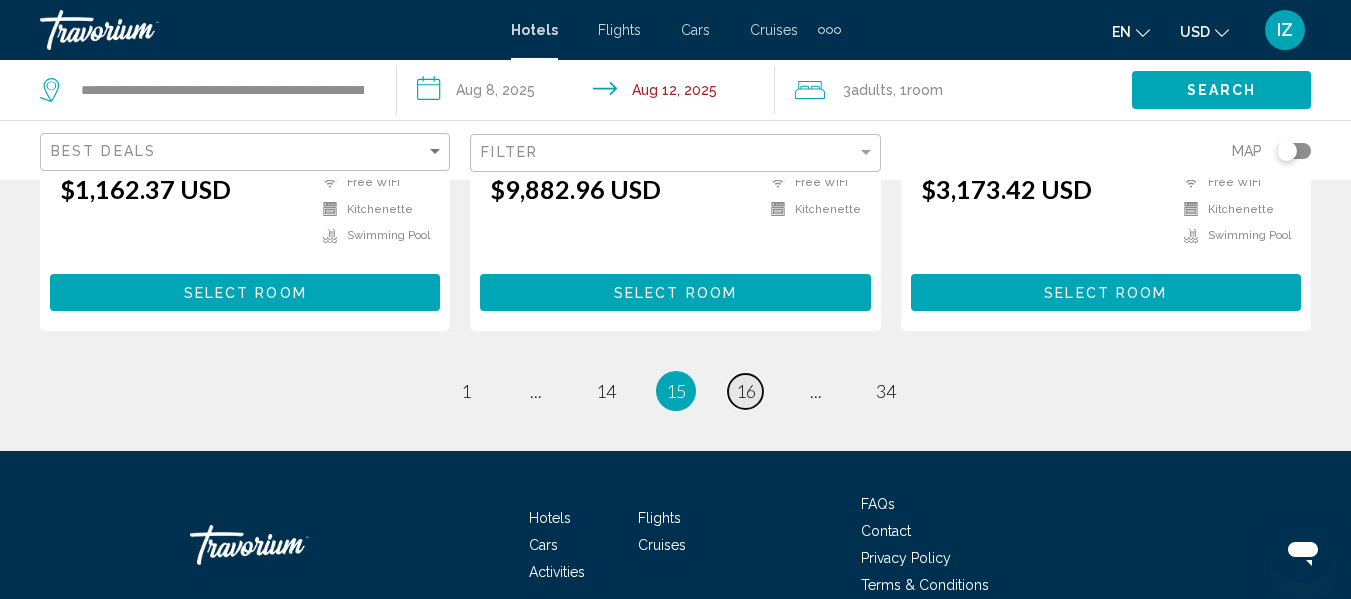 click on "page  16" at bounding box center [745, 391] 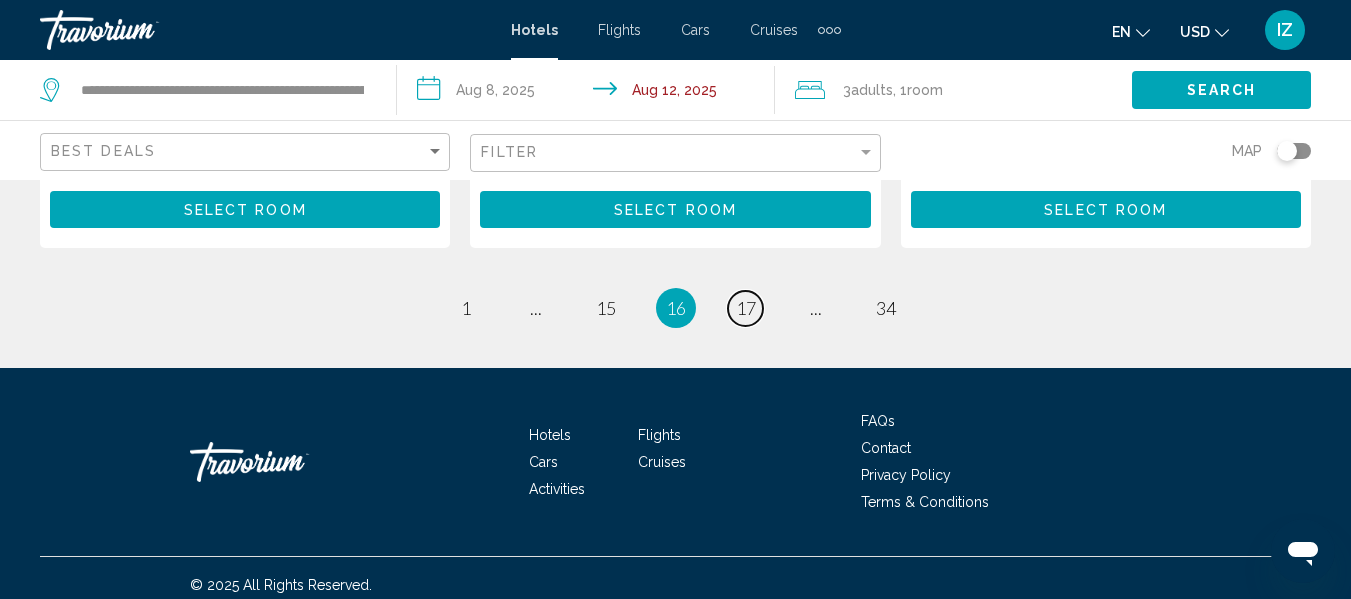 scroll, scrollTop: 2863, scrollLeft: 0, axis: vertical 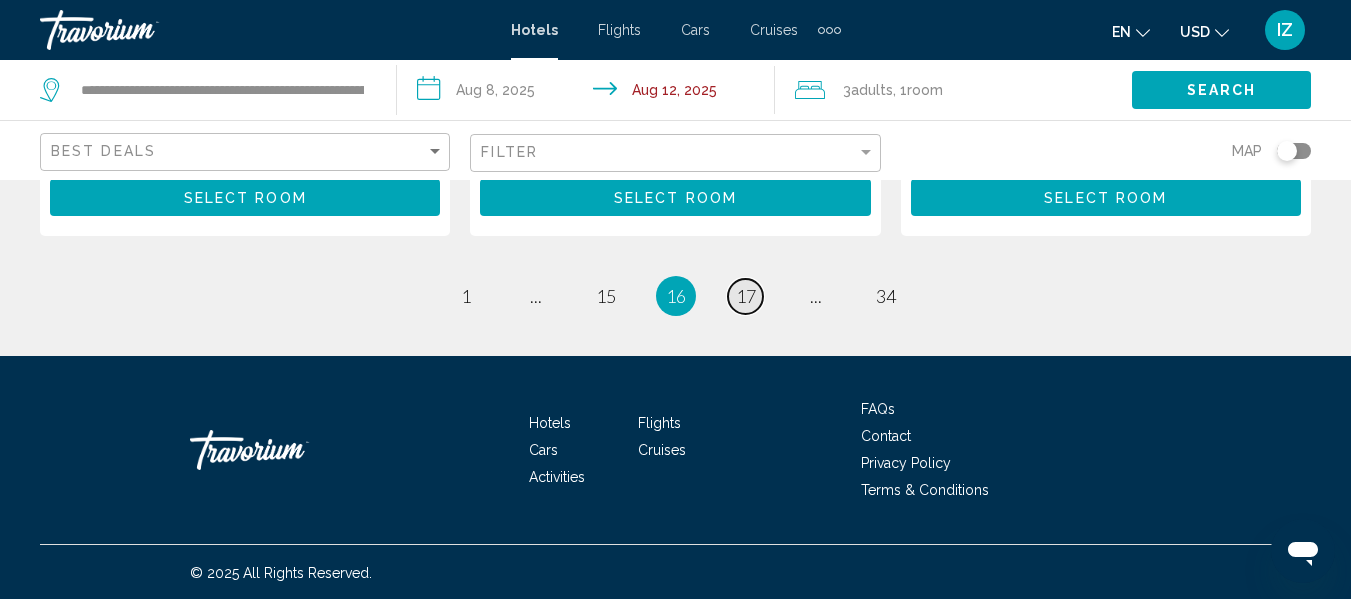 click on "17" at bounding box center (746, 296) 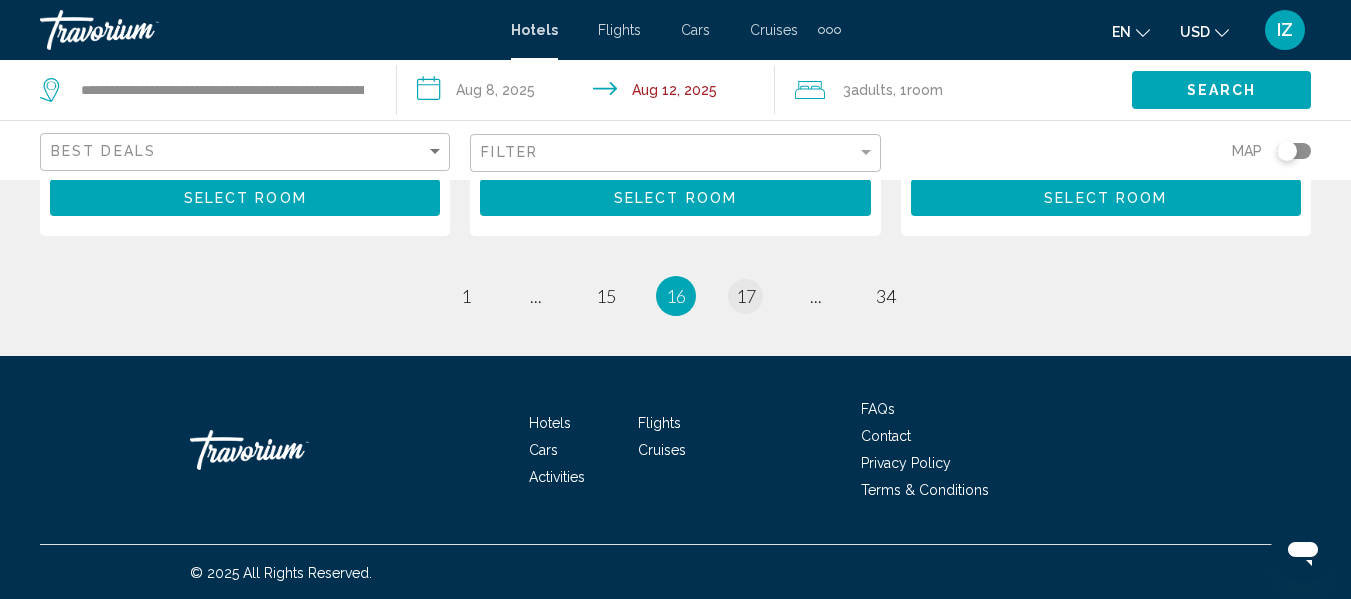 click on "Camellia House
Apartment/Condo/Home
2957 East County Highway 30A, Seaside 20.5 mi  from Destin city center from hotel $2,865.02 USD
Free WiFi
Kitchenette
Pets Allowed
Swimming Pool  Select Room  Eastern Lake Village #E Just 4 Fun
Apartment/Condo/Home
5231 E County Hwy 30A, Seaside 22.6 mi  from Destin city center from hotel $1,263.17 USD
Free WiFi
Kitchenette  Select Room" at bounding box center (675, -1169) 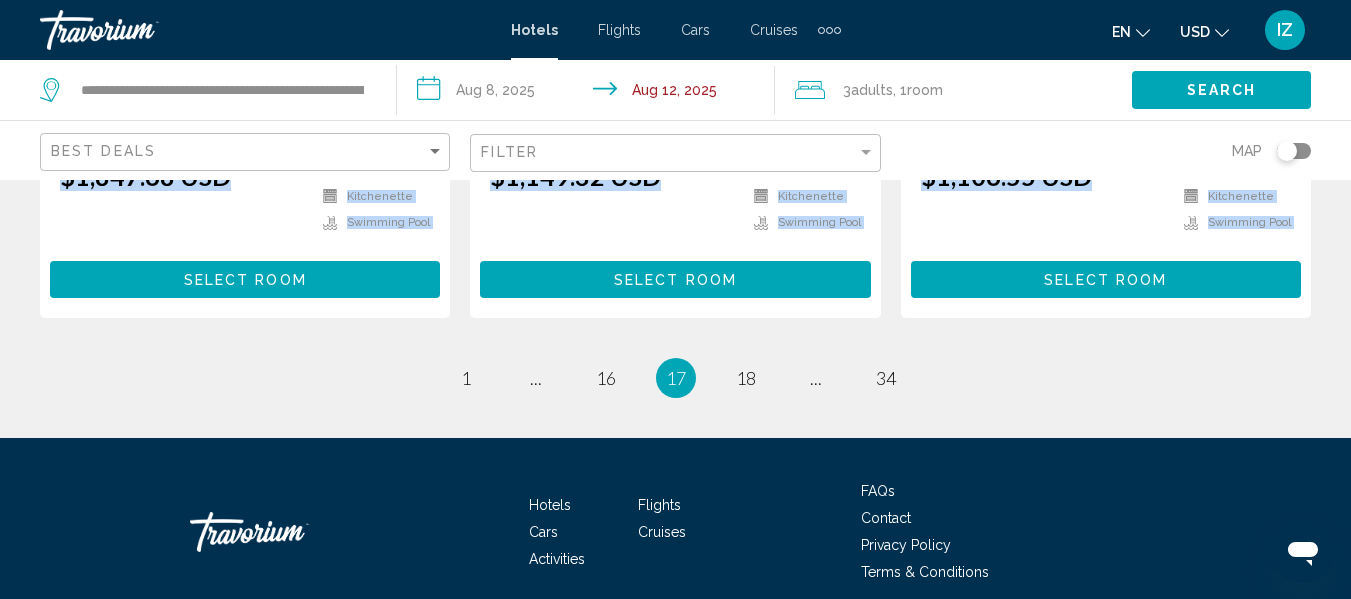 scroll, scrollTop: 2800, scrollLeft: 0, axis: vertical 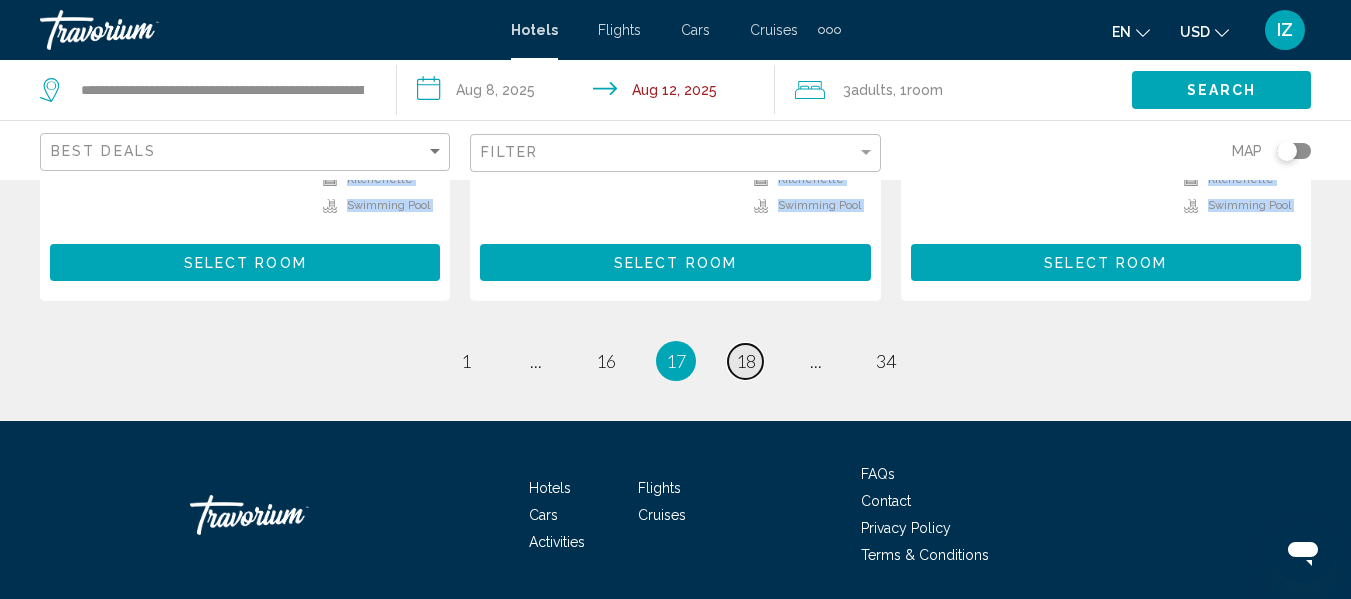 click on "18" at bounding box center [746, 361] 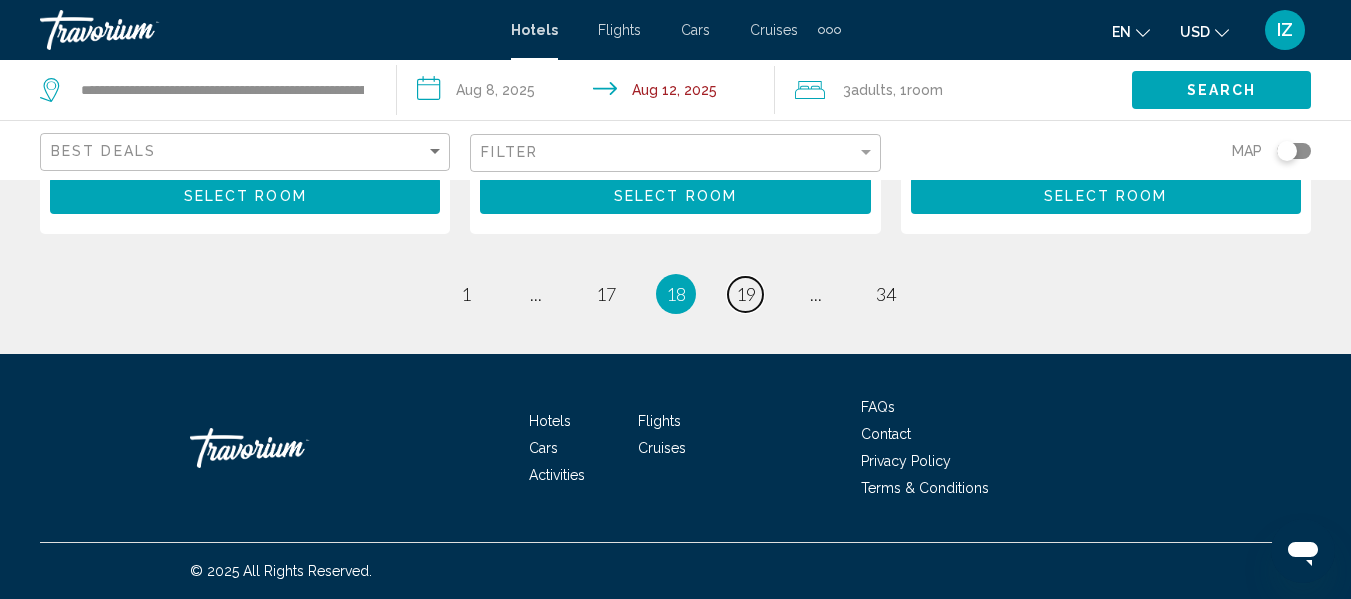 scroll, scrollTop: 2917, scrollLeft: 0, axis: vertical 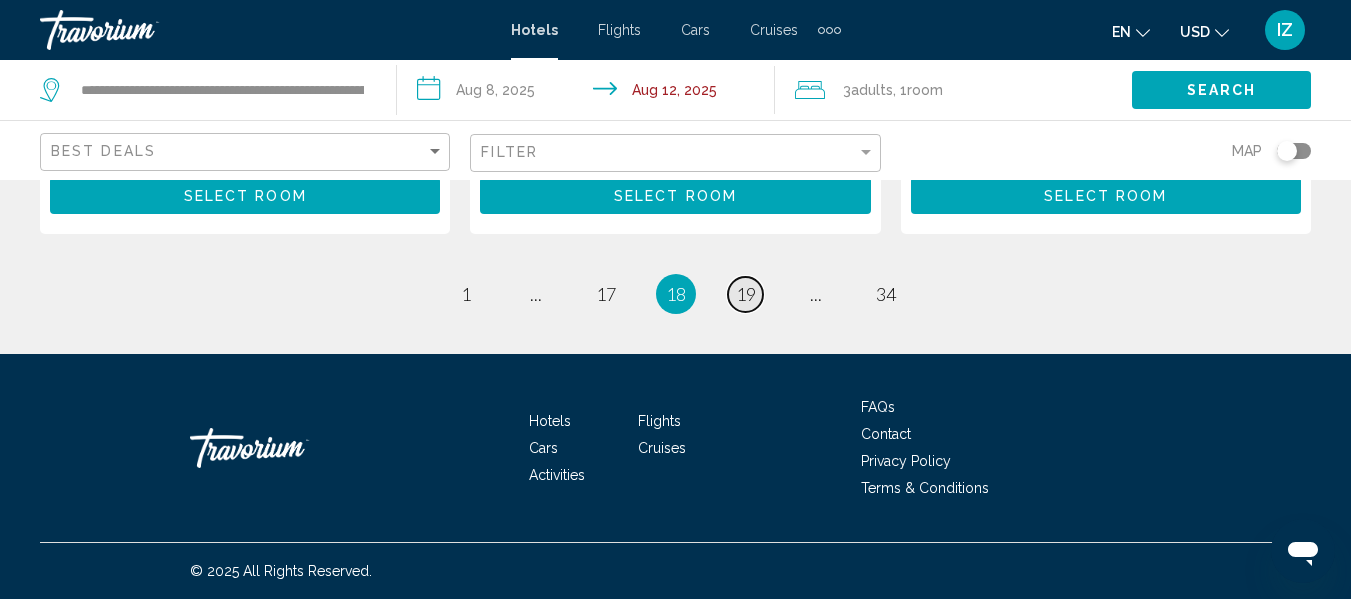 click on "19" at bounding box center [746, 294] 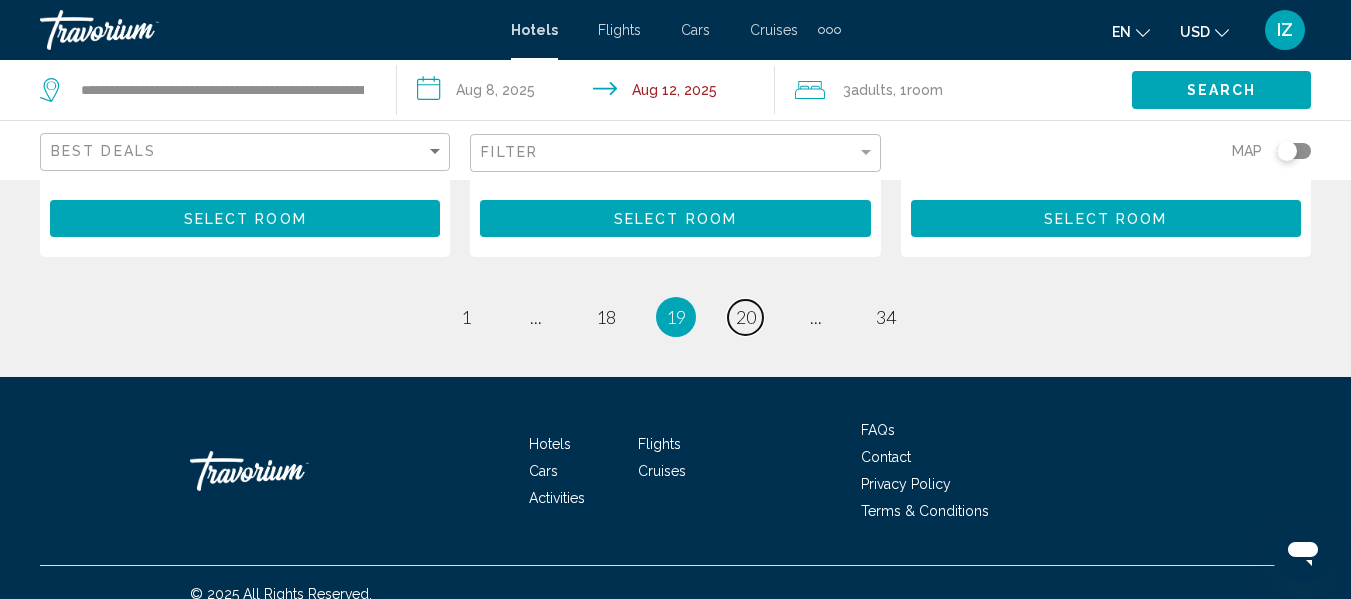 scroll, scrollTop: 2987, scrollLeft: 0, axis: vertical 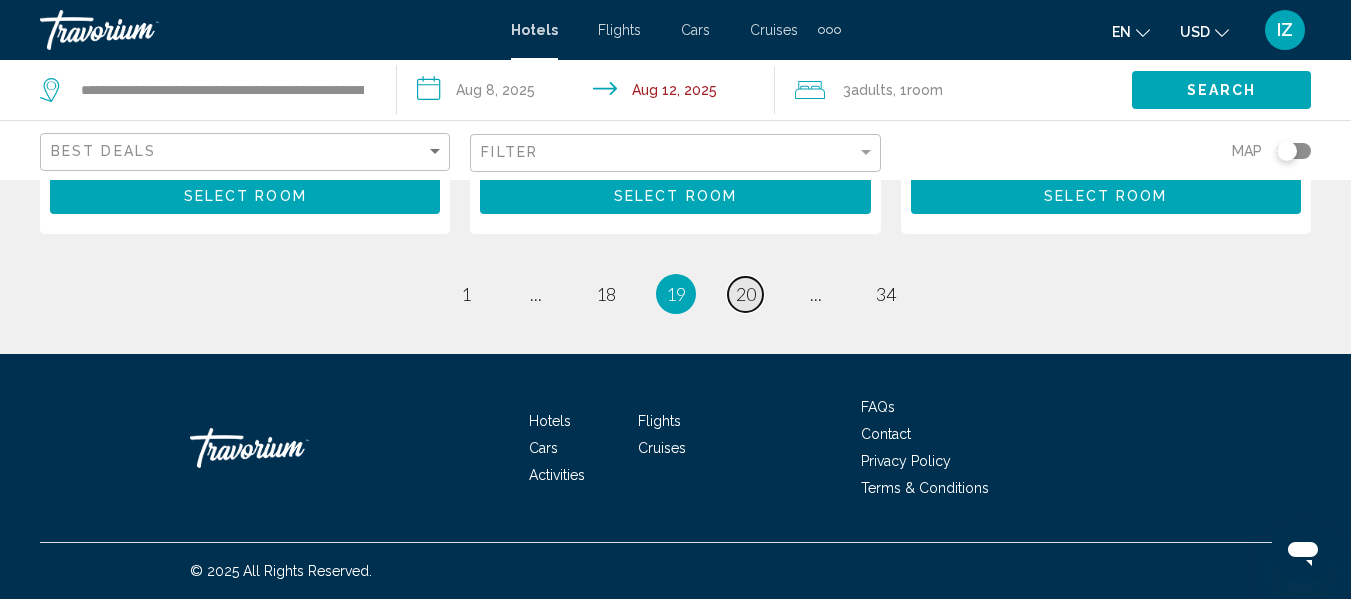 click on "20" at bounding box center (746, 294) 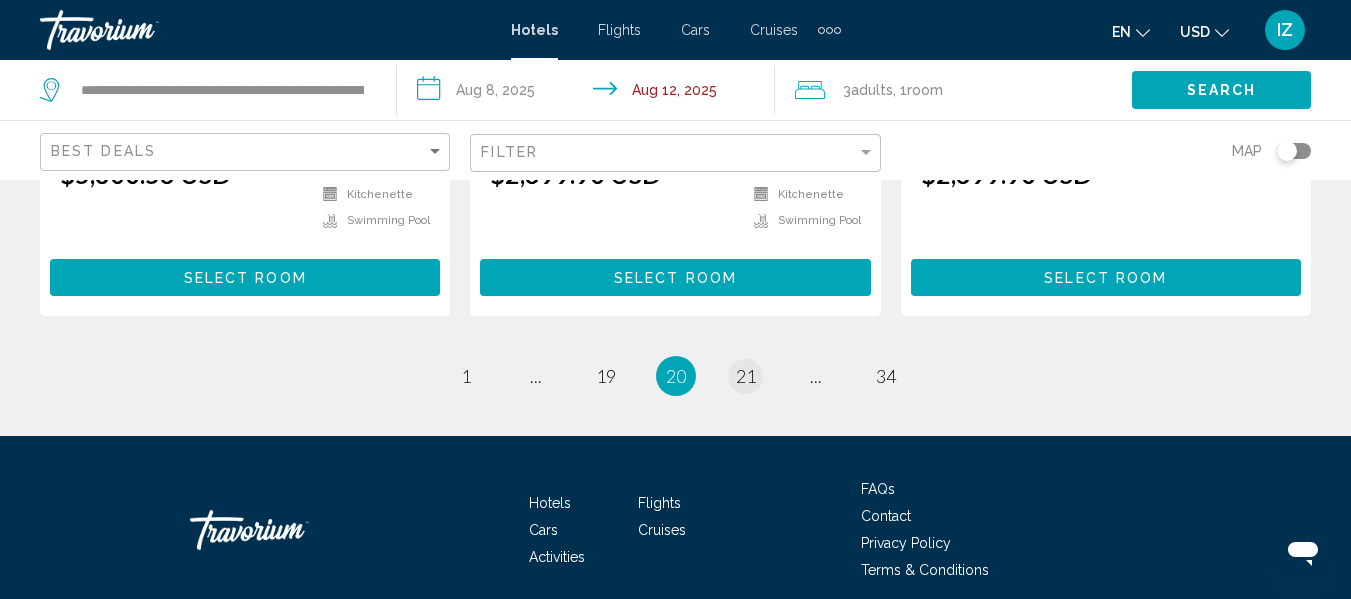 click on "Seacrest 411 2 Bedroom Condo by RedAwning
Accommodation
895 Santa Rosa Blvd., Fort Walton Beach 10.1 mi  from Destin city center from hotel $1,525.95 USD
Swimming Pool  Select Room  Cajun Respite 3 Bedroom Condo by RedAwning
Apartment/Condo/Home
94 Stewart Cove Unit 283, Miramar Beach 5.5 mi  from Destin city center from hotel $2,141.66 USD
Swimming Pool  Select Room  Shore to Please home
Apartment/Condo/Home
30 Green Island Way, Destin 6.2 mi  from Destin city center from hotel $2,766.63 USD
Free WiFi
27.1 mi" at bounding box center [675, -1180] 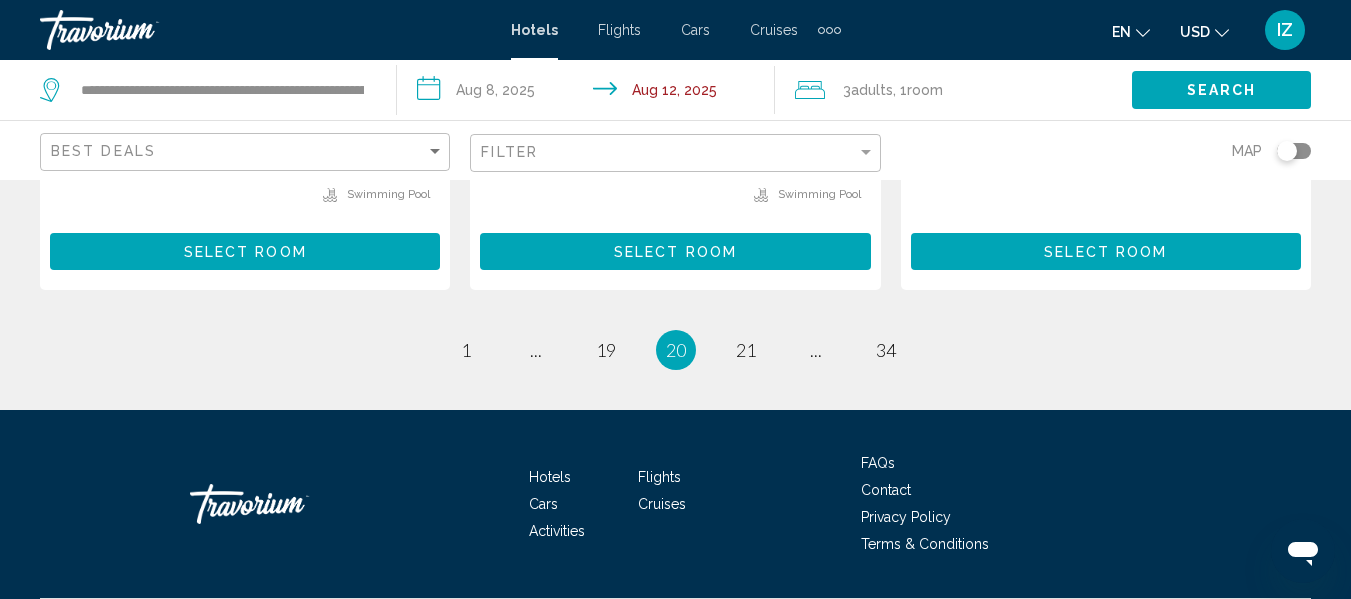 scroll, scrollTop: 3000, scrollLeft: 0, axis: vertical 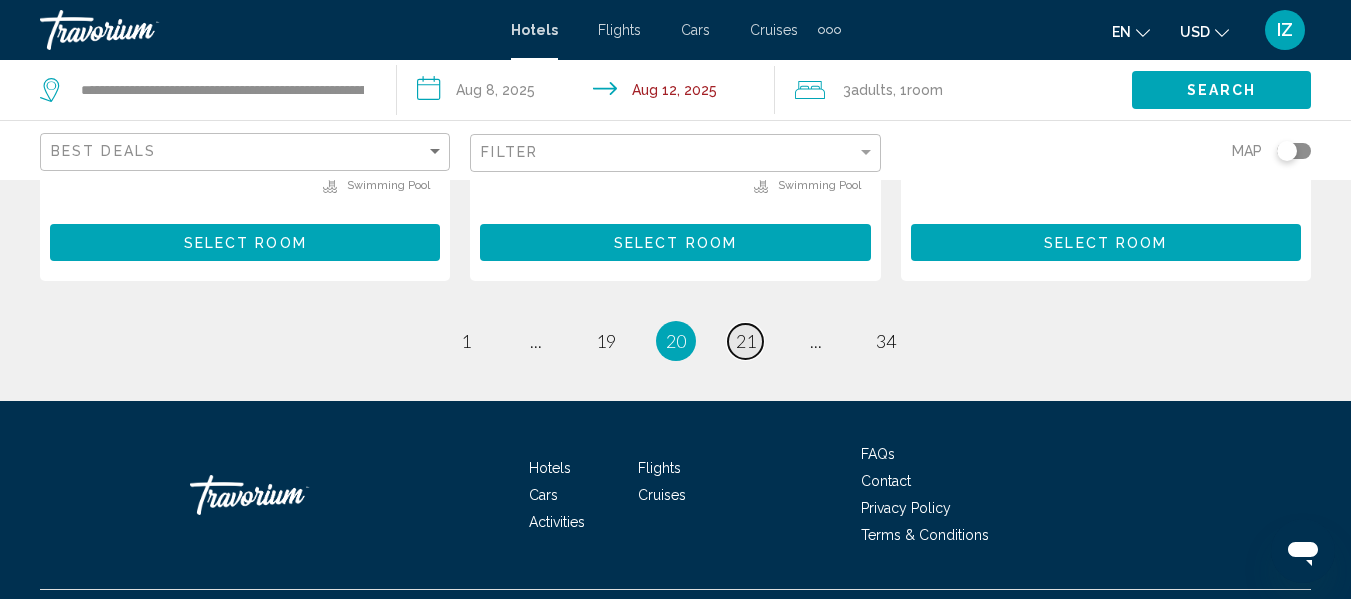 click on "21" at bounding box center [746, 341] 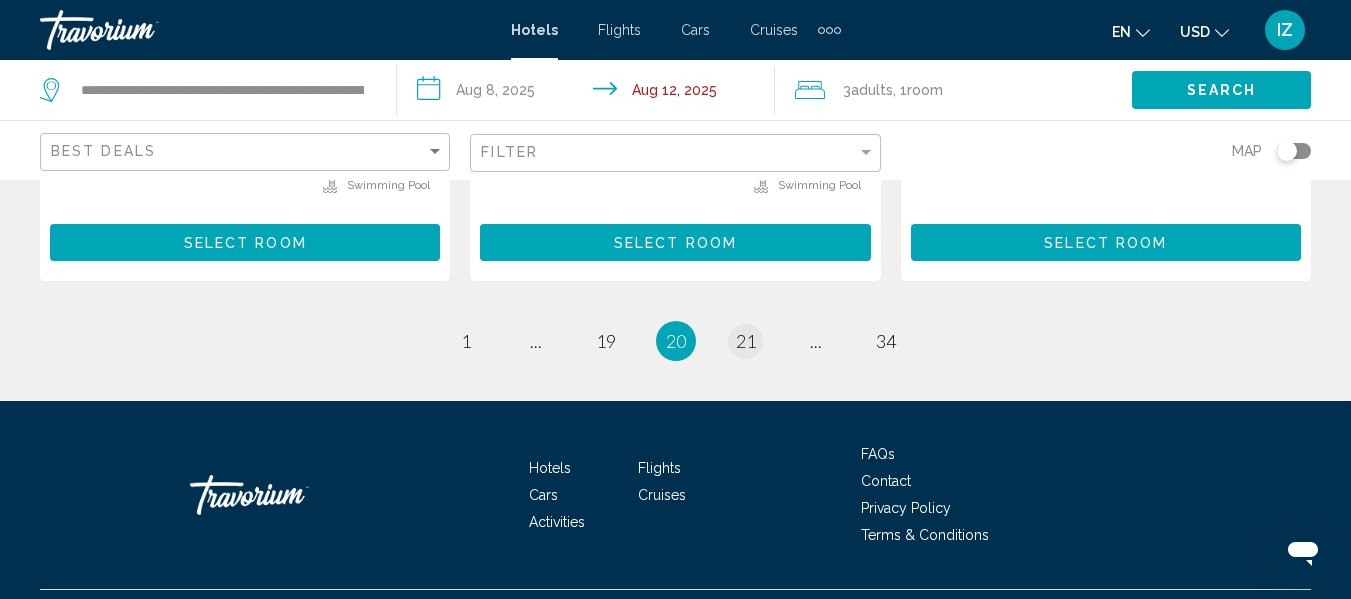 click on "**********" 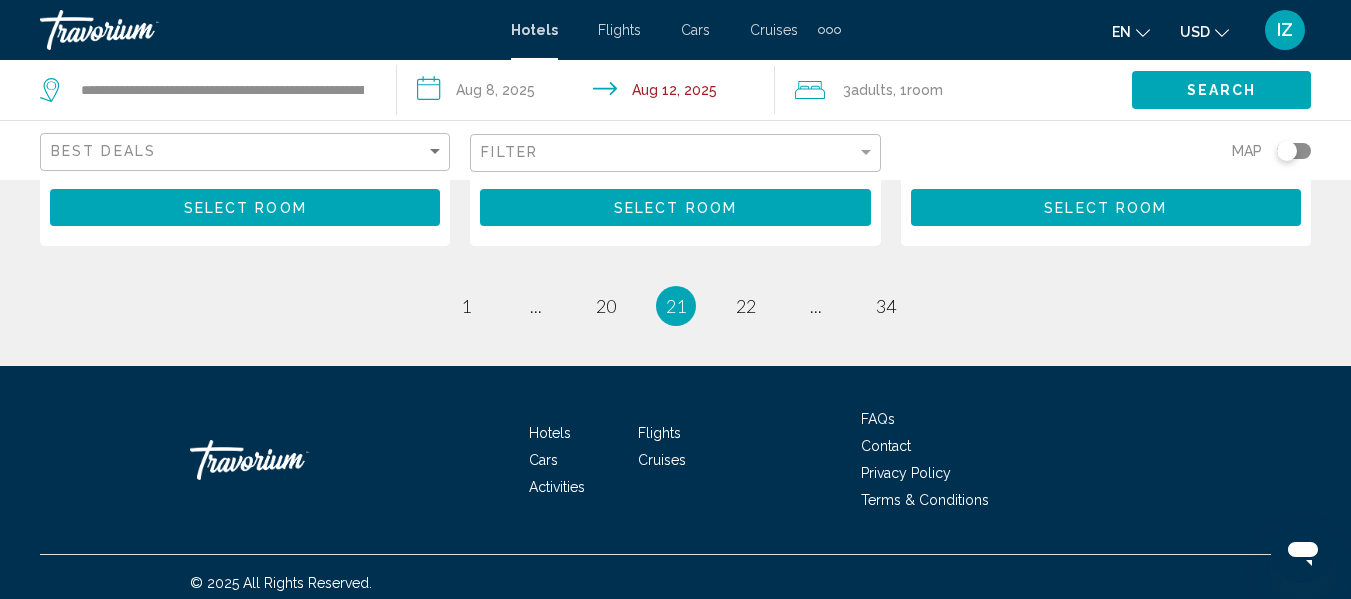 scroll, scrollTop: 2800, scrollLeft: 0, axis: vertical 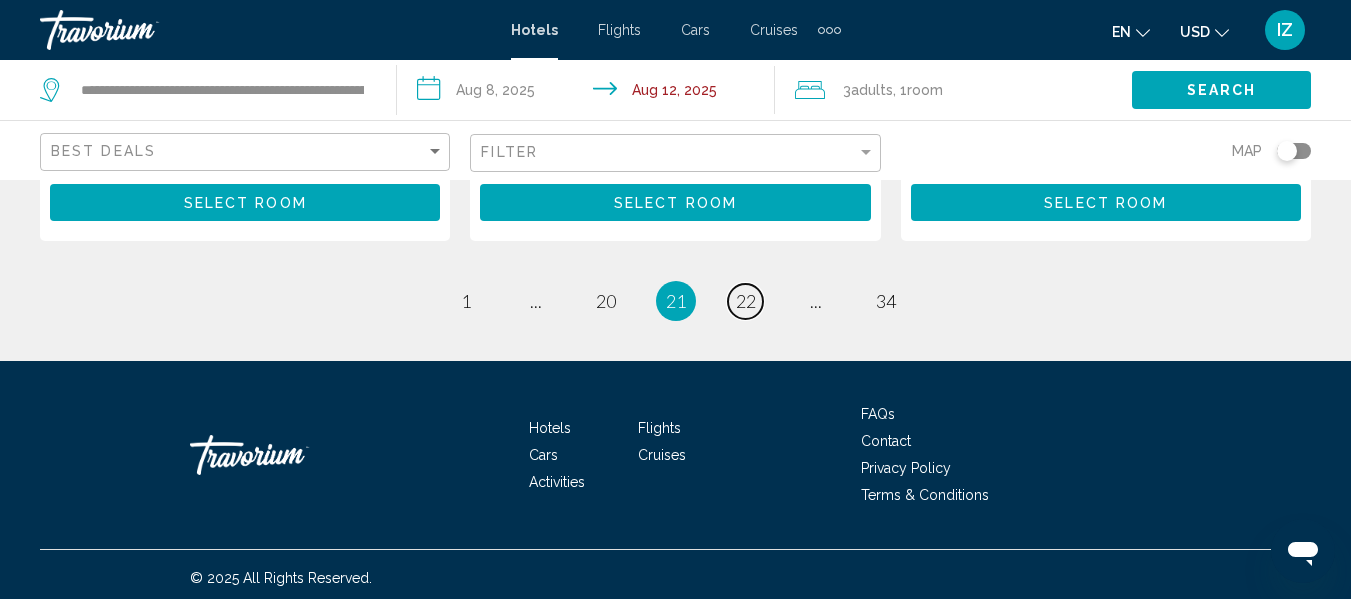 click on "22" at bounding box center [746, 301] 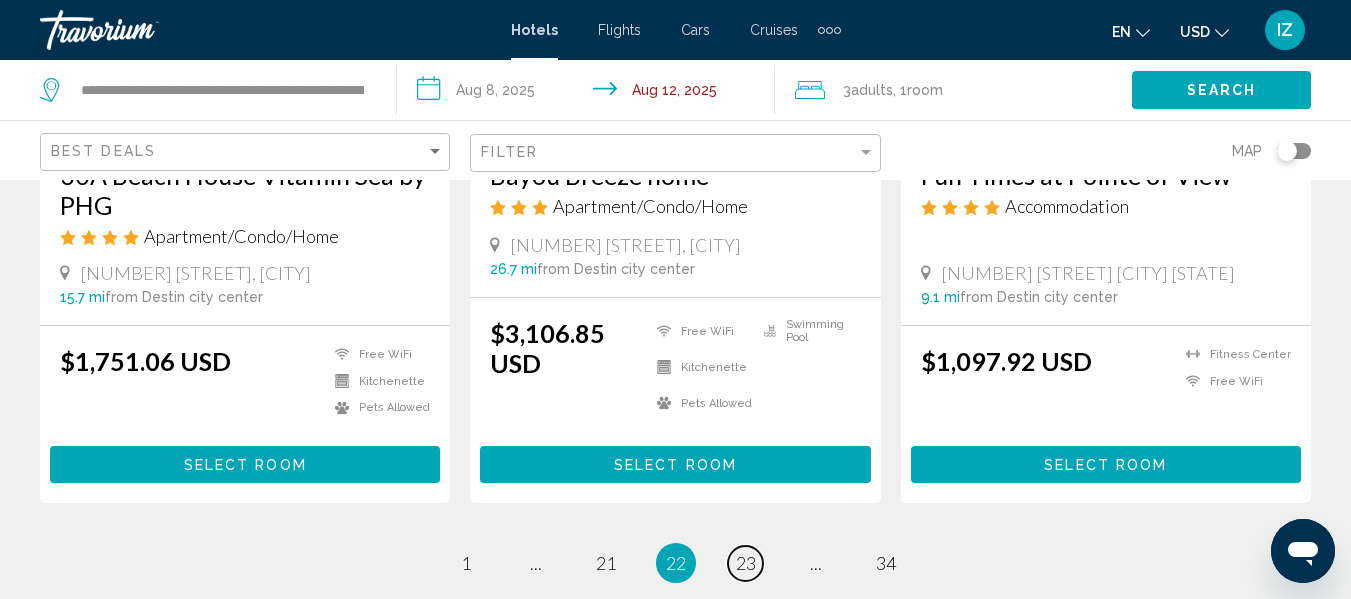 scroll, scrollTop: 2700, scrollLeft: 0, axis: vertical 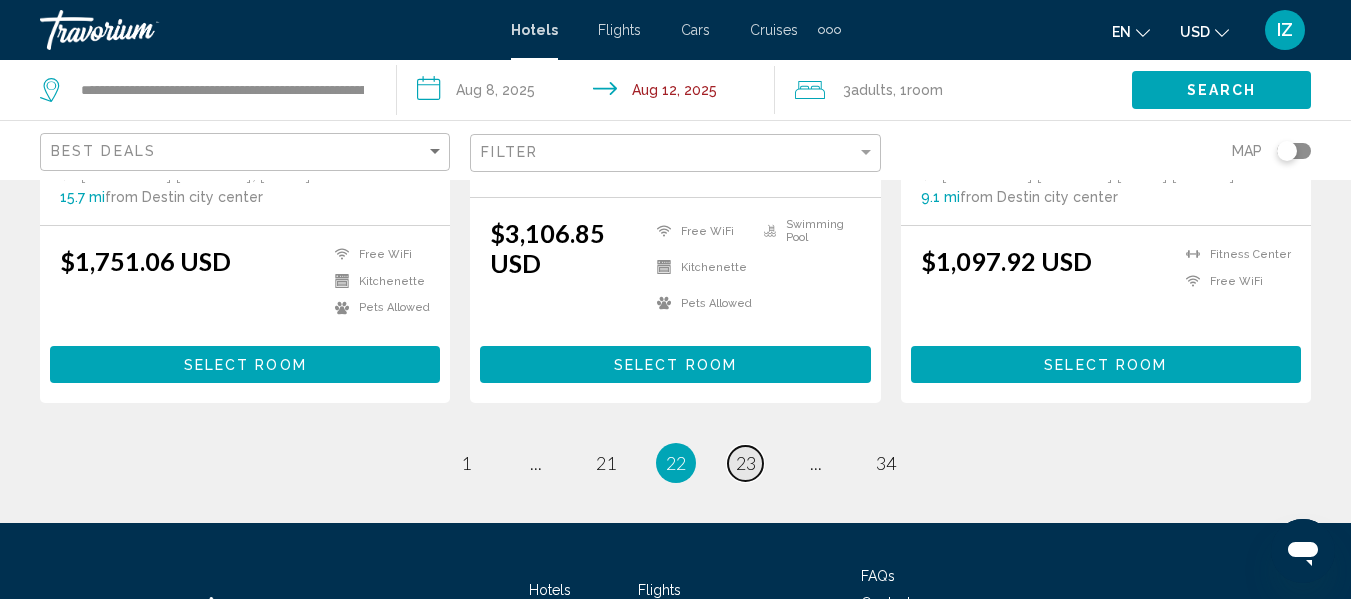 click on "23" at bounding box center [746, 463] 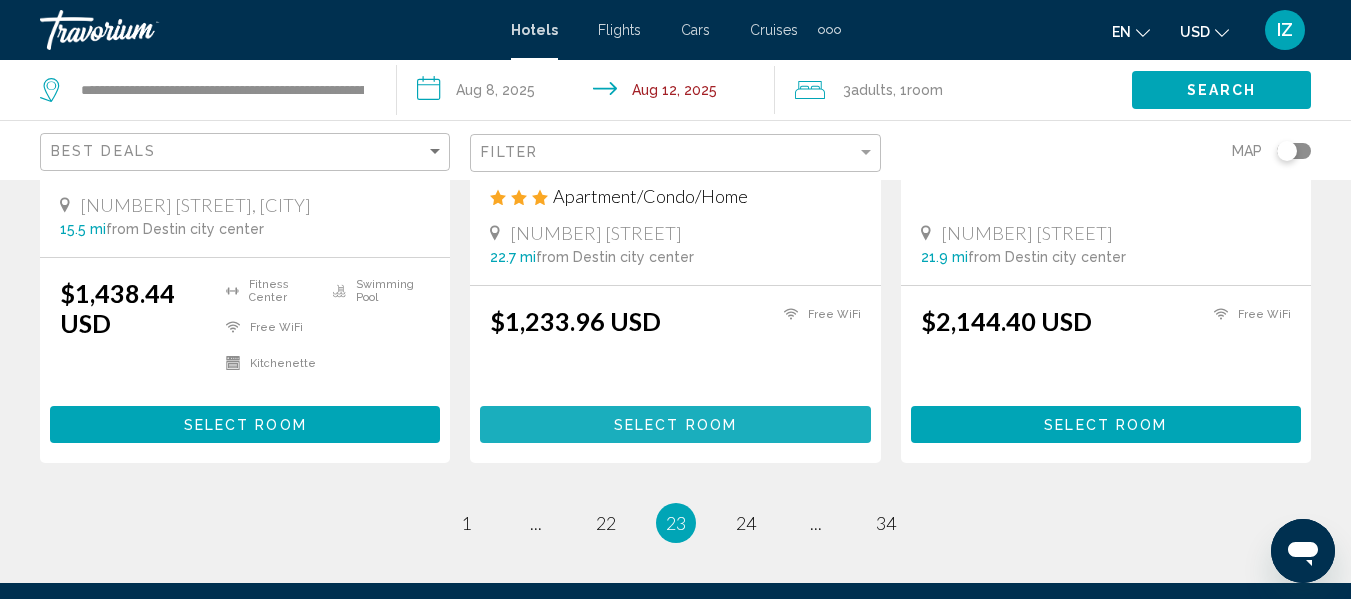 click on "Select Room" at bounding box center (675, 424) 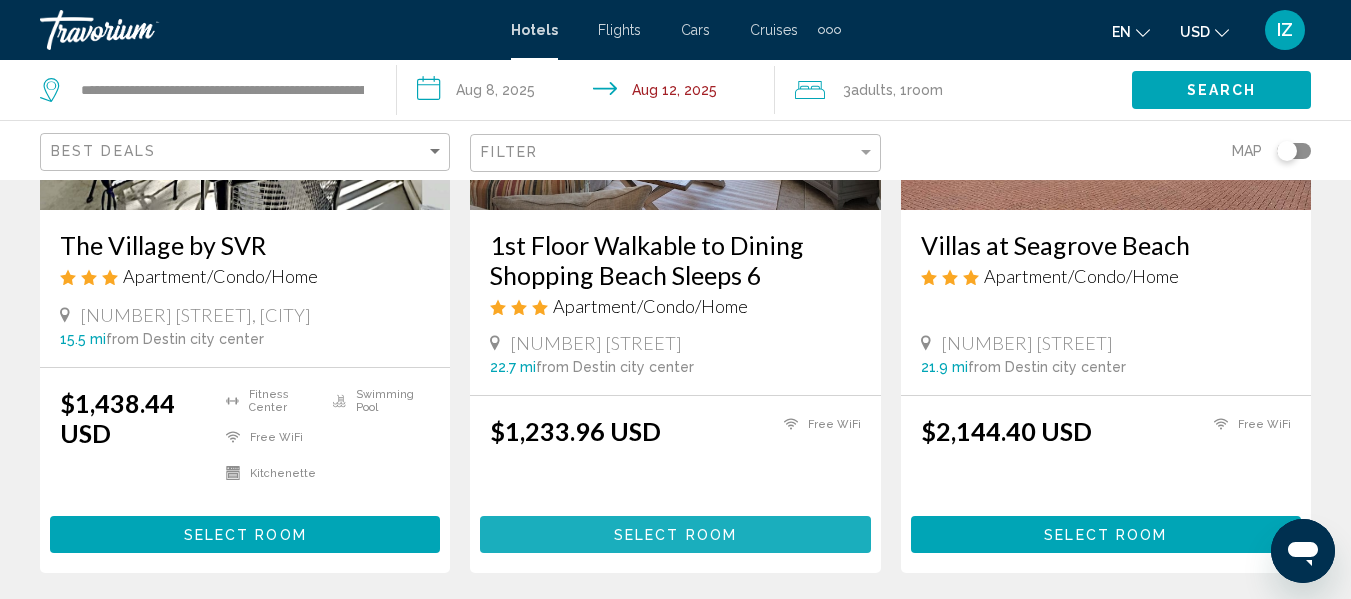 click at bounding box center (0, 0) 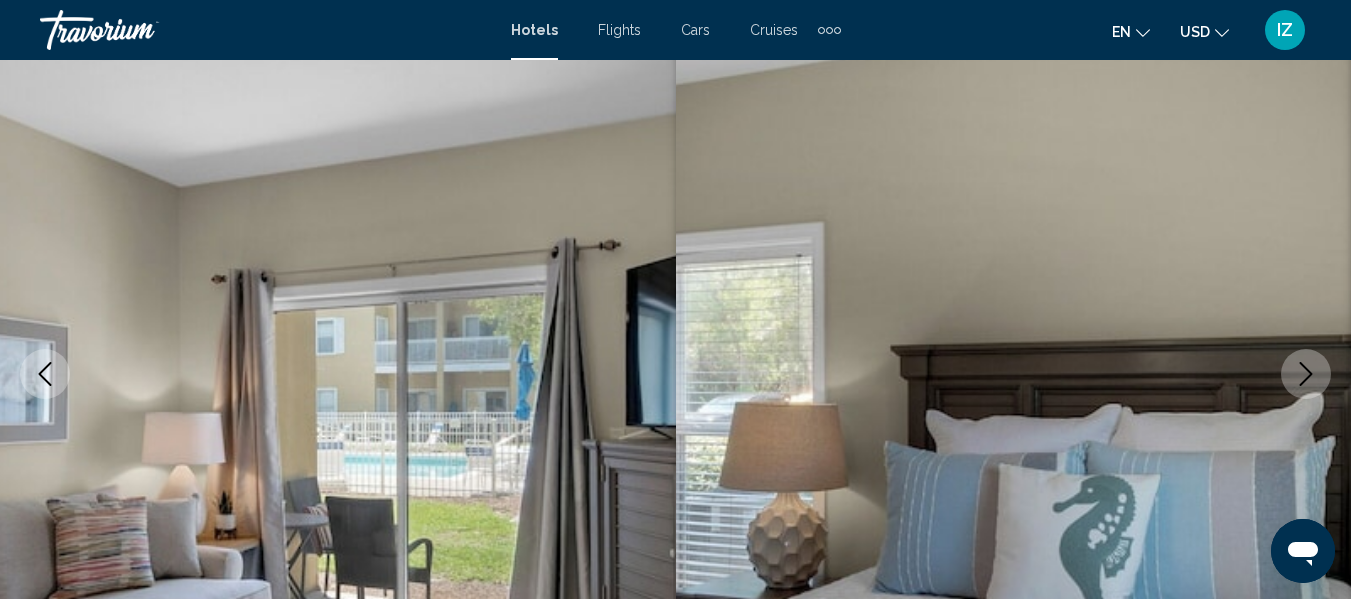 scroll, scrollTop: 0, scrollLeft: 0, axis: both 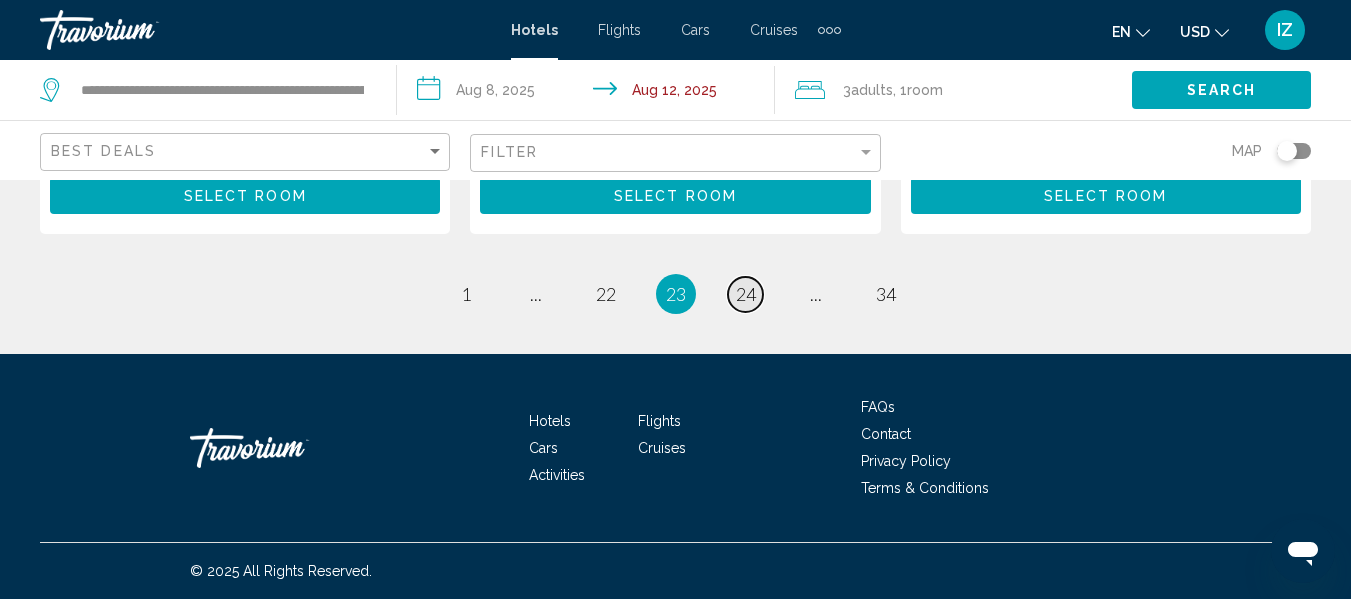 click on "24" at bounding box center (746, 294) 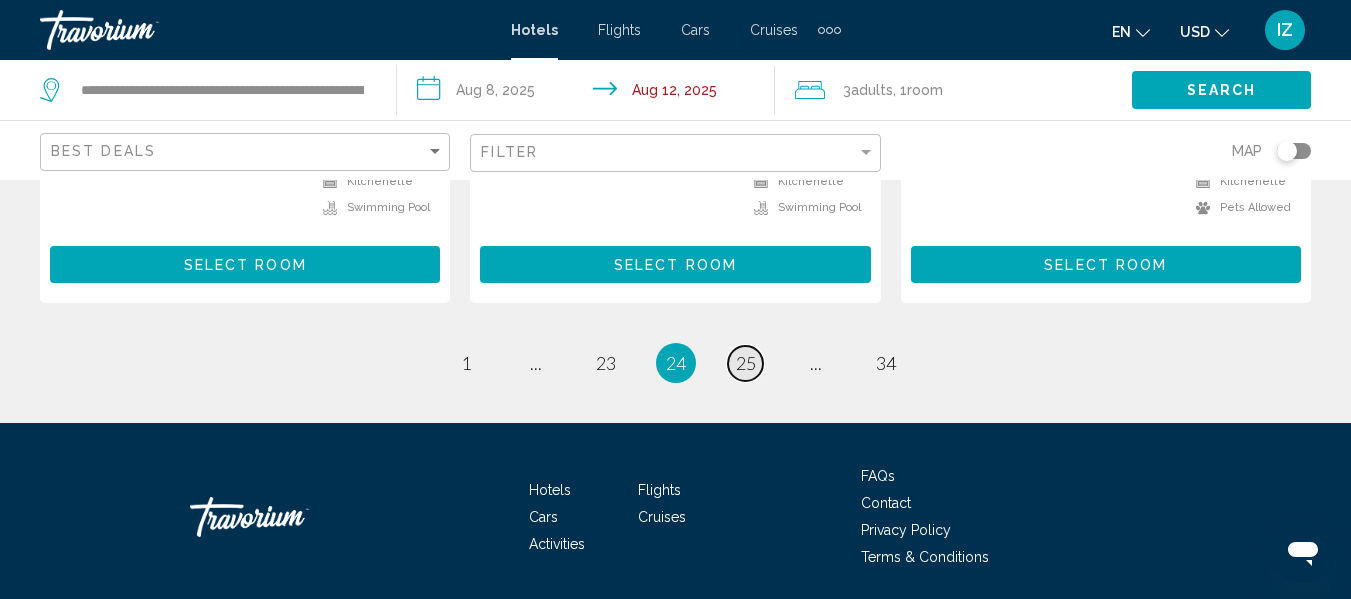 scroll, scrollTop: 3017, scrollLeft: 0, axis: vertical 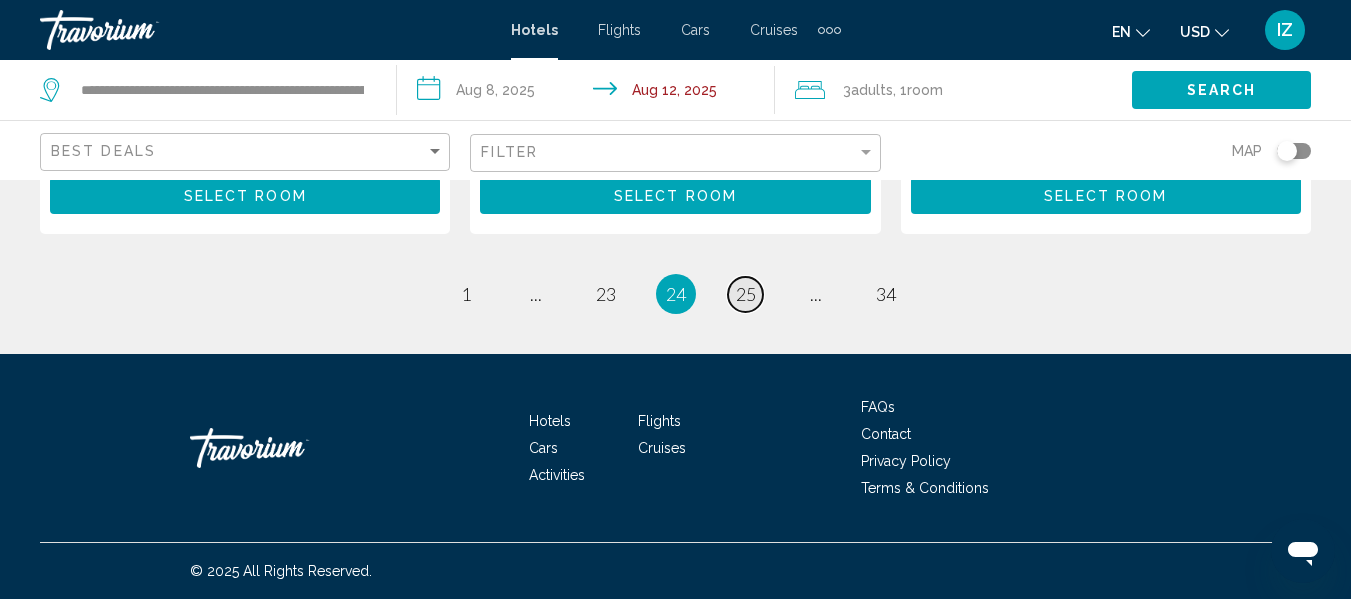 click on "25" at bounding box center (746, 294) 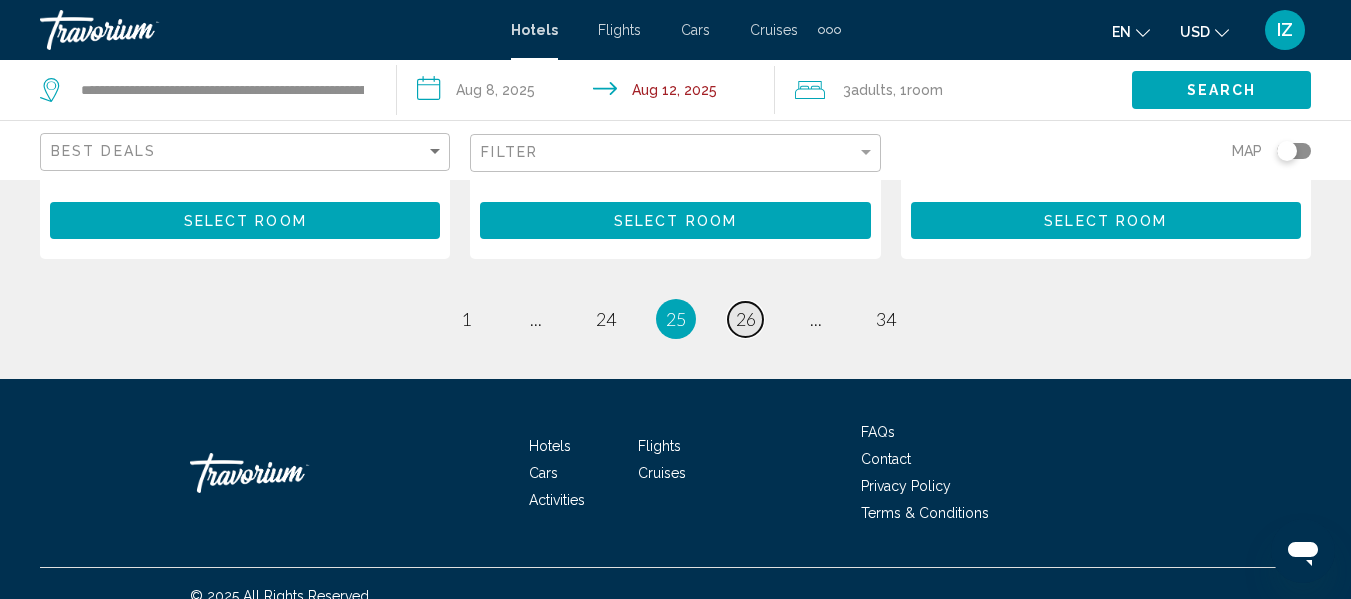 scroll, scrollTop: 2839, scrollLeft: 0, axis: vertical 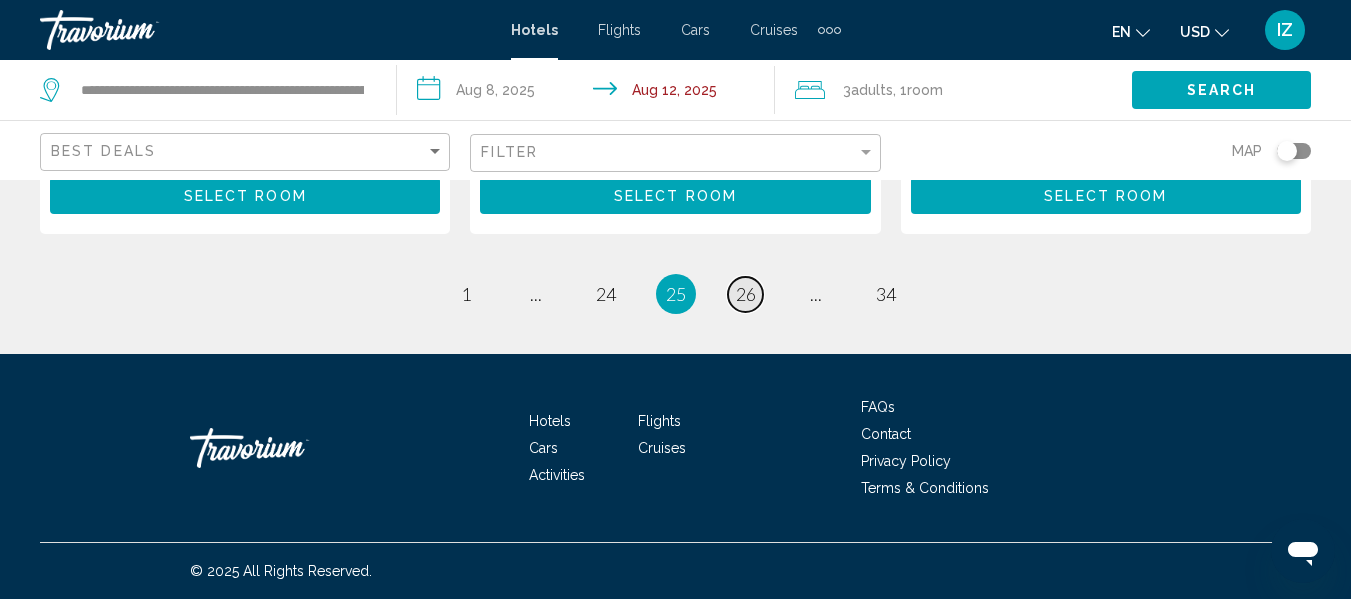 click on "26" at bounding box center (746, 294) 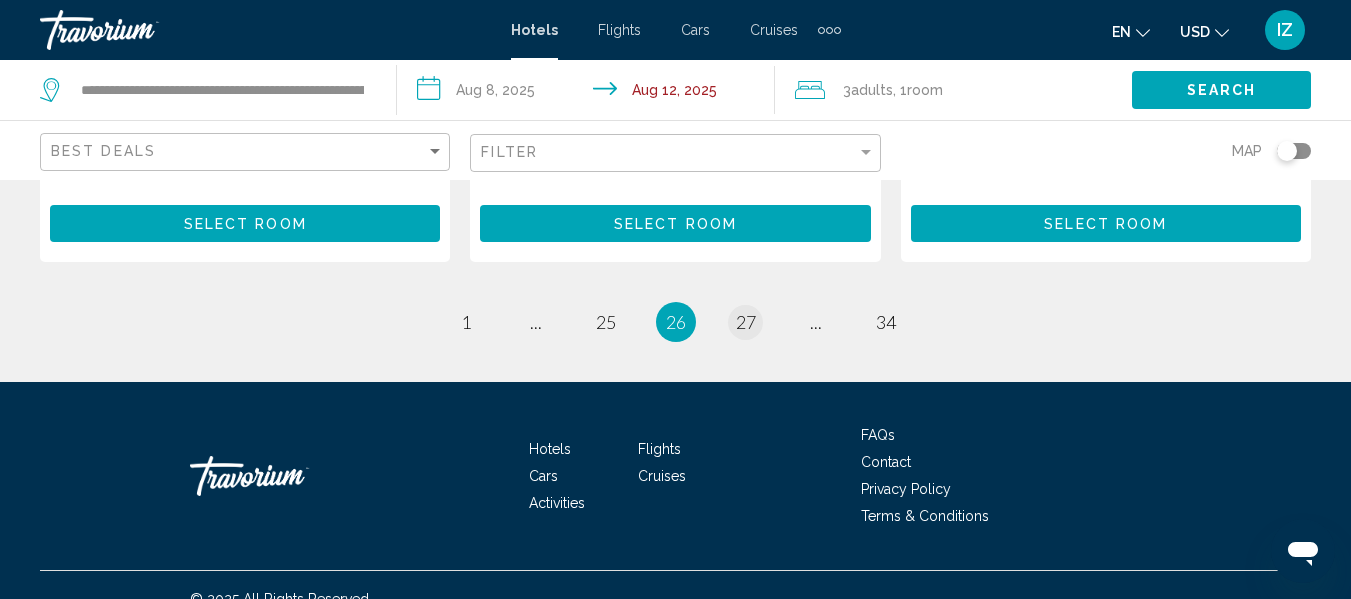 click on "Family Destination
Accommodation
76 Mark Street, Destin 1.9 mi  from Destin city center from hotel $4,469.89 USD
Free WiFi
Kitchenette
Pets Allowed
Swimming Pool  Select Room  What a beach
Accommodation
1450 Homeport Dr, Navarre 25.2 mi  from Destin city center from hotel $5,566.51 USD
Kitchenette
Swimming Pool  Select Room  Cassine Gardens 189
1 mi" at bounding box center [675, -1144] 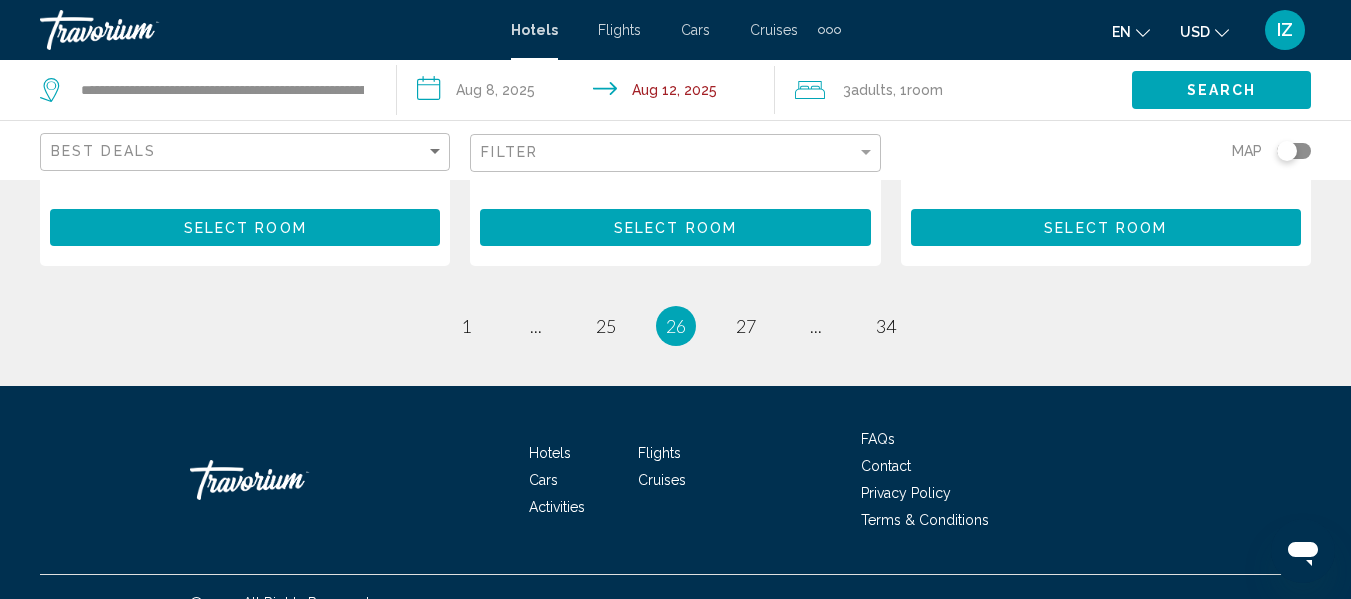 scroll, scrollTop: 2867, scrollLeft: 0, axis: vertical 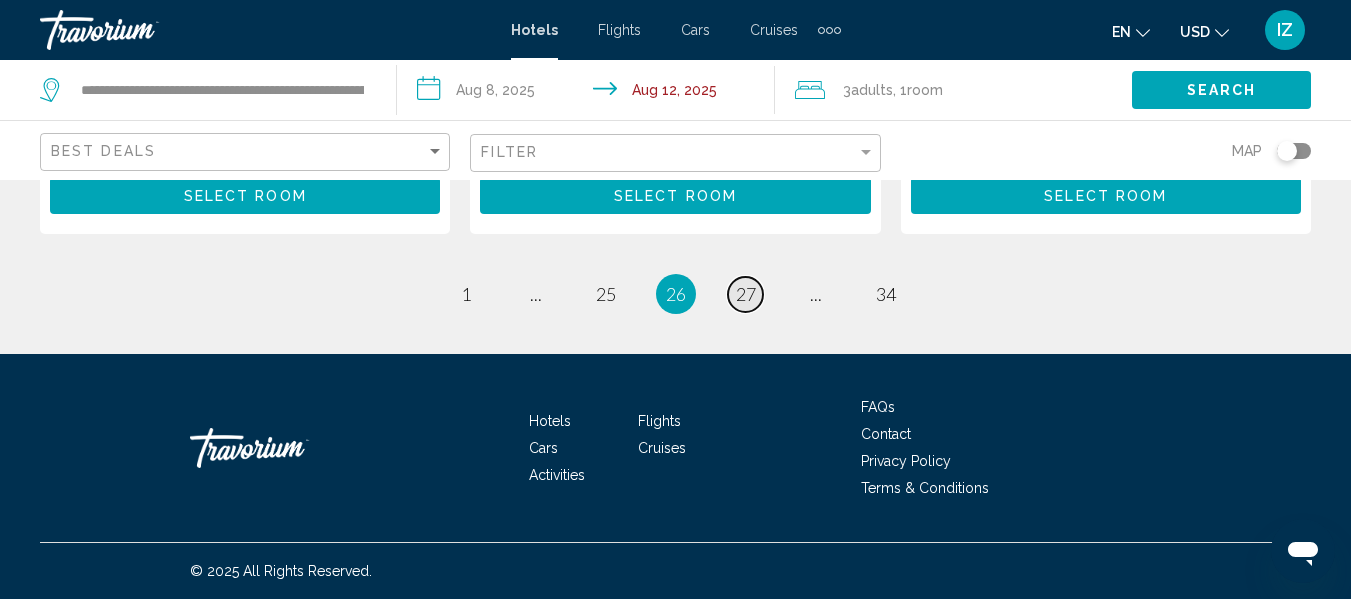 click on "27" at bounding box center [746, 294] 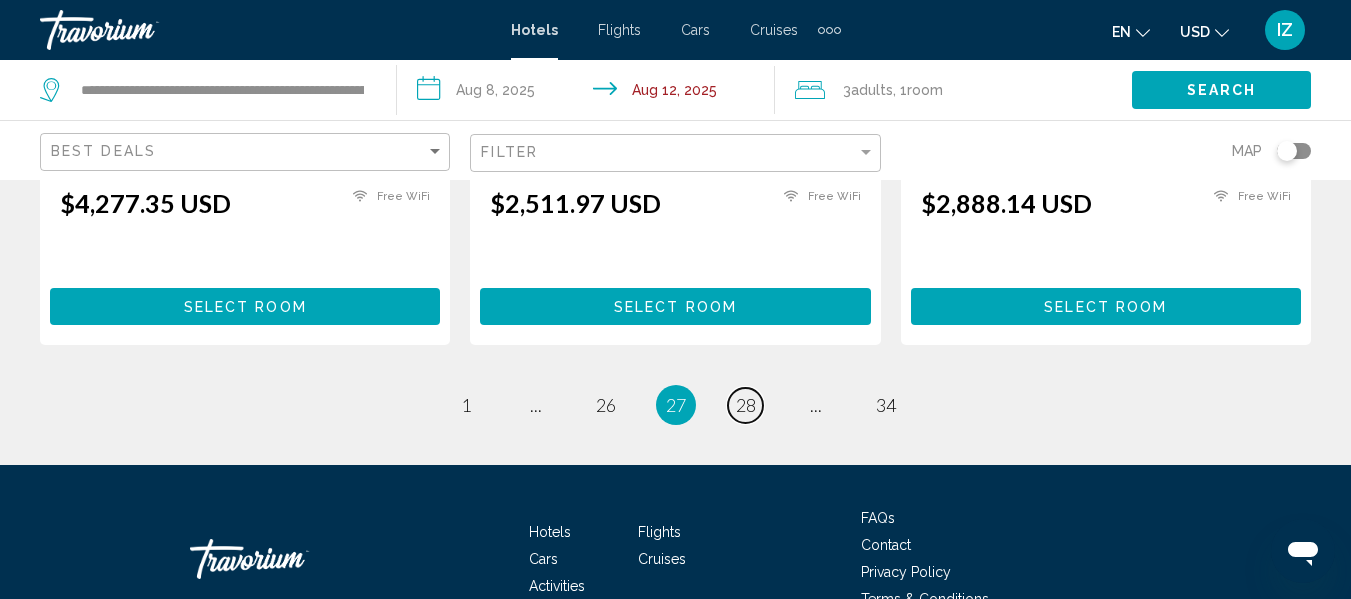 scroll, scrollTop: 2900, scrollLeft: 0, axis: vertical 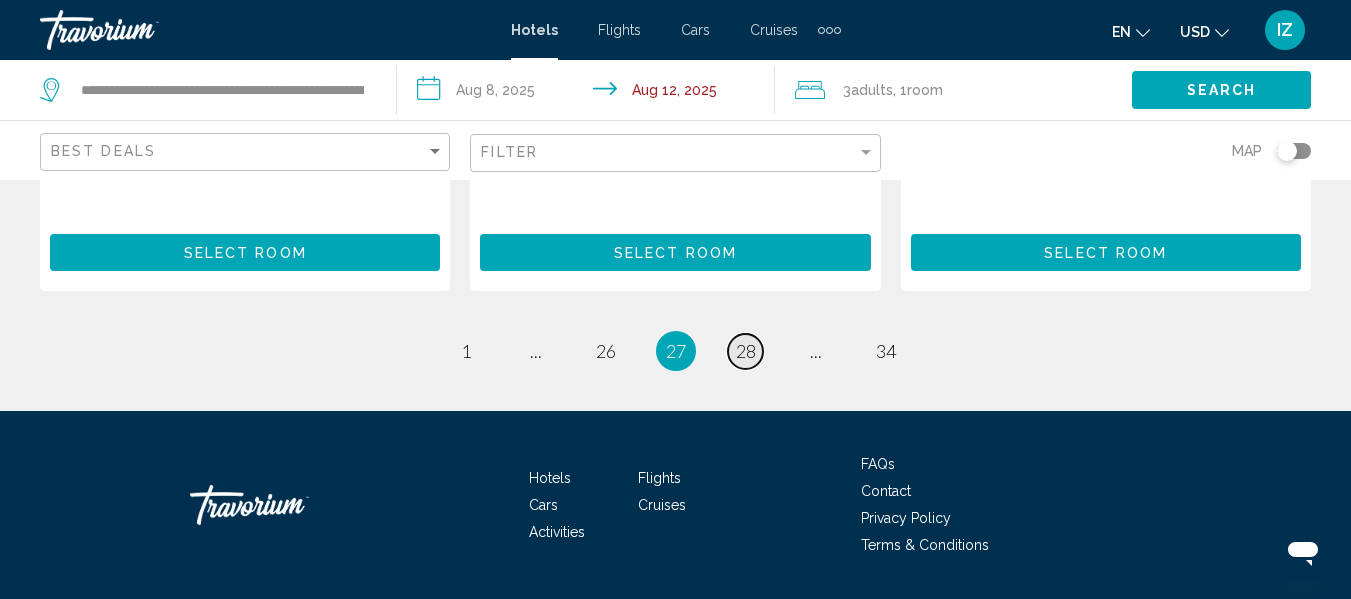click on "28" at bounding box center (746, 351) 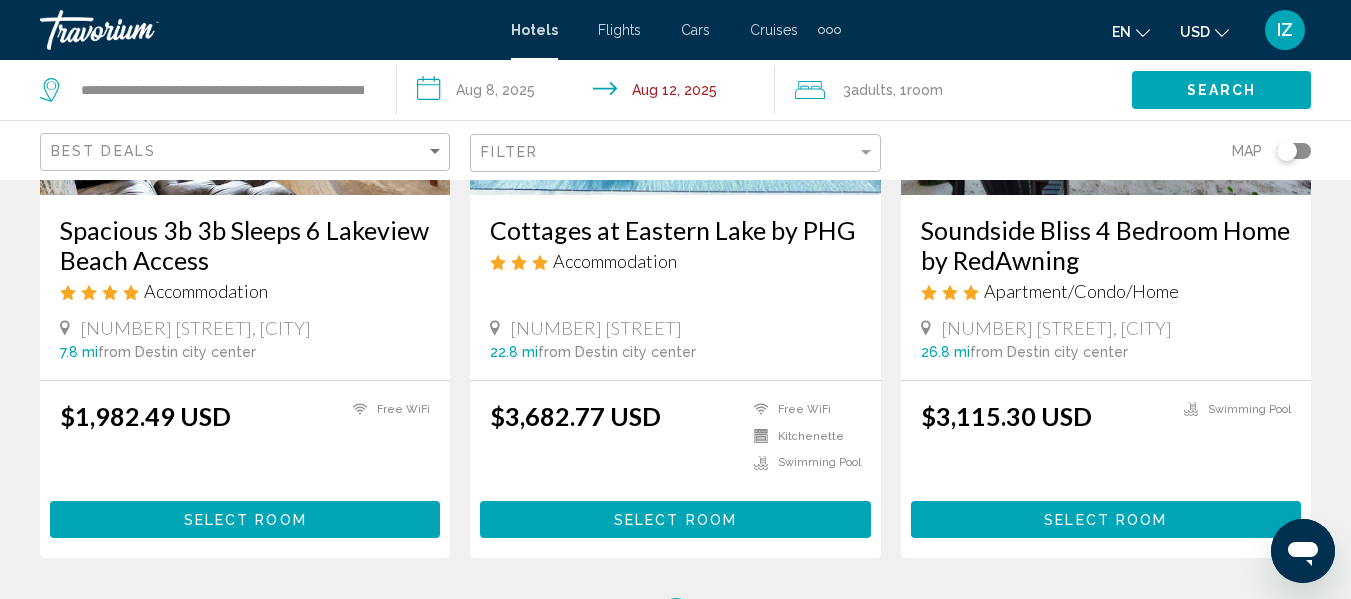 scroll, scrollTop: 2700, scrollLeft: 0, axis: vertical 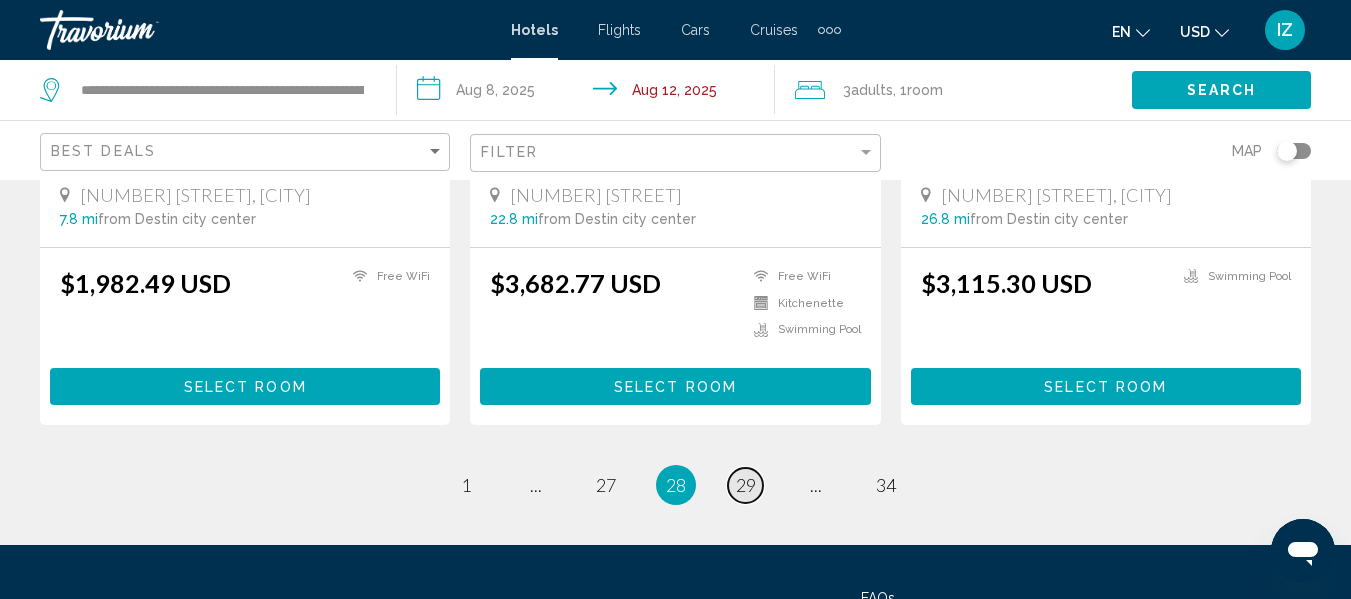 click on "29" at bounding box center [746, 485] 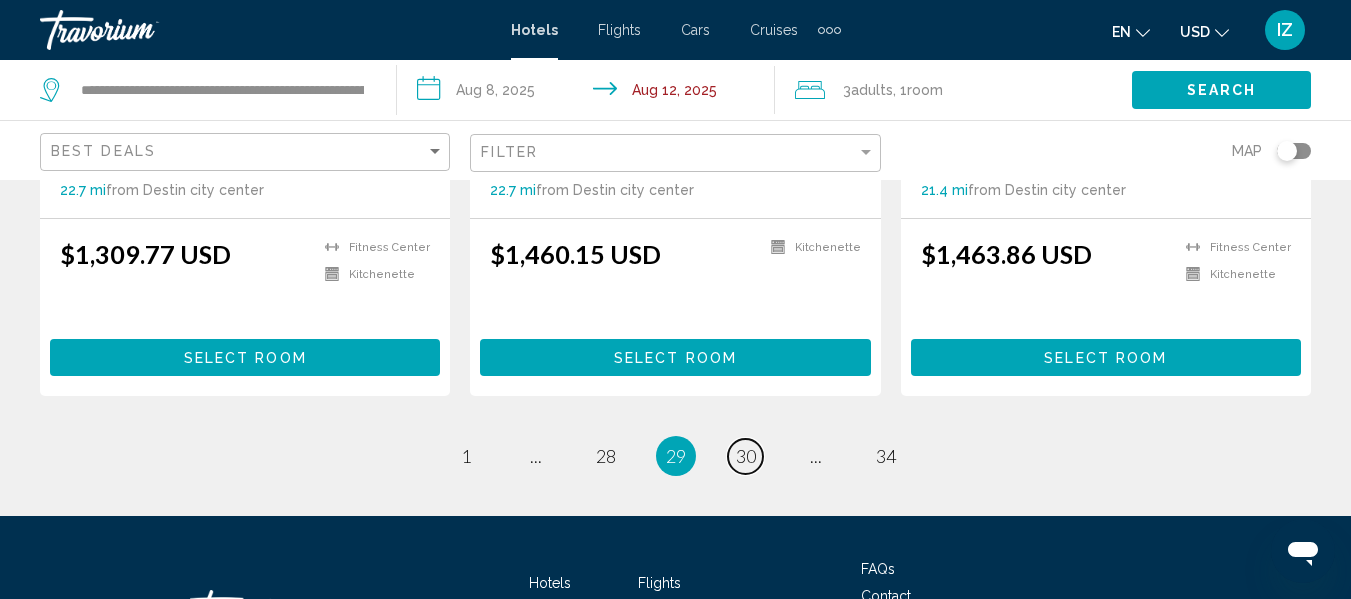 scroll, scrollTop: 2897, scrollLeft: 0, axis: vertical 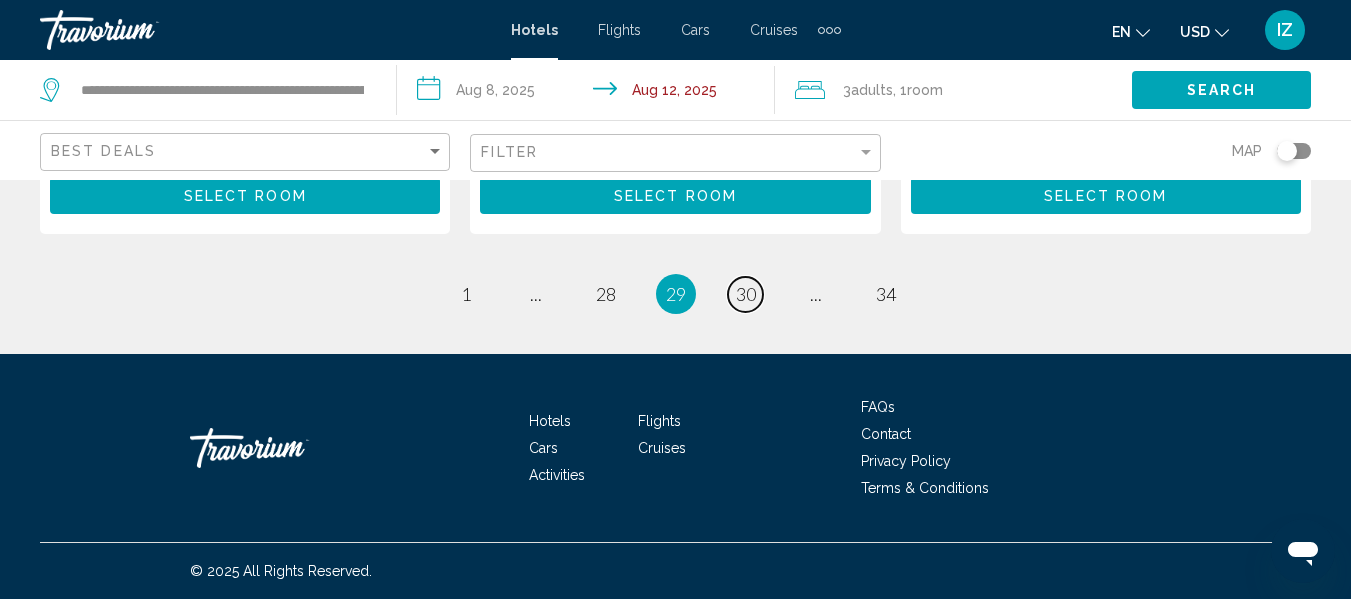 click on "30" at bounding box center (746, 294) 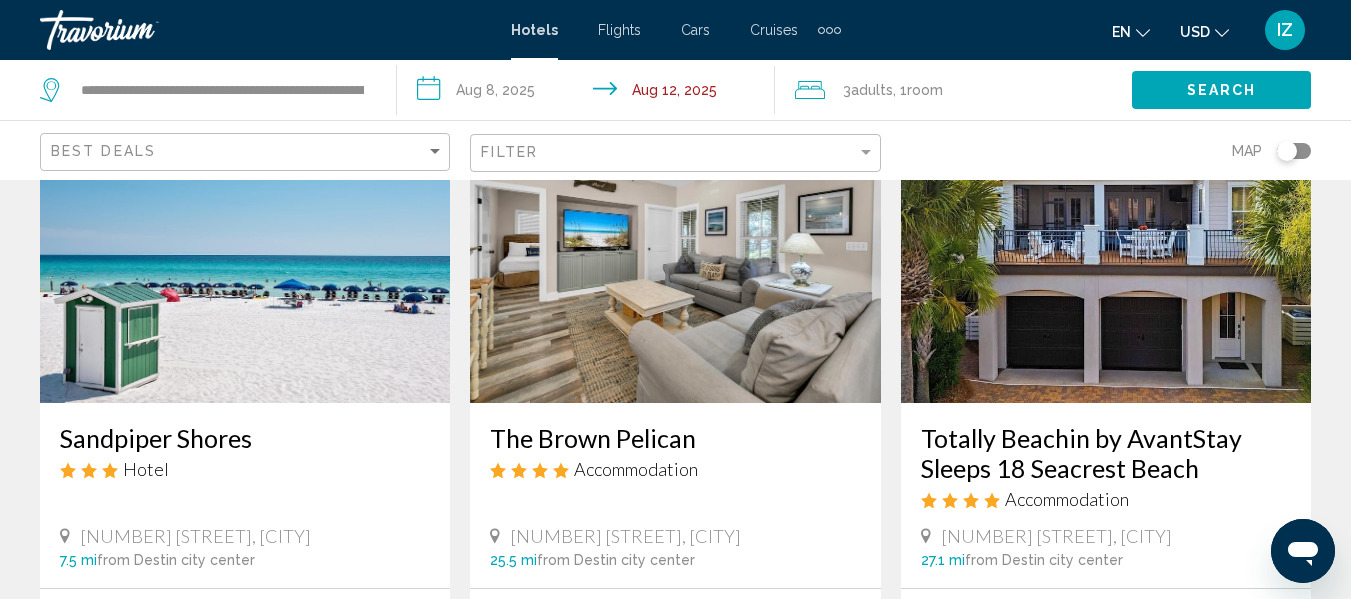 scroll, scrollTop: 1000, scrollLeft: 0, axis: vertical 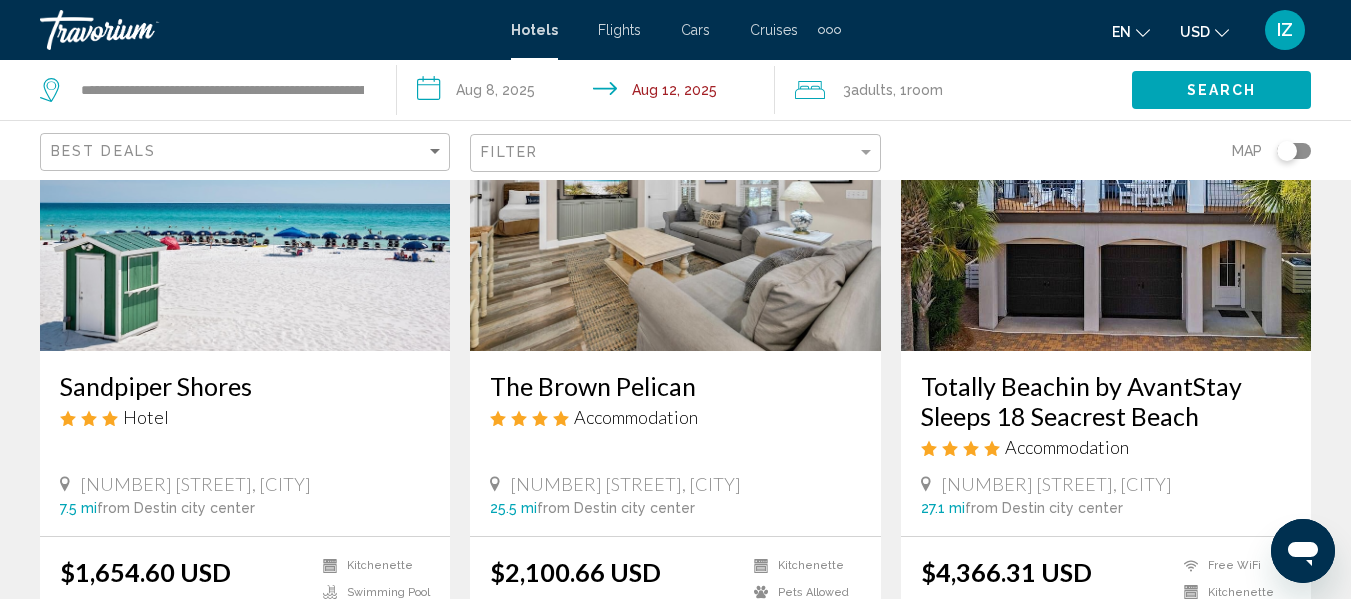 click at bounding box center (245, 191) 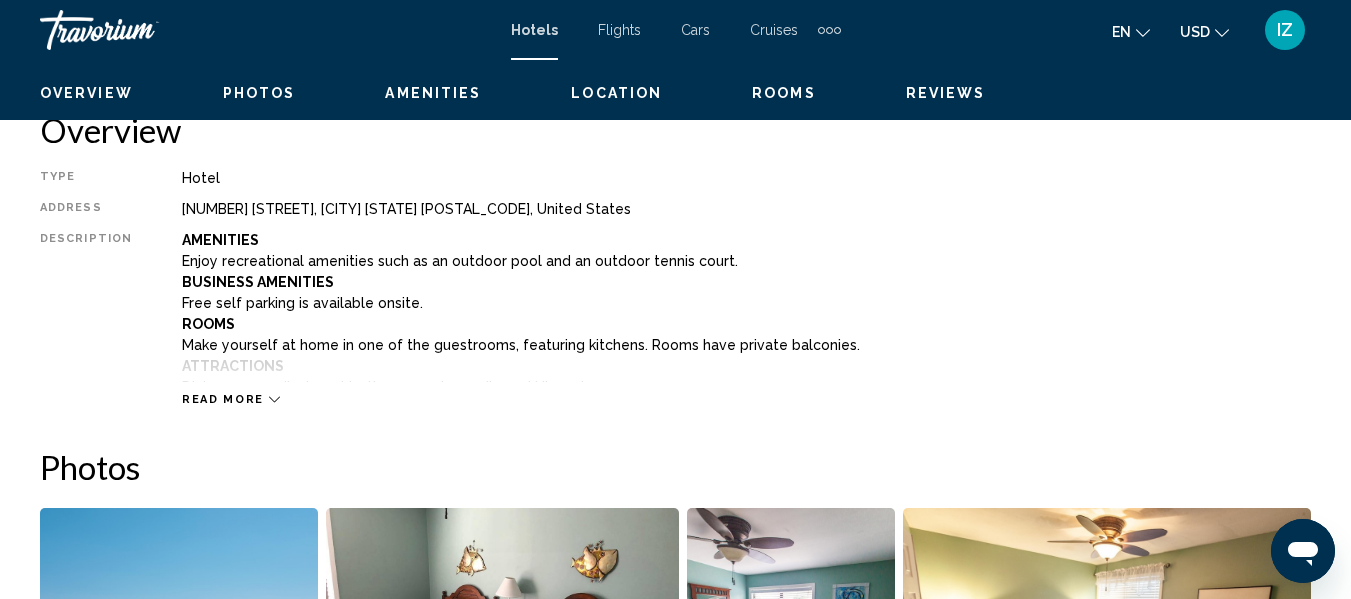 scroll, scrollTop: 236, scrollLeft: 0, axis: vertical 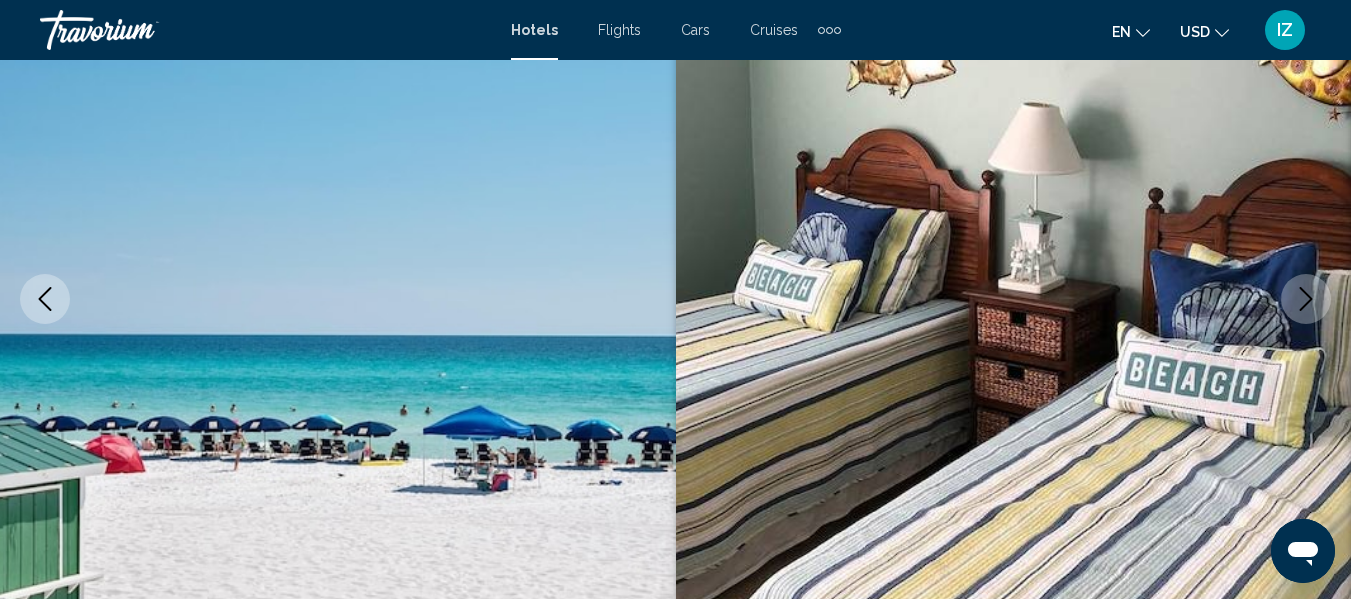 click 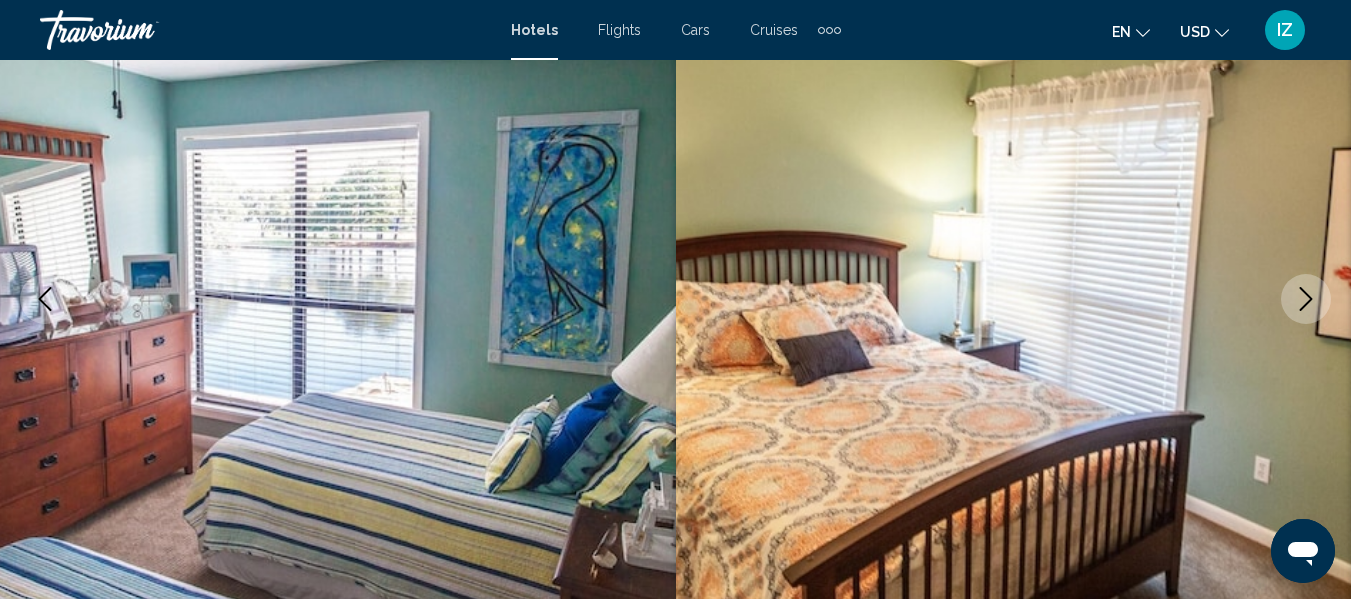 click 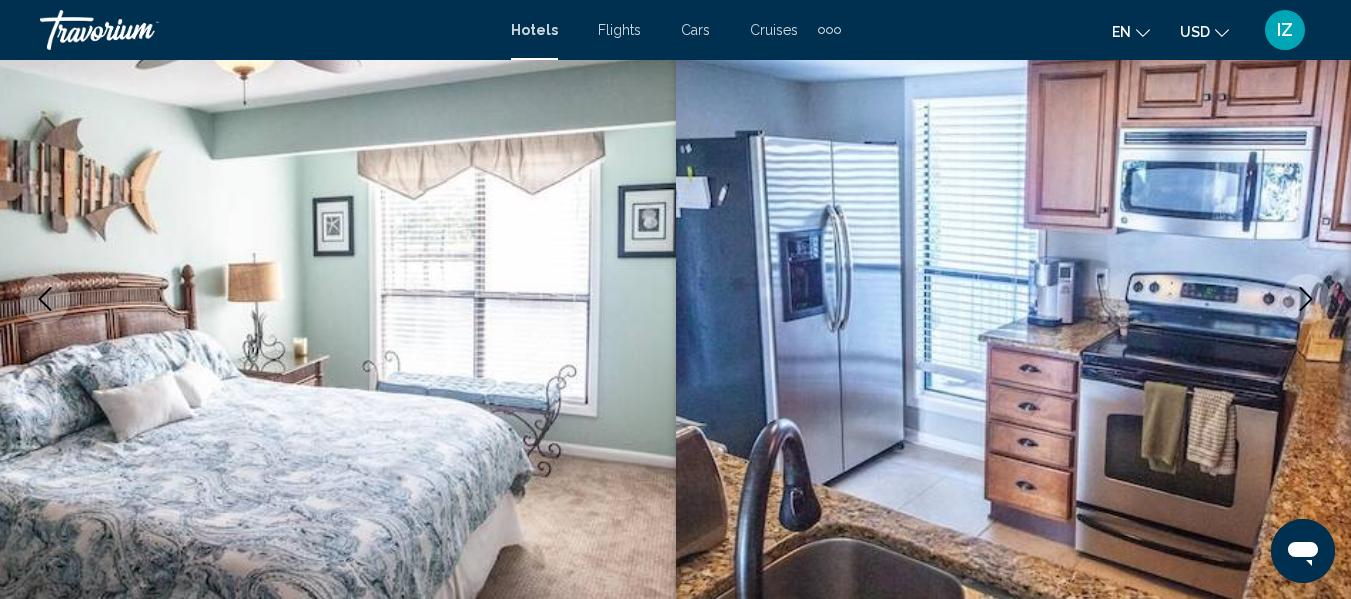 click 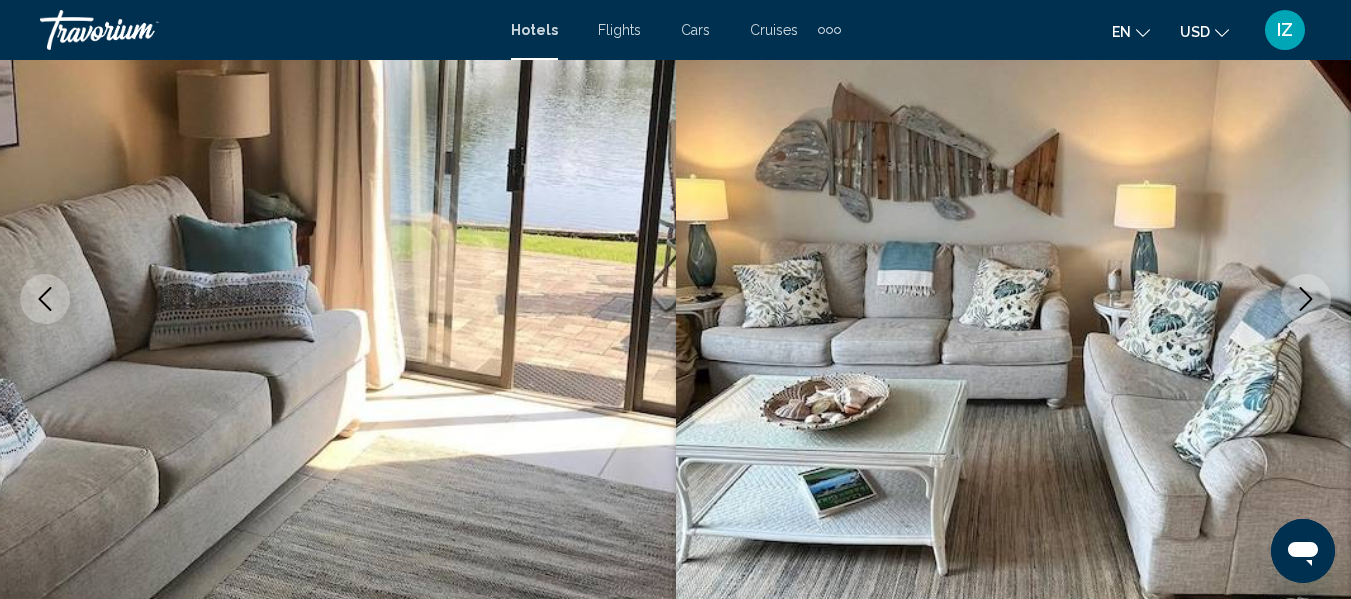 click 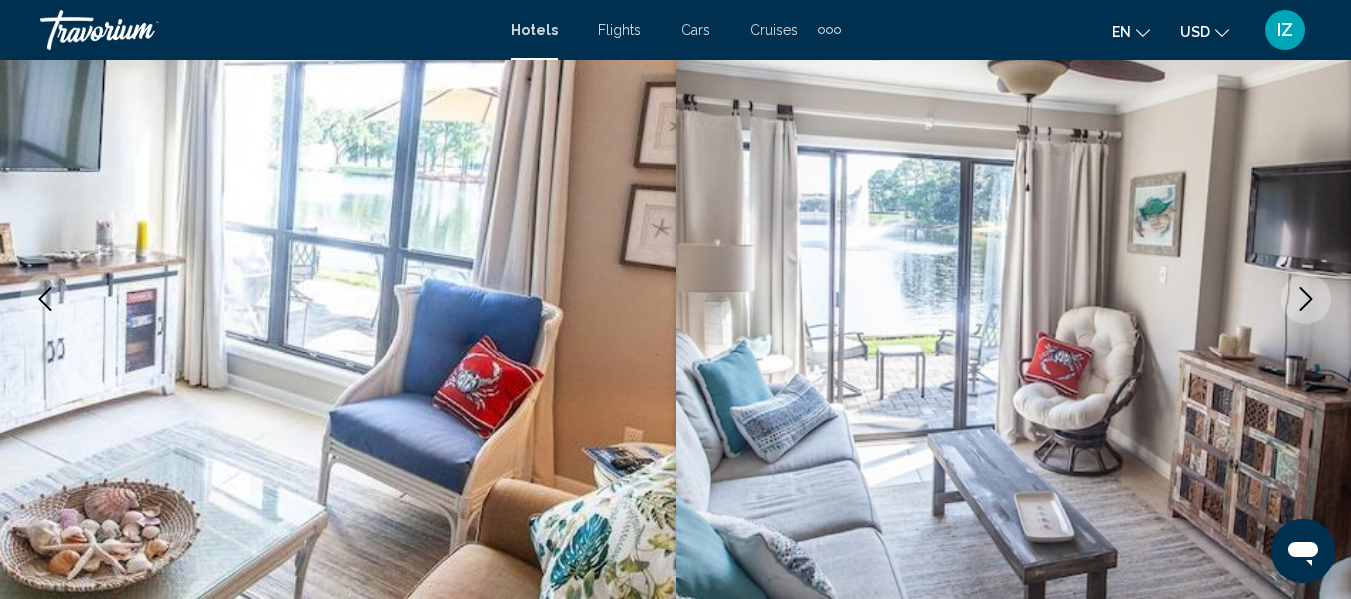 click 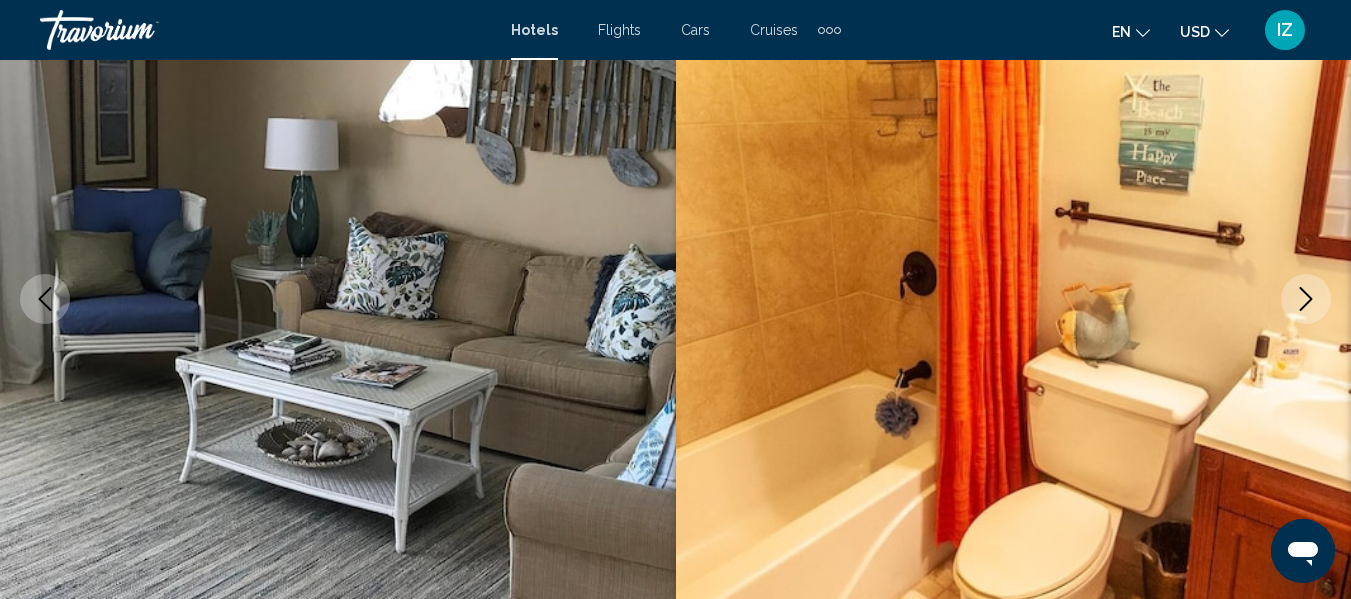 click 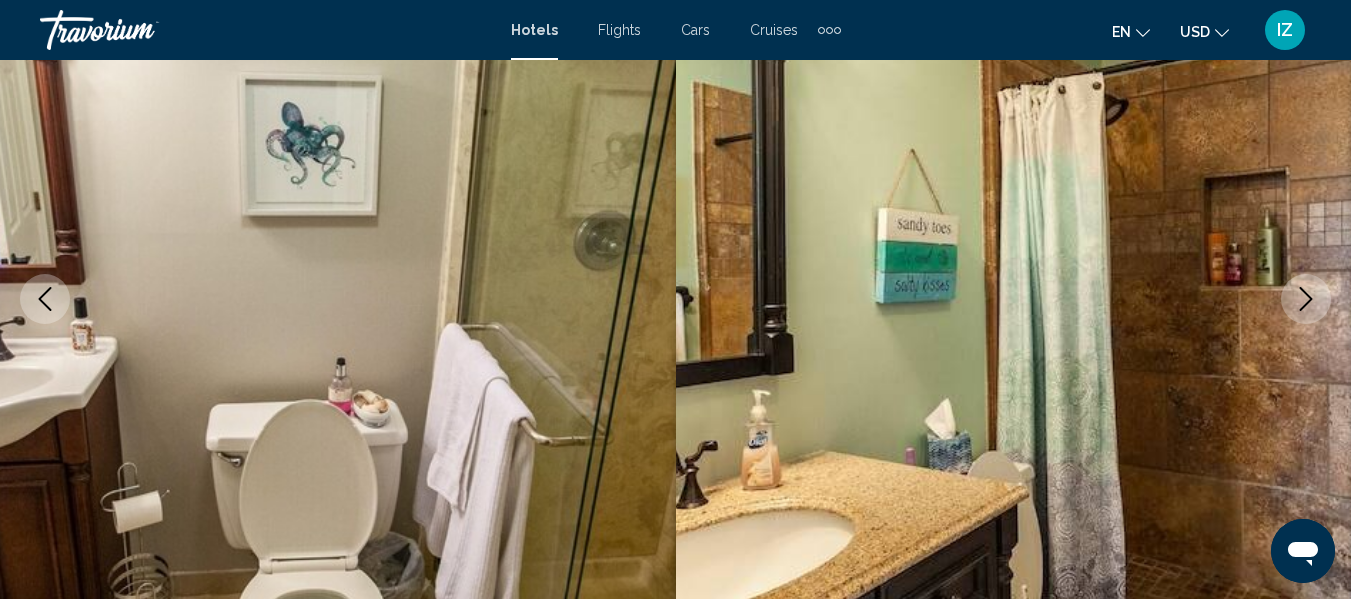 click 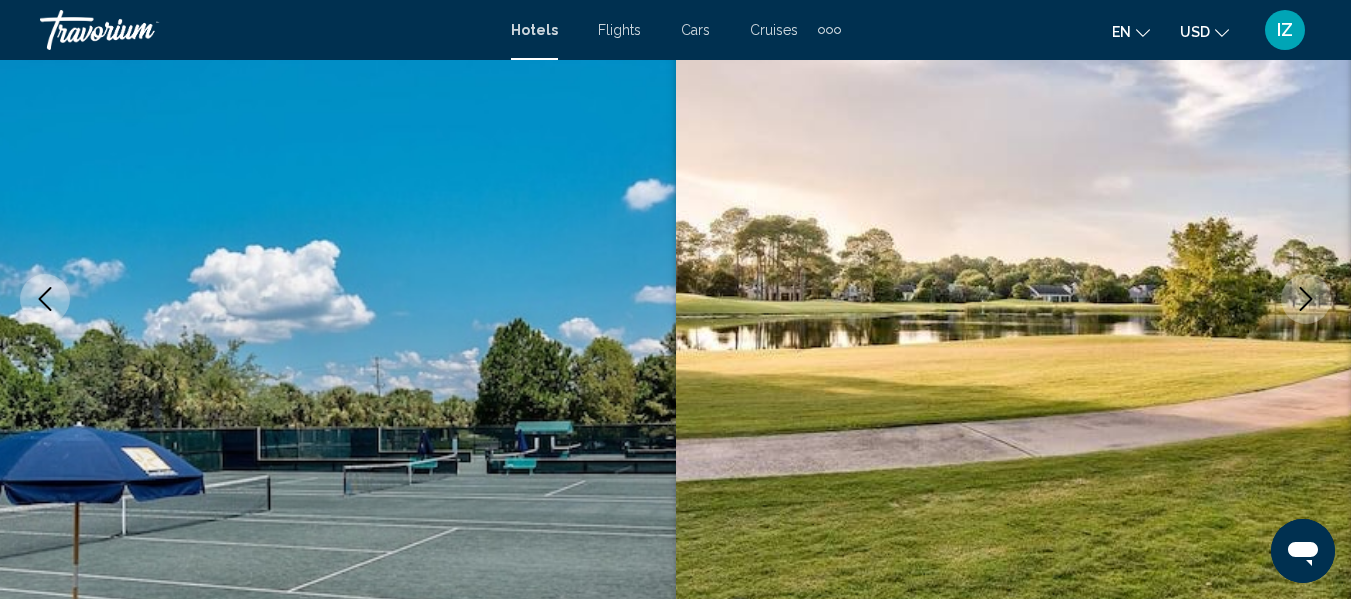 click 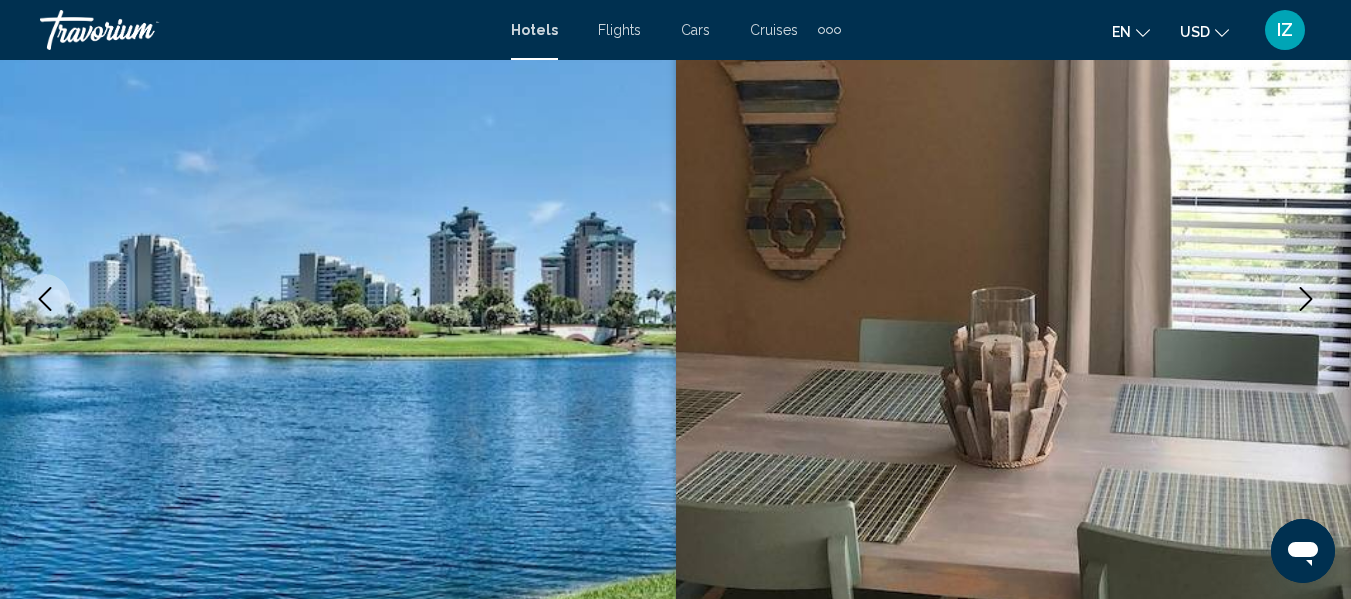 click 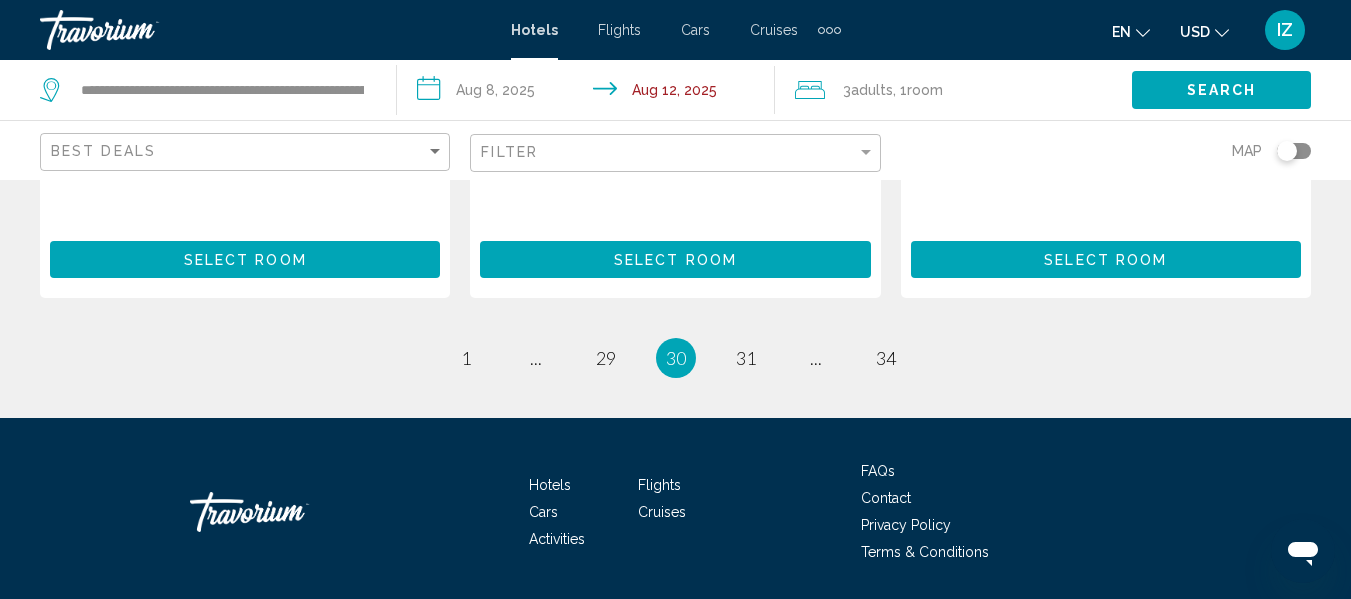 scroll, scrollTop: 2900, scrollLeft: 0, axis: vertical 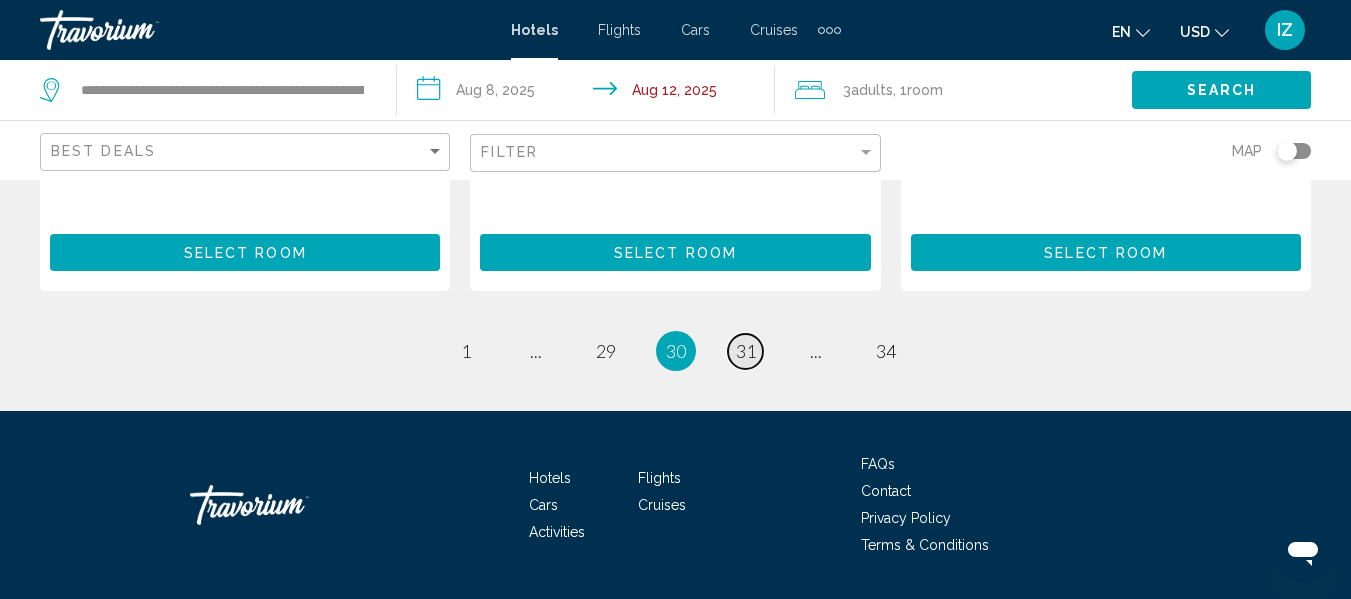 click on "31" at bounding box center [746, 351] 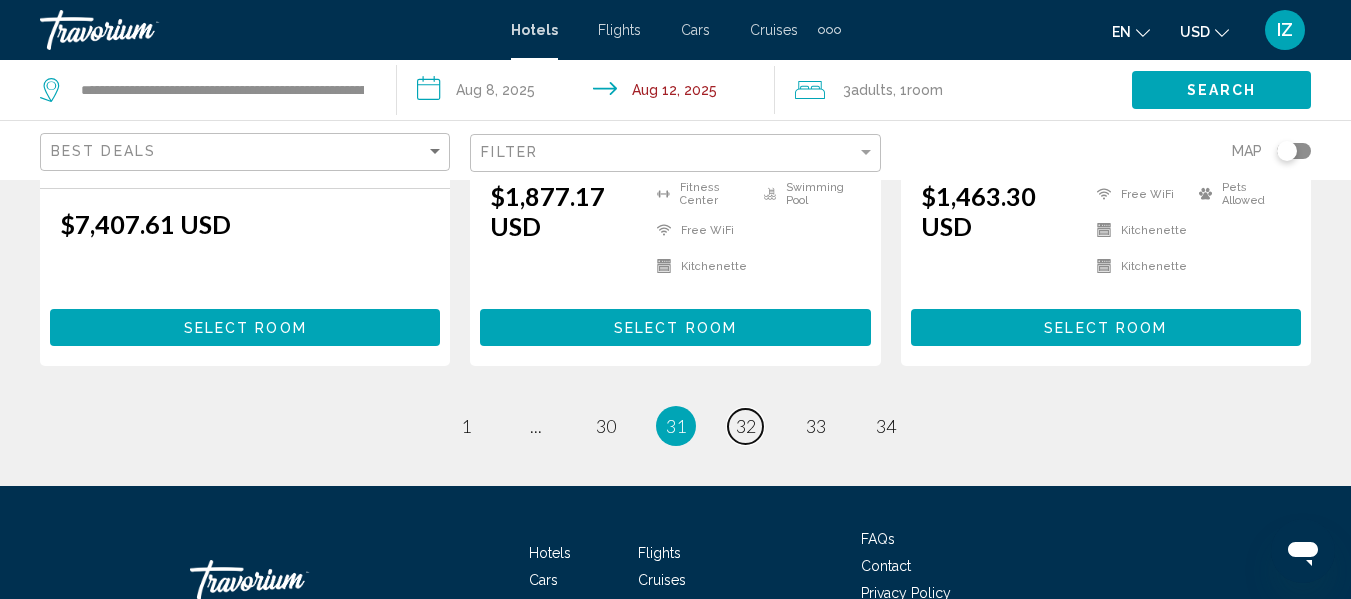 scroll, scrollTop: 2800, scrollLeft: 0, axis: vertical 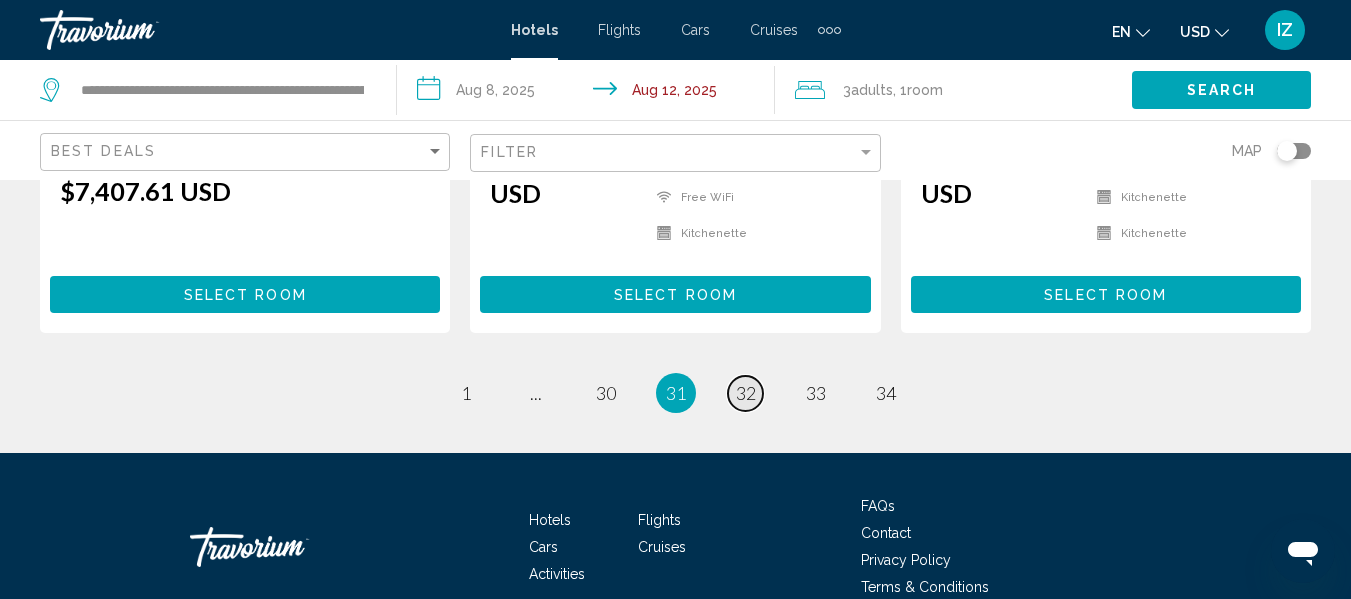 click on "32" at bounding box center [746, 393] 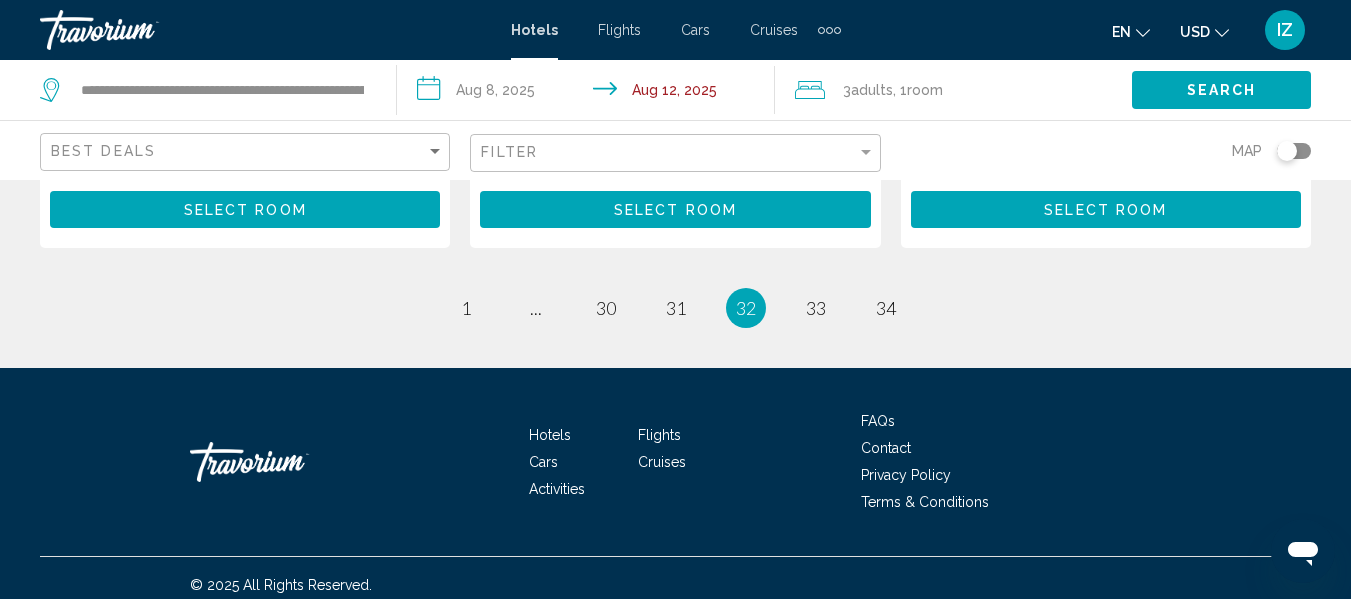 scroll, scrollTop: 2899, scrollLeft: 0, axis: vertical 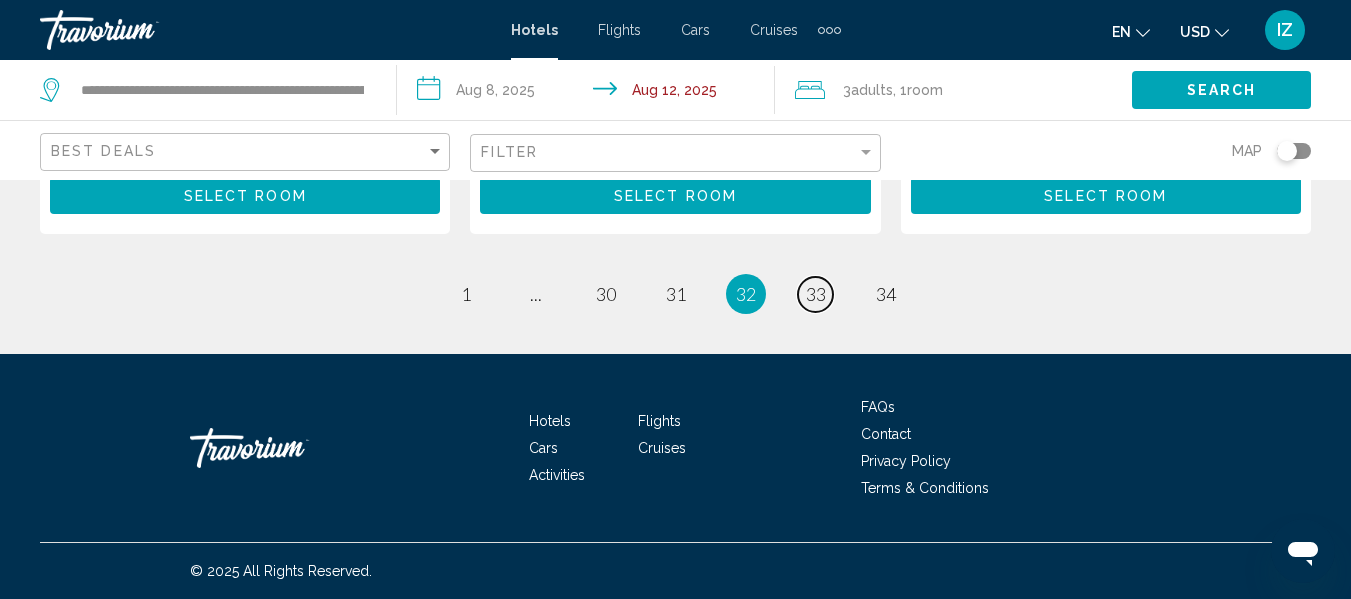 click on "33" at bounding box center (816, 294) 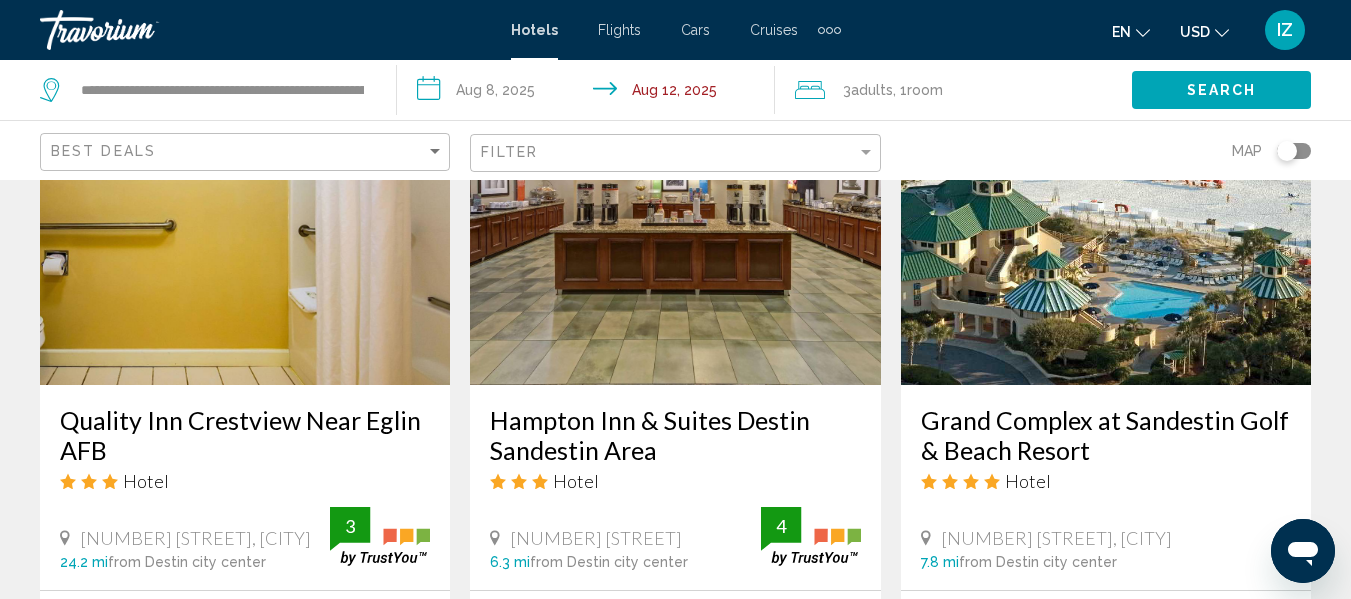 scroll, scrollTop: 2400, scrollLeft: 0, axis: vertical 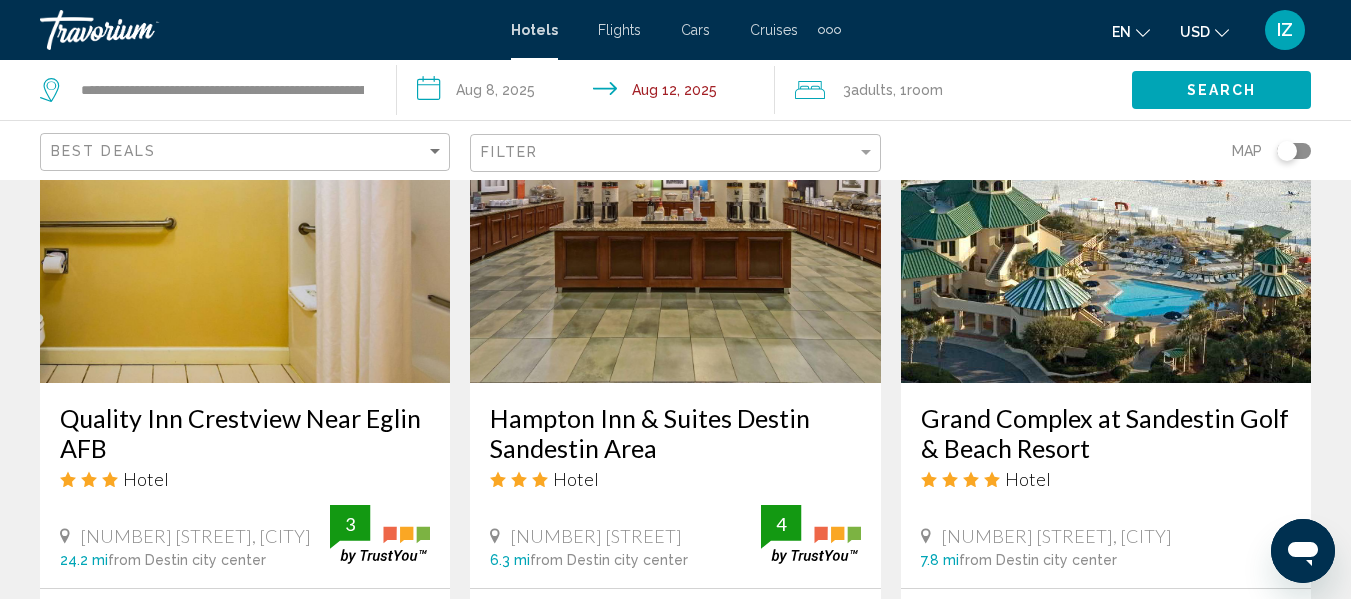 click at bounding box center [1106, 223] 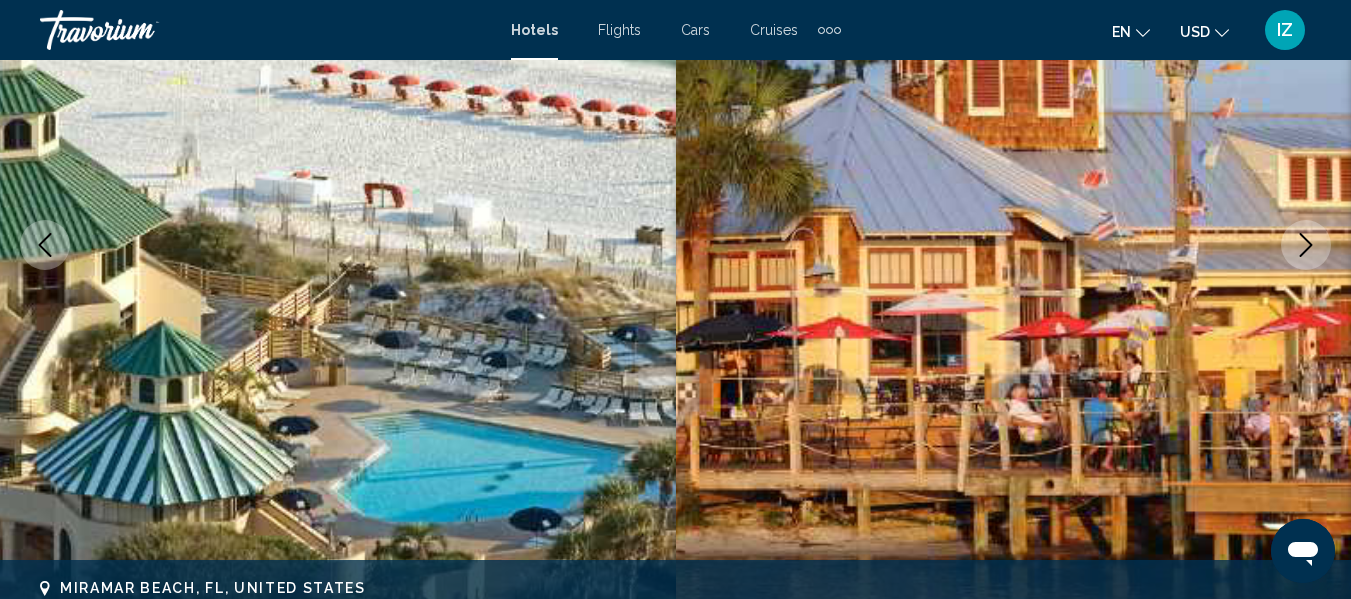 scroll, scrollTop: 236, scrollLeft: 0, axis: vertical 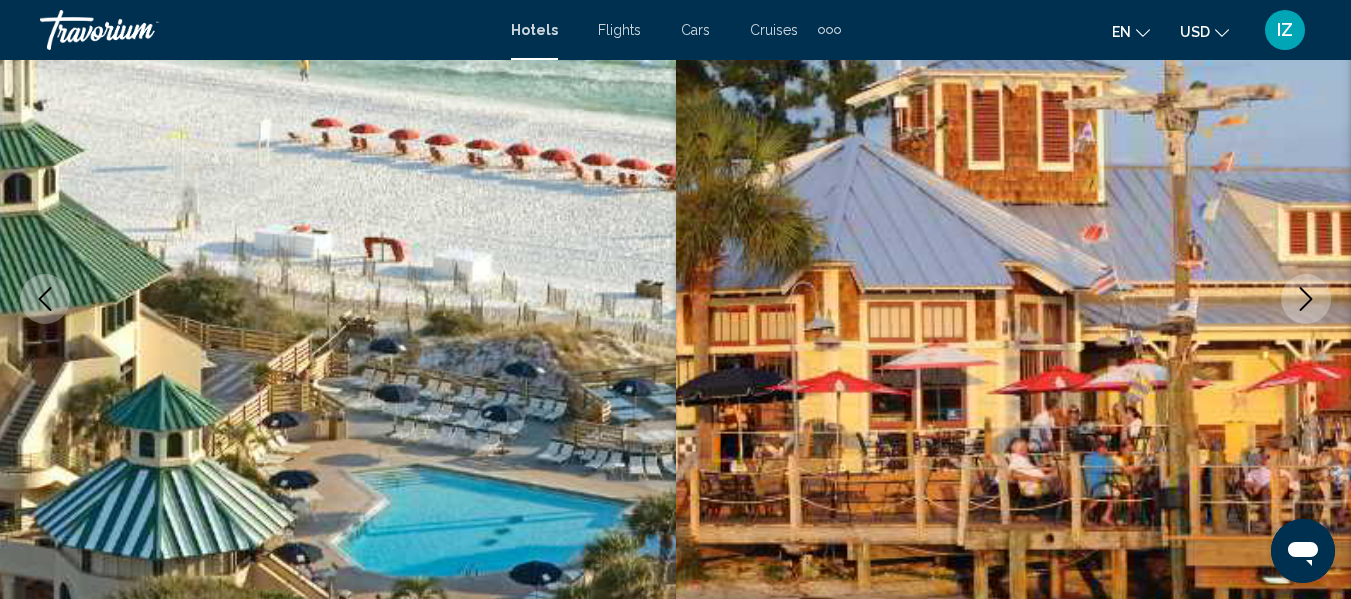 click 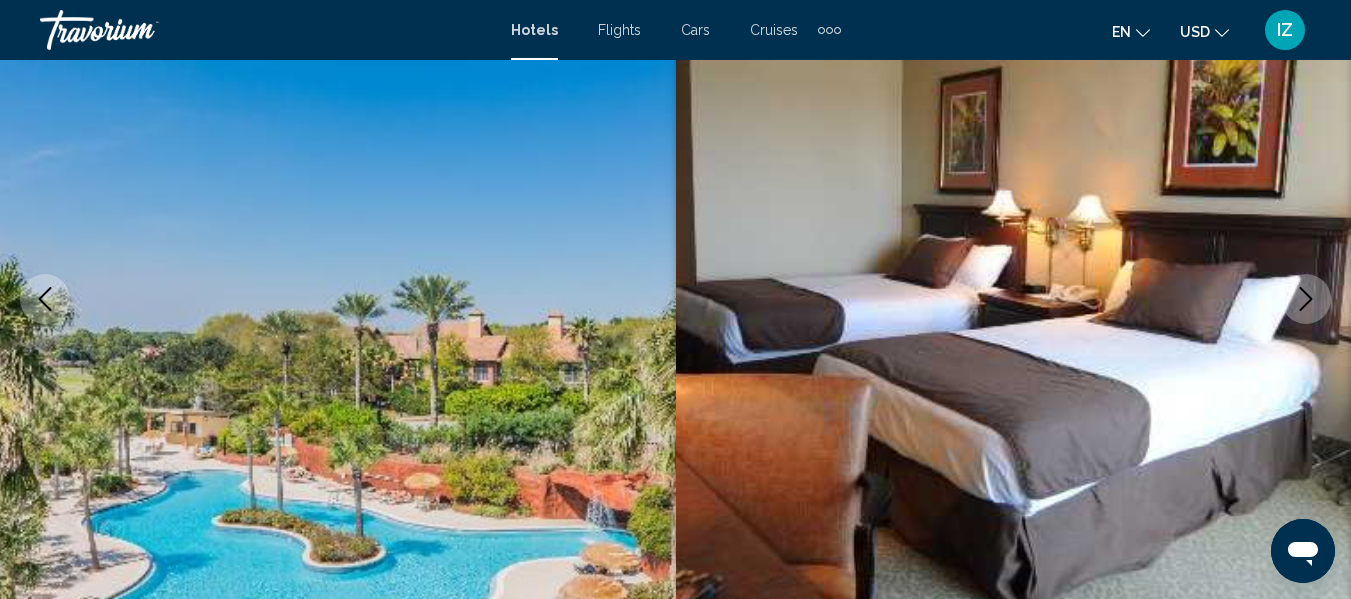 click 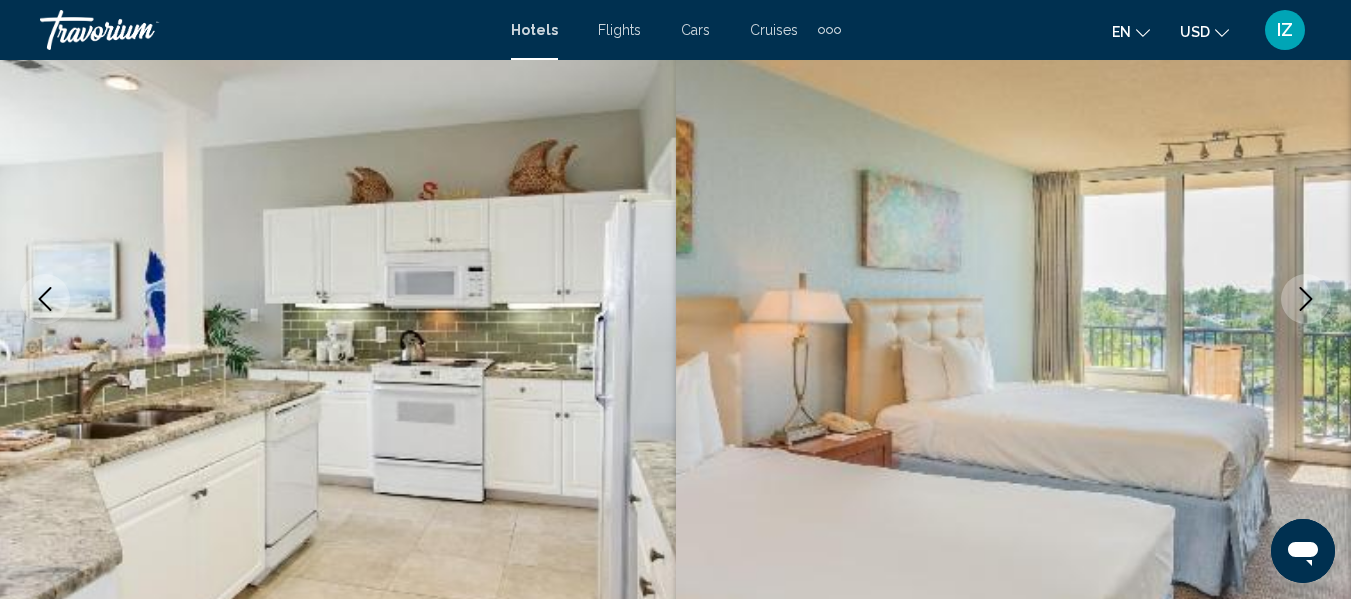 click 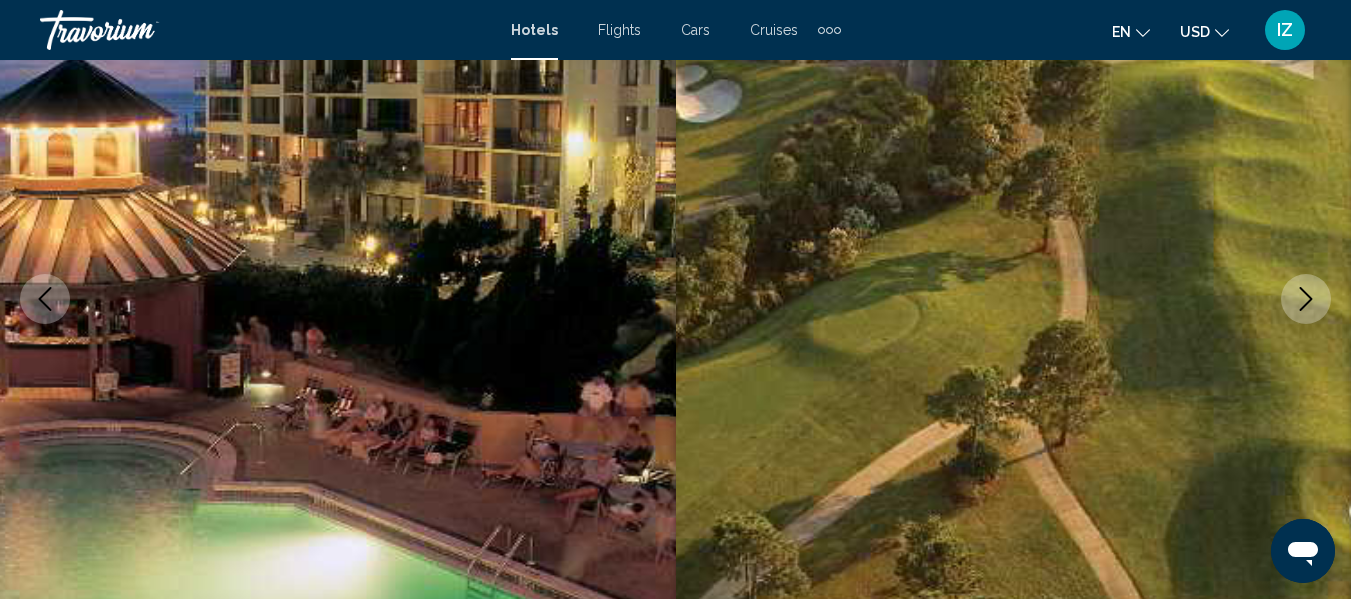 click 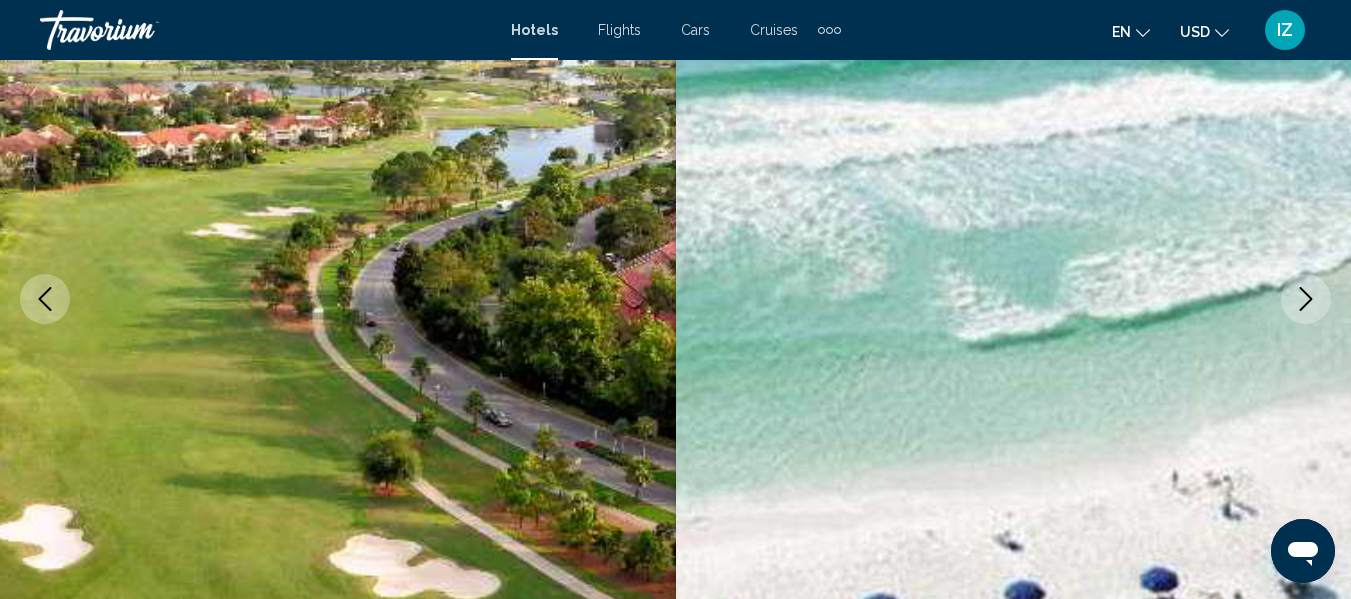 click 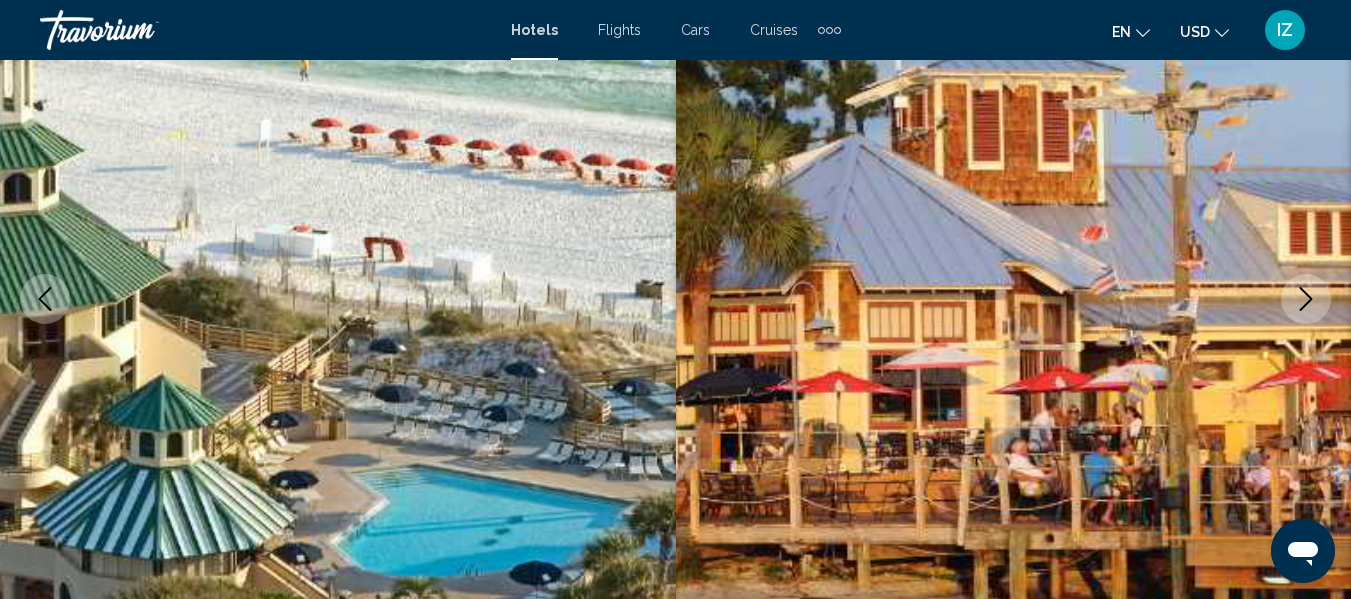 click 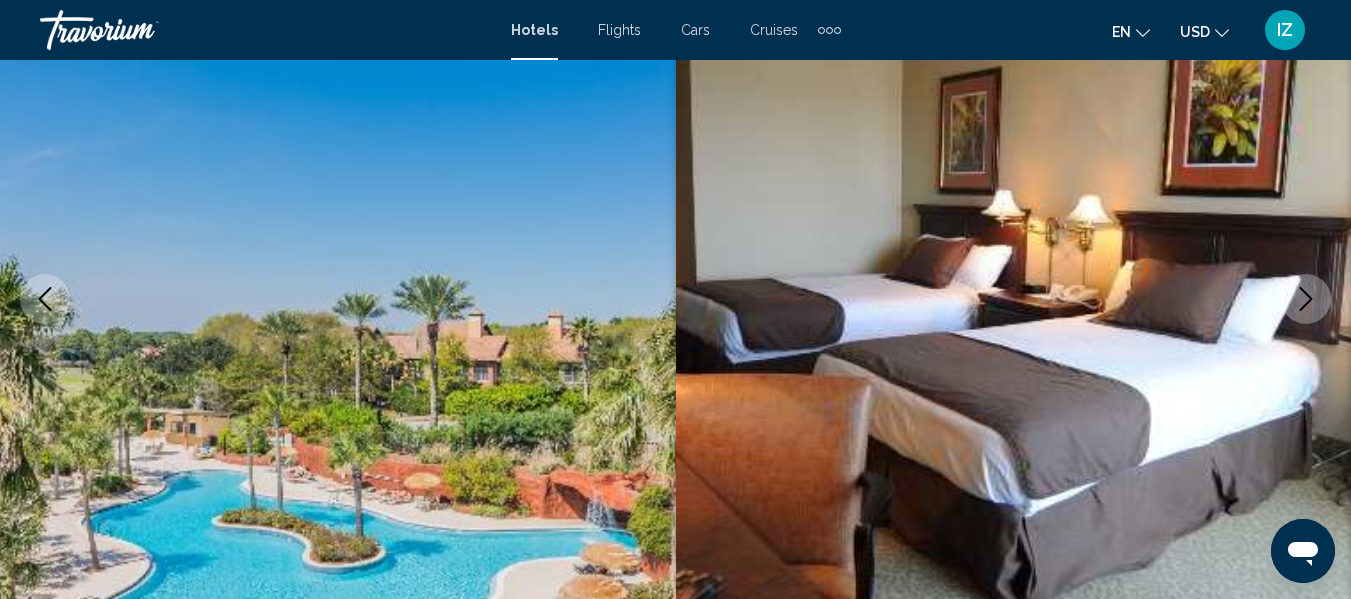click 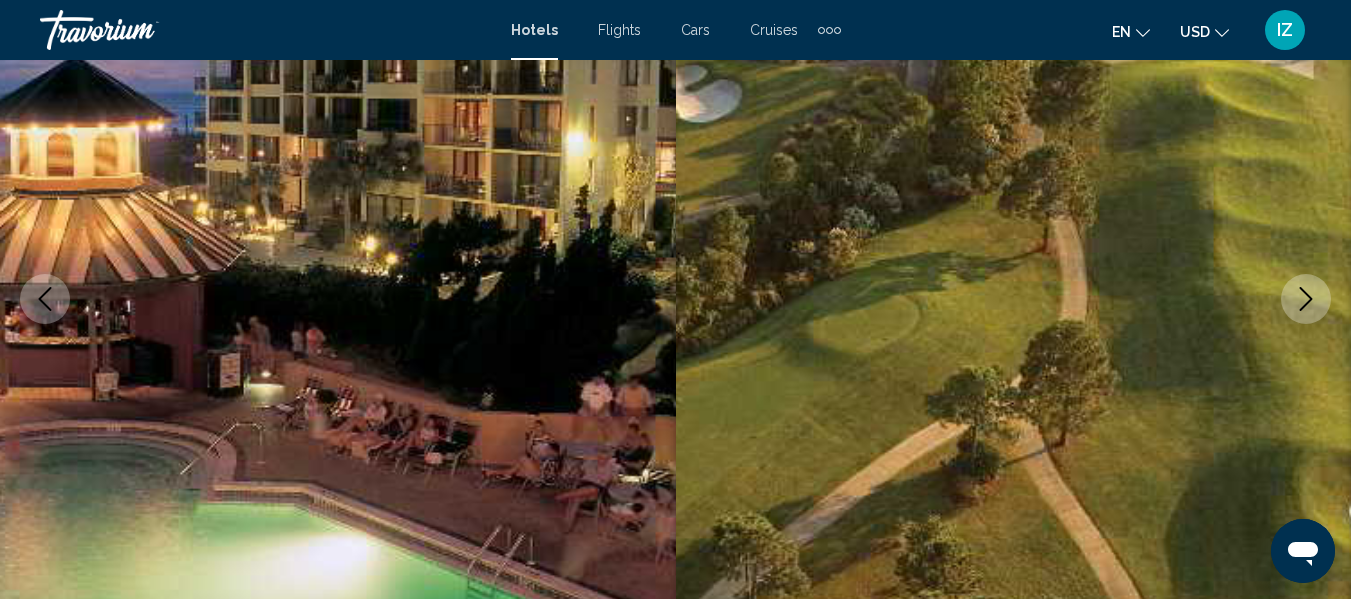 click at bounding box center [1306, 299] 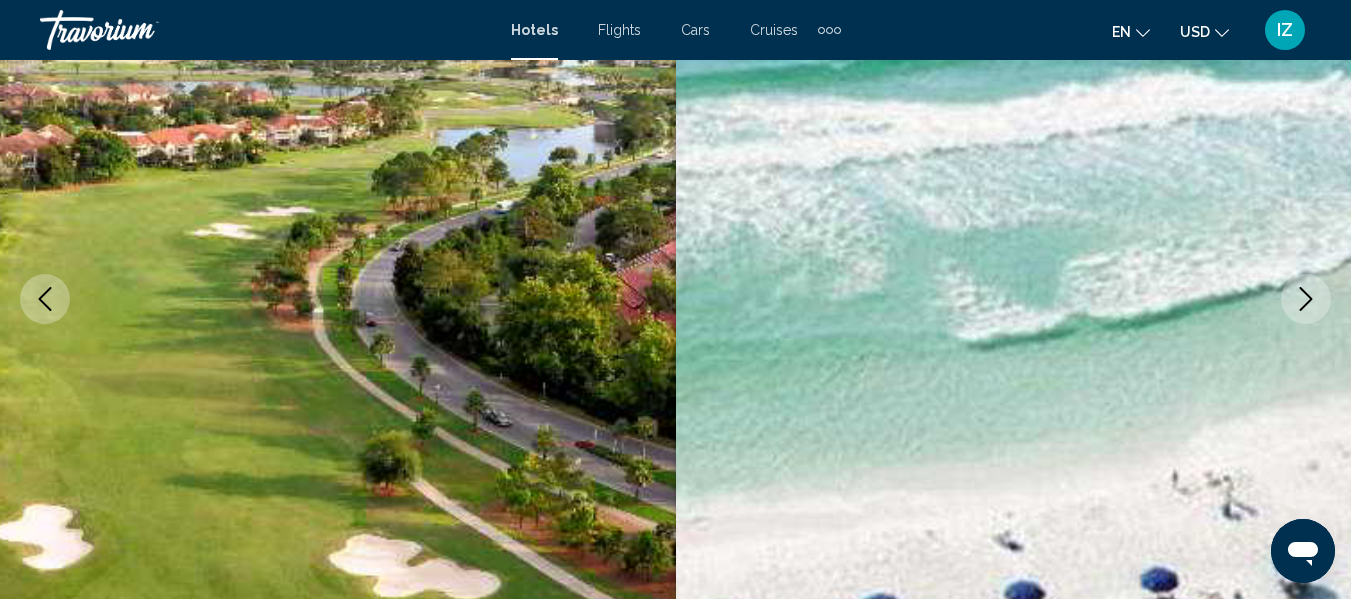 click 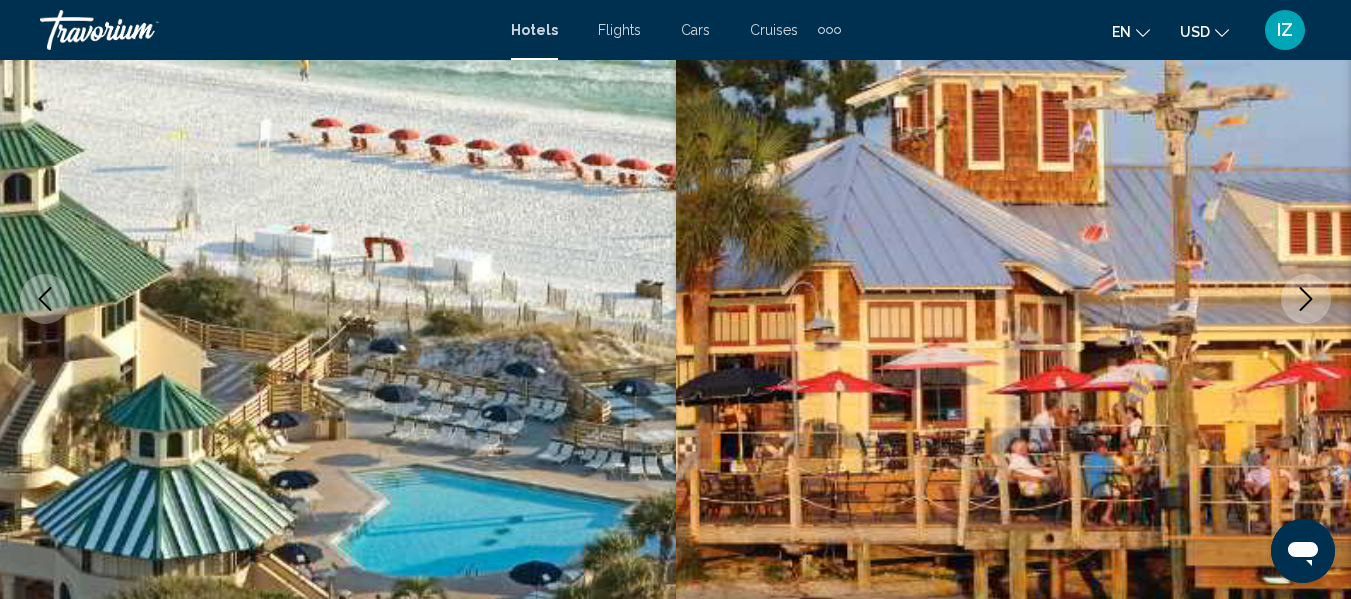 click 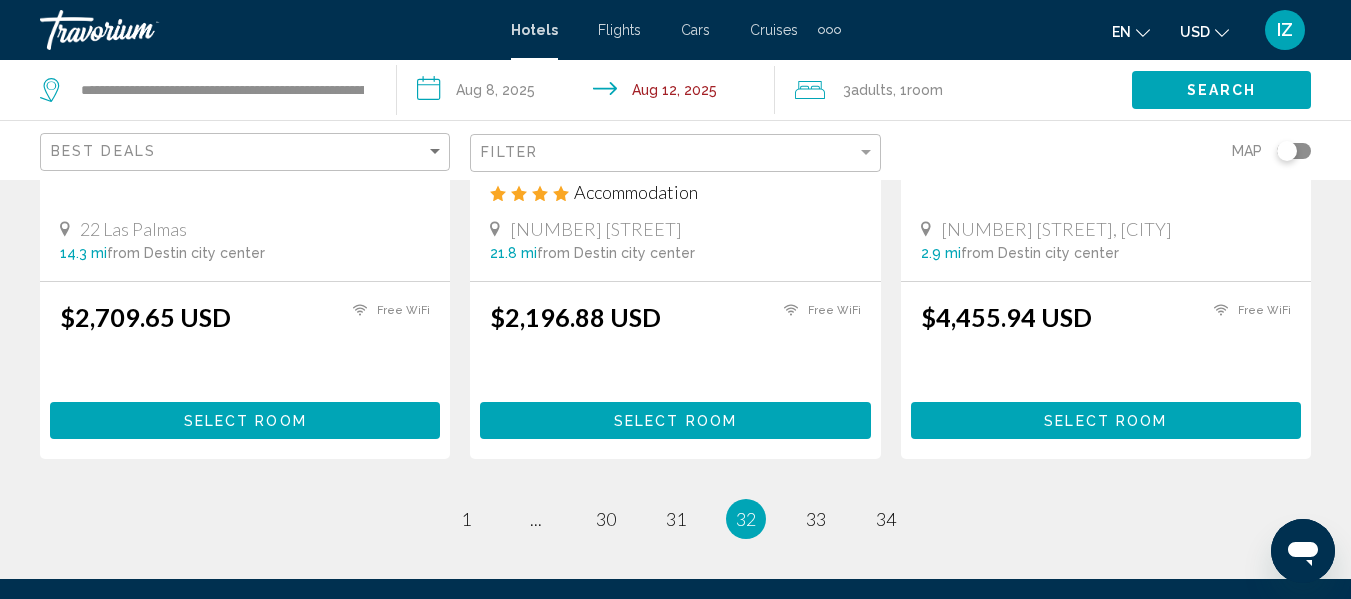 scroll, scrollTop: 2899, scrollLeft: 0, axis: vertical 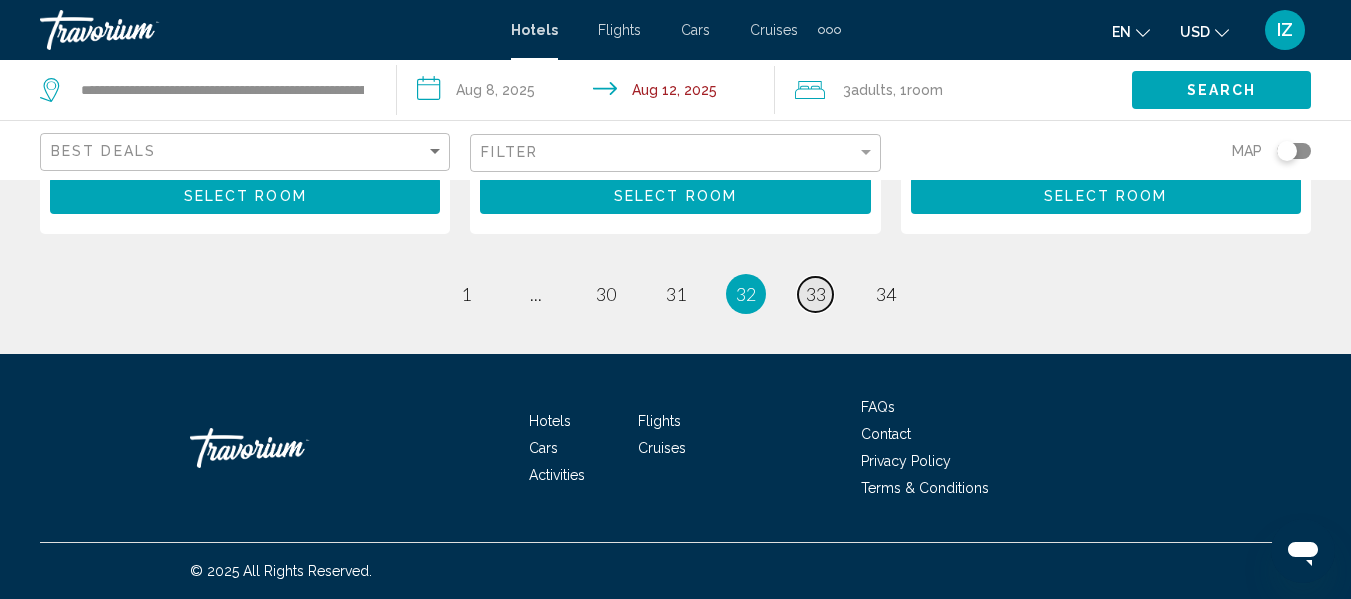 click on "33" at bounding box center [816, 294] 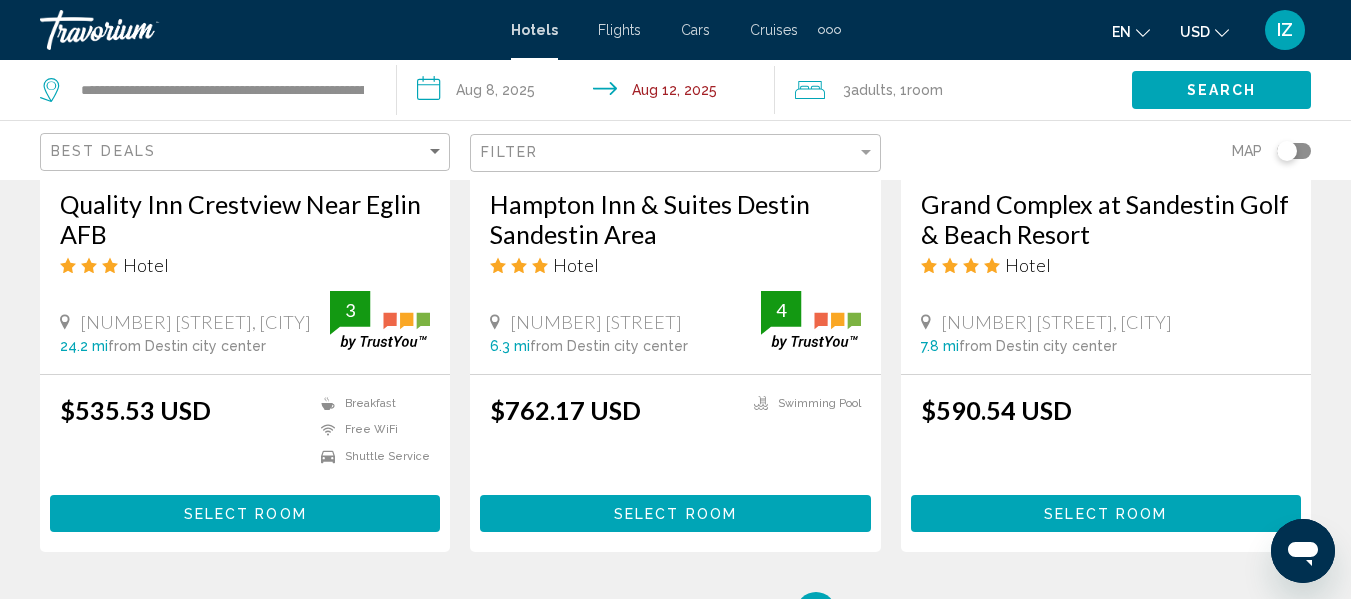 scroll, scrollTop: 2700, scrollLeft: 0, axis: vertical 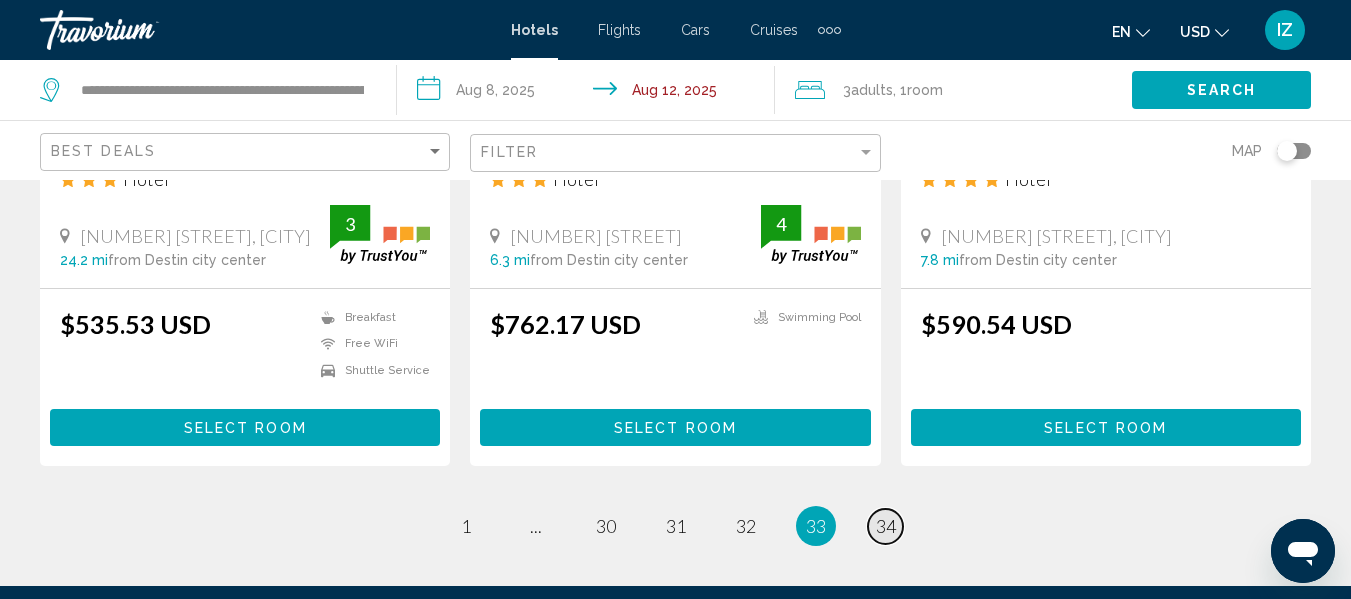 click on "34" at bounding box center [886, 526] 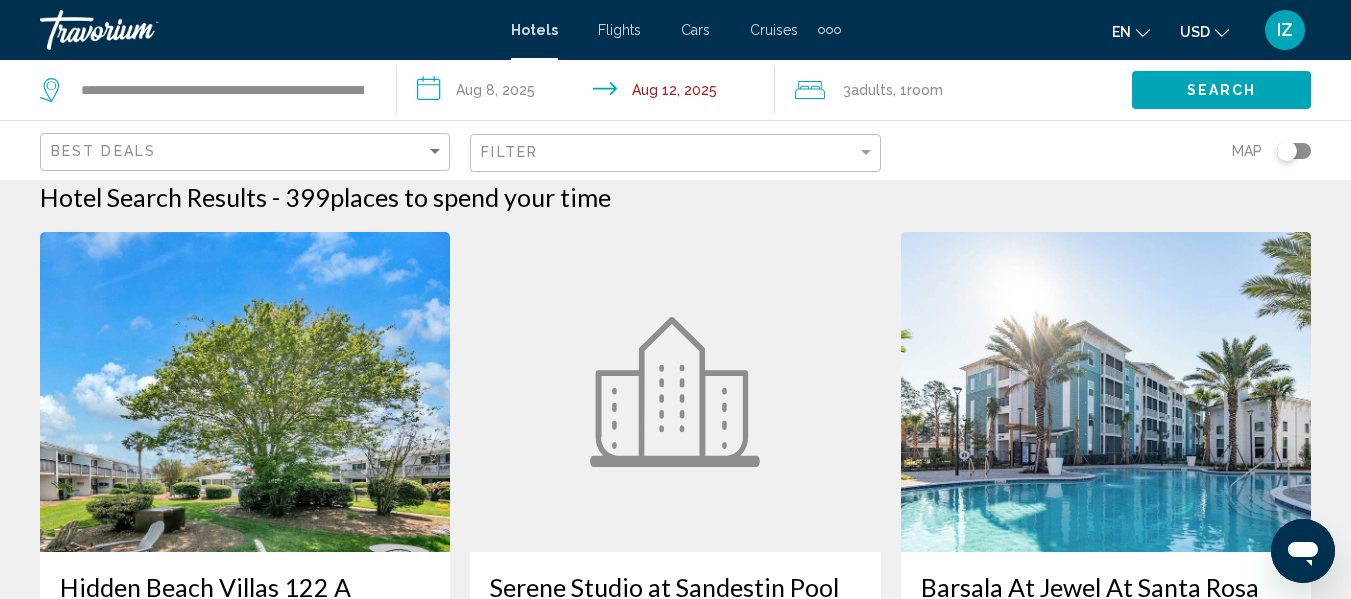 scroll, scrollTop: 0, scrollLeft: 0, axis: both 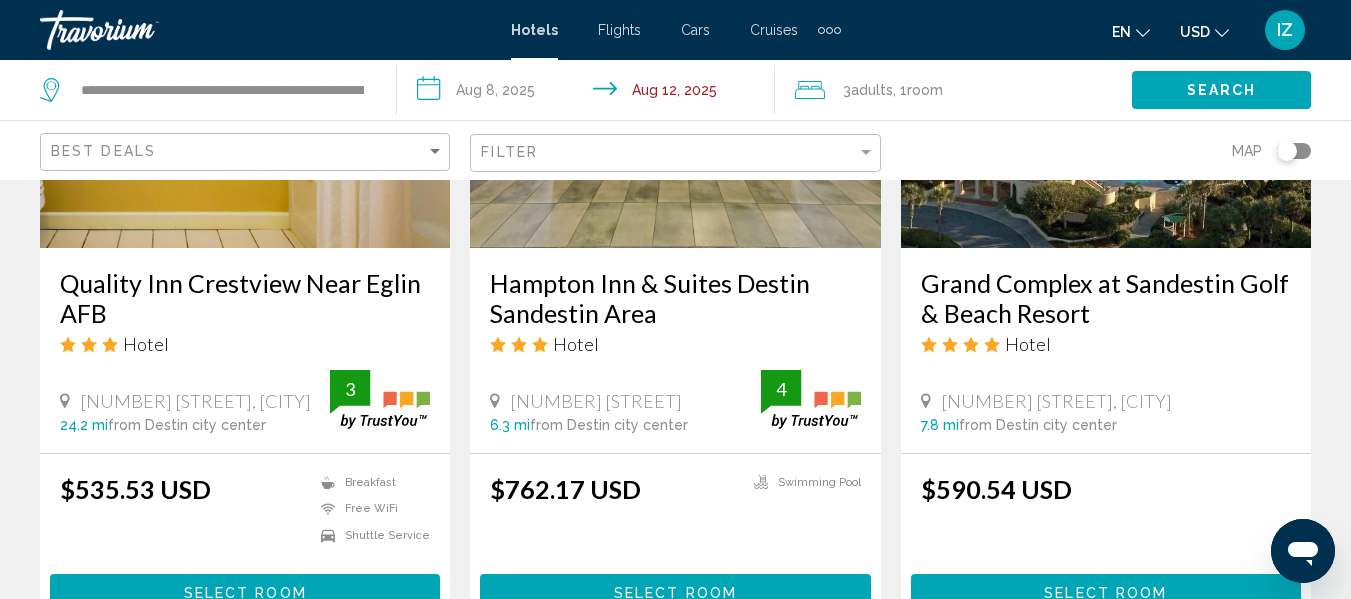 click on "$590.54 USD" at bounding box center [1106, 514] 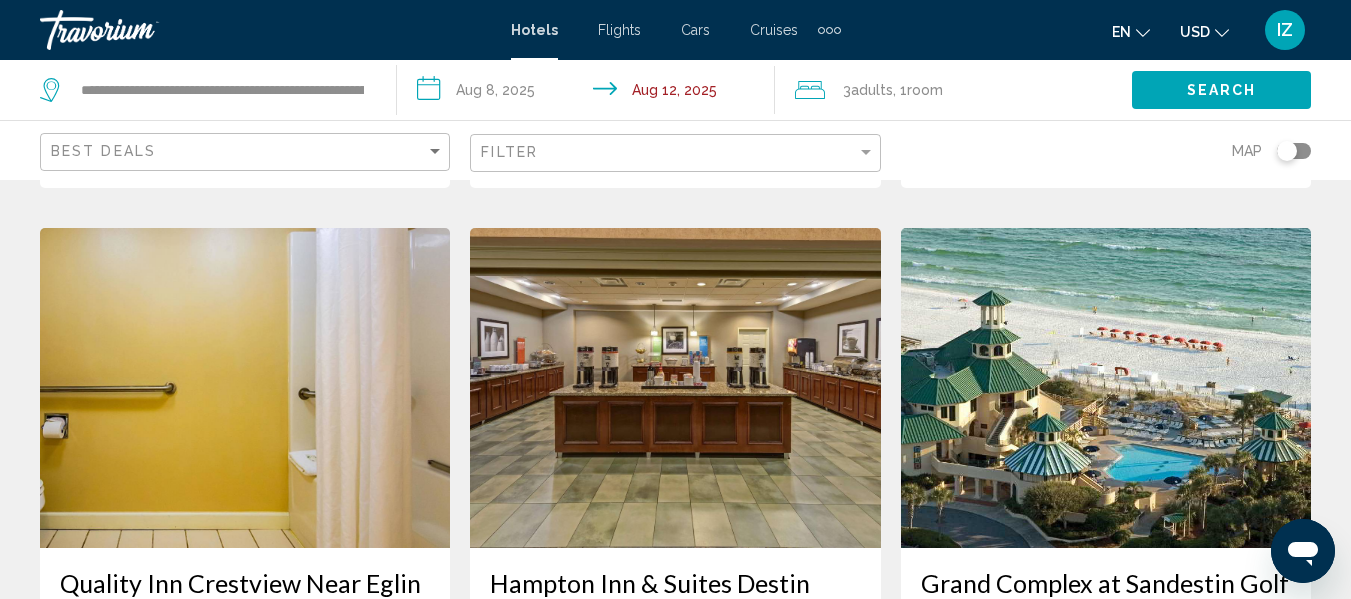 click at bounding box center [1106, 388] 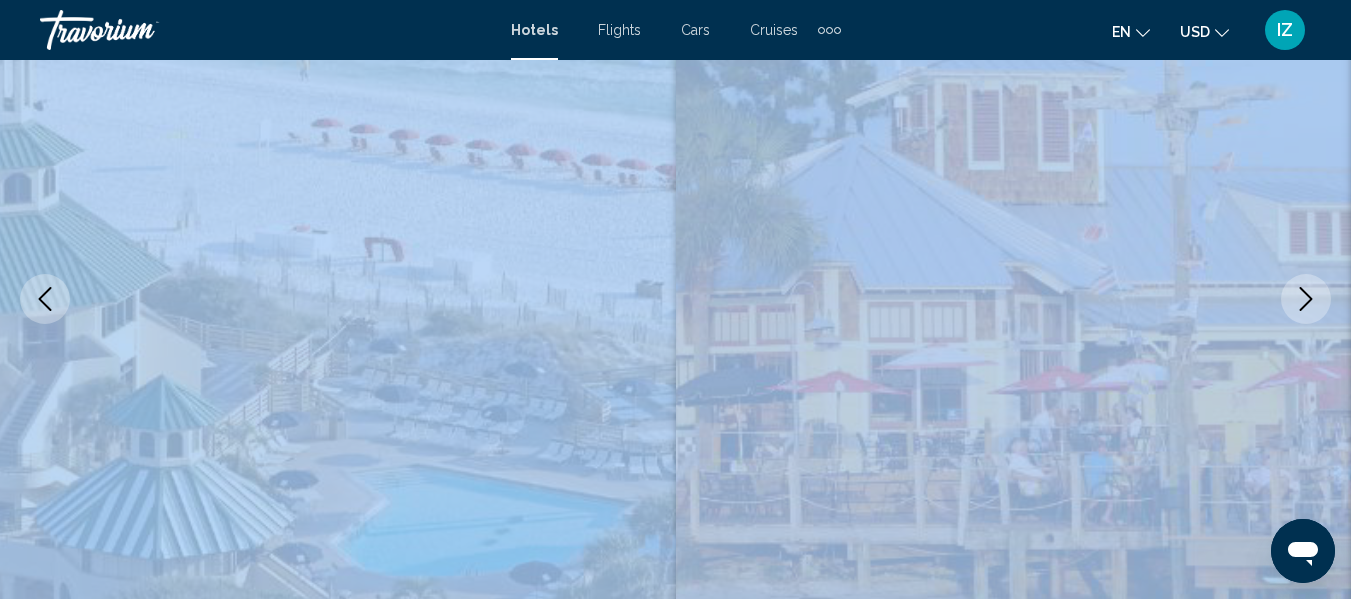 click at bounding box center [1014, 299] 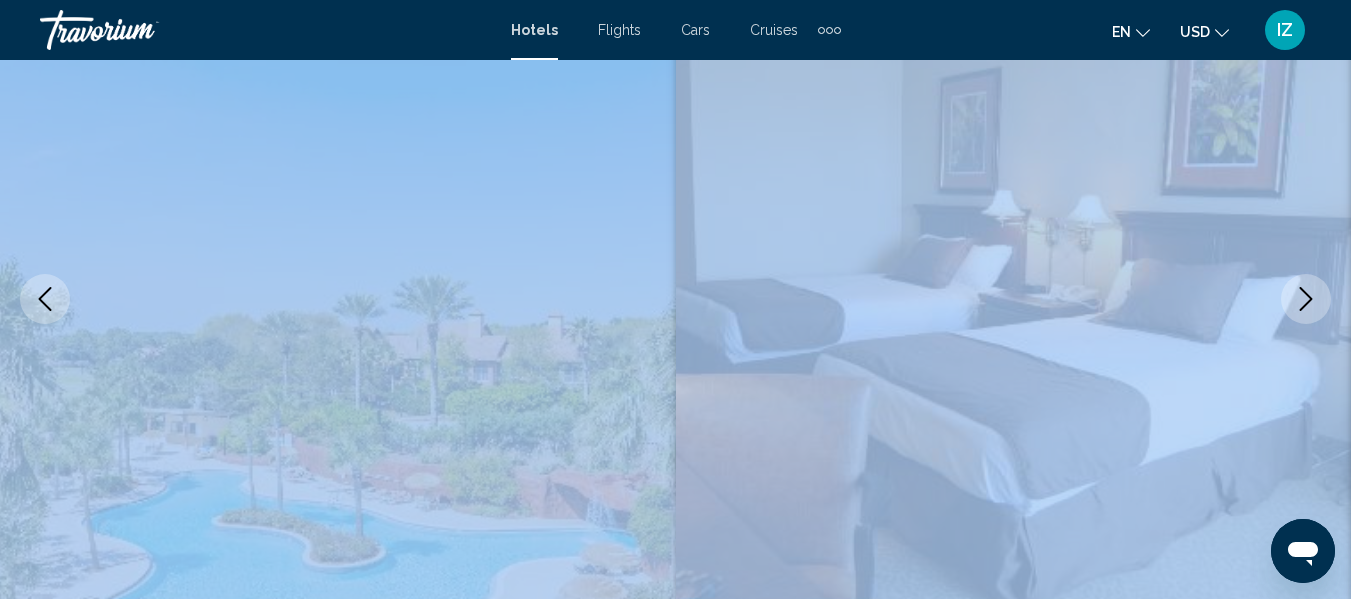click 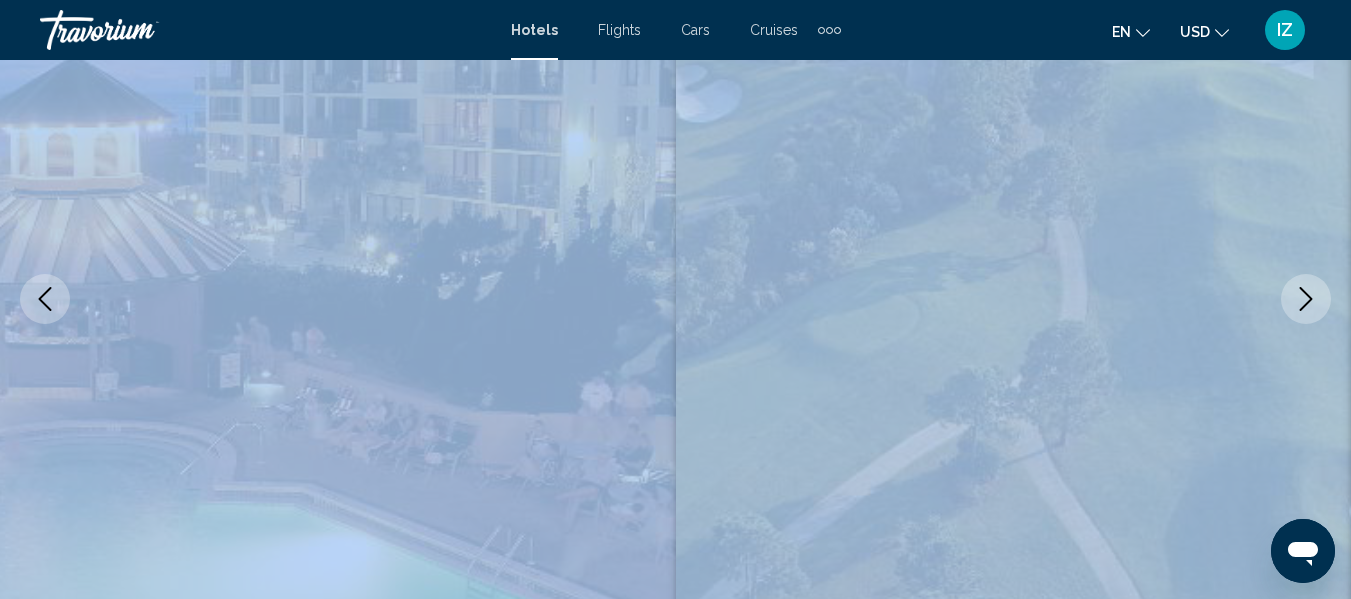 click 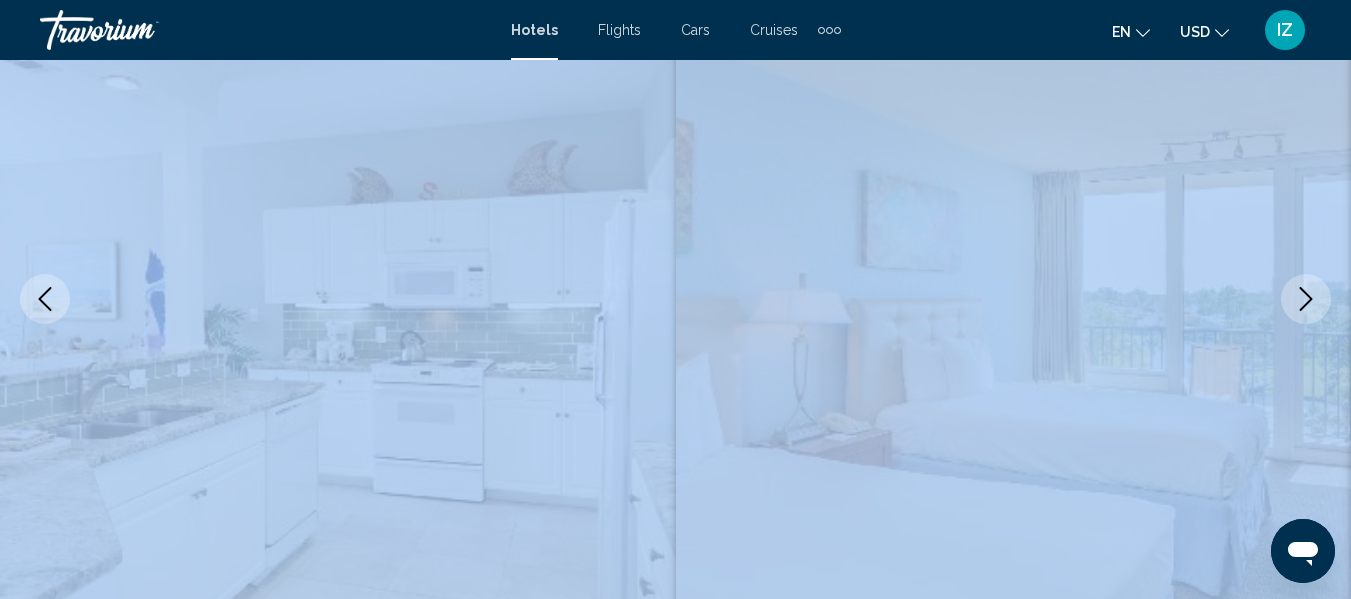 click 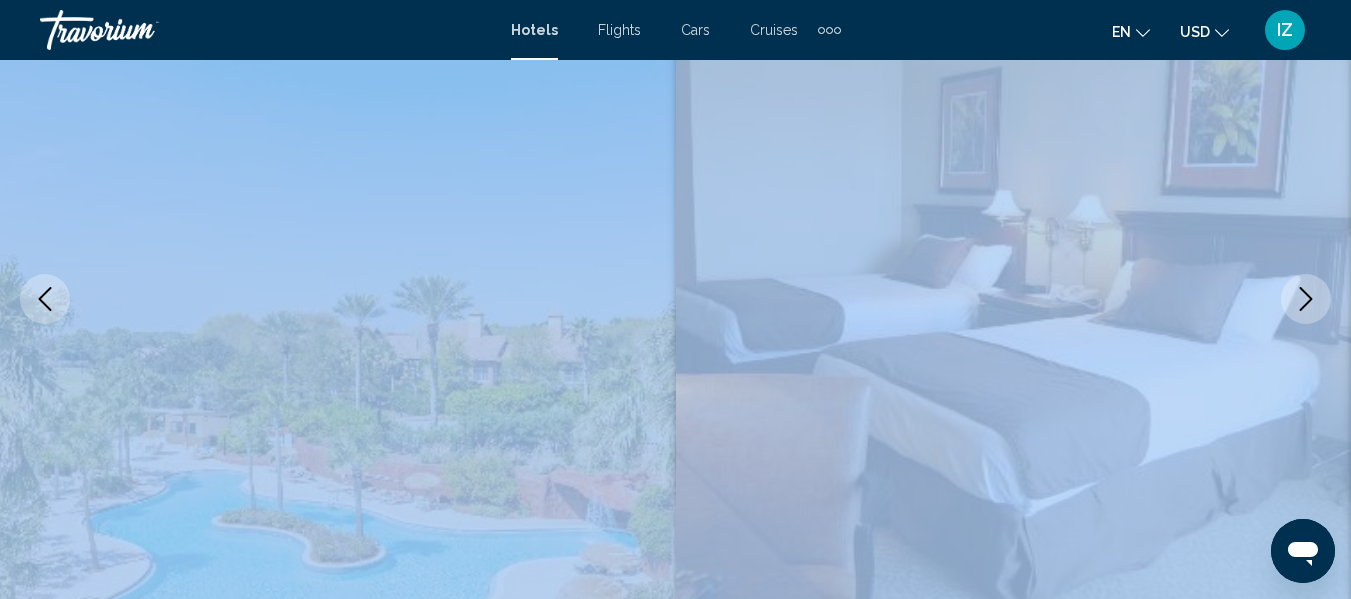 click 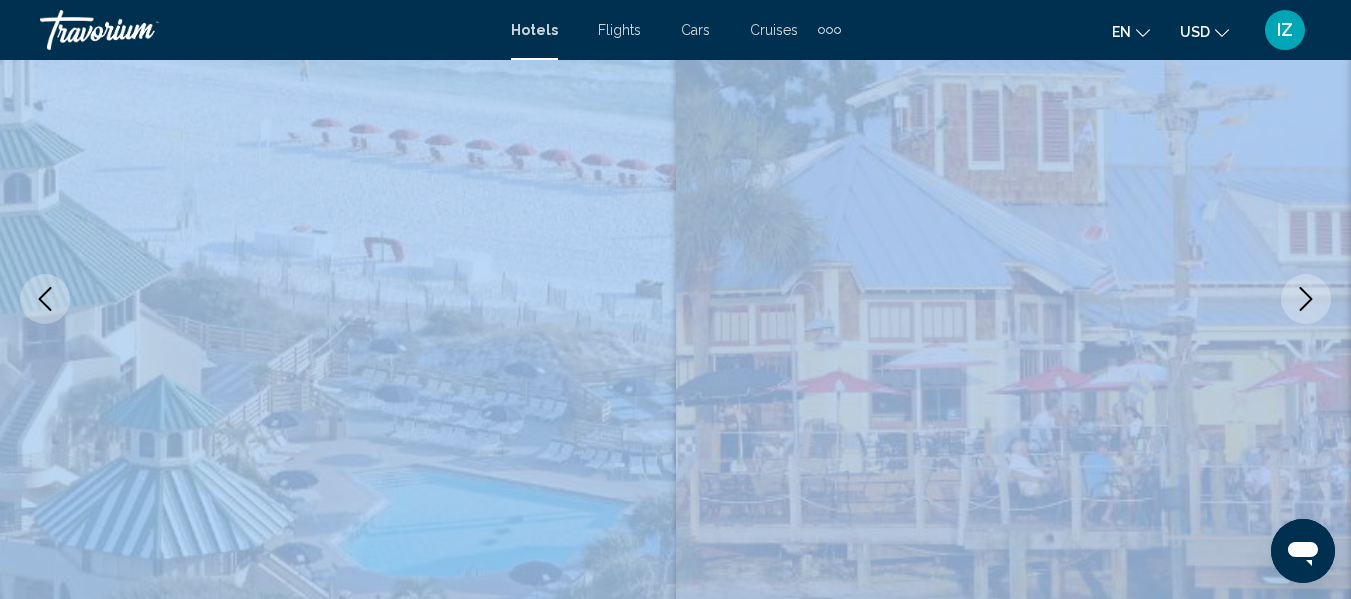 click 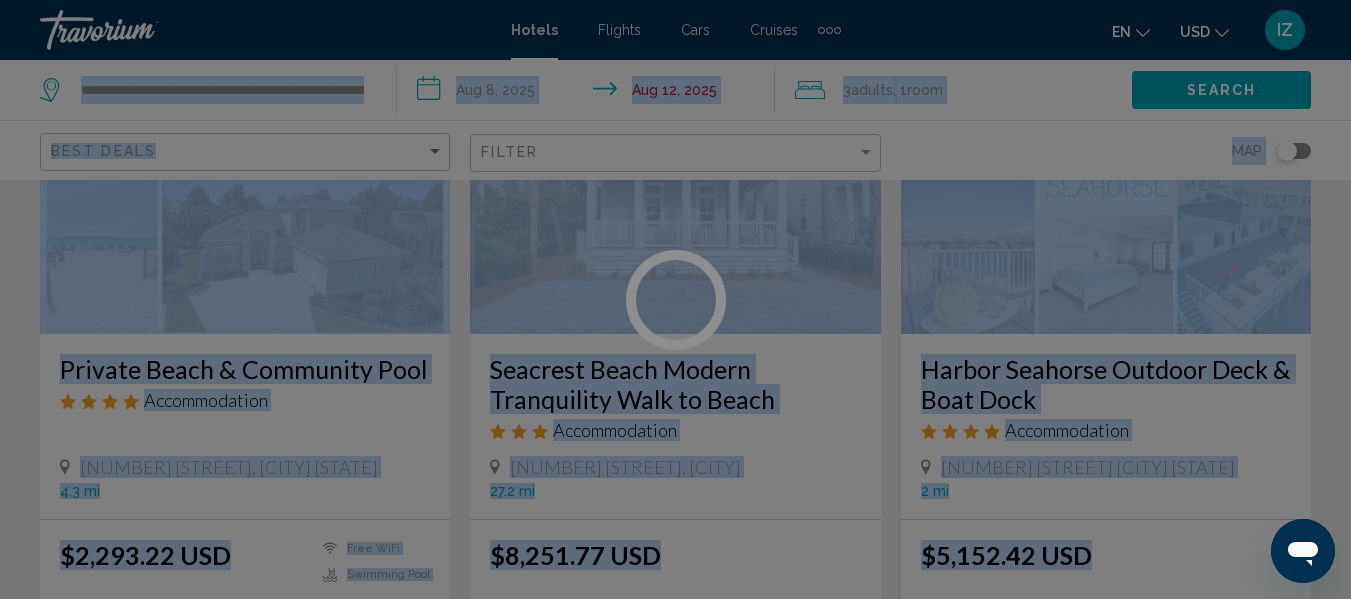 scroll, scrollTop: 0, scrollLeft: 0, axis: both 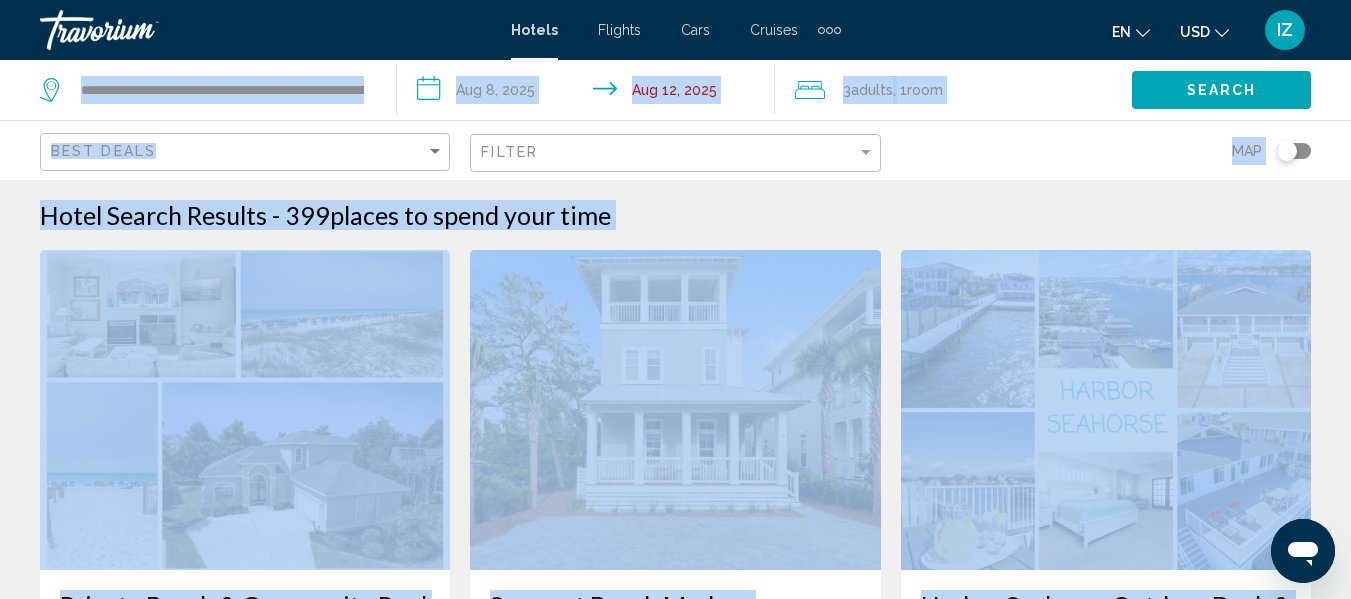 click on "Best Deals Filter Map" 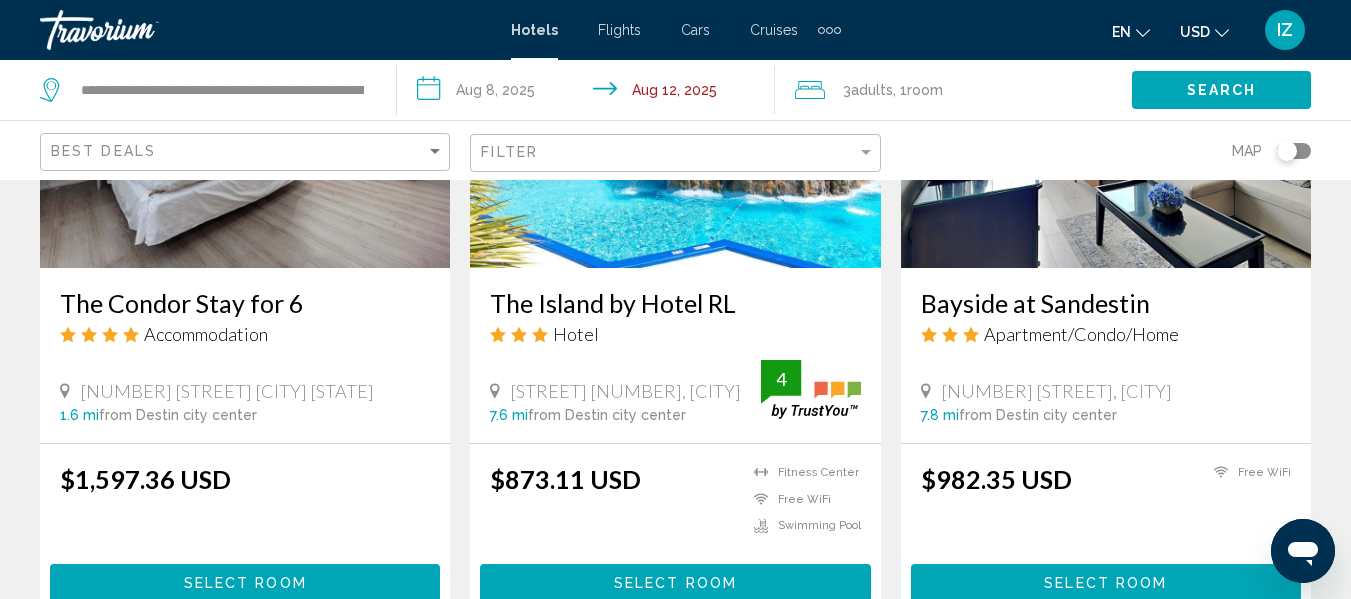 scroll, scrollTop: 1900, scrollLeft: 0, axis: vertical 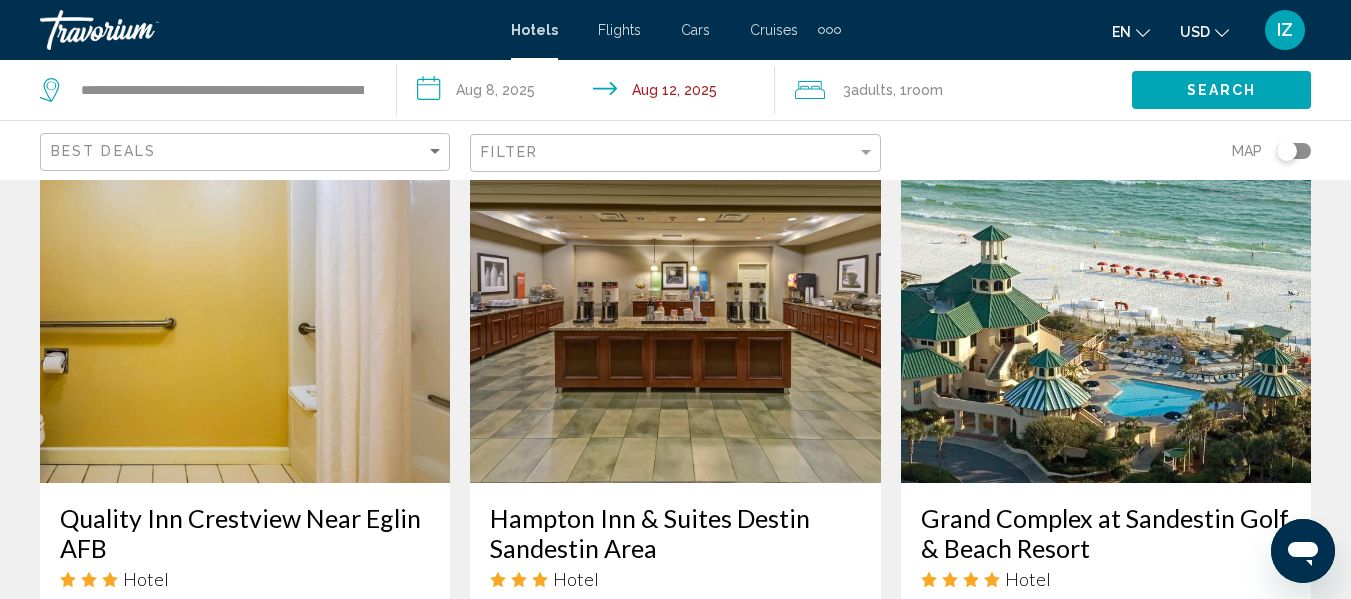 click at bounding box center [1106, 323] 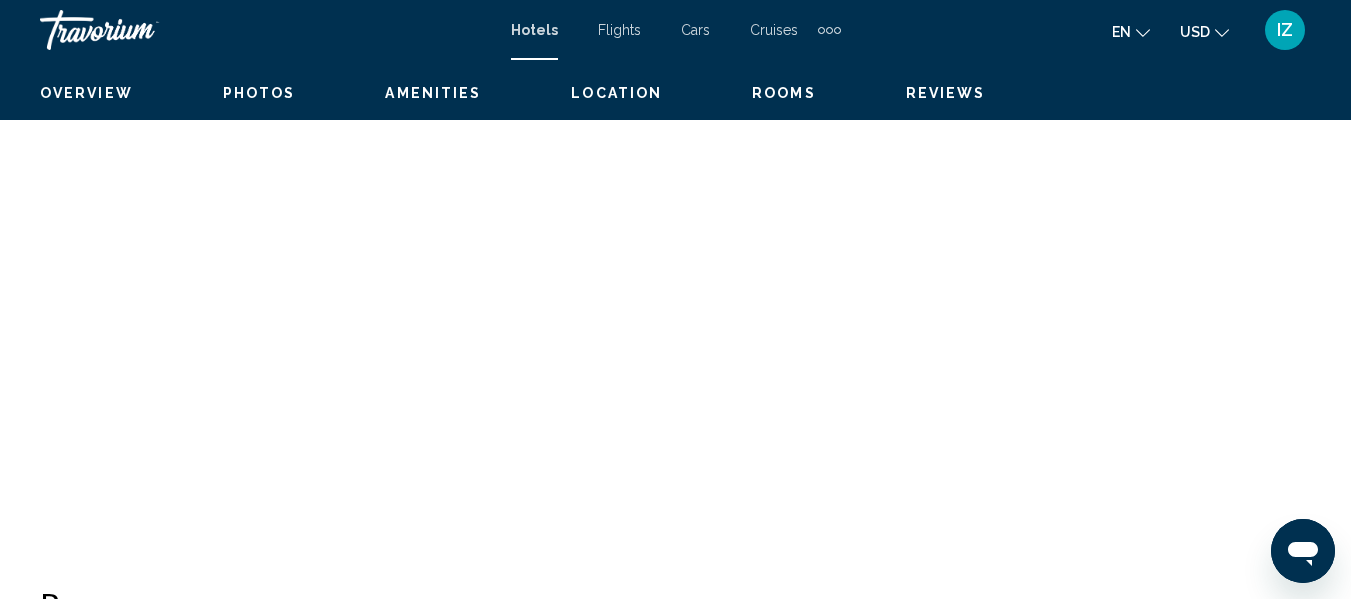 scroll, scrollTop: 236, scrollLeft: 0, axis: vertical 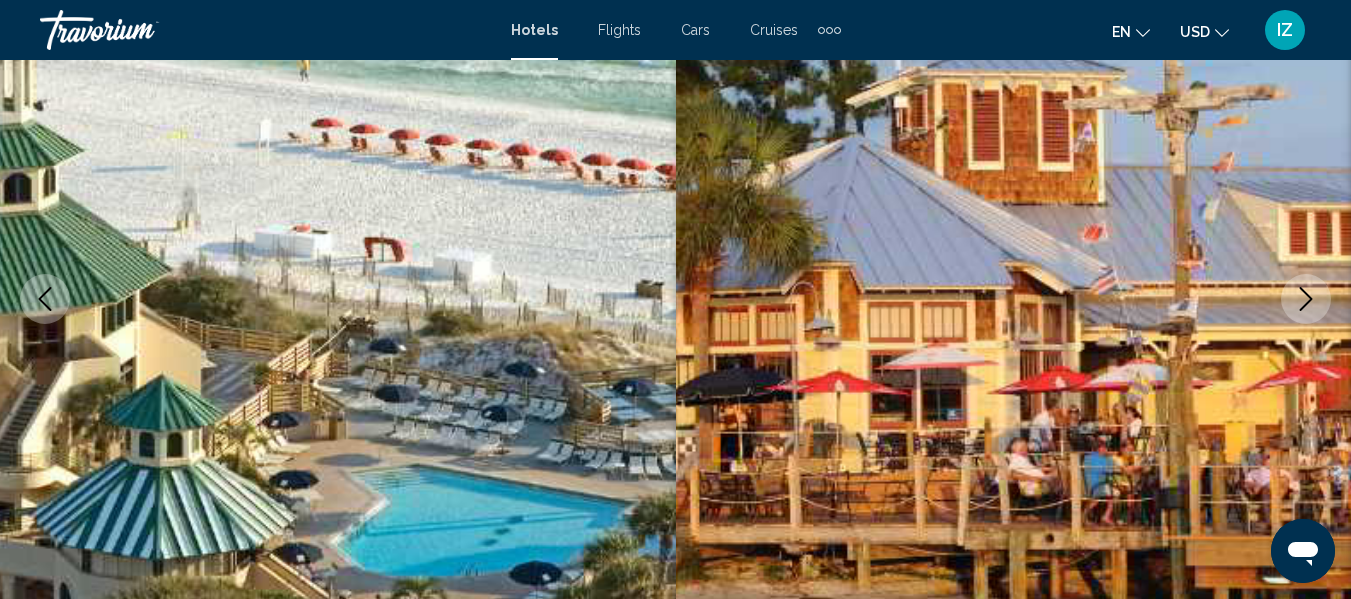 click 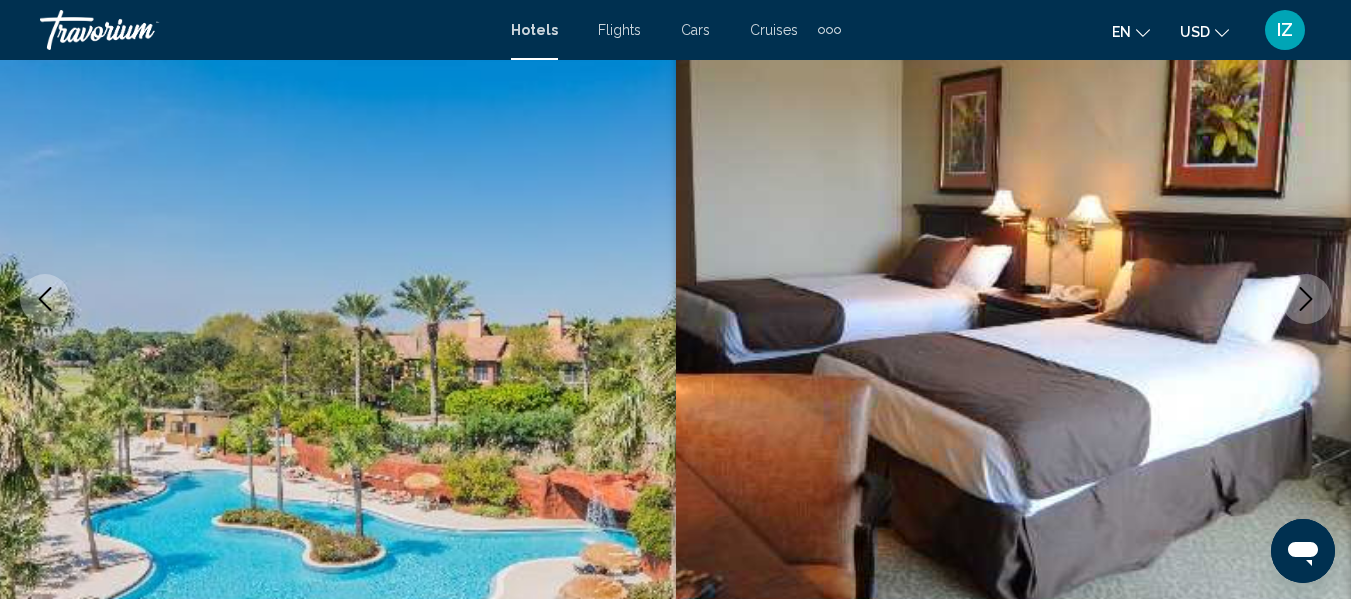 click 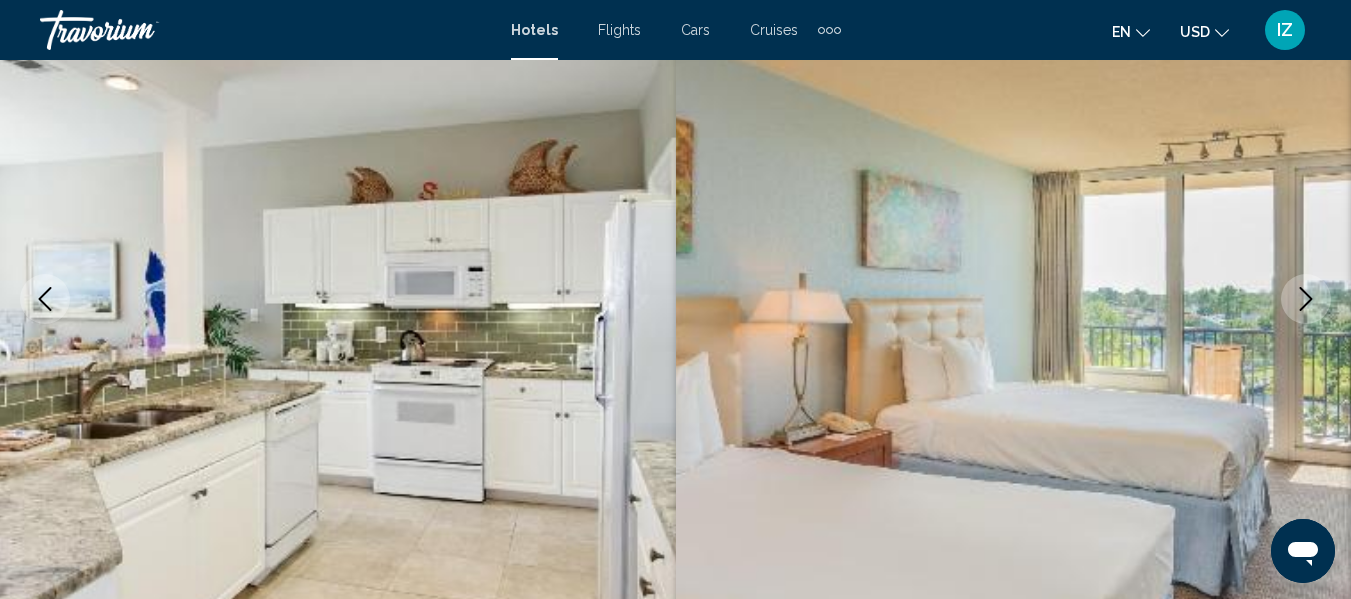 click 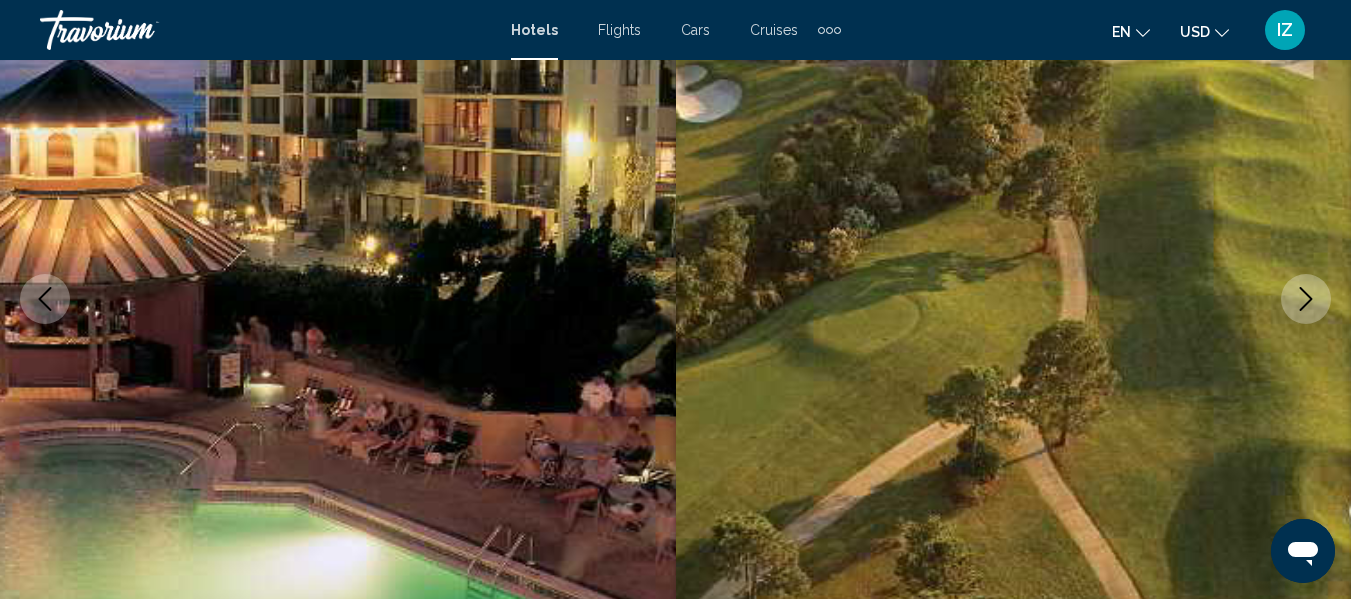 click 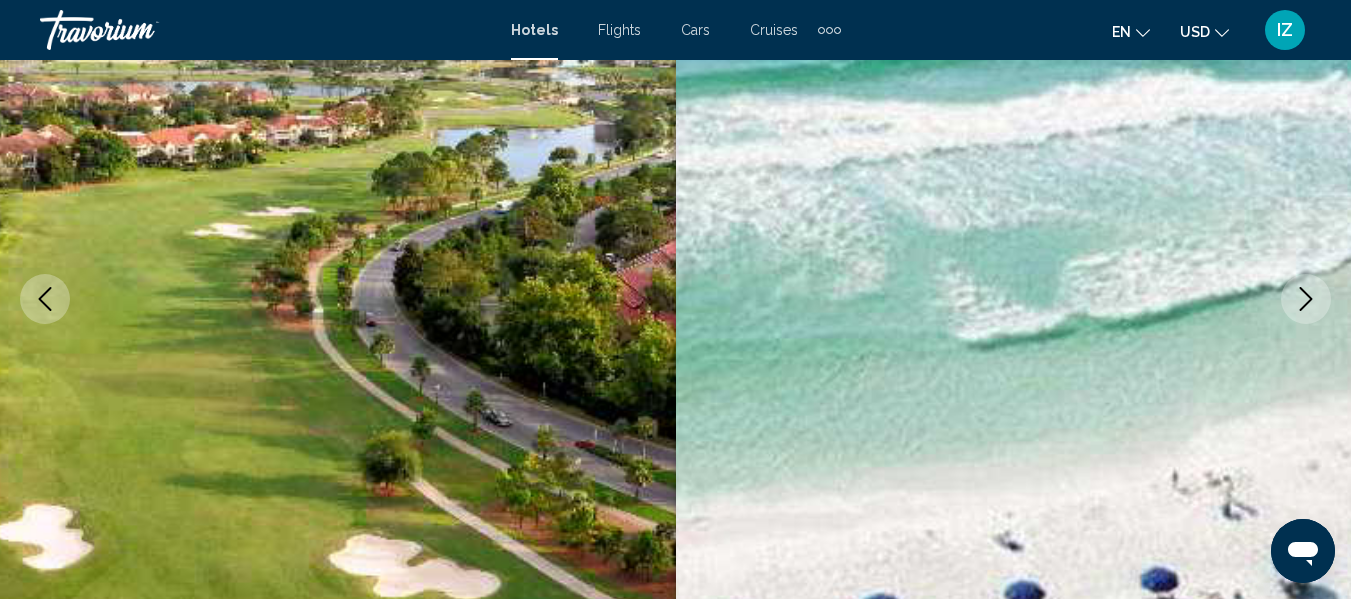 click 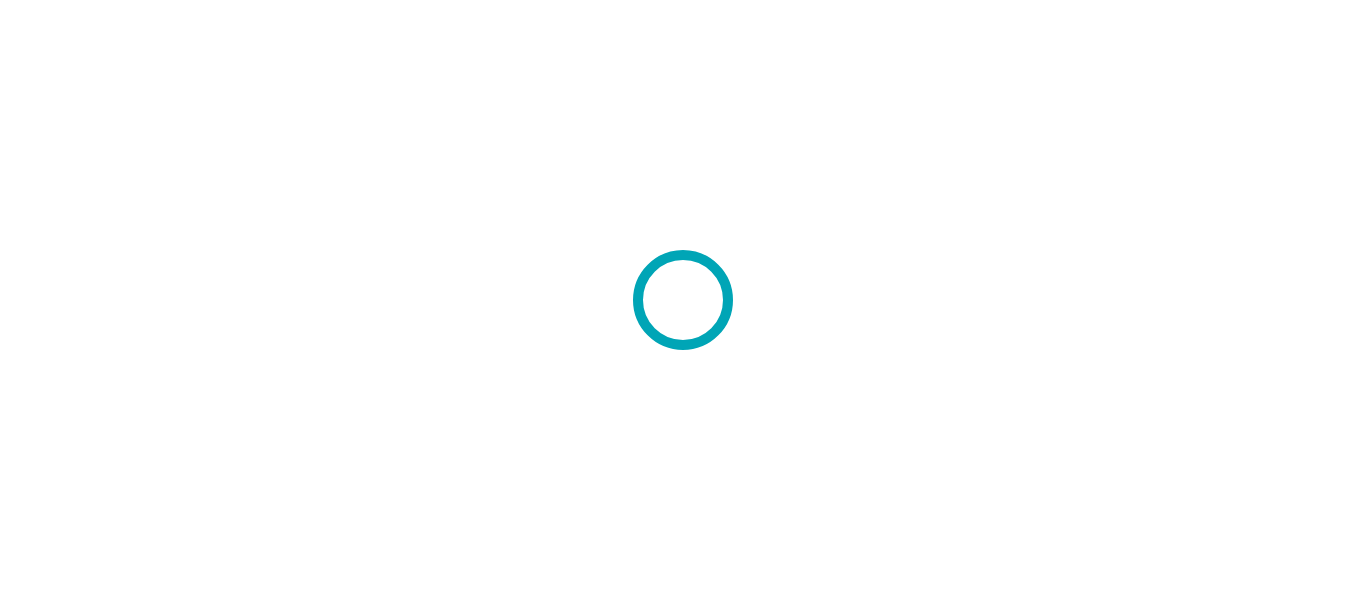 scroll, scrollTop: 0, scrollLeft: 0, axis: both 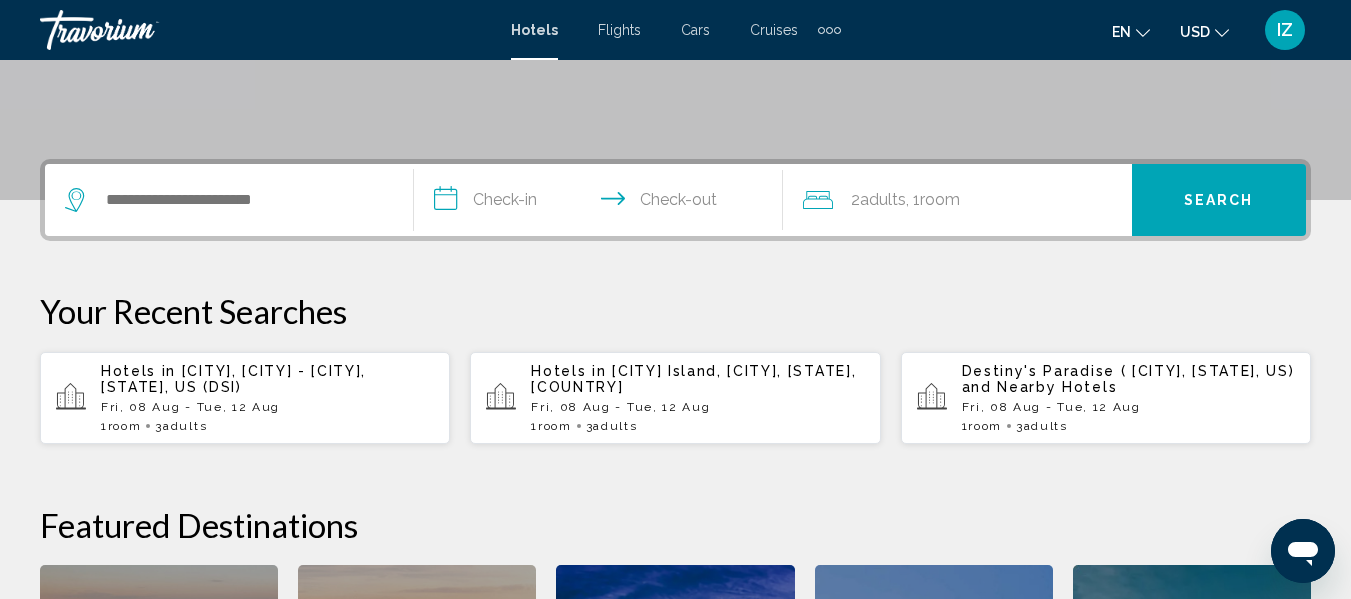 click on "**********" at bounding box center [602, 203] 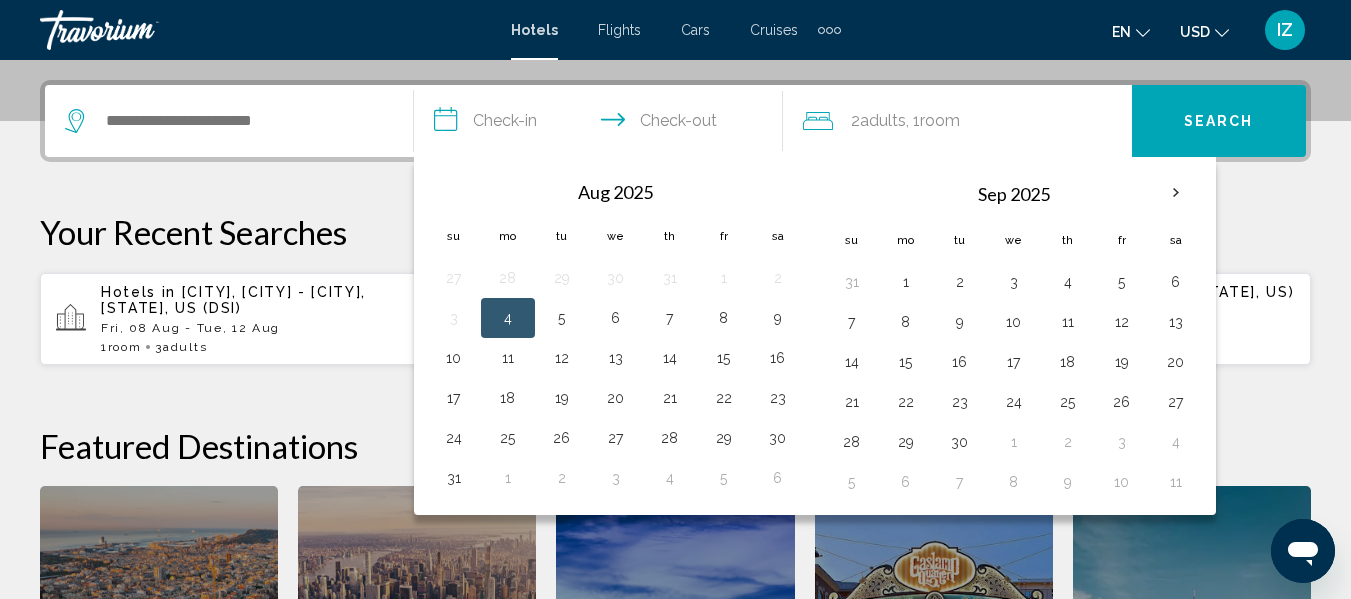 scroll, scrollTop: 494, scrollLeft: 0, axis: vertical 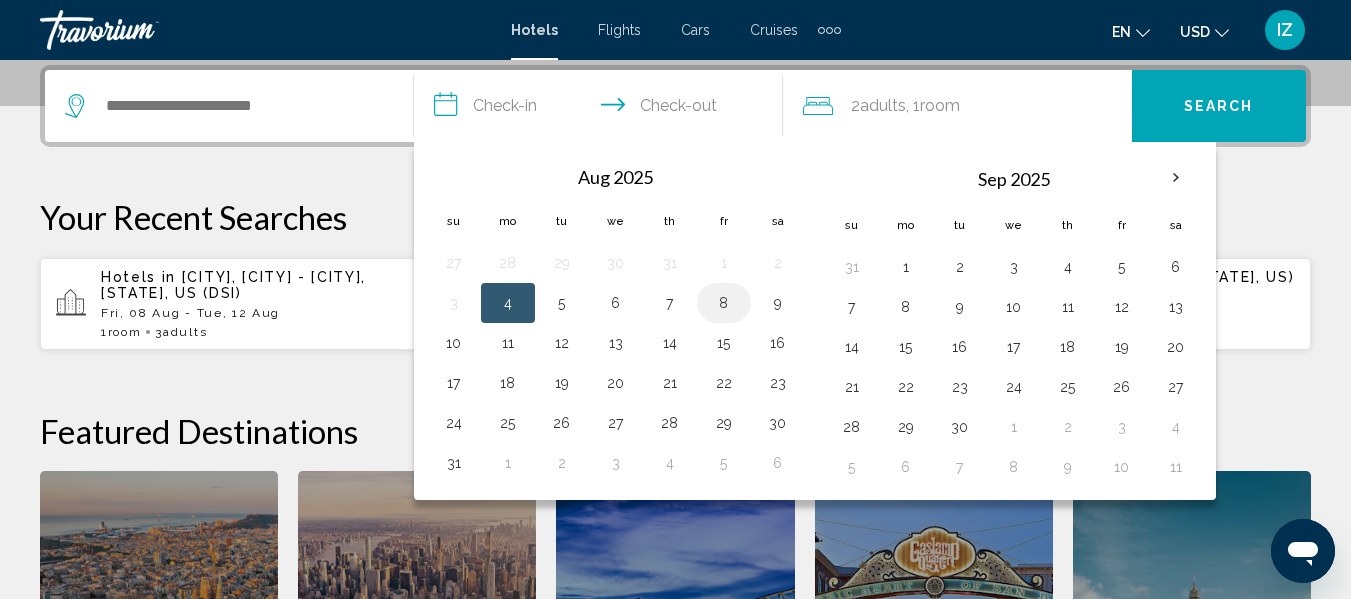 click on "8" at bounding box center [724, 303] 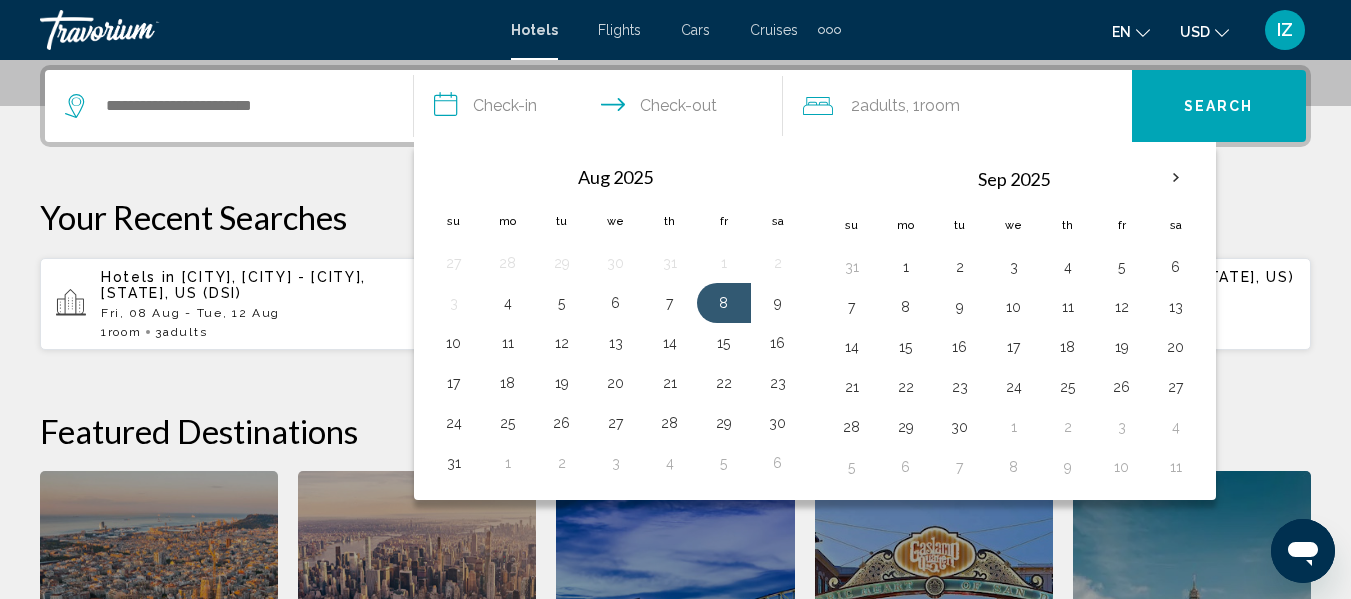 click on "**********" at bounding box center [602, 109] 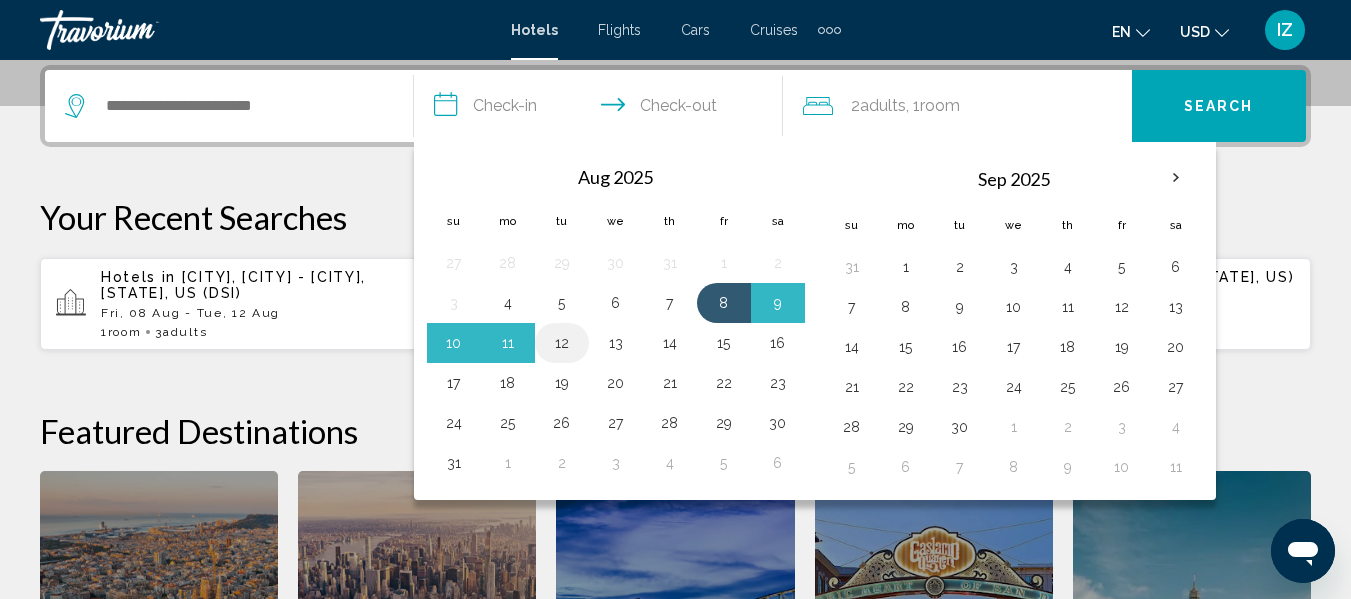 click on "12" at bounding box center (562, 343) 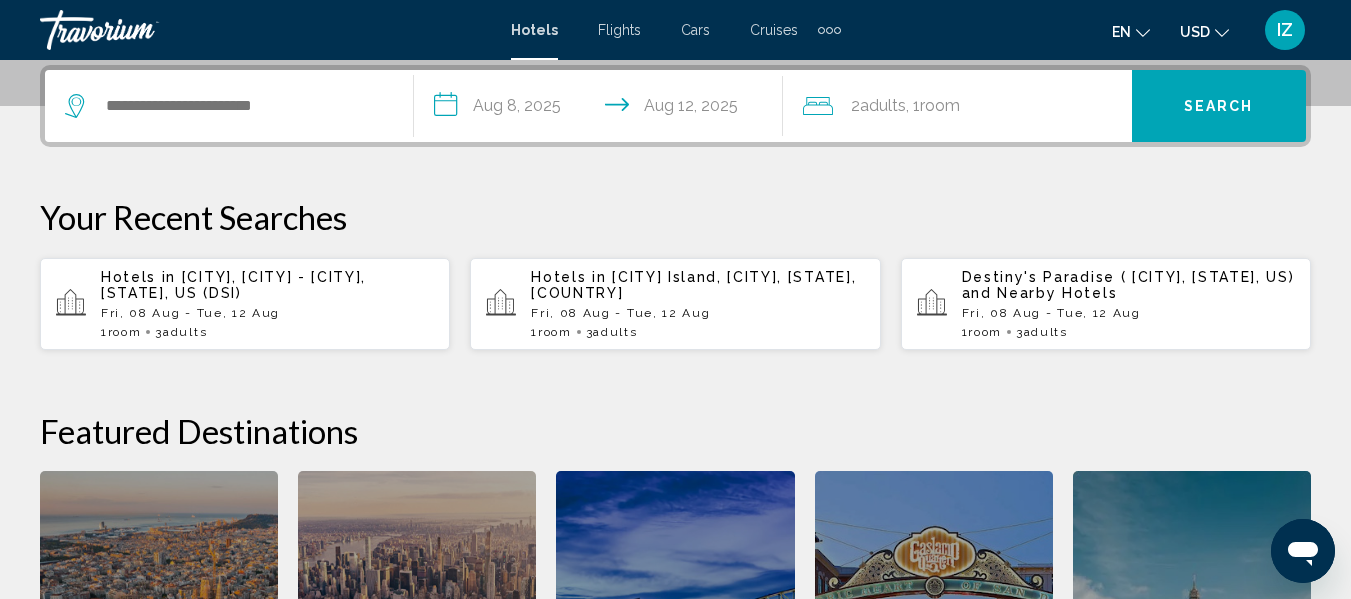 click 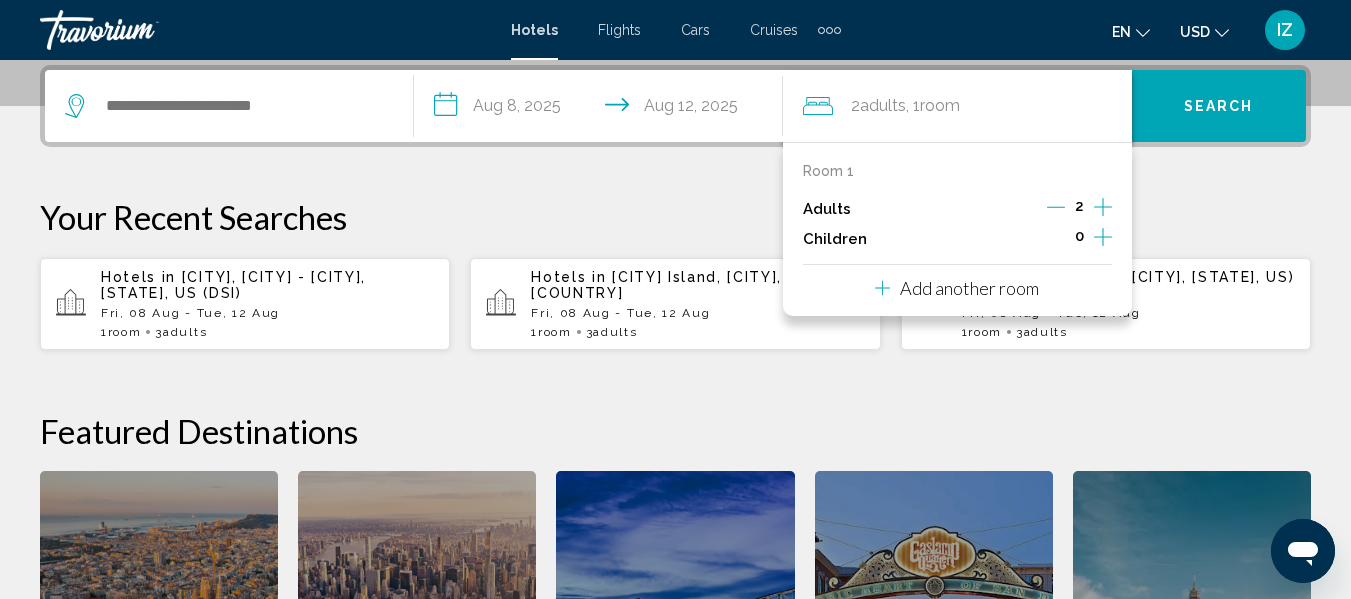 click 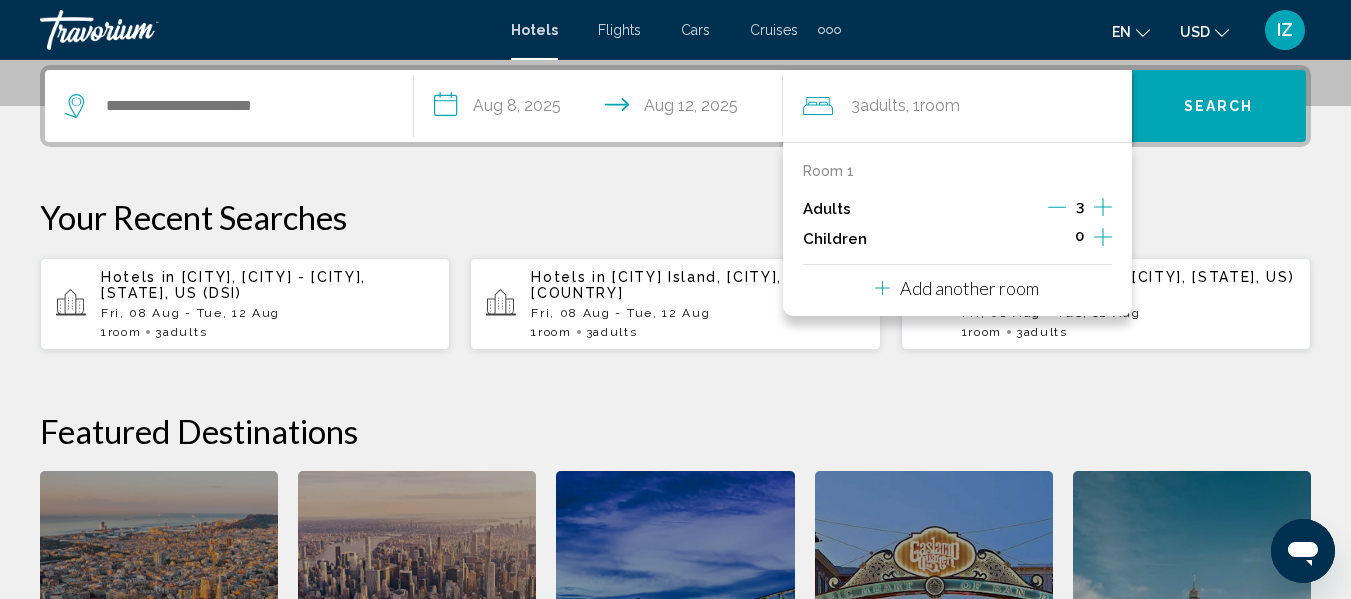 click on "**********" at bounding box center [675, 428] 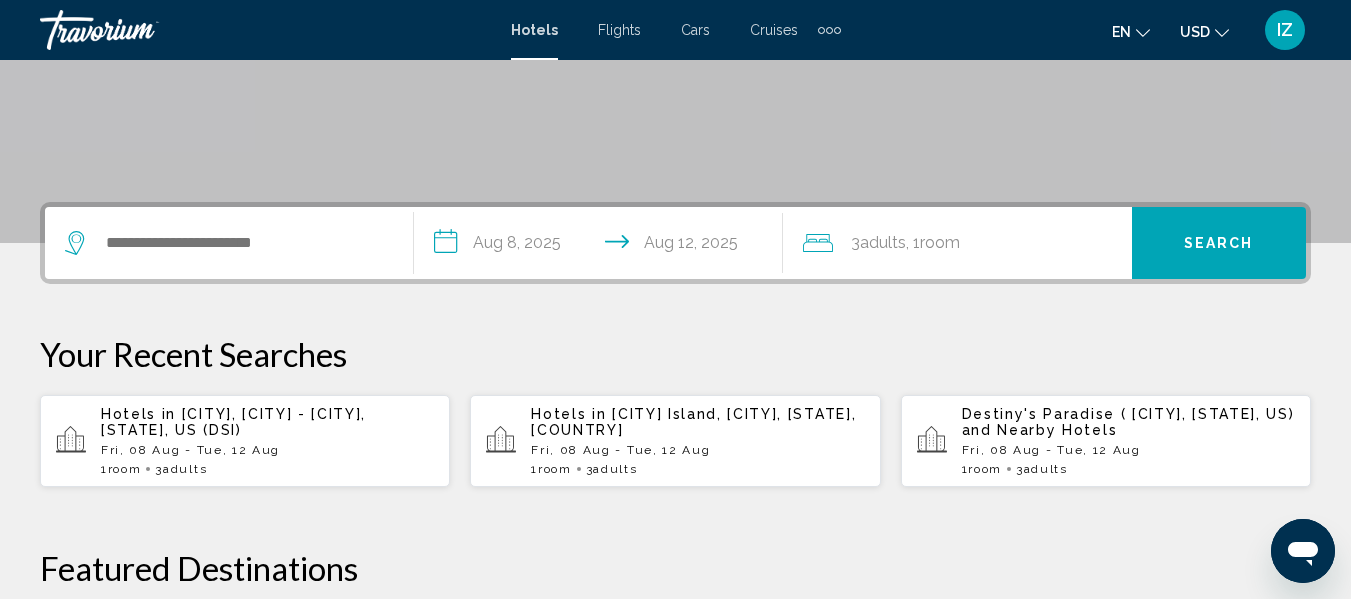 scroll, scrollTop: 394, scrollLeft: 0, axis: vertical 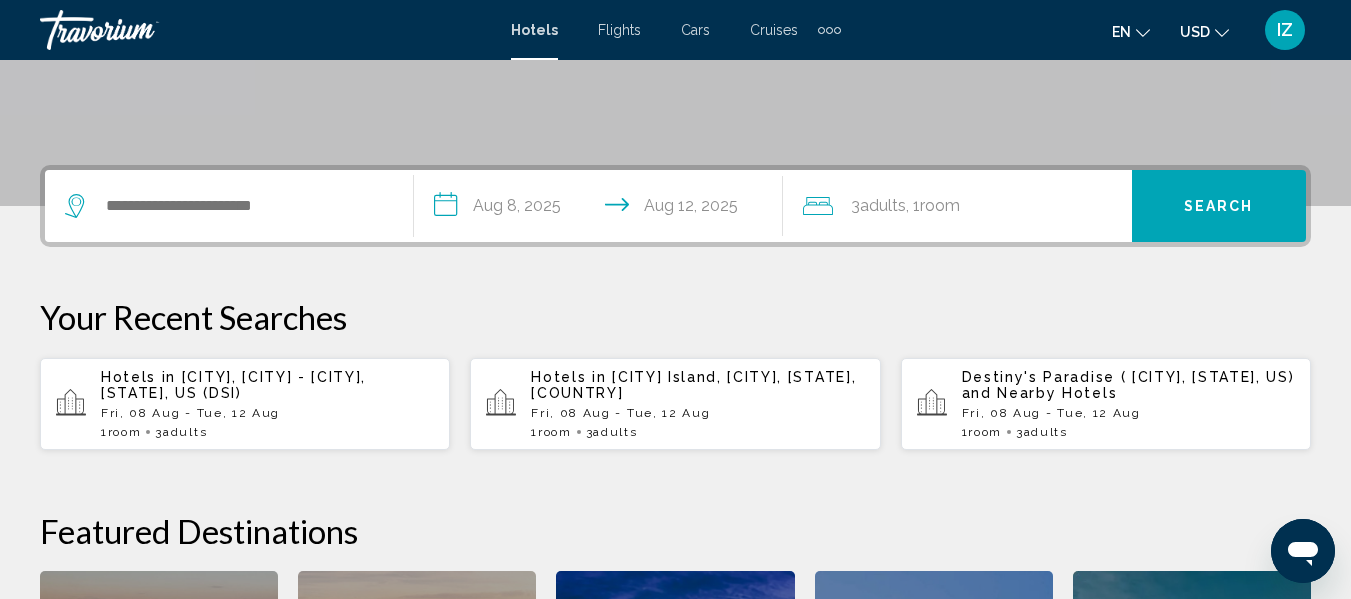 click on "and Nearby Hotels" at bounding box center (1040, 393) 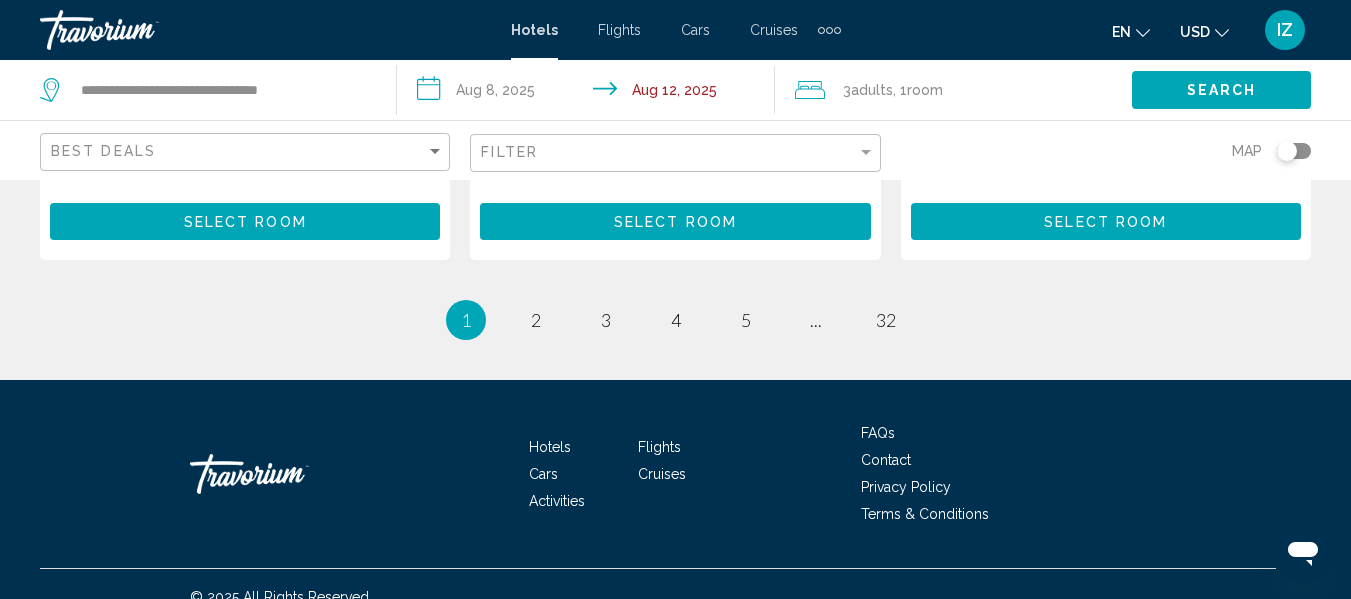 scroll, scrollTop: 2897, scrollLeft: 0, axis: vertical 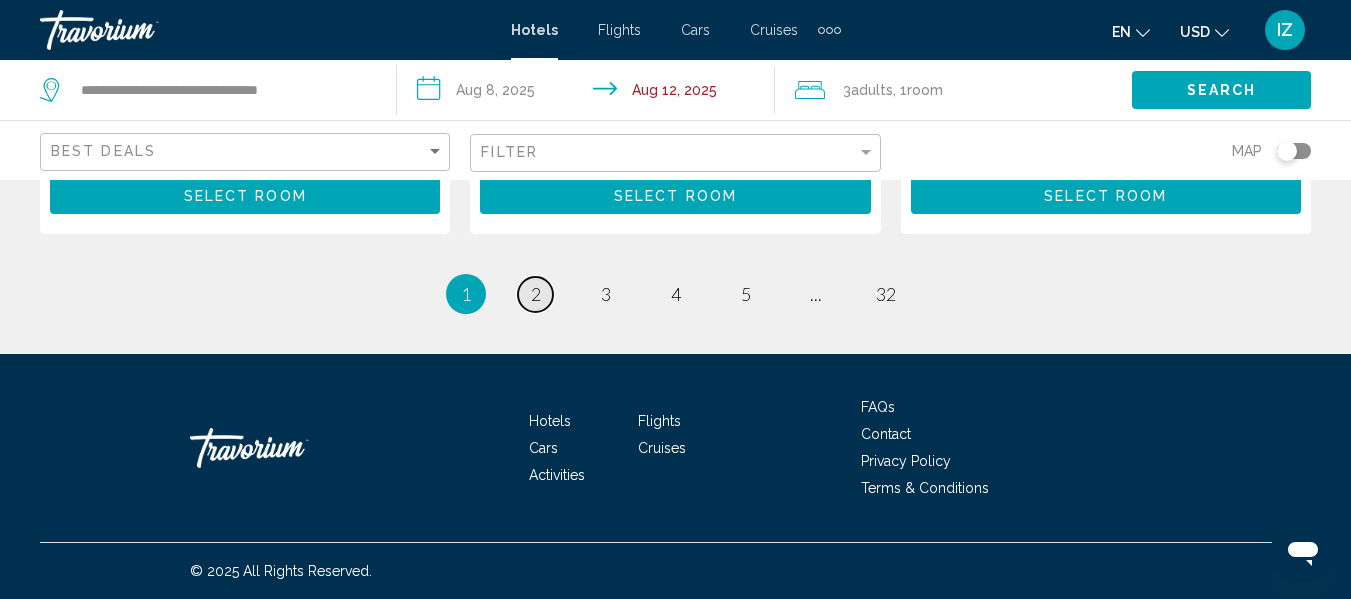 click on "page  2" at bounding box center (535, 294) 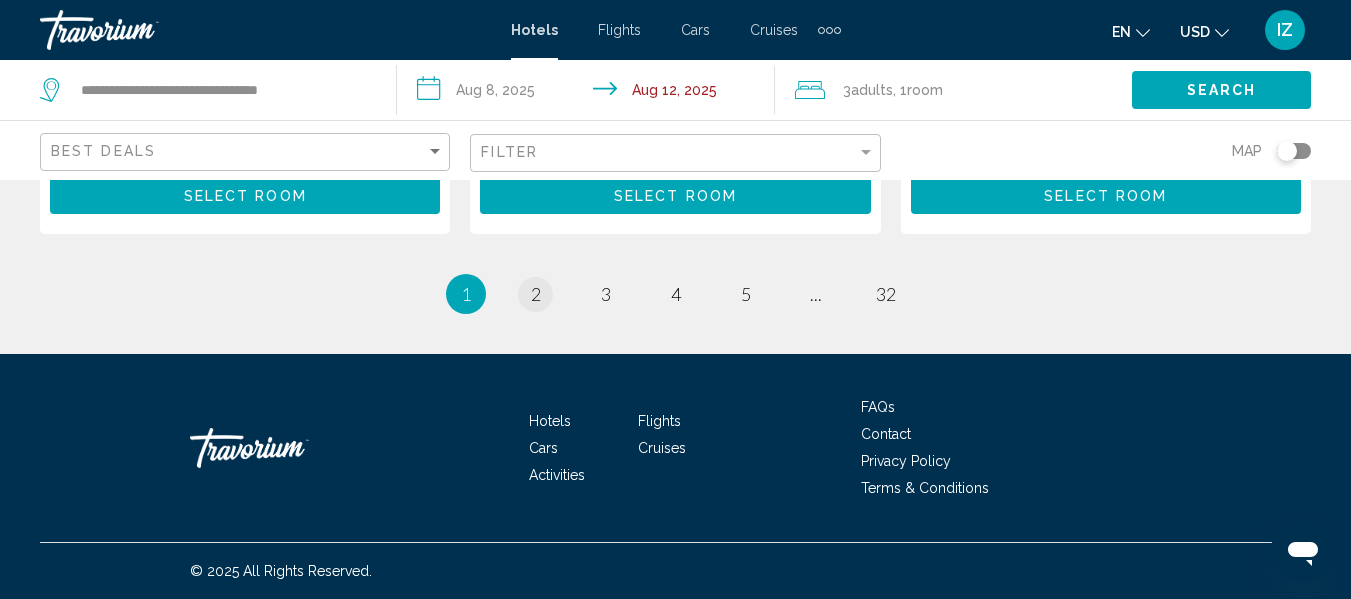 click on "Destiny's Paradise
Accommodation
4616 Paradise Isle, Destin 0 mi  from hotel $4,392.17 USD
Free WiFi  Select Room  Worth The Wait 3 Bedroom Home by RedAwning
Apartment/Condo/Home
4628 Paradise Isle, Destin 0.1 mi  from hotel $2,200.02 USD
Swimming Pool  Select Room  Texas Tides
Apartment/Condo/Home
73 Sunfish Street, Destin 0.2 mi  from hotel $2,876.64 USD
Free WiFi
Kitchenette  Select Room  Corner Castle  0.2 mi" at bounding box center (675, -1187) 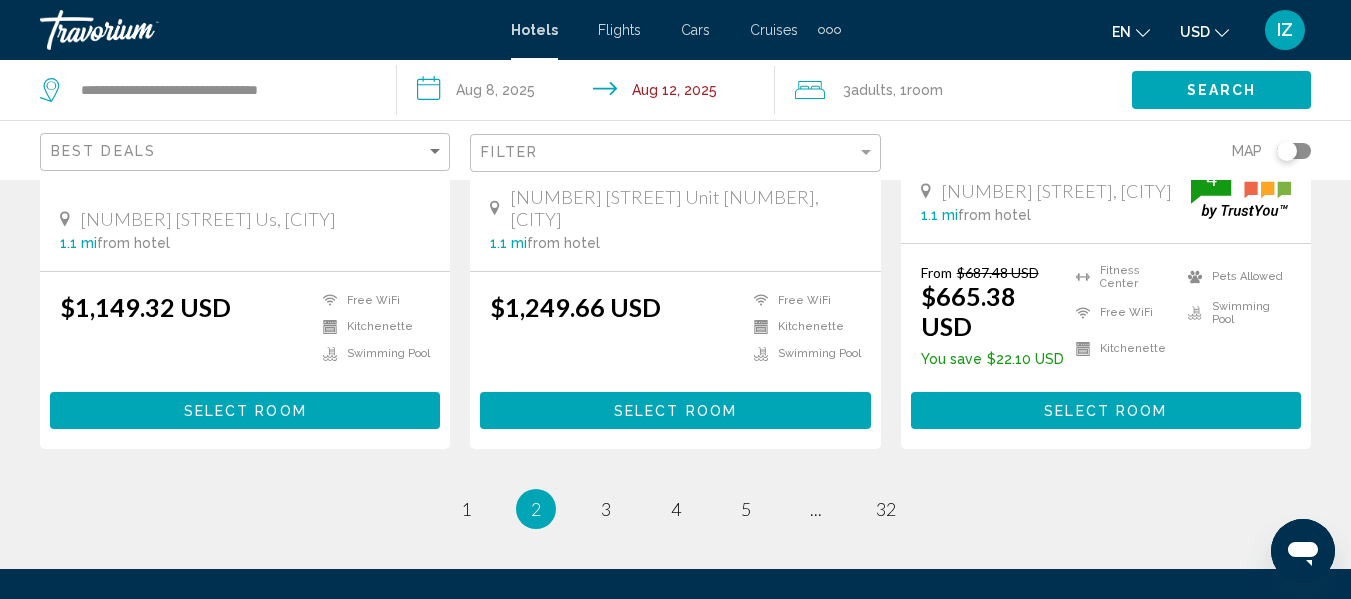 scroll, scrollTop: 2764, scrollLeft: 0, axis: vertical 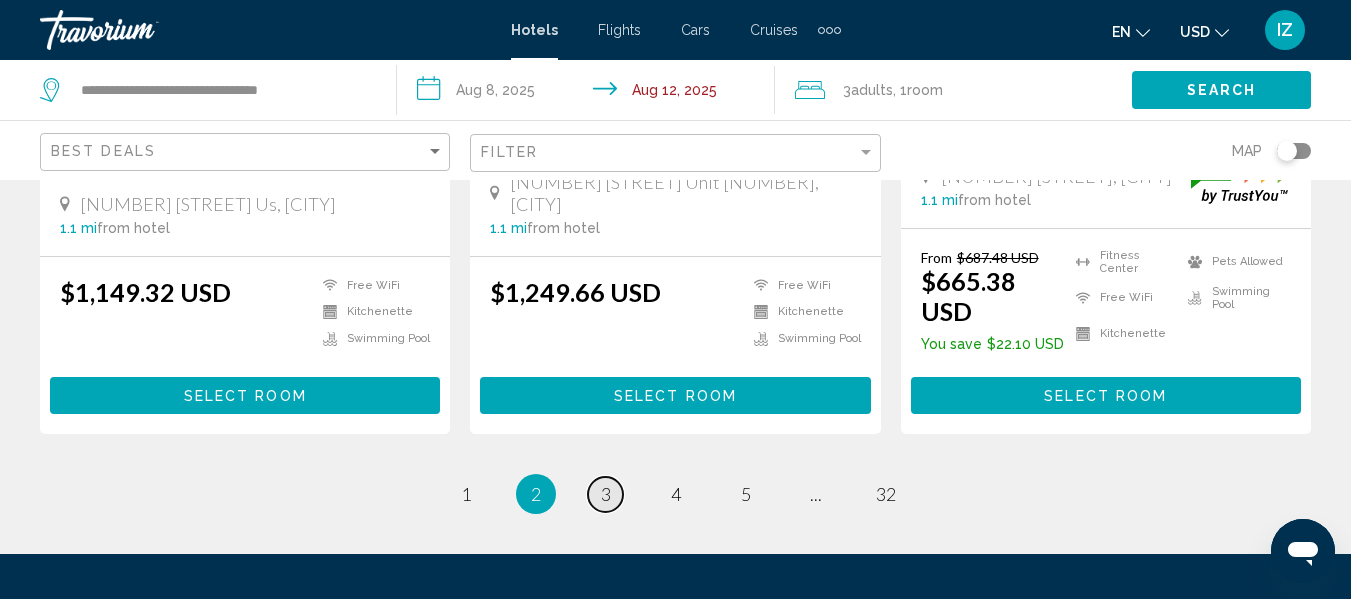 click on "3" at bounding box center (606, 494) 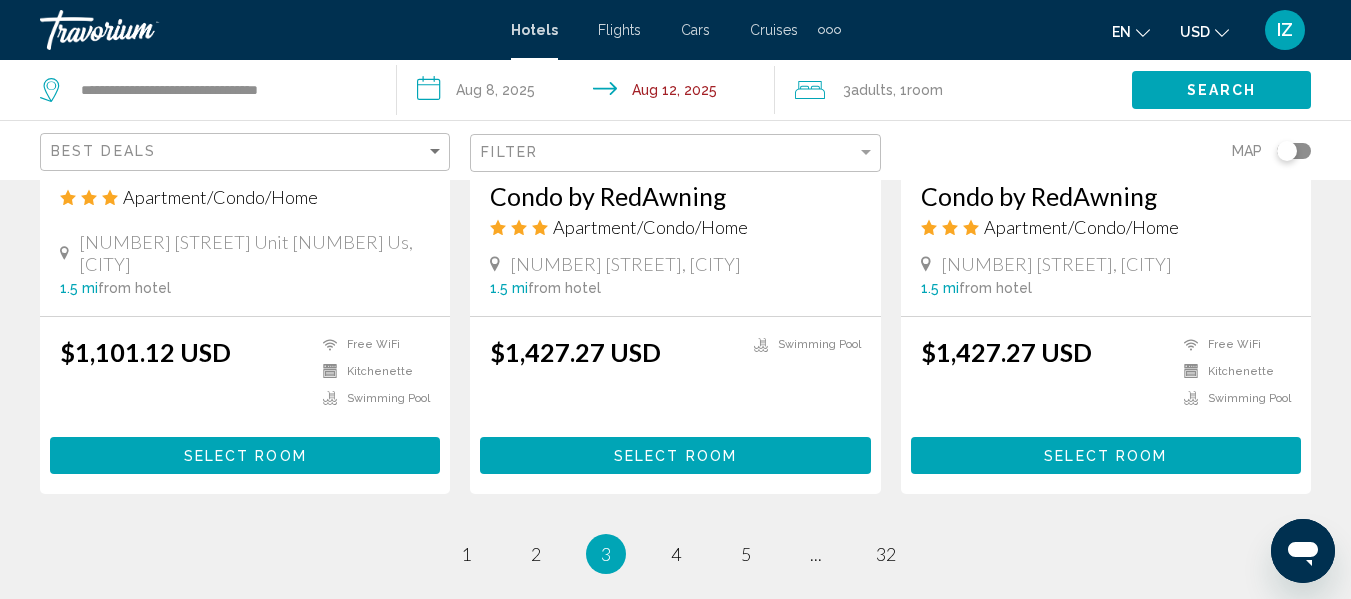scroll, scrollTop: 2600, scrollLeft: 0, axis: vertical 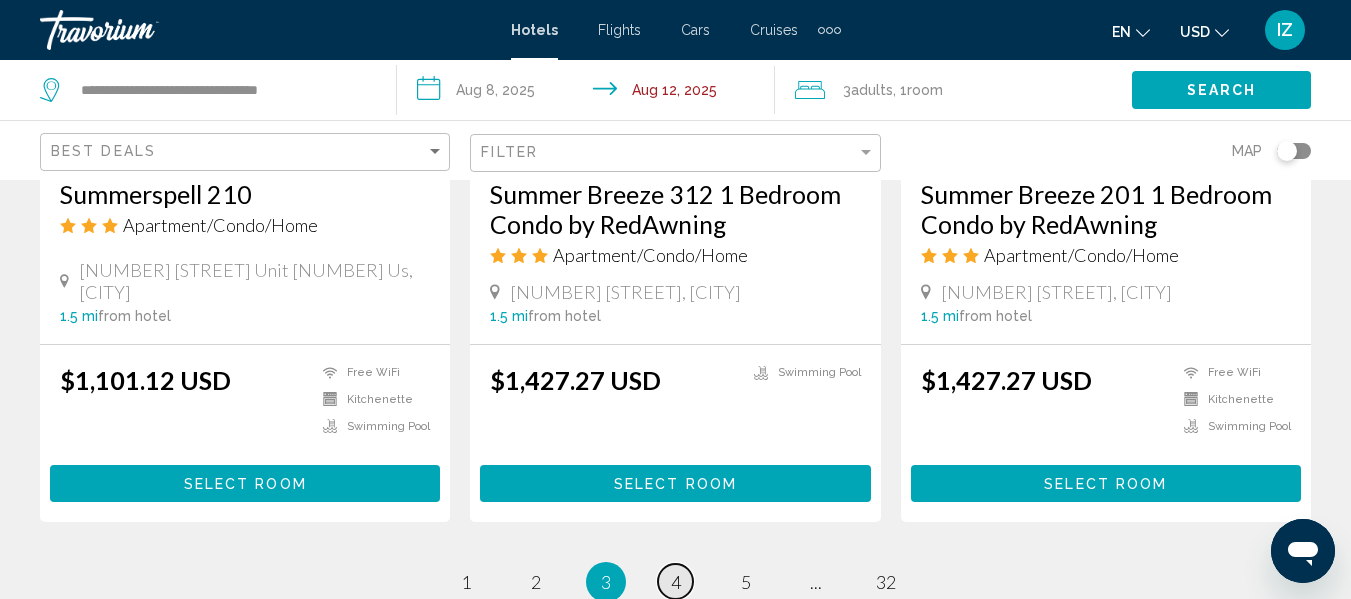 click on "4" at bounding box center [676, 582] 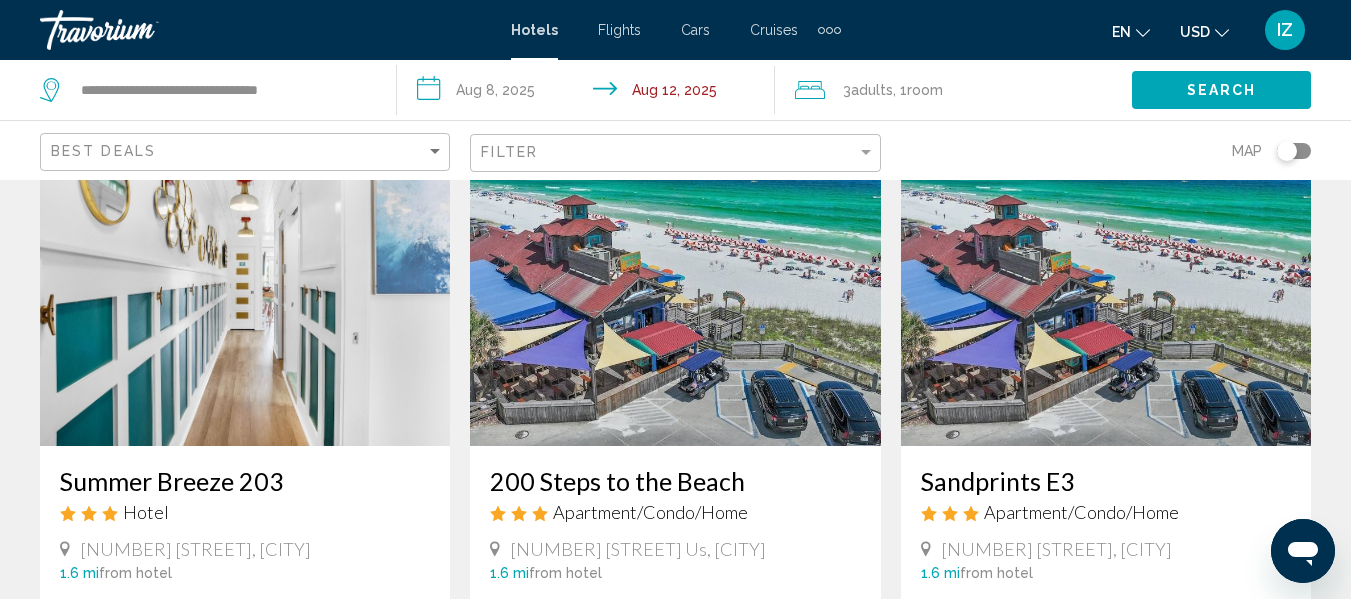 scroll, scrollTop: 0, scrollLeft: 0, axis: both 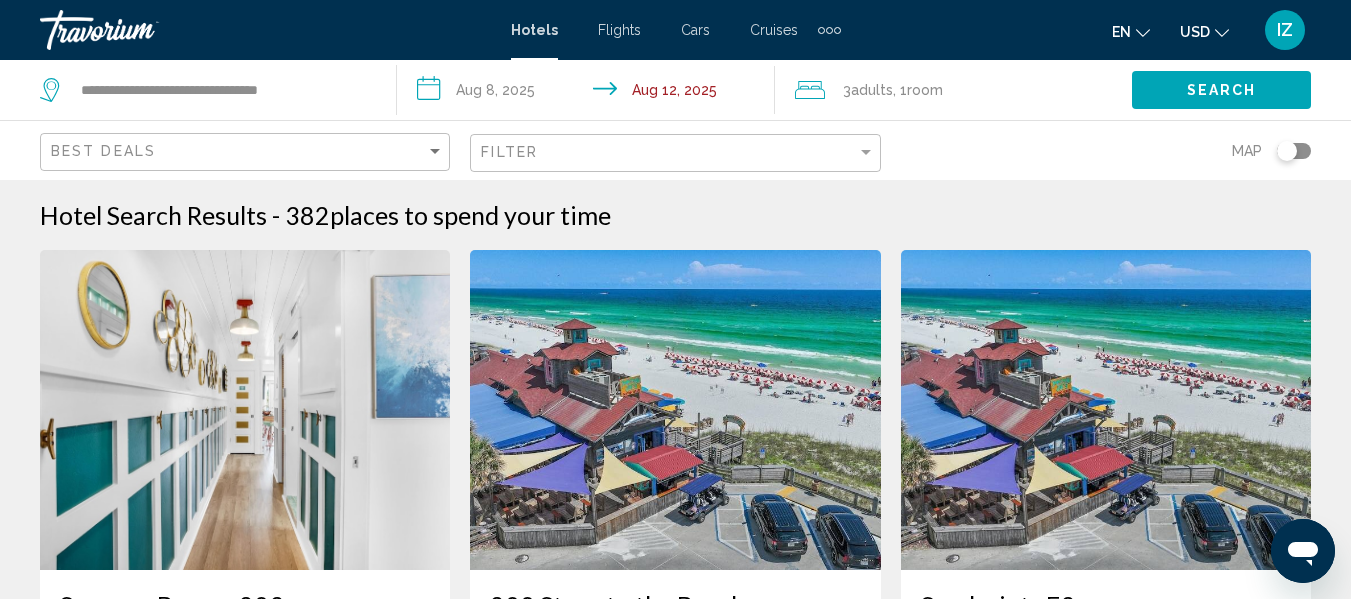 click on "Hotel Search Results  -   382  places to spend your time  Summer Breeze 203
Hotel
2384 Scenic Gulf Drive, Miramar Beach 1.6 mi  from hotel $1,118.88 USD
Free WiFi
Kitchenette
Swimming Pool  Select Room  200 Steps to the Beach
Apartment/Condo/Home
109 Driftwood Rd Us, Destin 1.6 mi  from hotel $1,257.77 USD
Free WiFi
Kitchenette  Select Room  Sandprints E3
16%" at bounding box center (675, 1706) 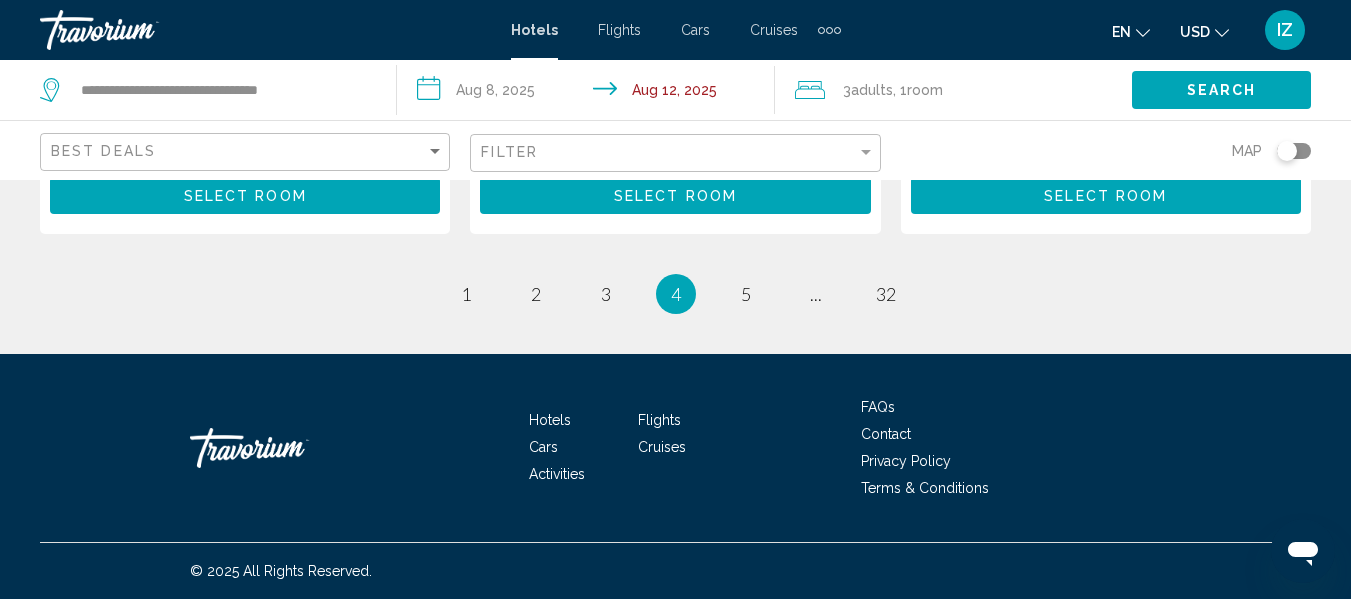 scroll, scrollTop: 2922, scrollLeft: 0, axis: vertical 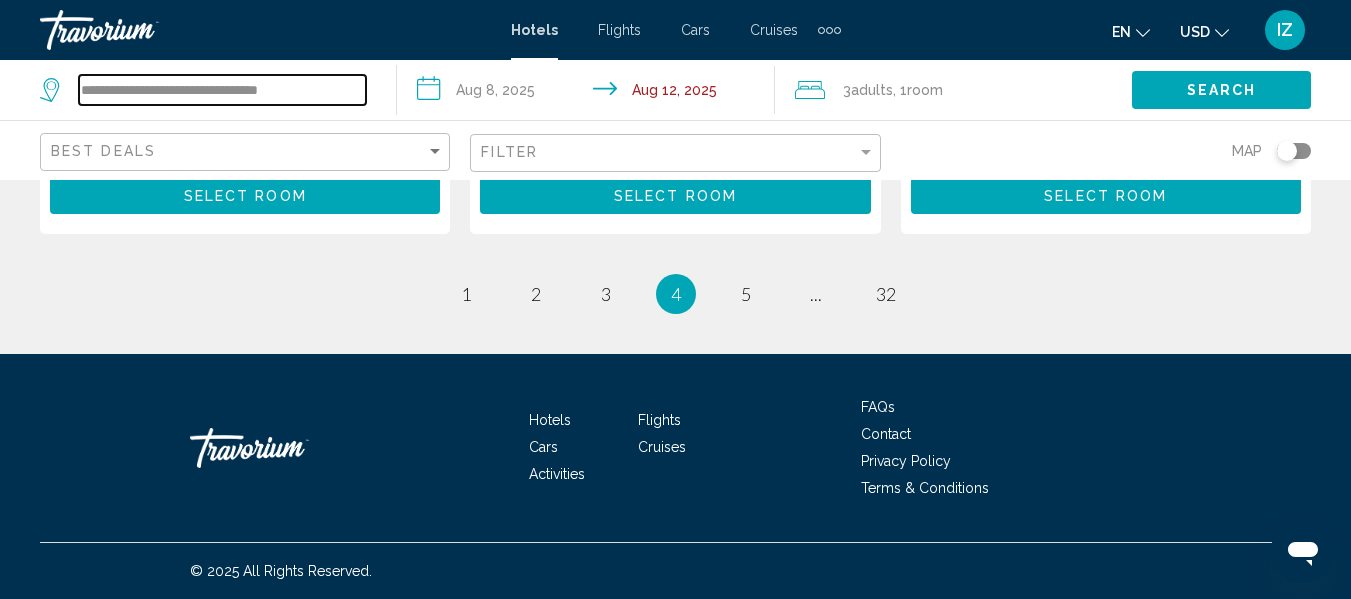 click on "**********" at bounding box center (222, 90) 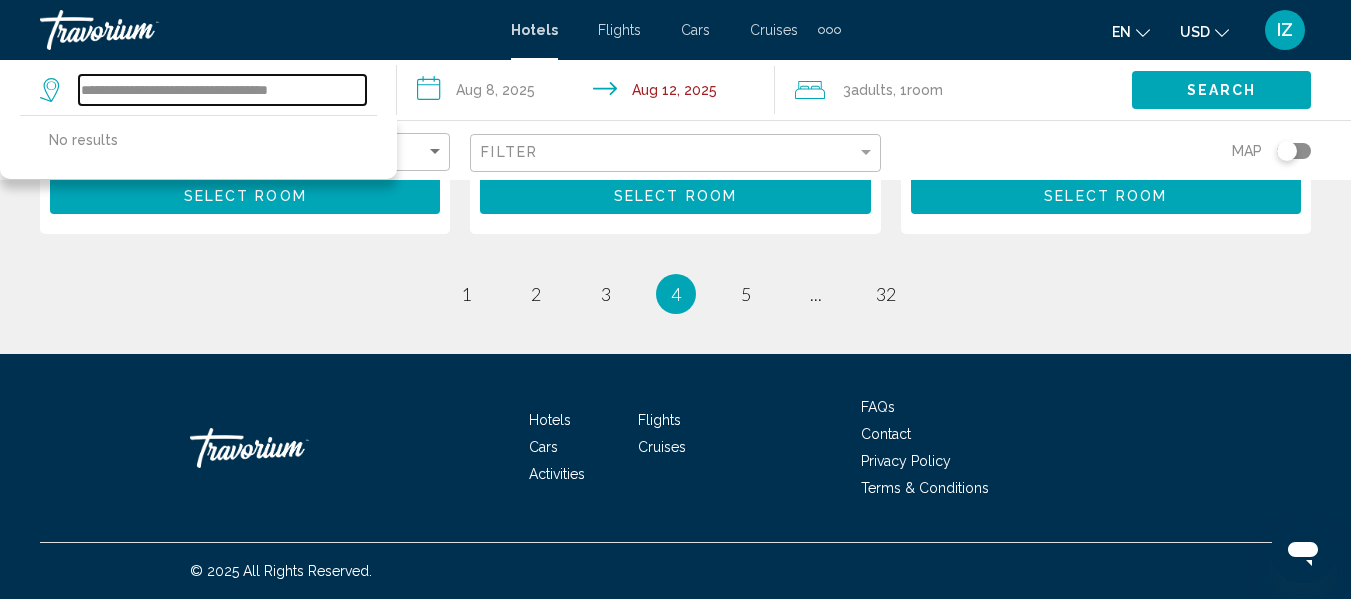drag, startPoint x: 320, startPoint y: 89, endPoint x: 84, endPoint y: 83, distance: 236.07626 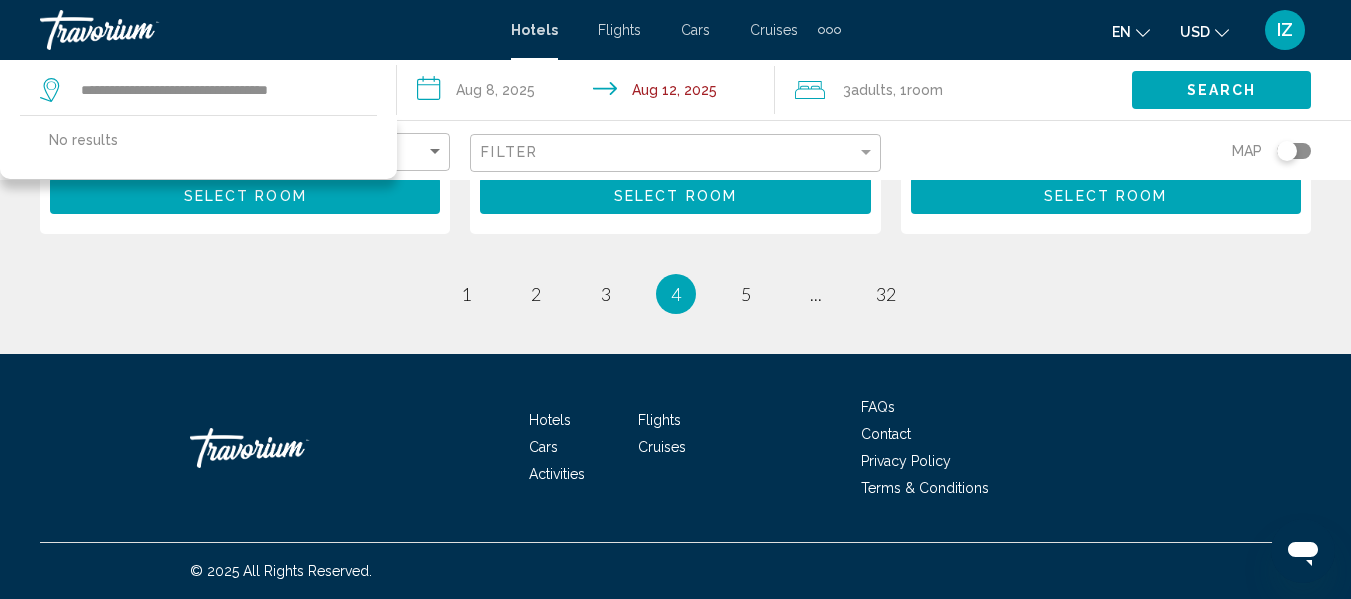 click on "**********" 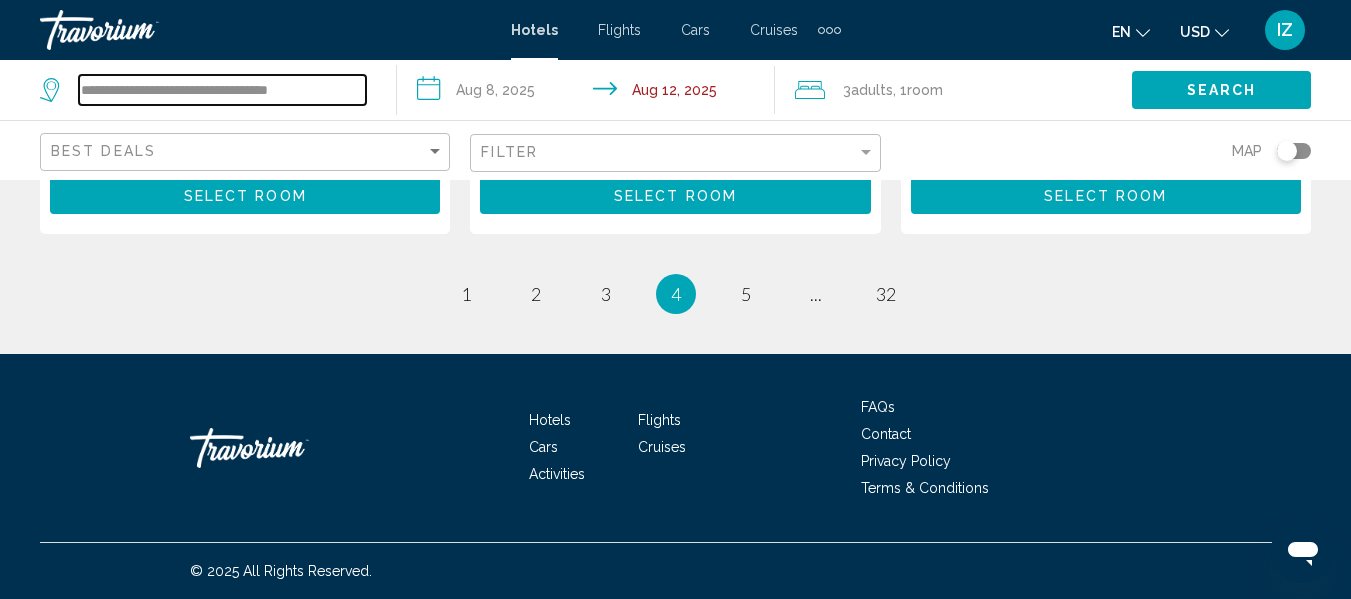 click on "**********" at bounding box center (222, 90) 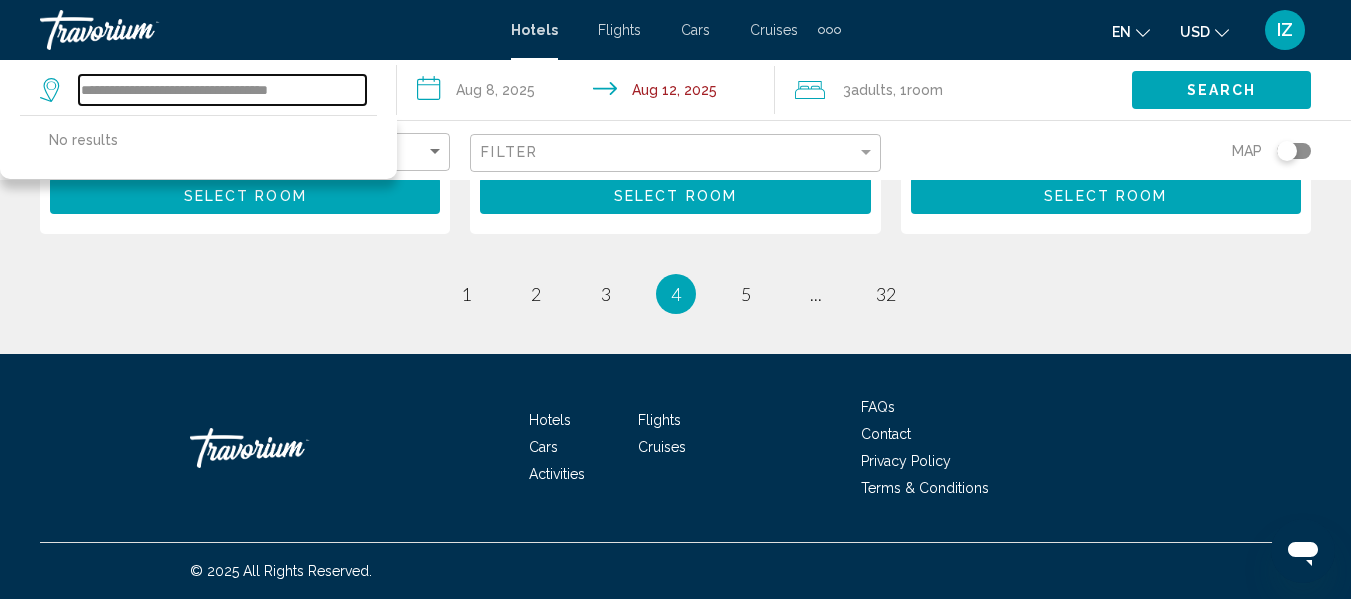 drag, startPoint x: 86, startPoint y: 84, endPoint x: 324, endPoint y: 94, distance: 238.20999 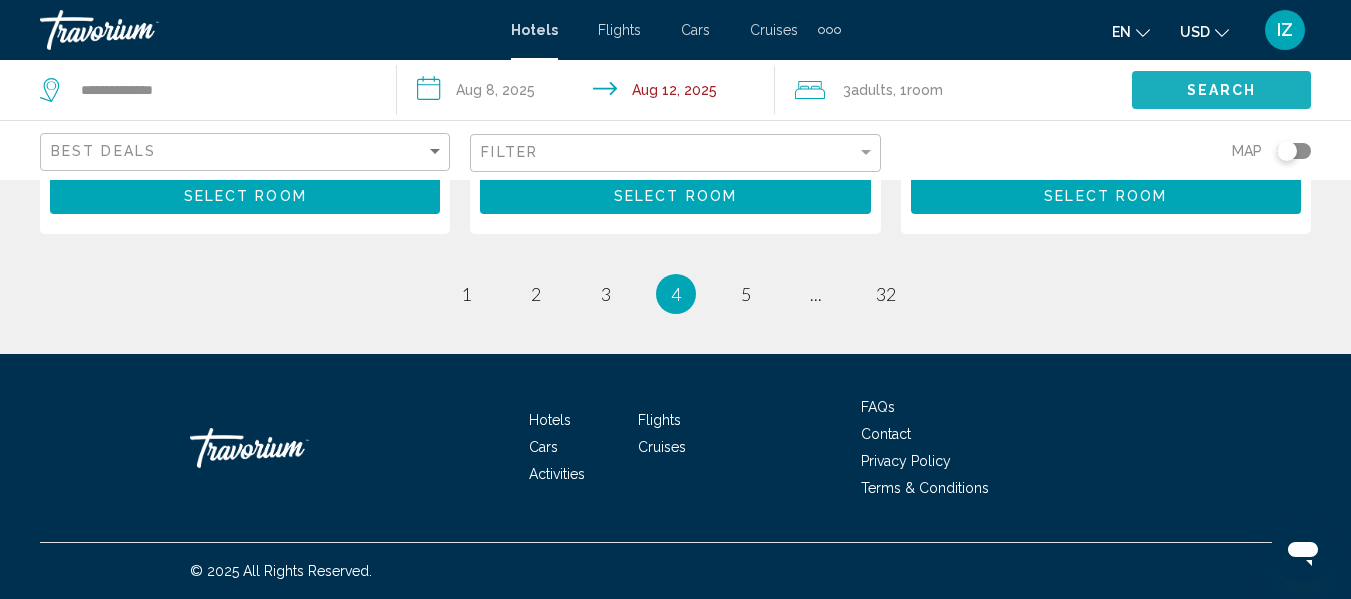 click on "Search" 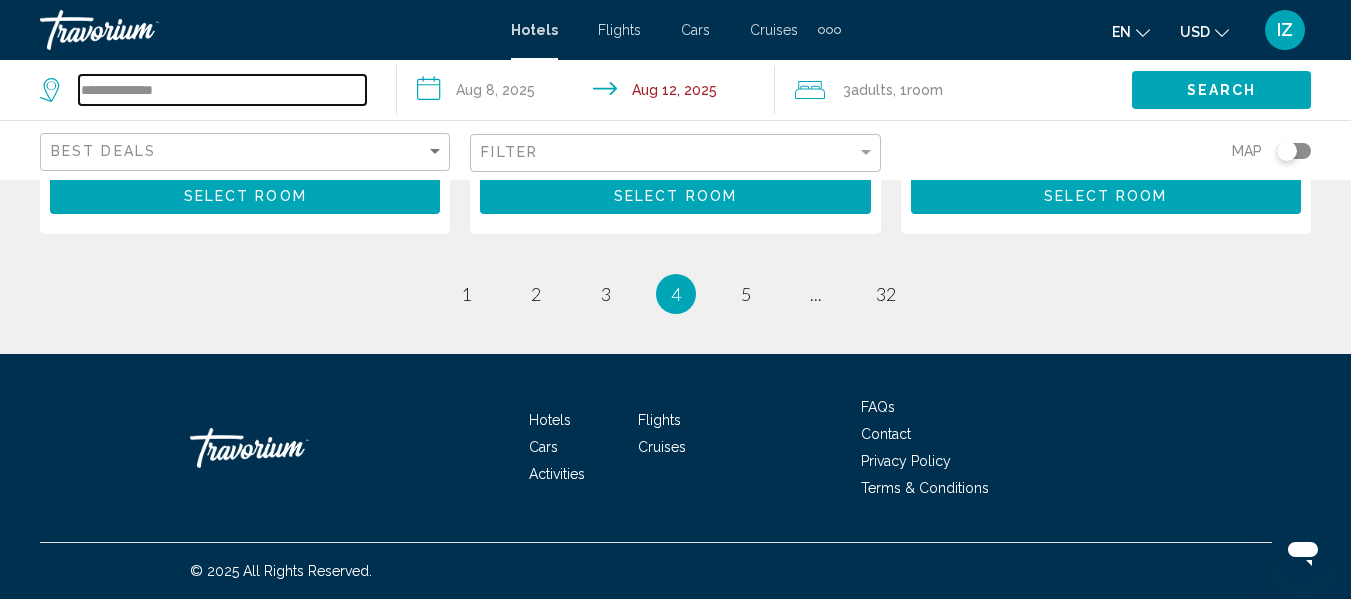 drag, startPoint x: 198, startPoint y: 89, endPoint x: 172, endPoint y: 87, distance: 26.076809 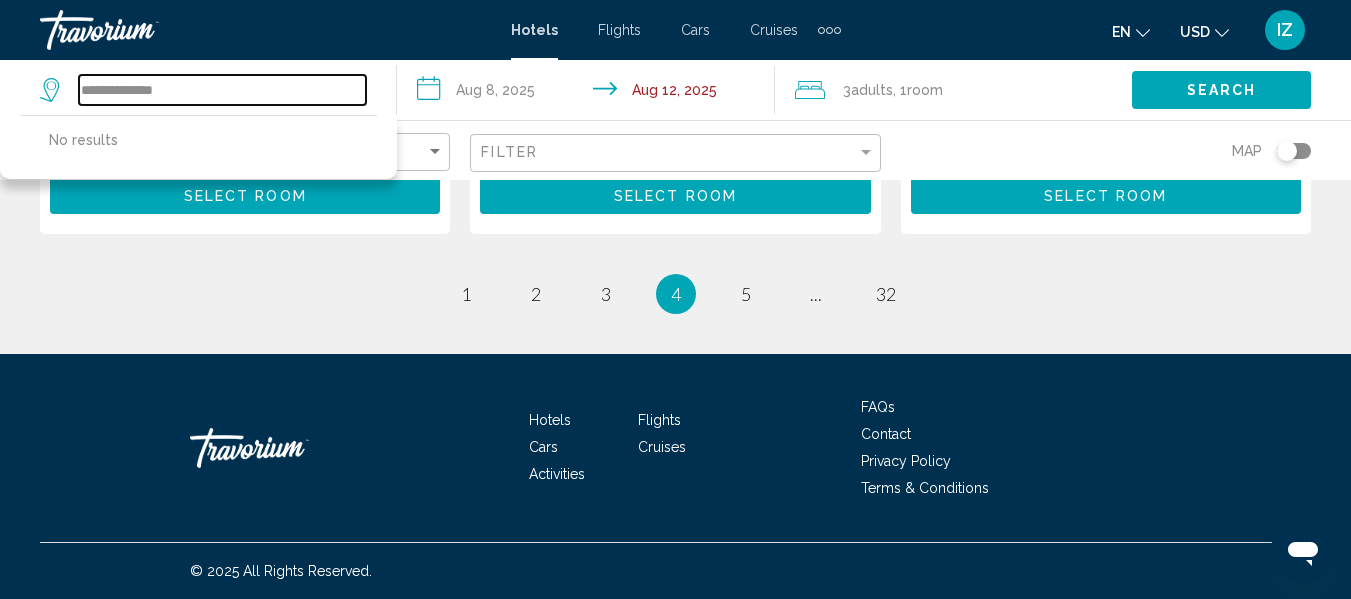 click on "**********" at bounding box center [222, 90] 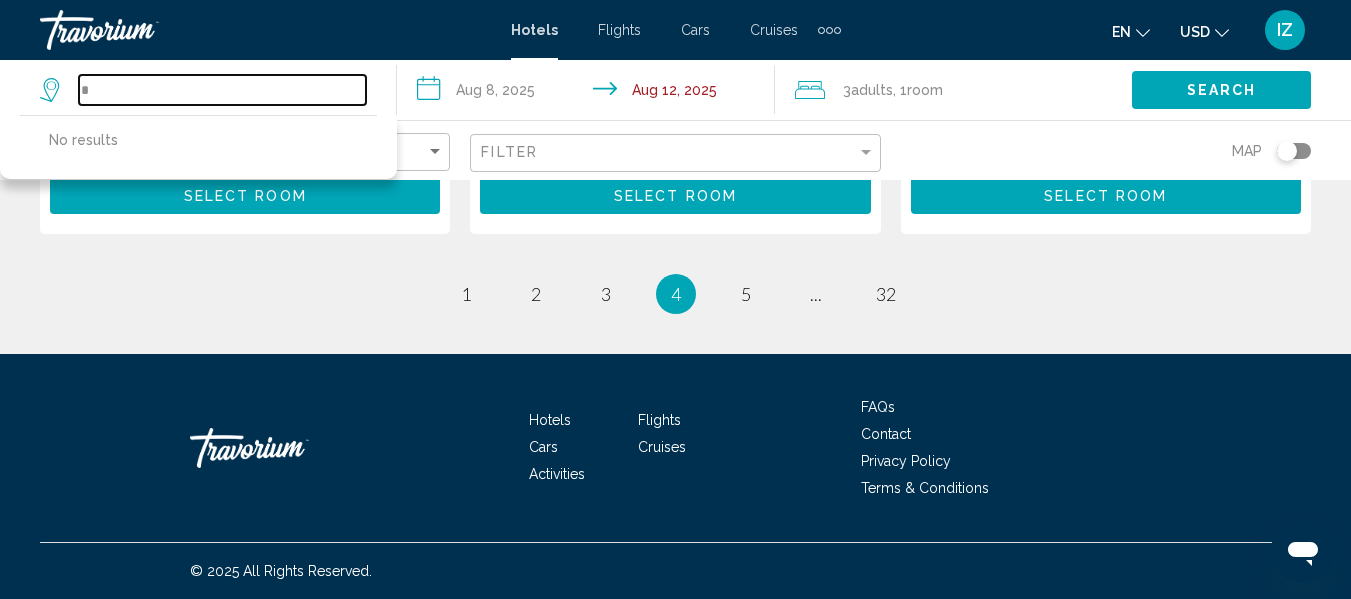 click on "*" at bounding box center [222, 90] 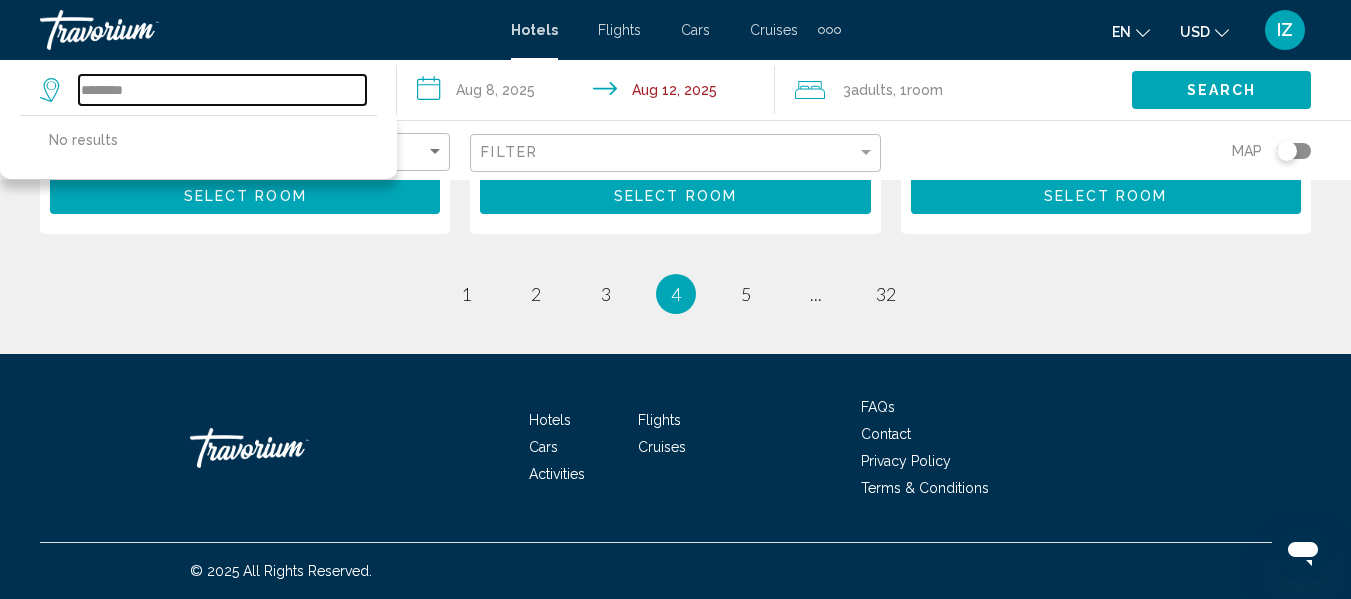 type on "*******" 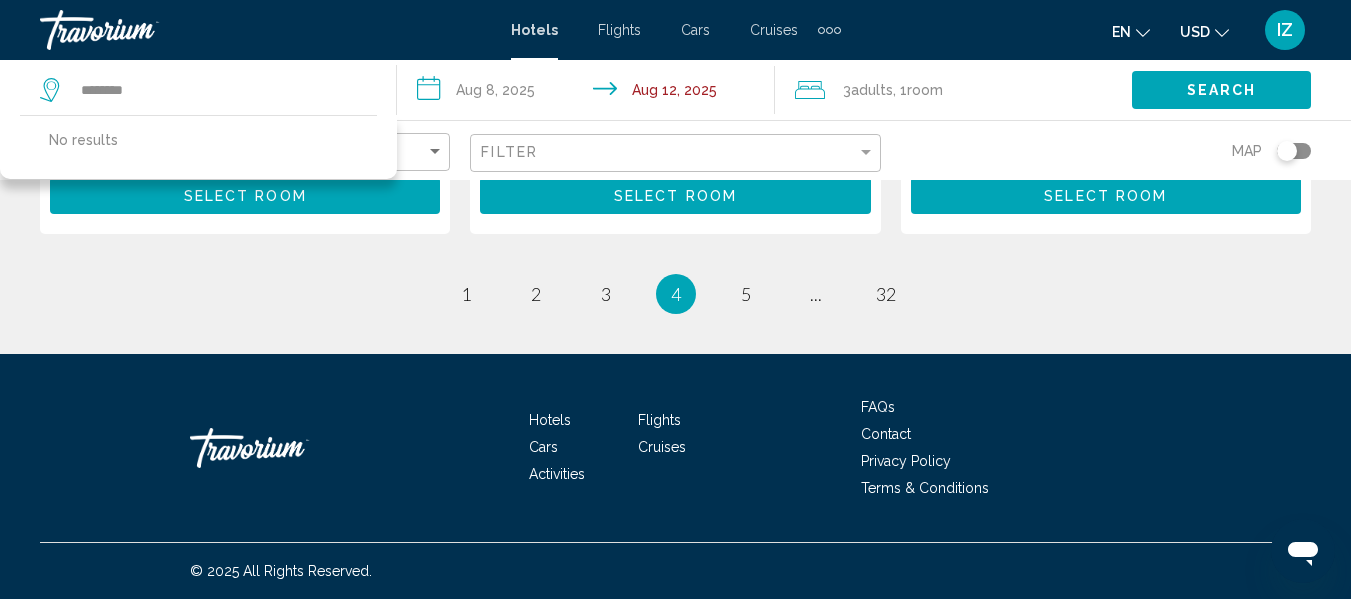 click on "Search" 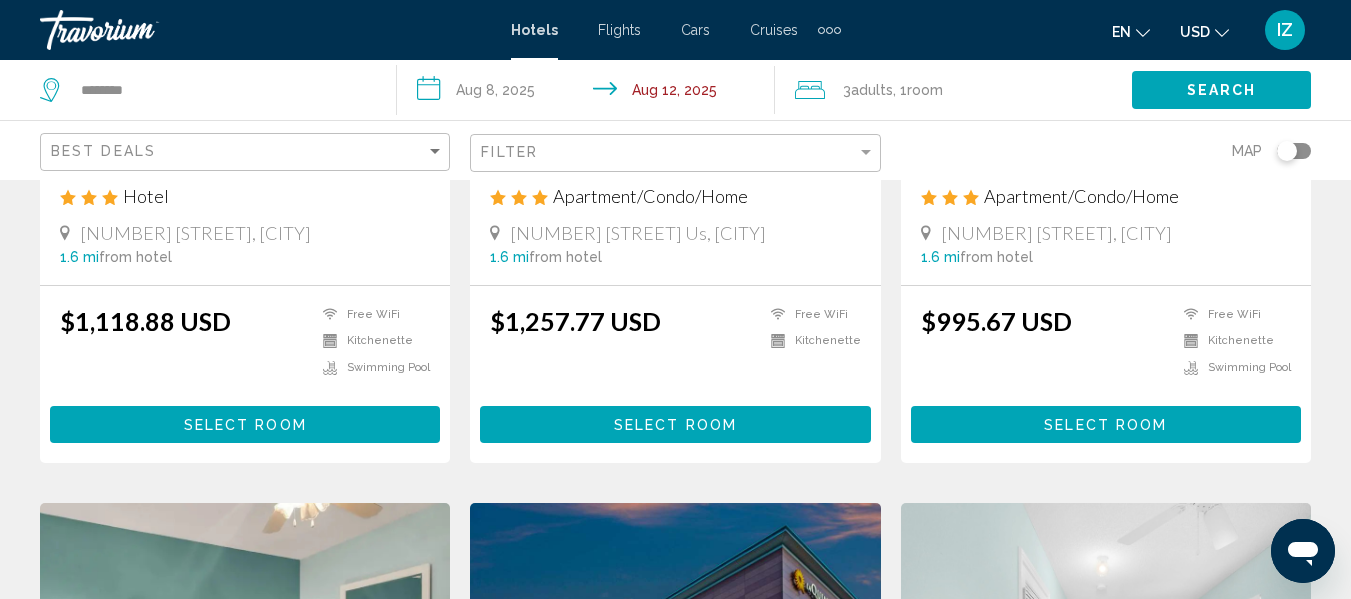 scroll, scrollTop: 0, scrollLeft: 0, axis: both 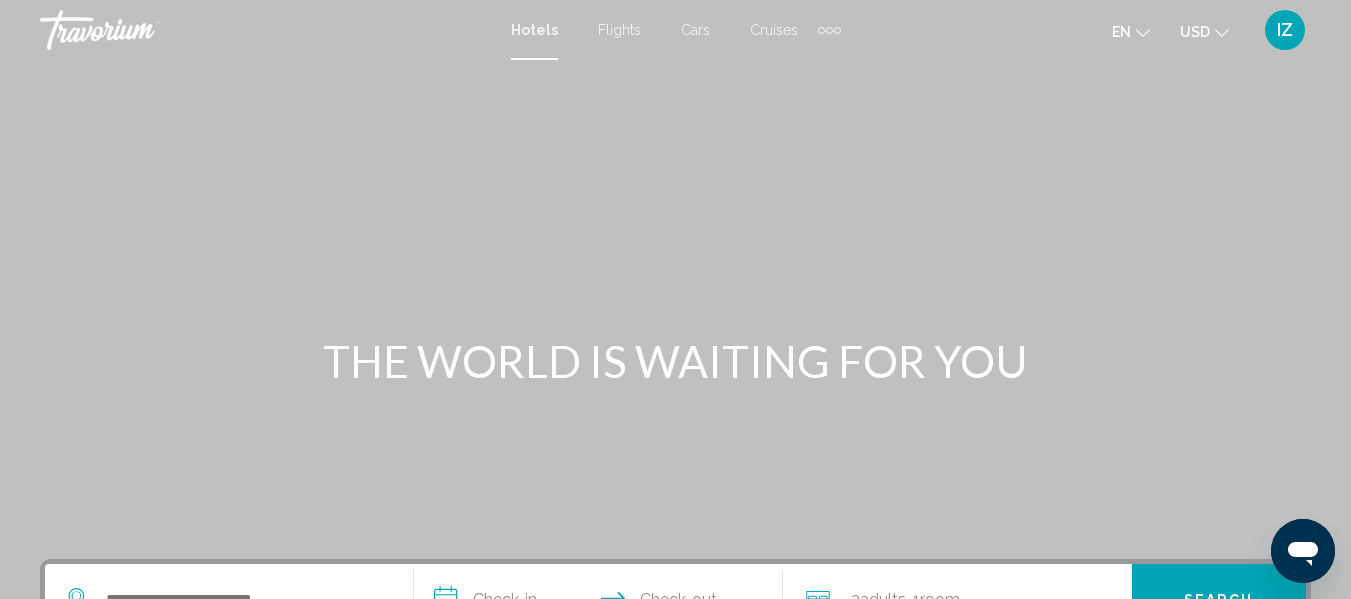 click on "Hotels" at bounding box center (534, 30) 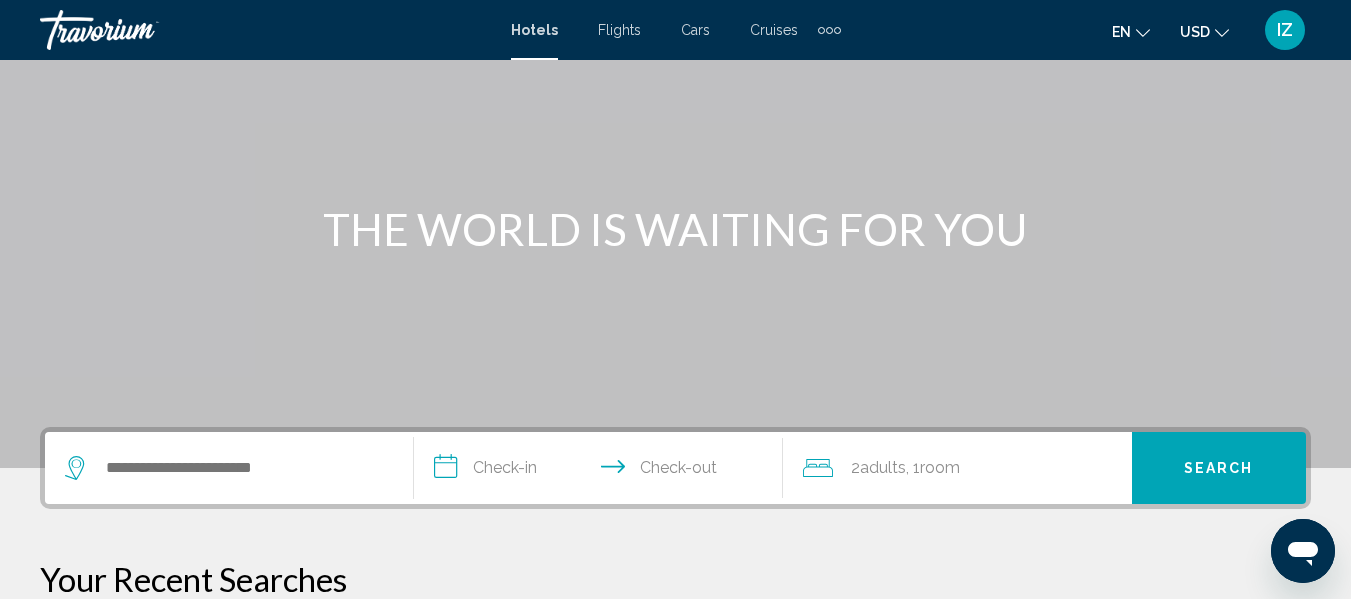 scroll, scrollTop: 200, scrollLeft: 0, axis: vertical 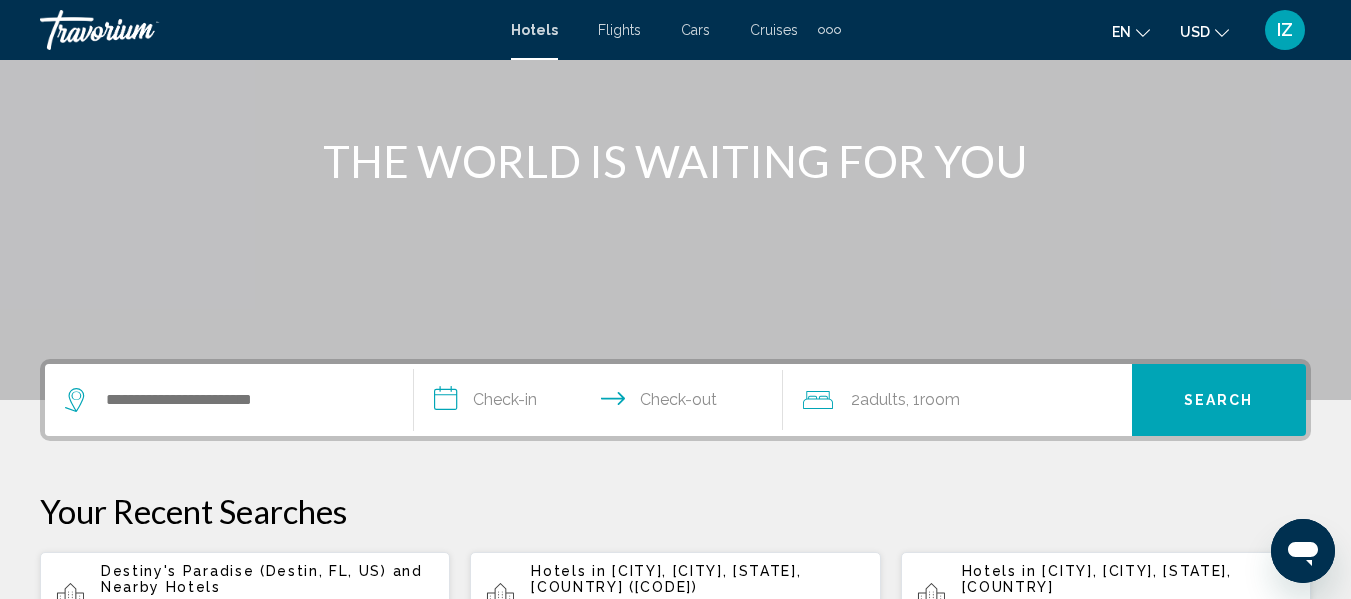 click on "**********" at bounding box center (602, 403) 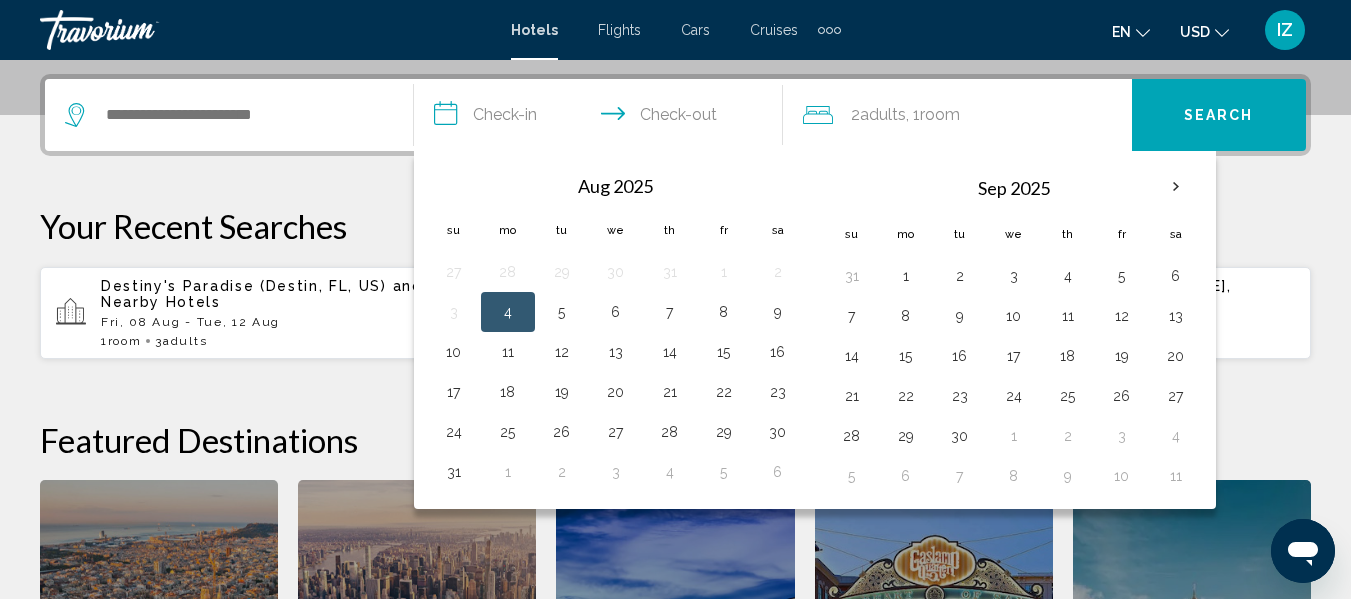 scroll, scrollTop: 494, scrollLeft: 0, axis: vertical 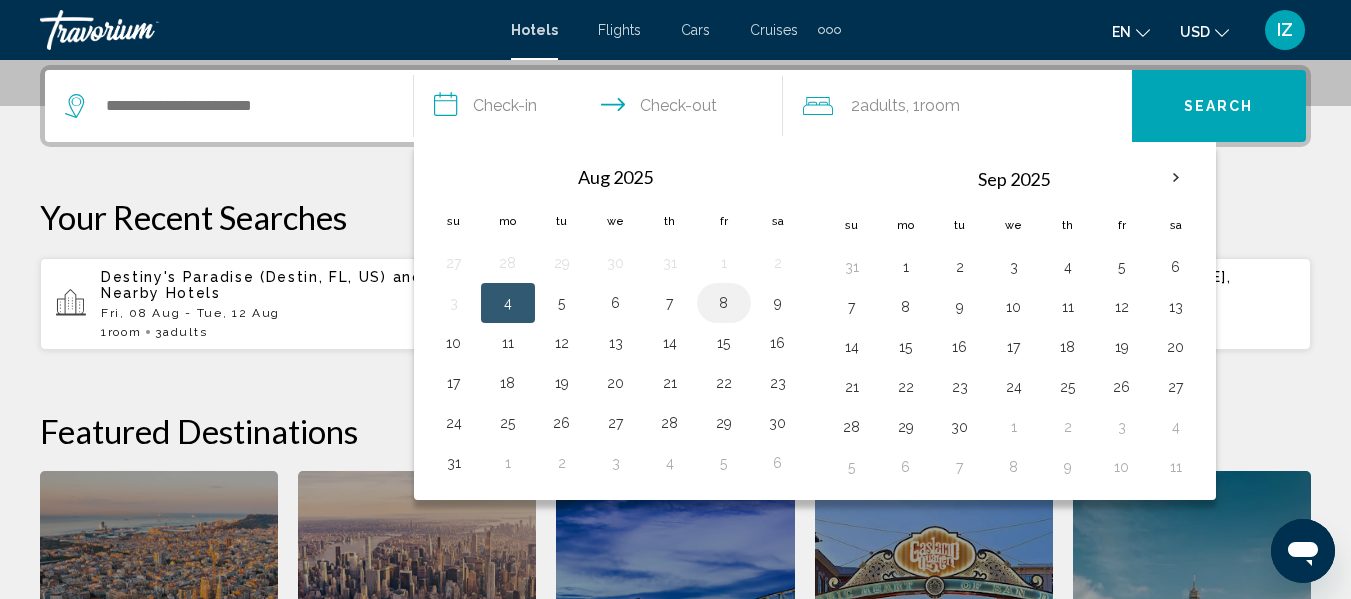 click on "8" at bounding box center (724, 303) 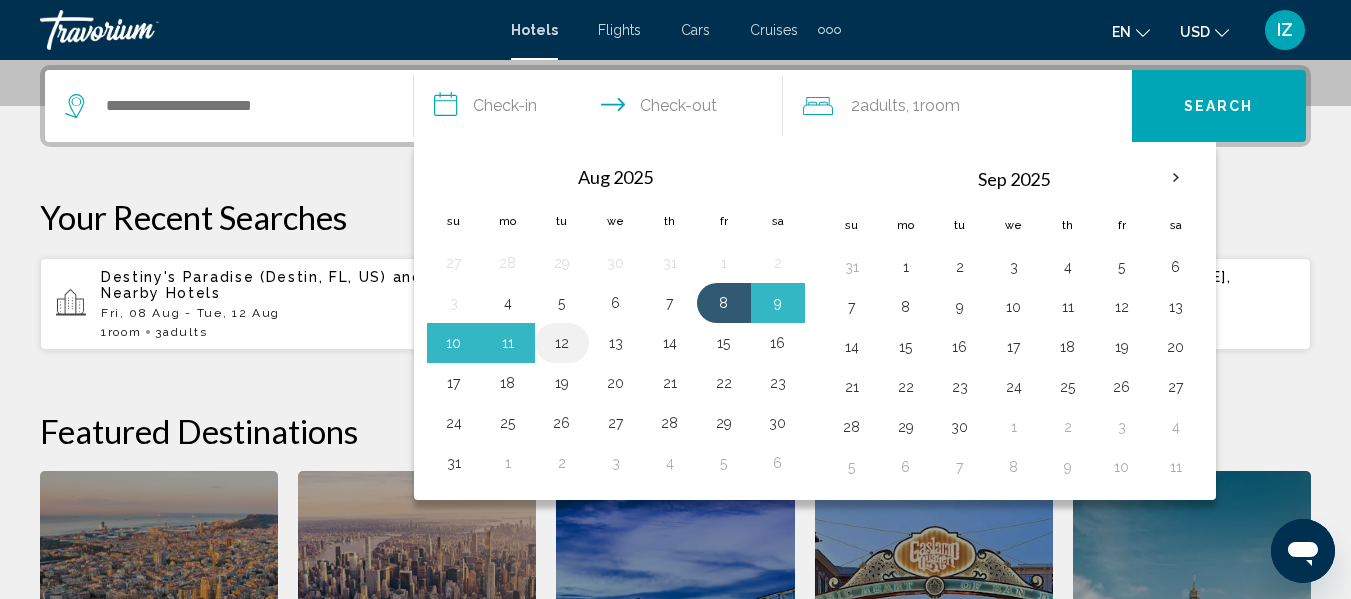 click on "12" at bounding box center (562, 343) 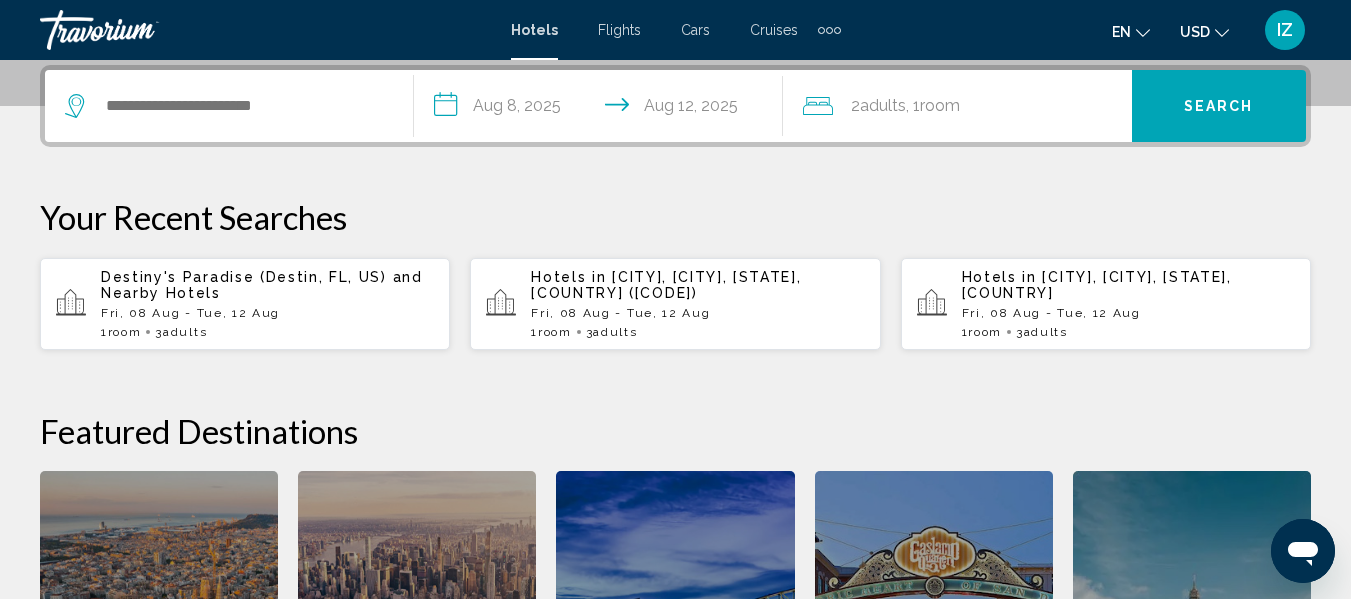 click 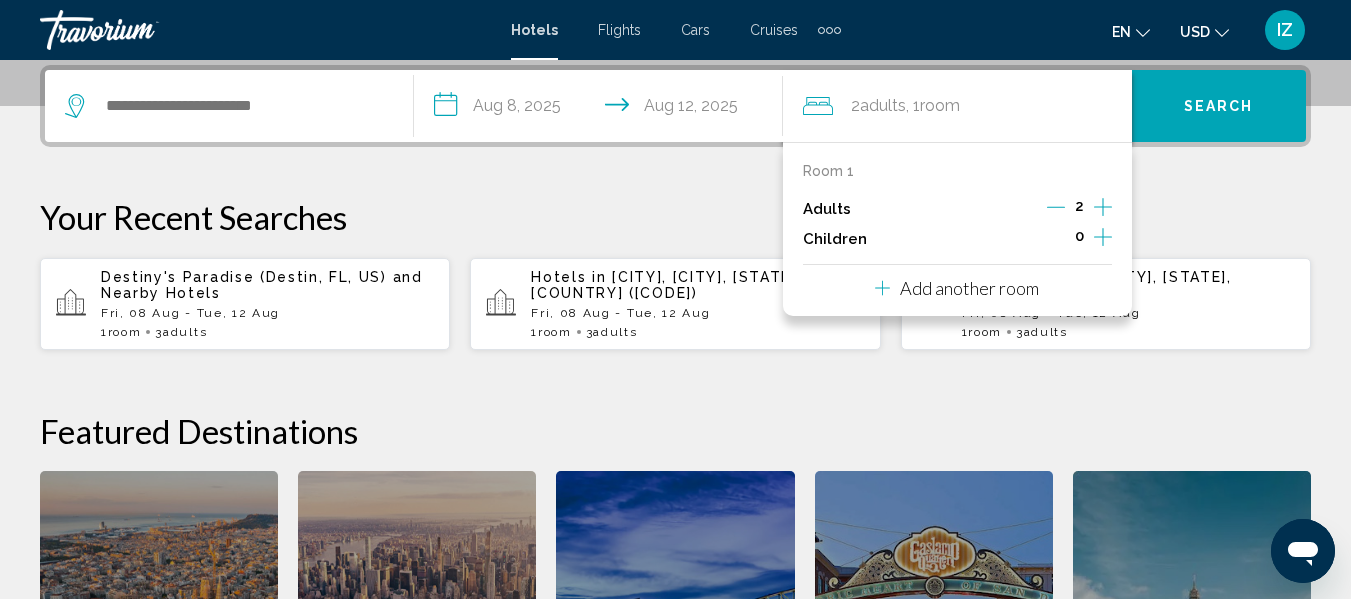 click 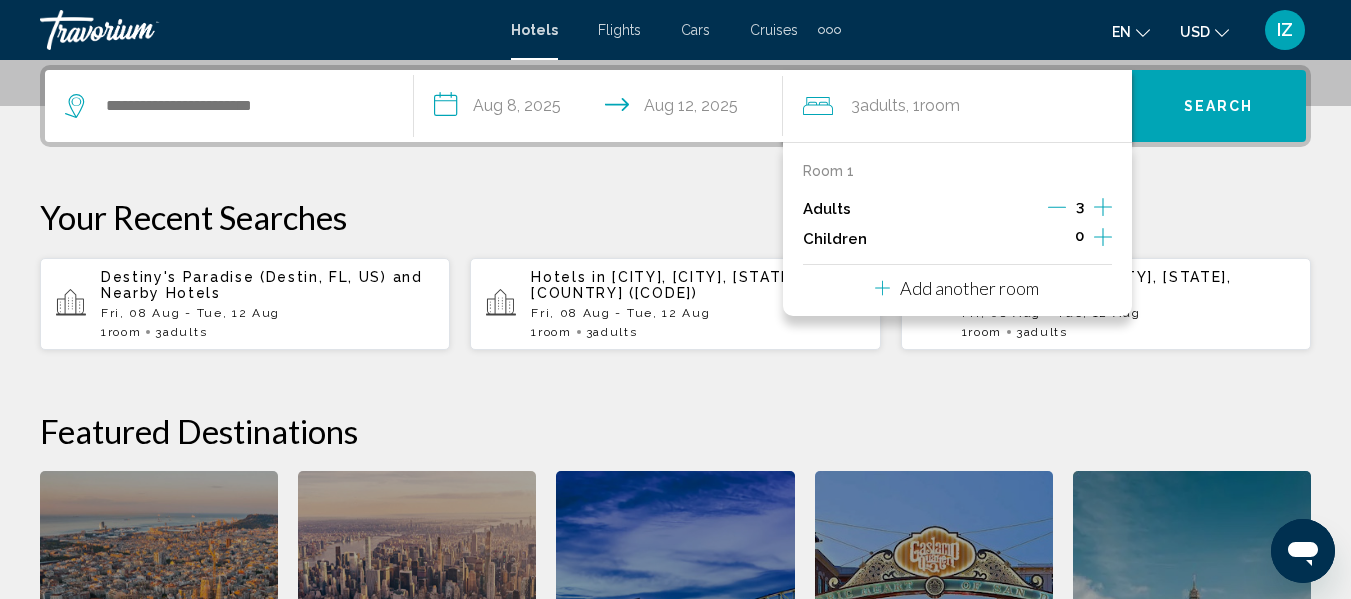 click on "Your Recent Searches" at bounding box center [675, 217] 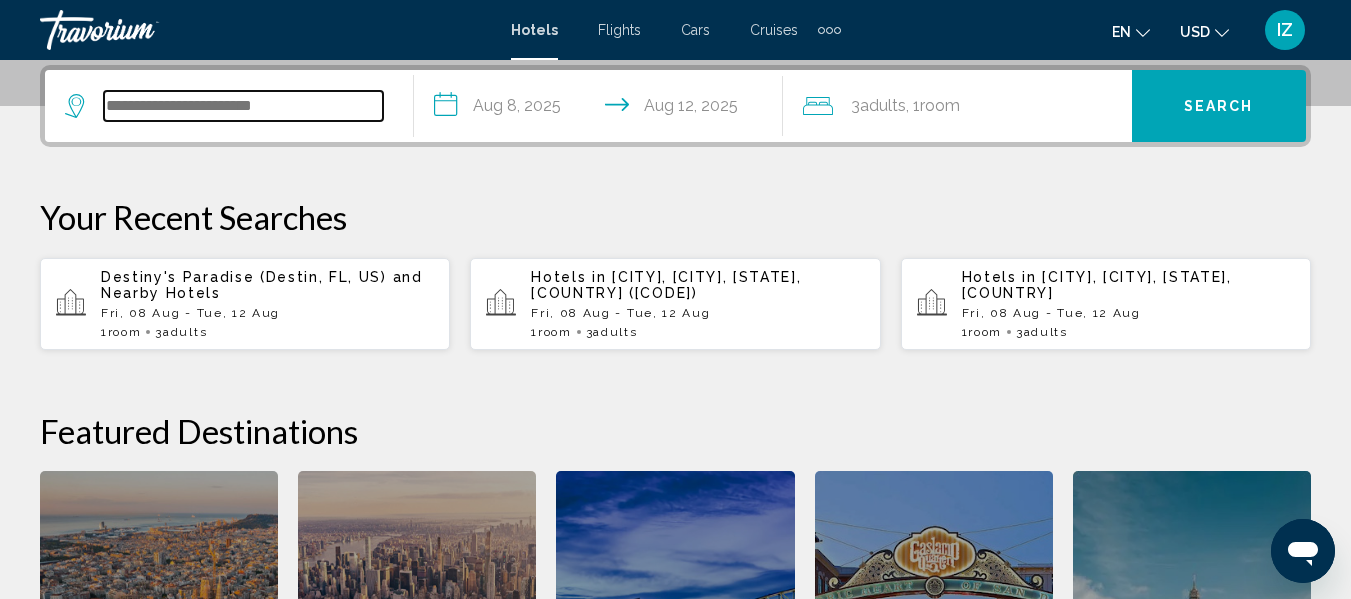 click at bounding box center (243, 106) 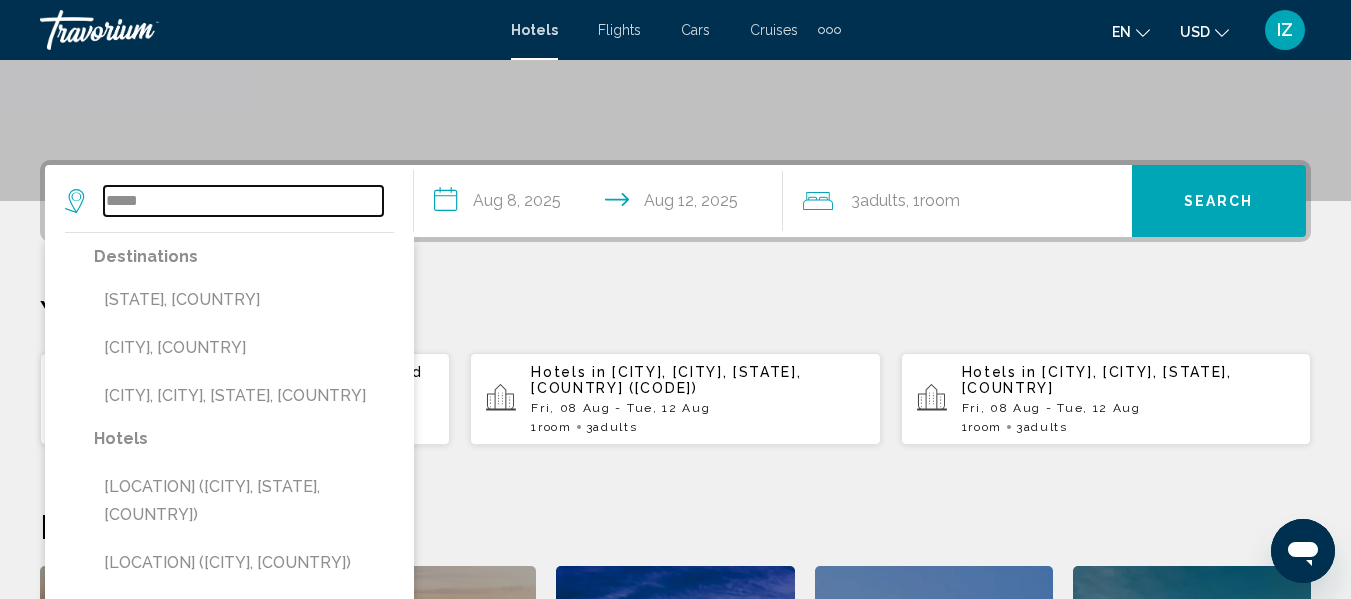 scroll, scrollTop: 394, scrollLeft: 0, axis: vertical 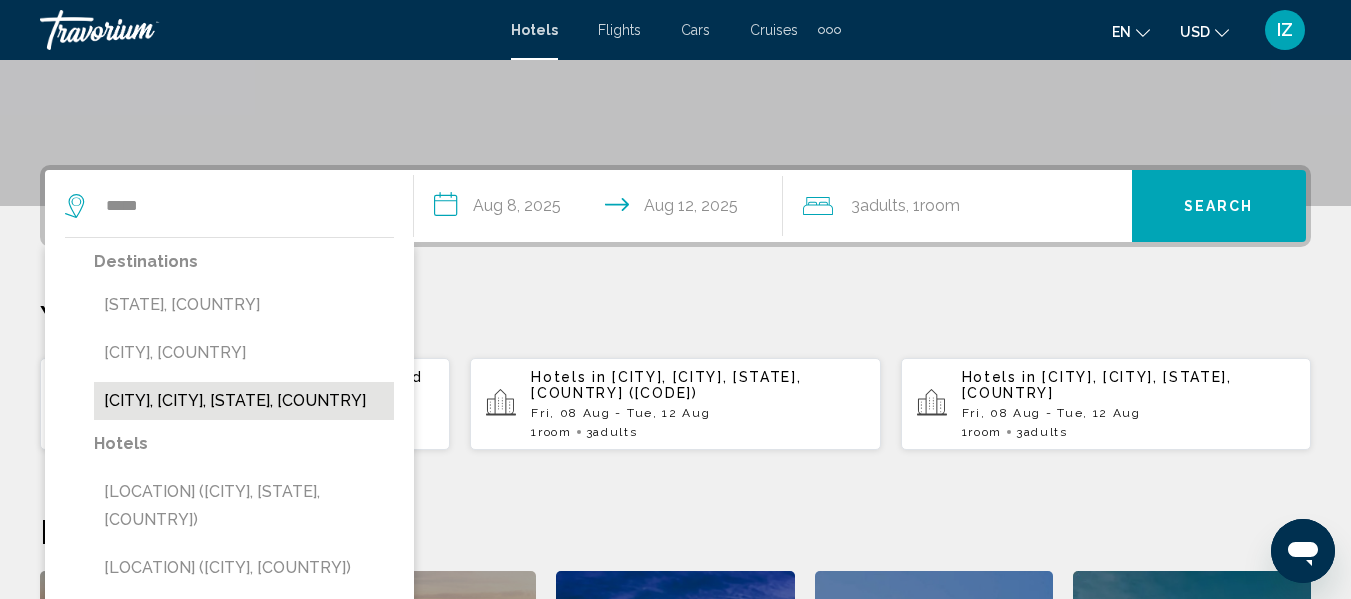 click on "[CITY], [CITY], [STATE], [COUNTRY]" at bounding box center (244, 401) 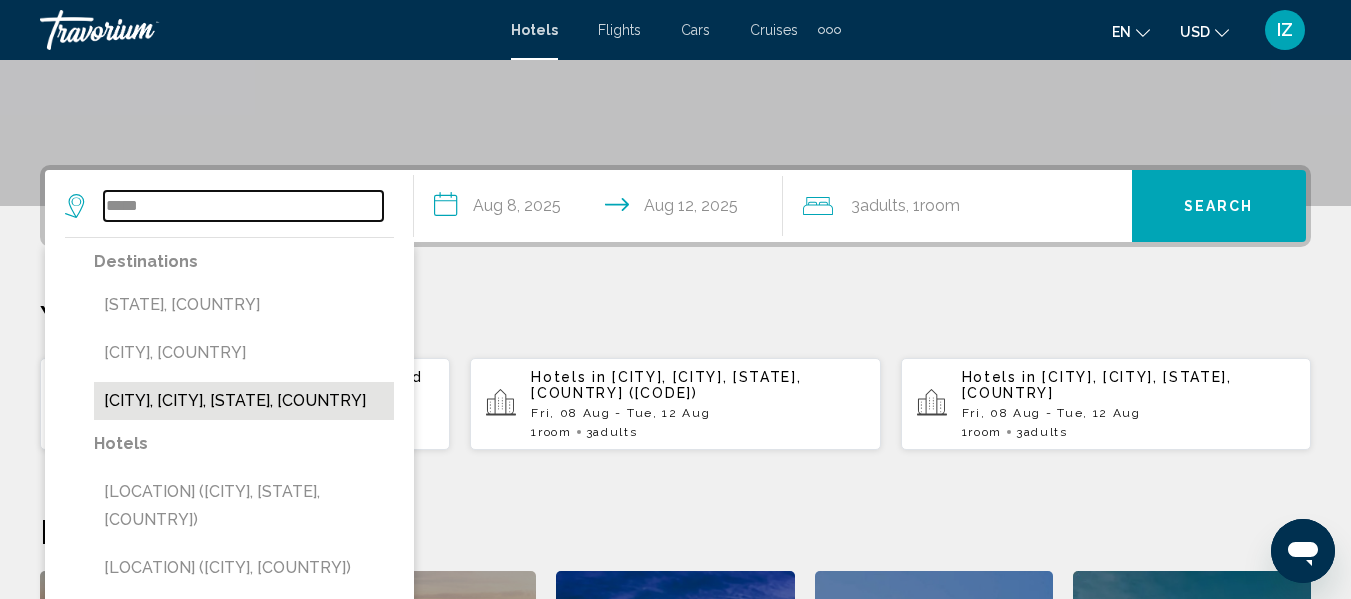 type on "**********" 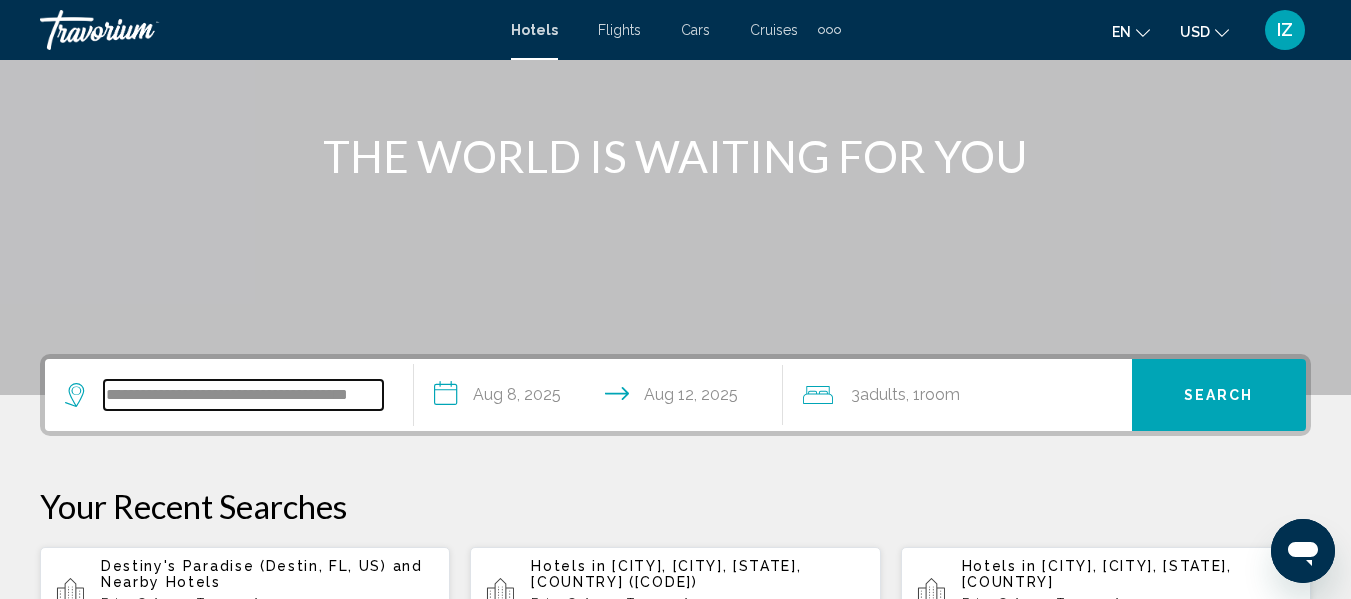 scroll, scrollTop: 194, scrollLeft: 0, axis: vertical 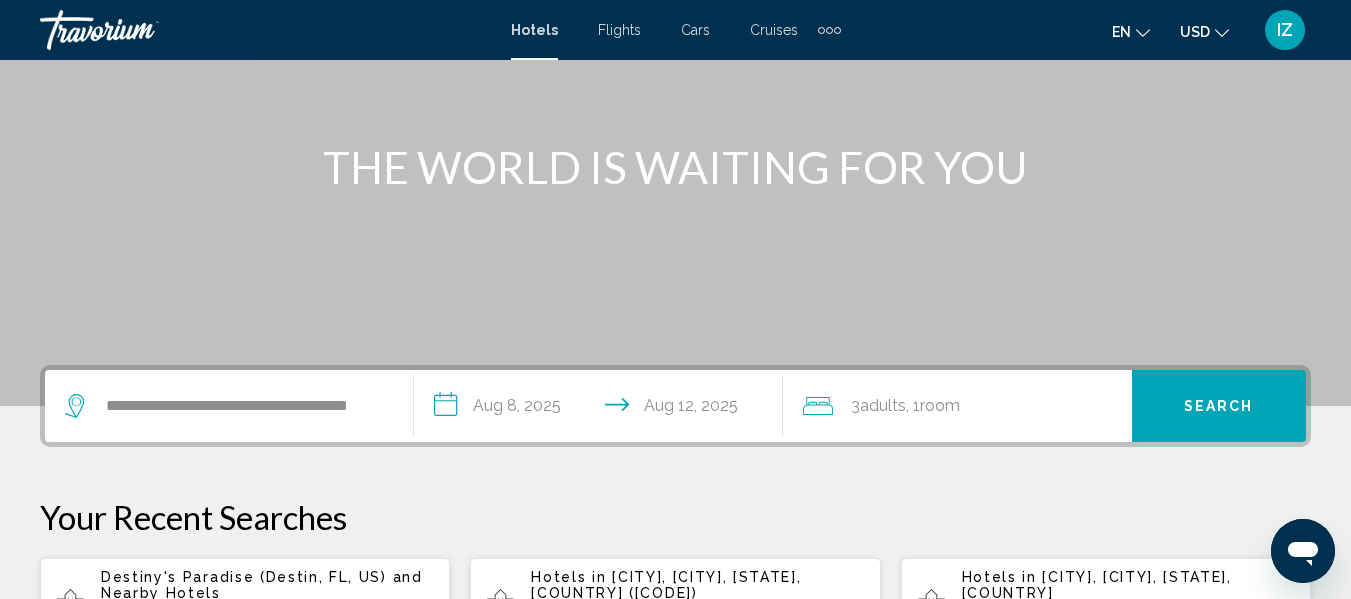 click on "Search" at bounding box center [1219, 407] 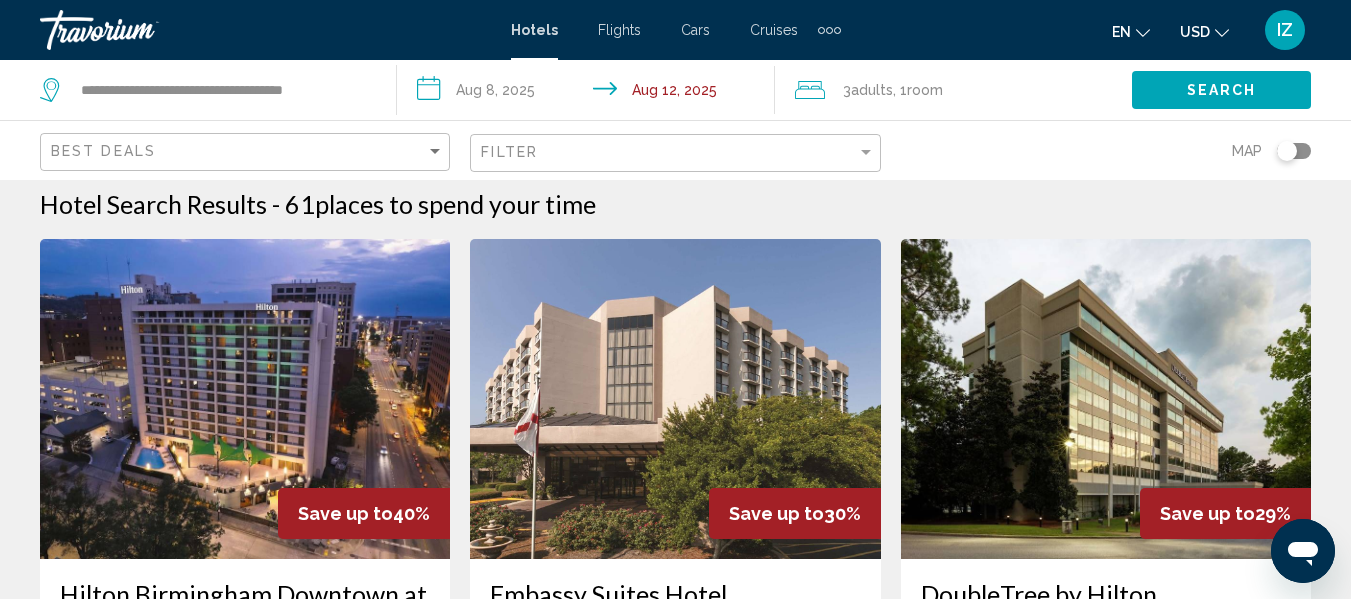 scroll, scrollTop: 0, scrollLeft: 0, axis: both 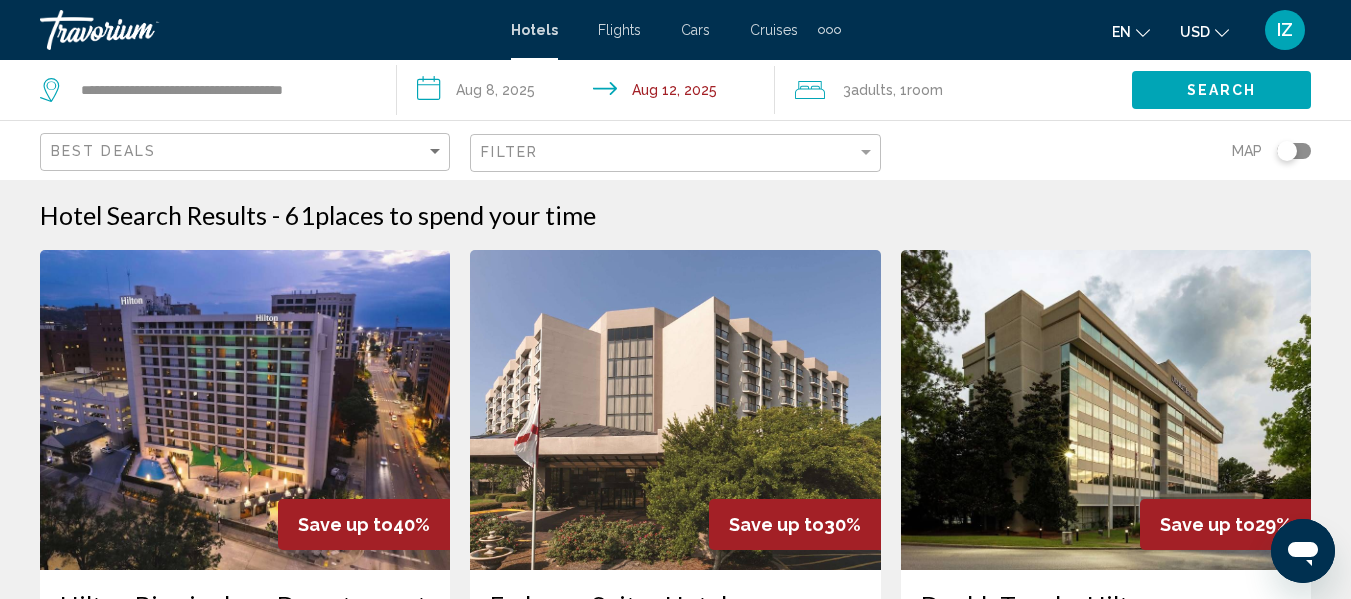 click at bounding box center (245, 410) 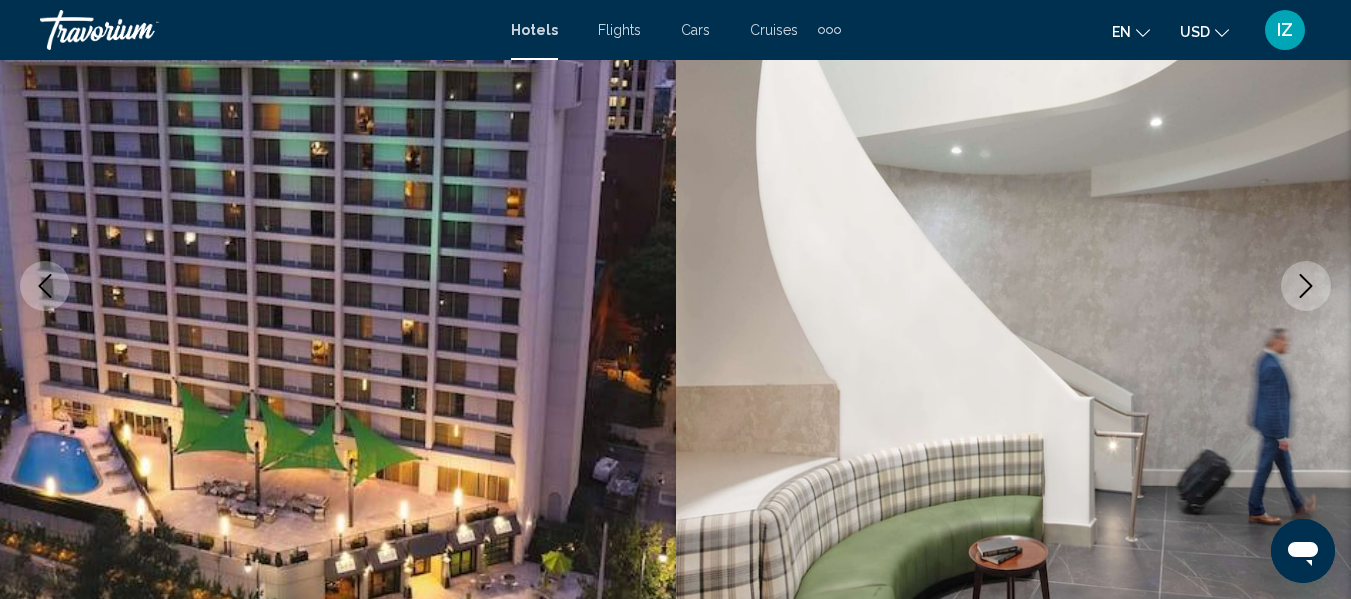 scroll, scrollTop: 236, scrollLeft: 0, axis: vertical 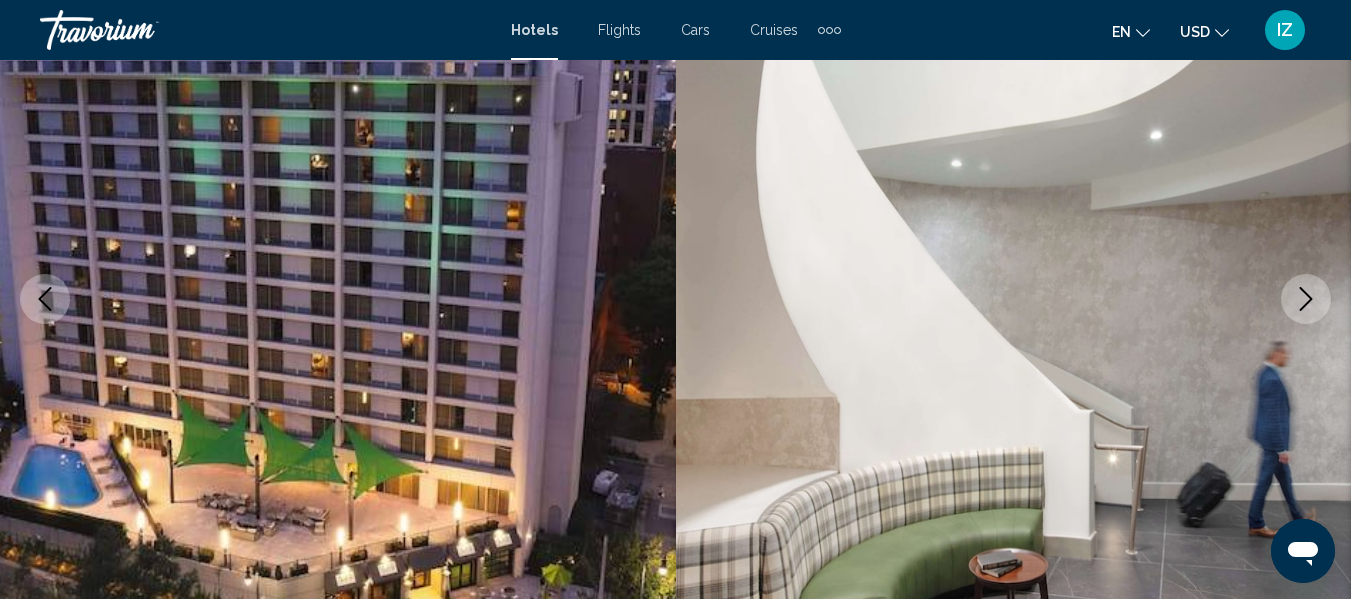 click 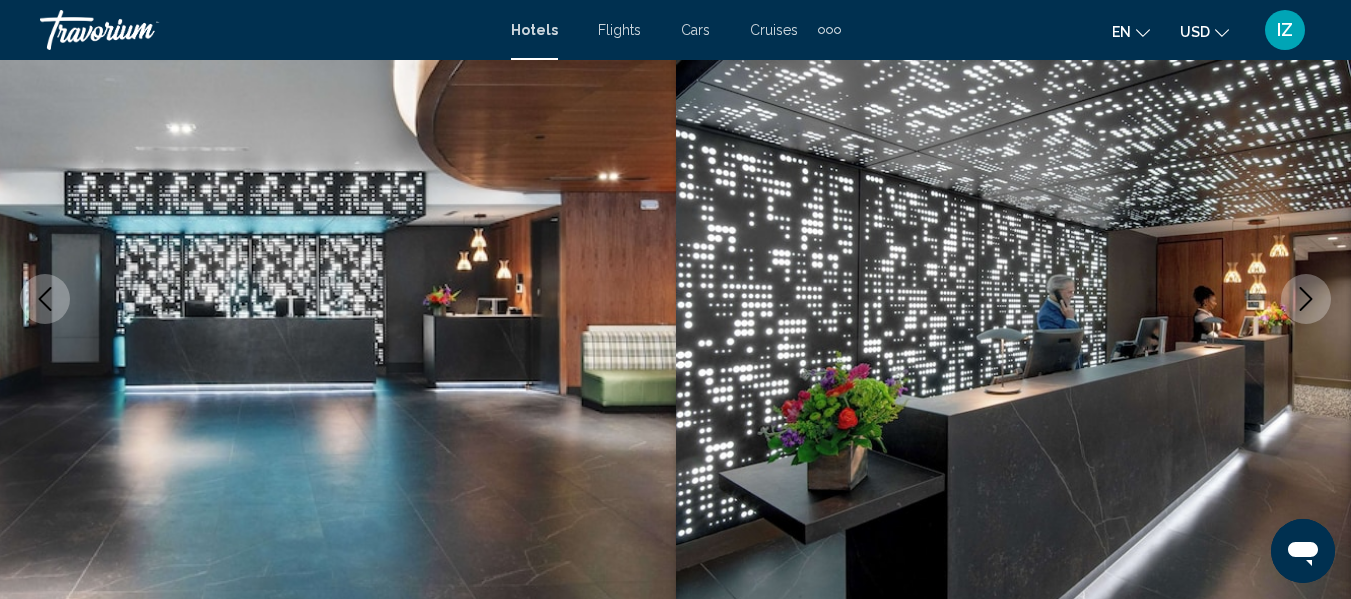 click 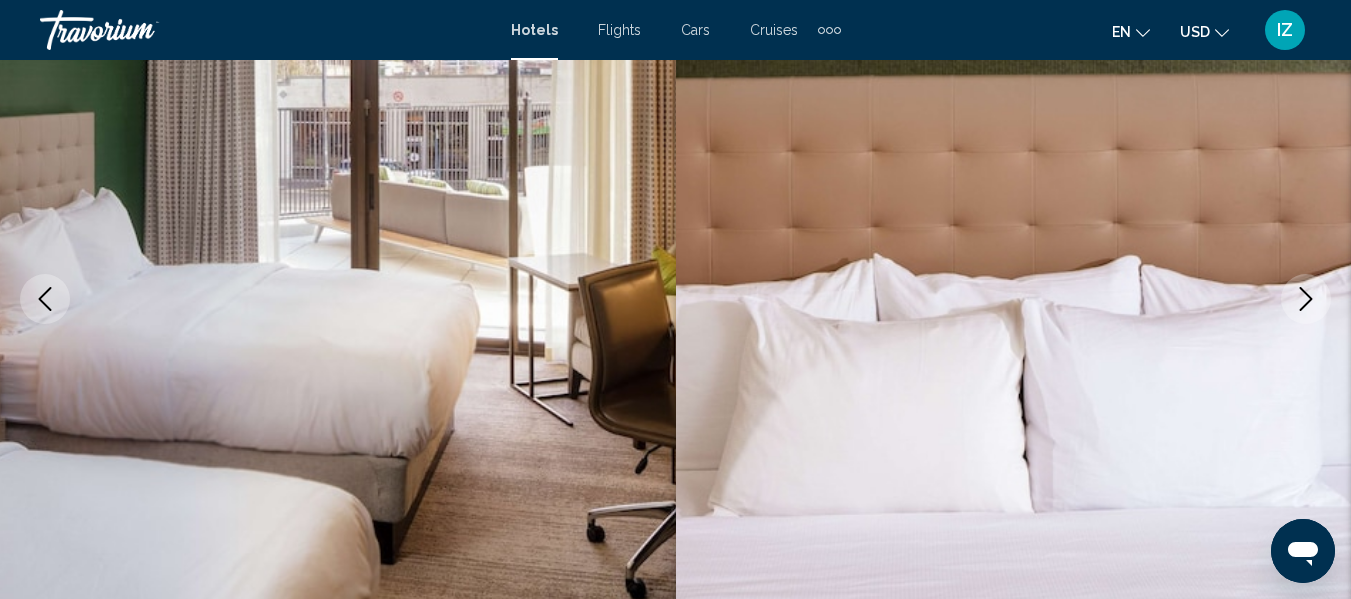click 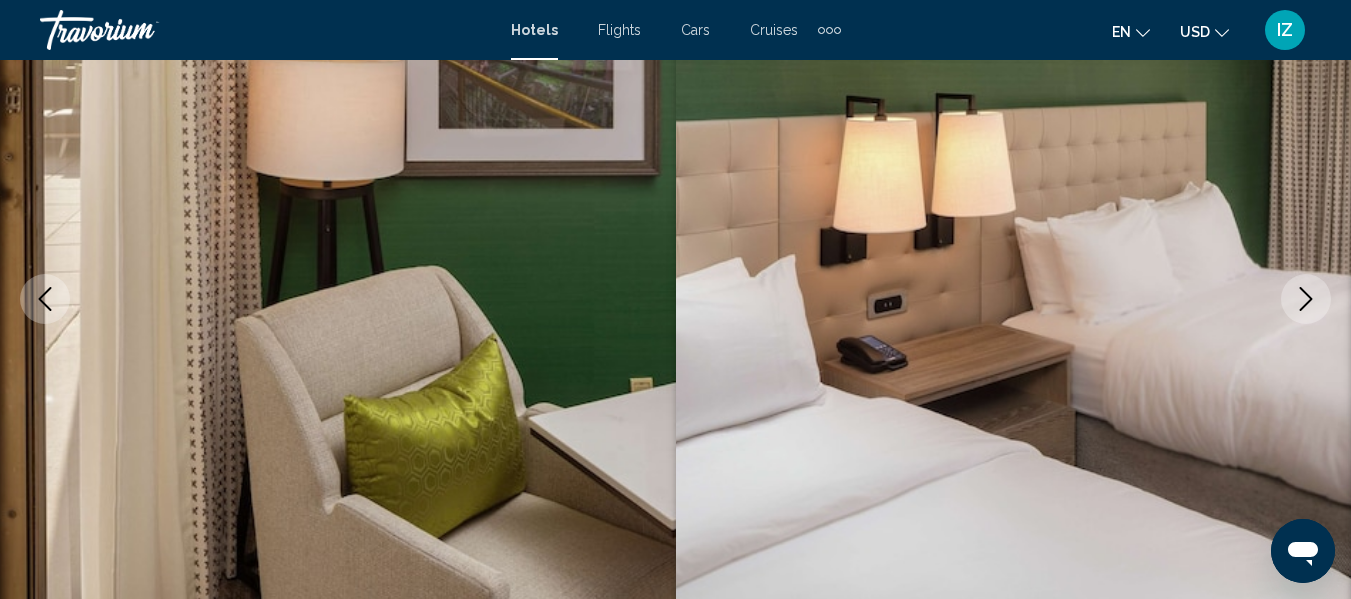 click 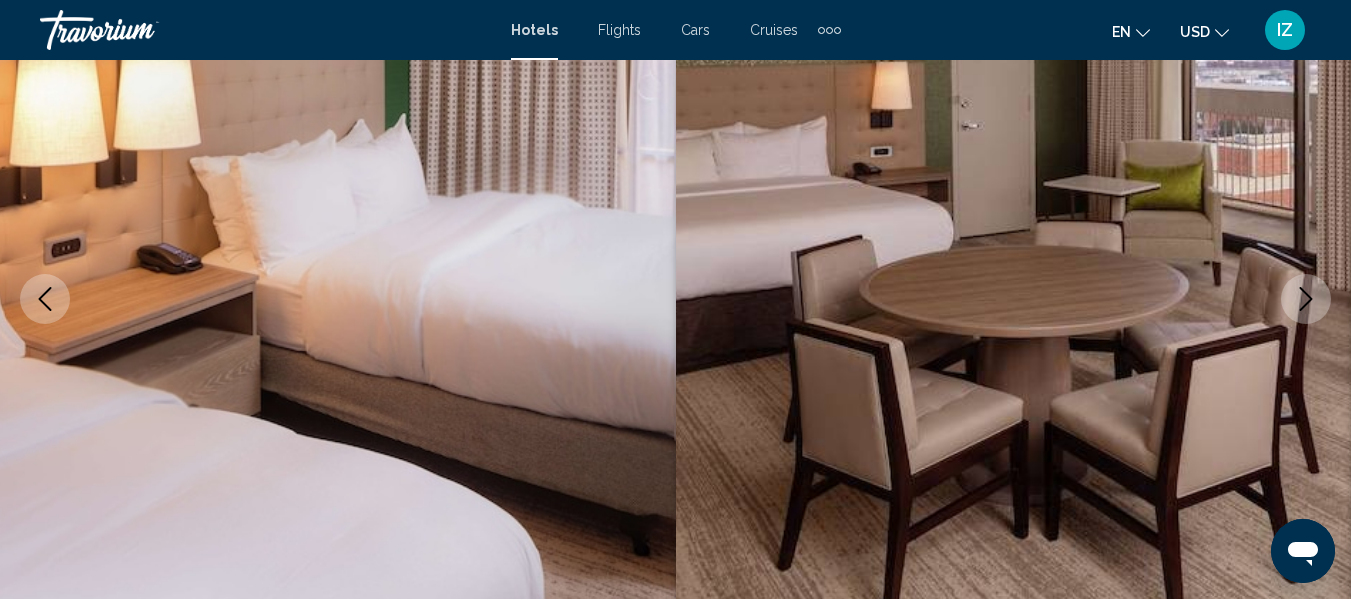 click 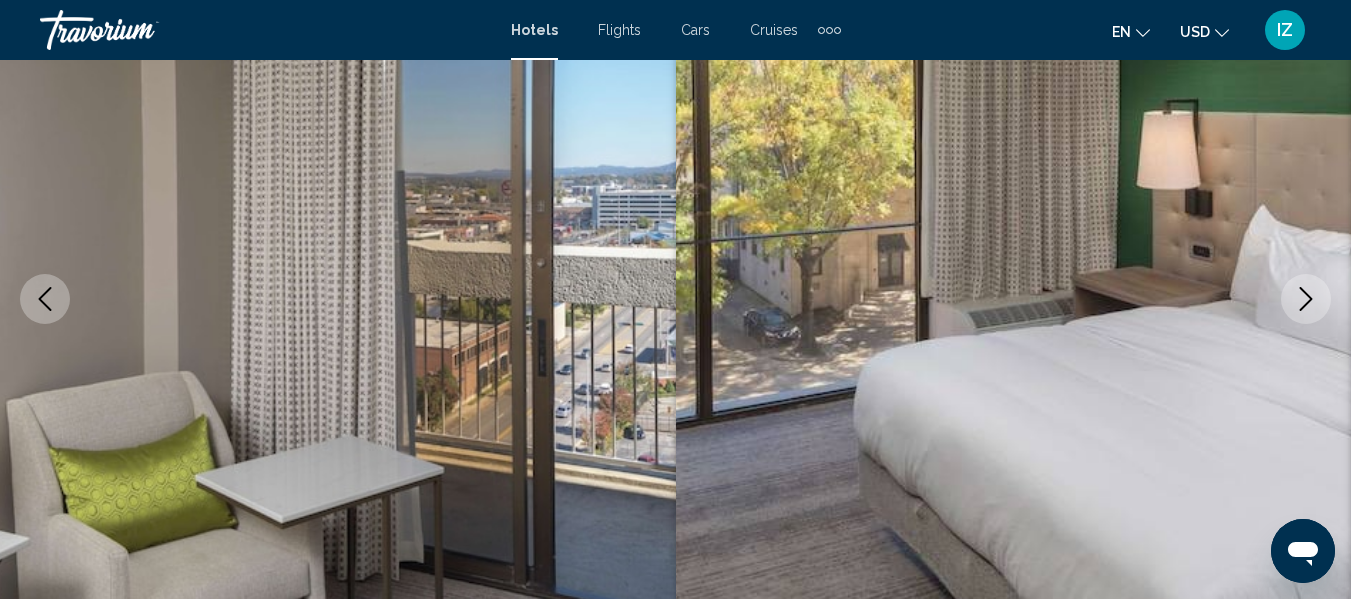click 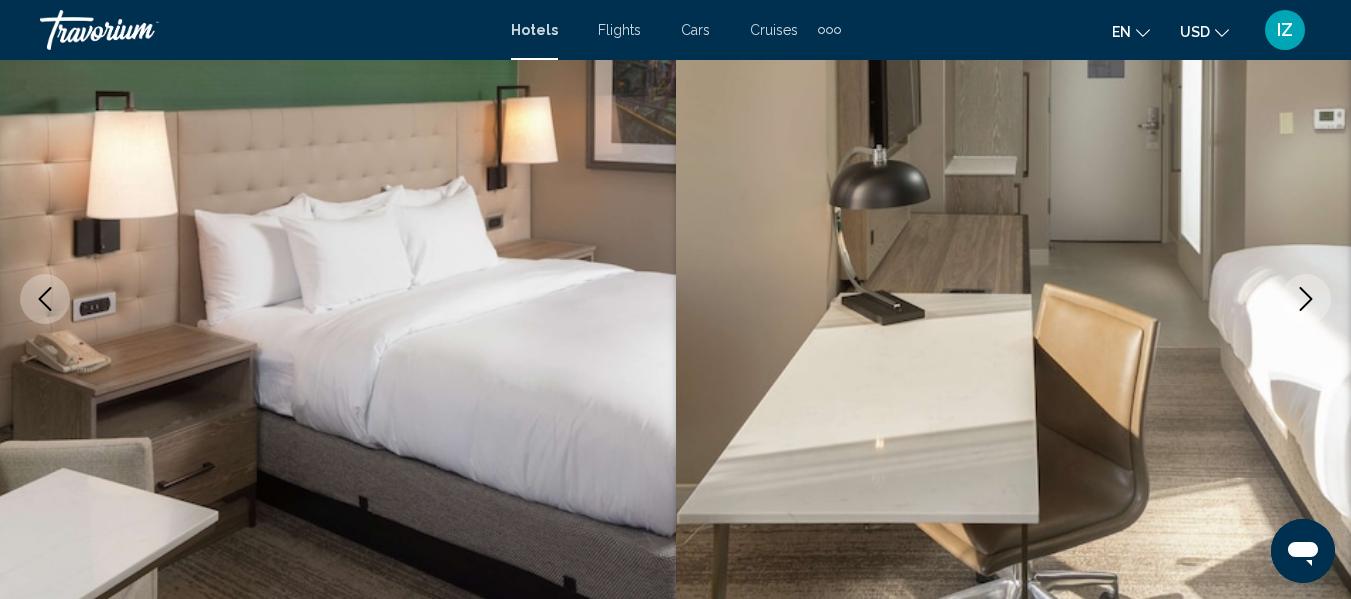 click 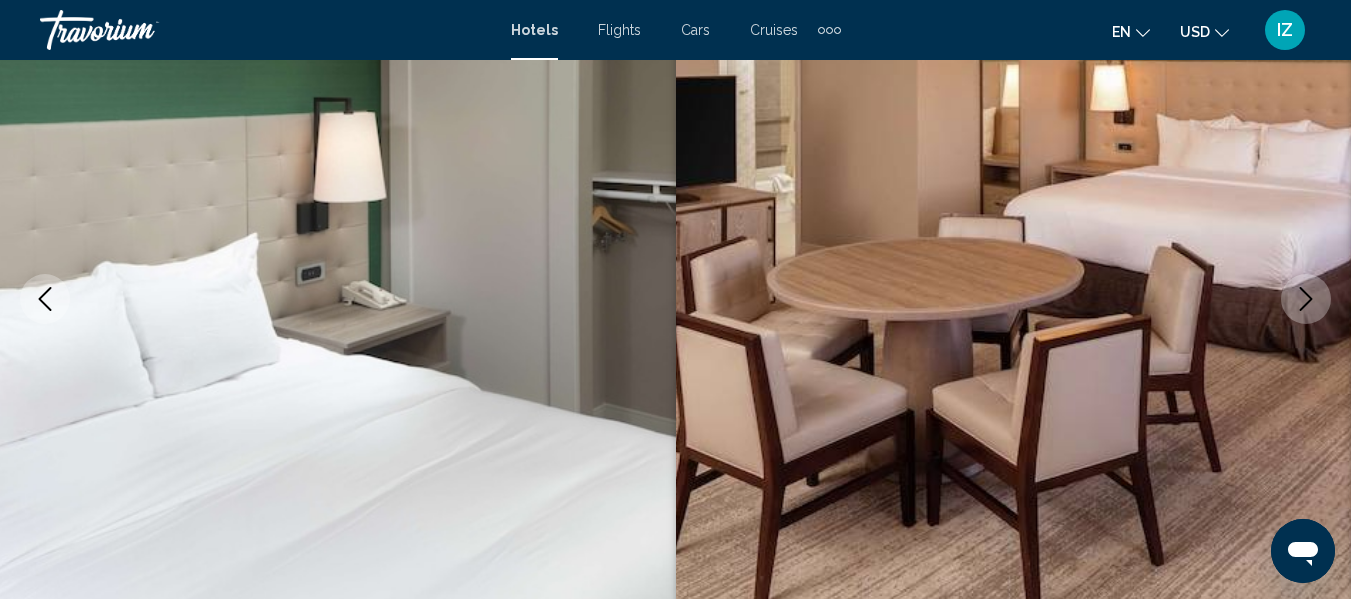 click 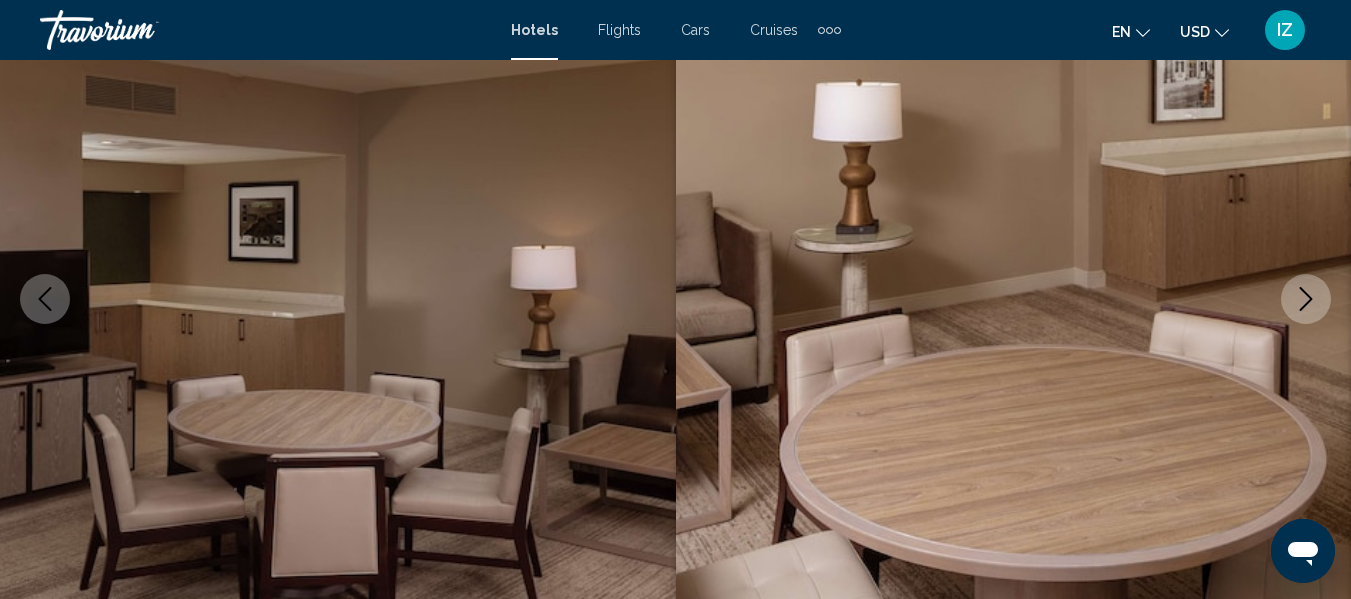 click 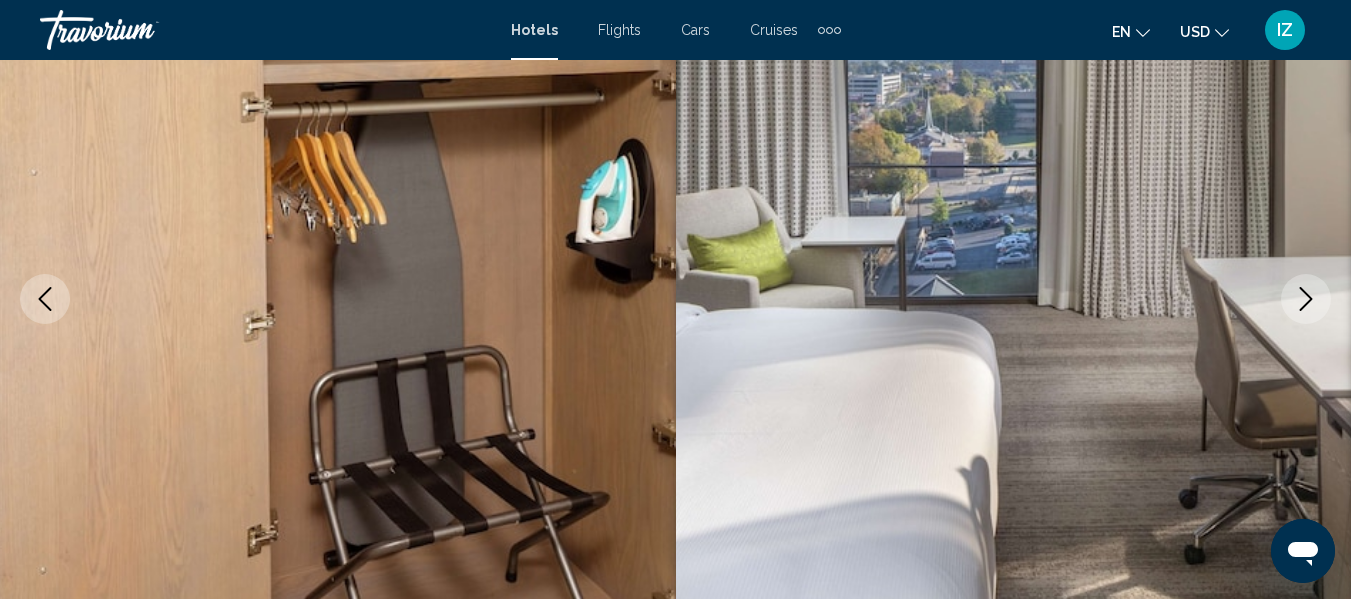 click 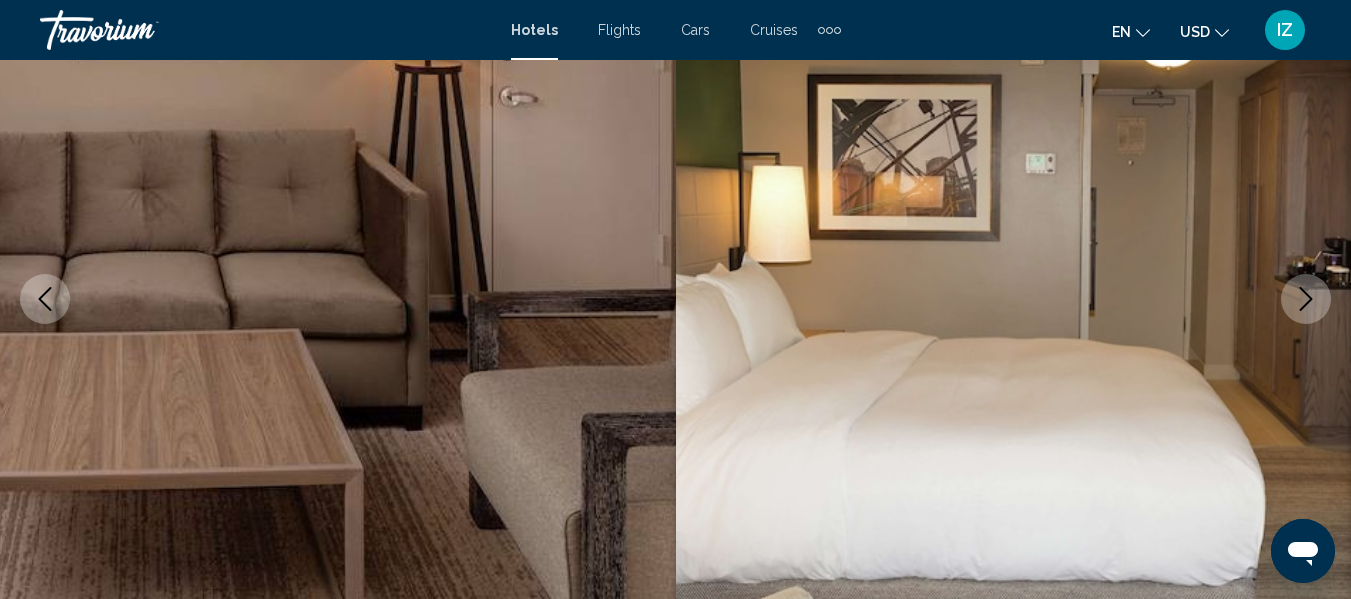 click 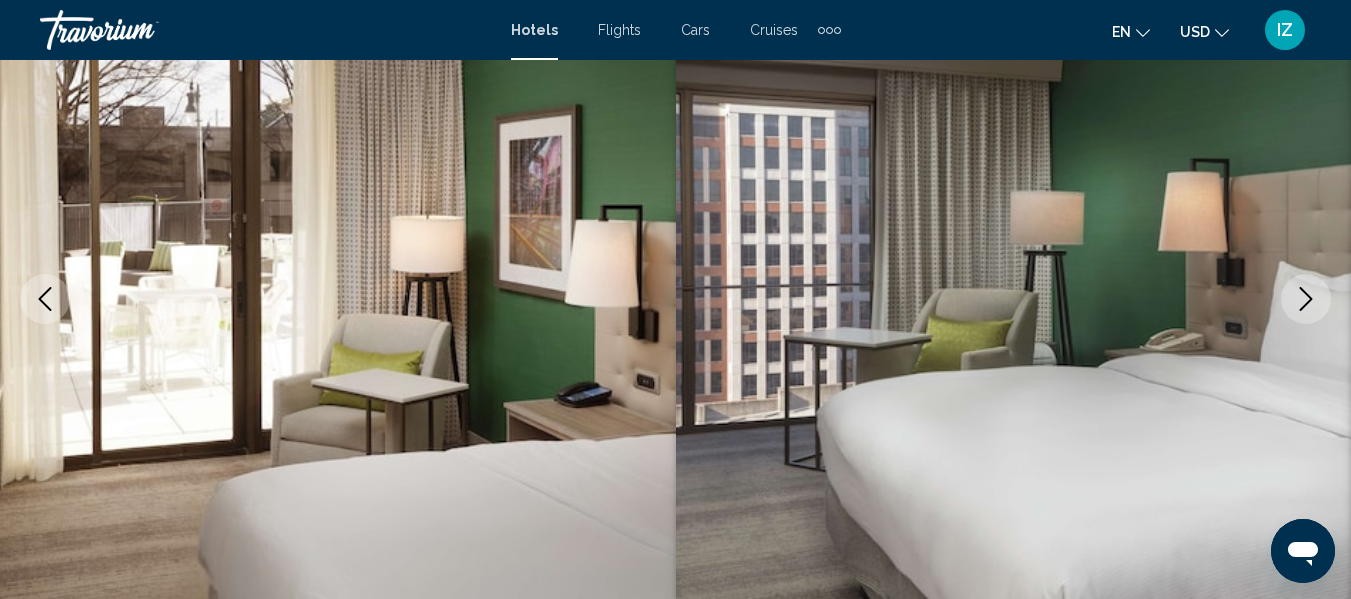 click 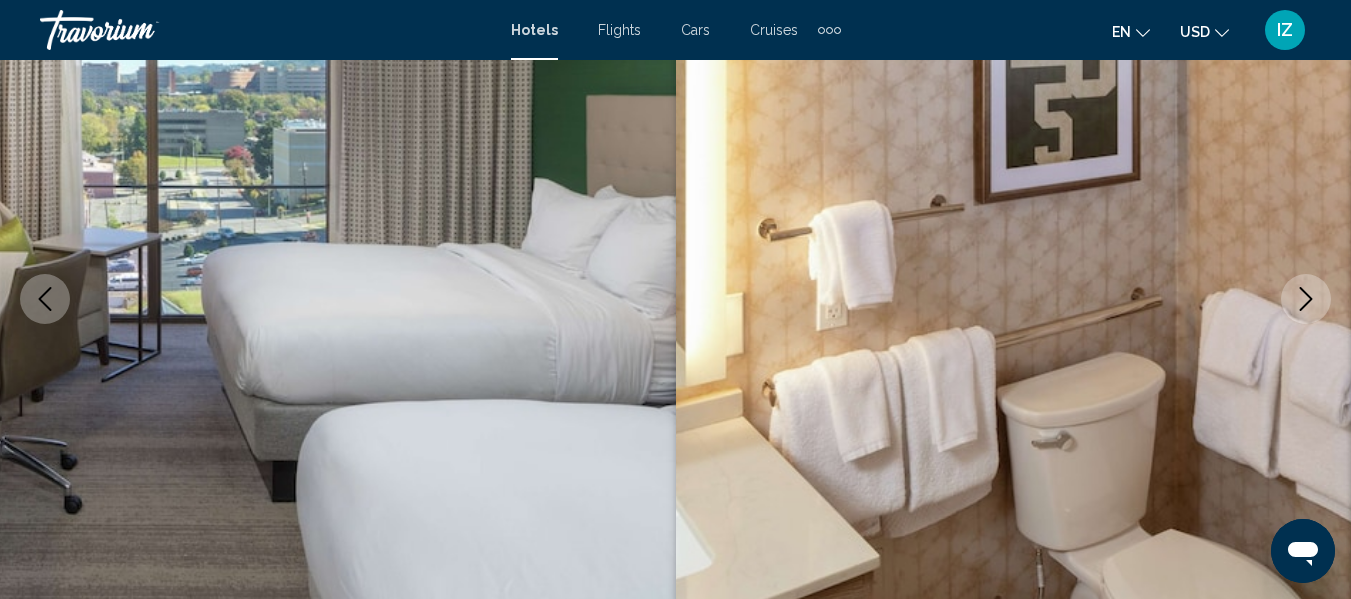 click 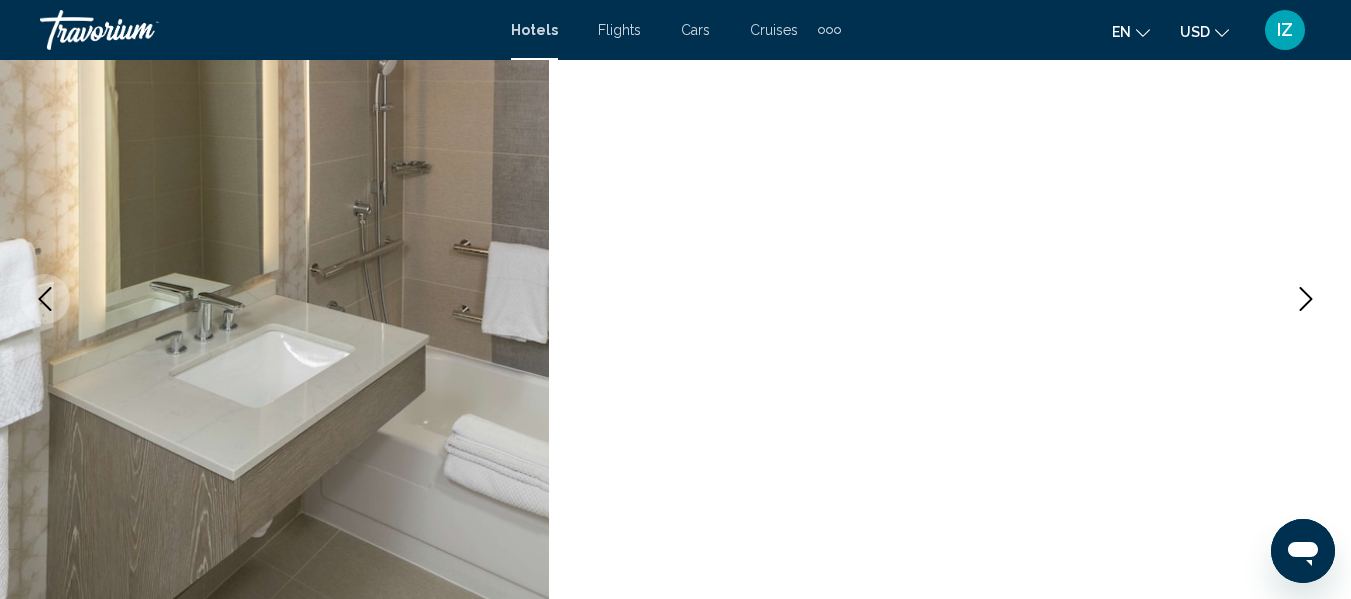 click 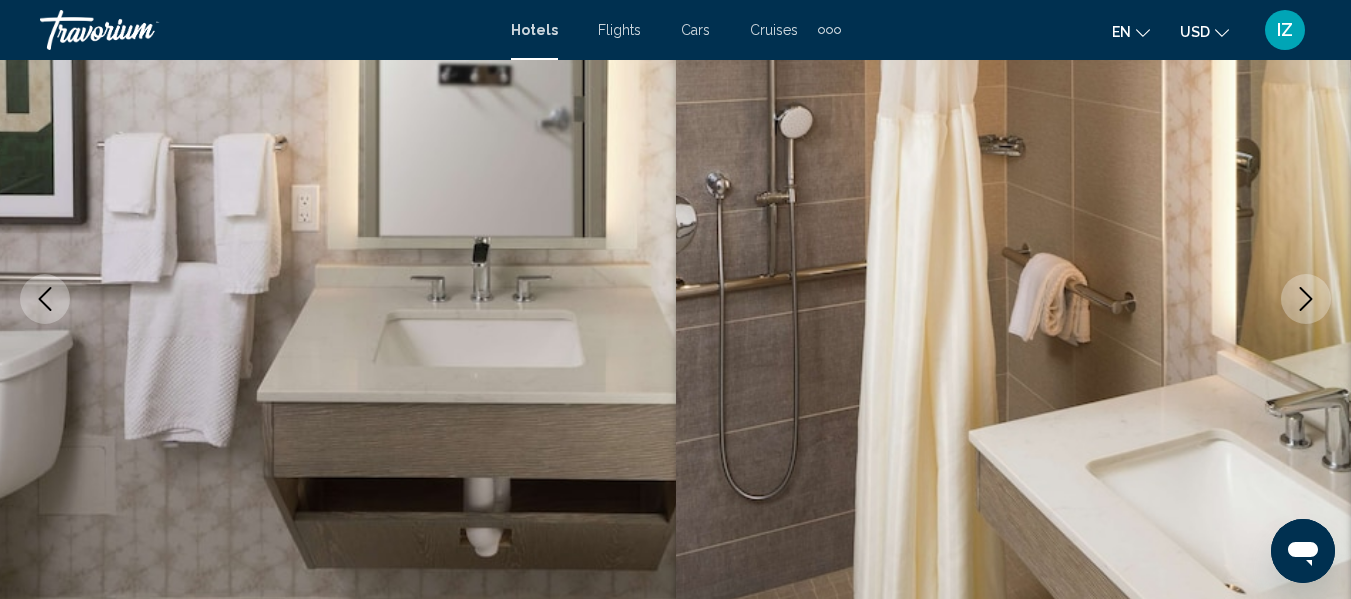 click 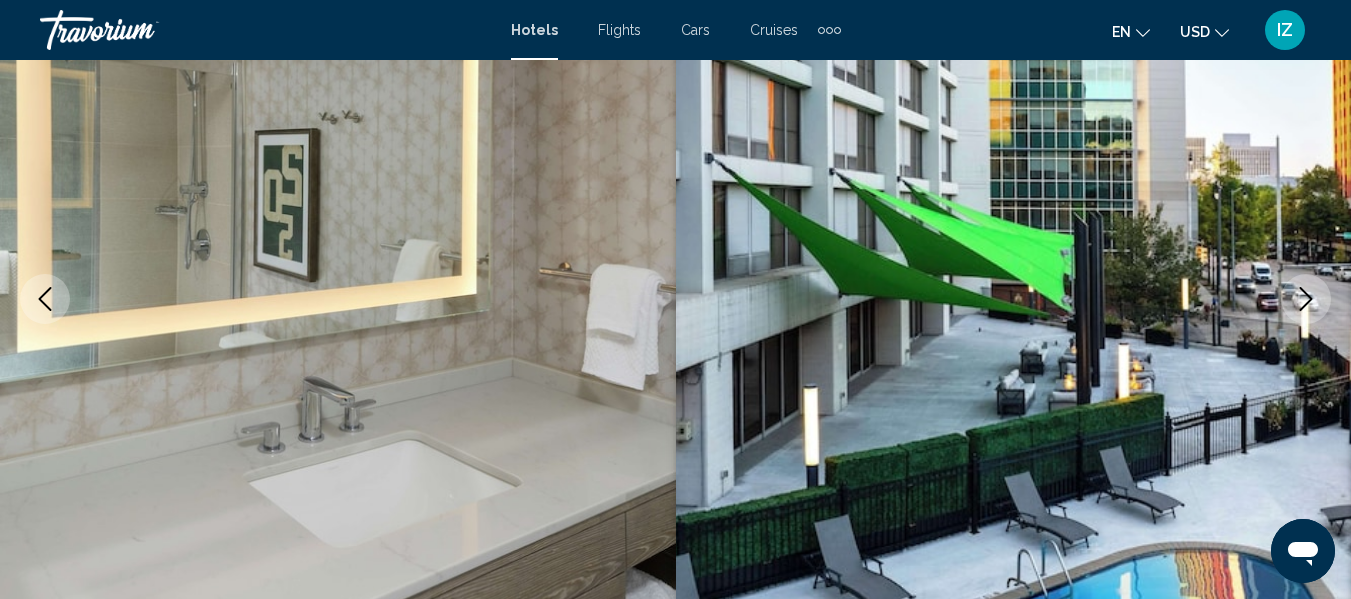 click 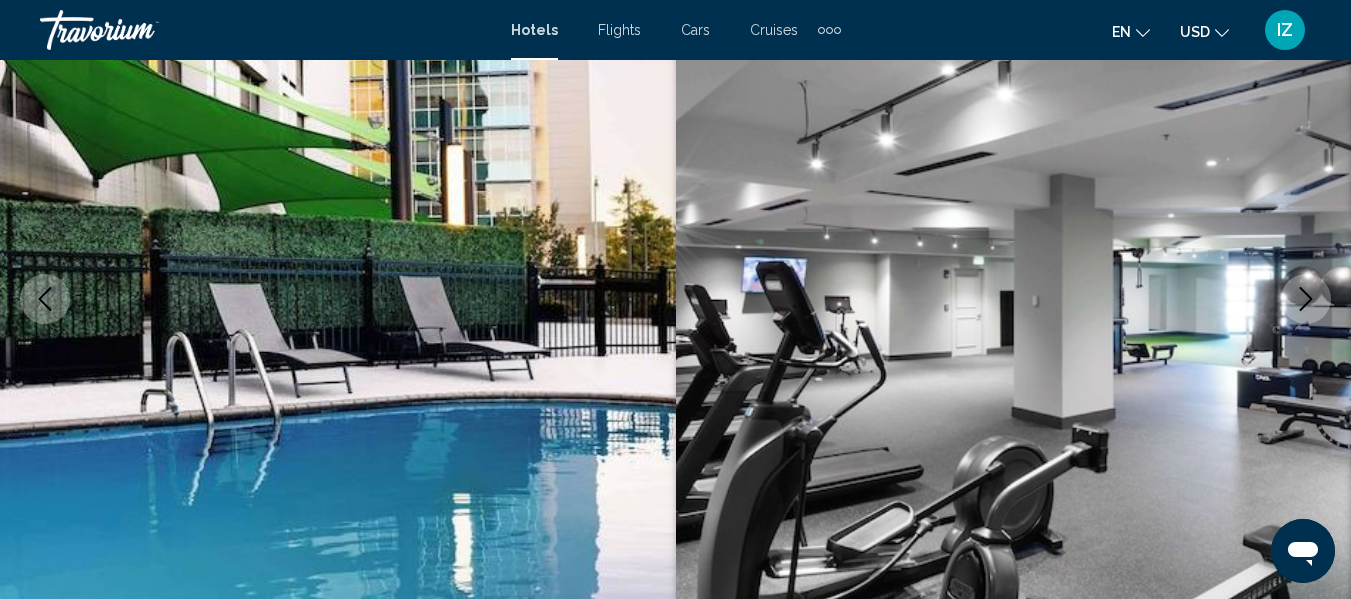 click 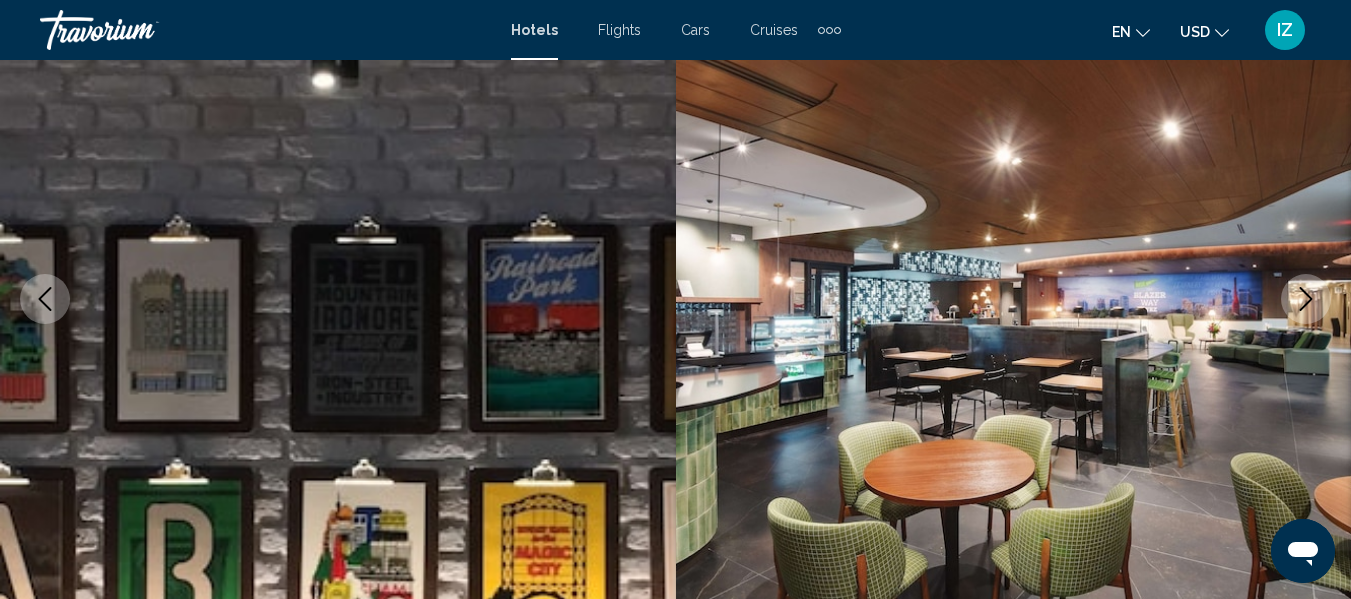 click 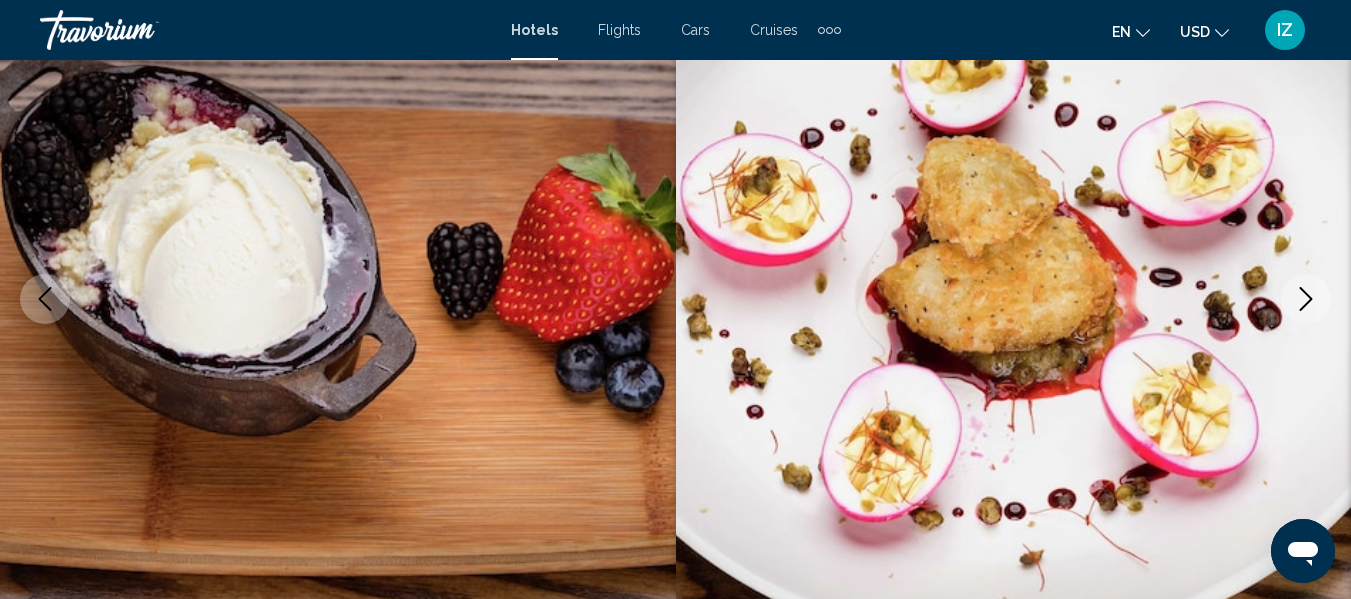click 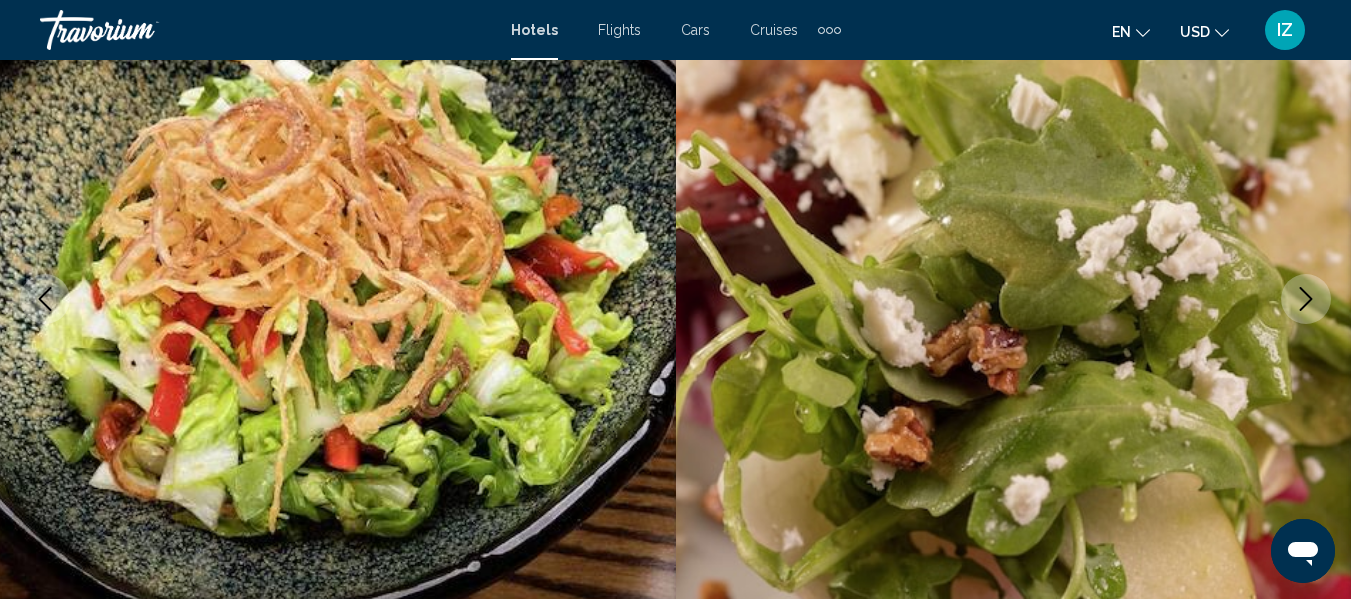 click 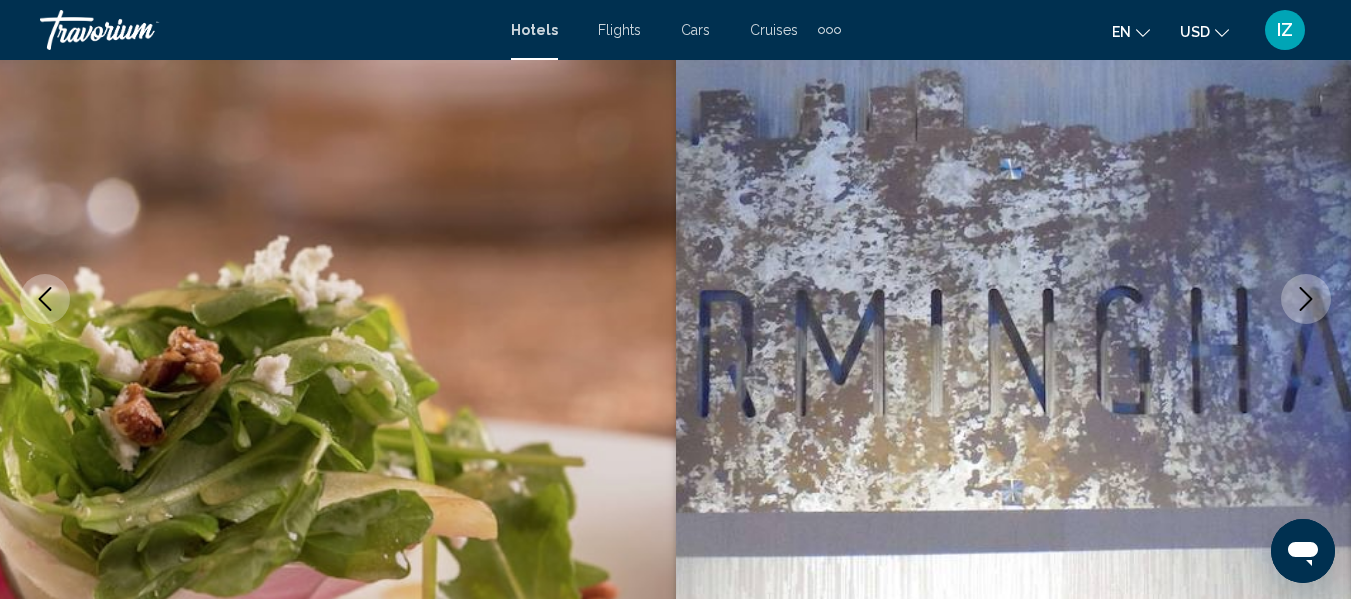 click 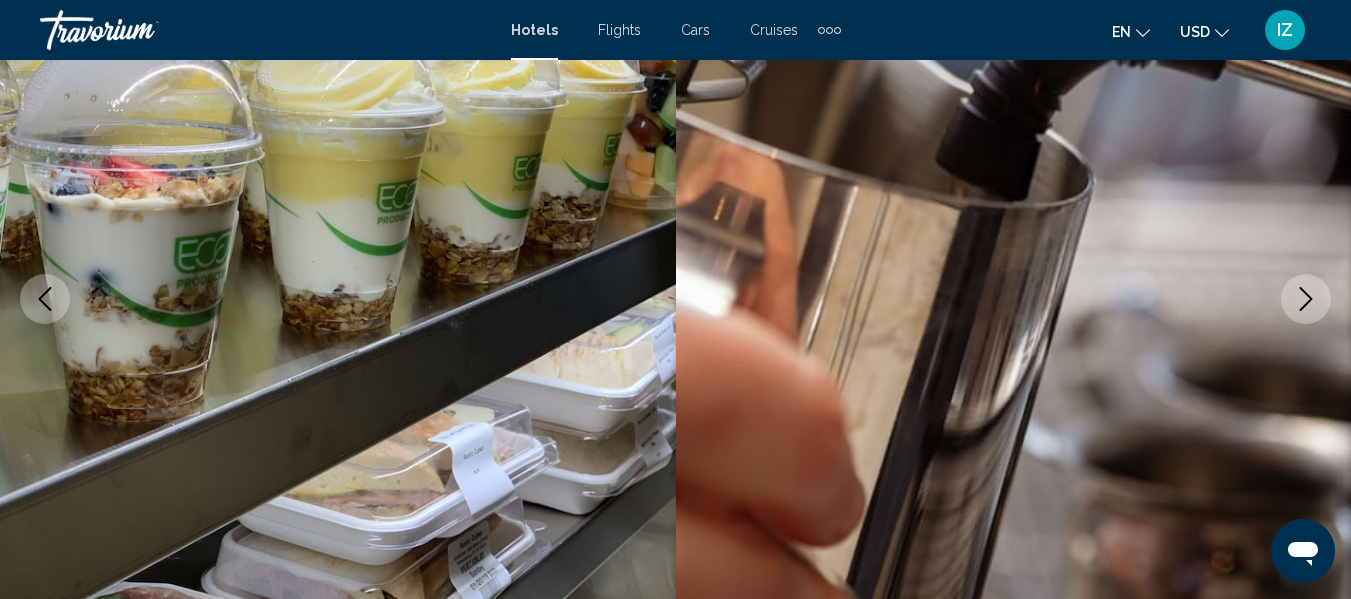 click 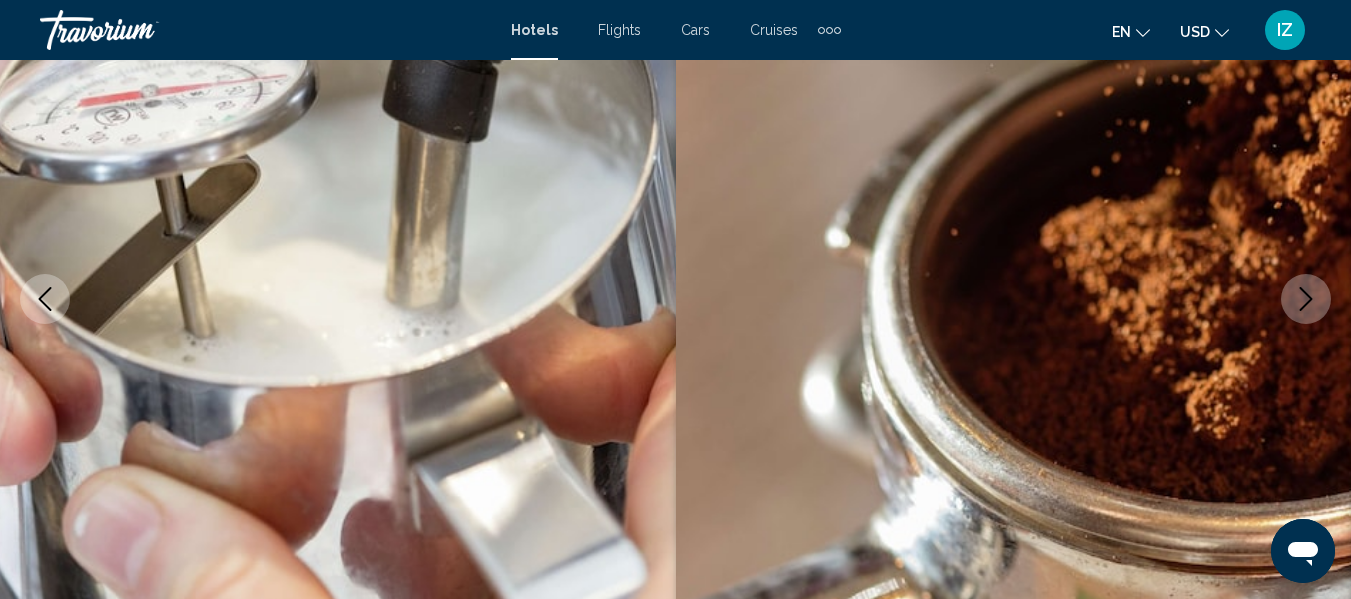 click 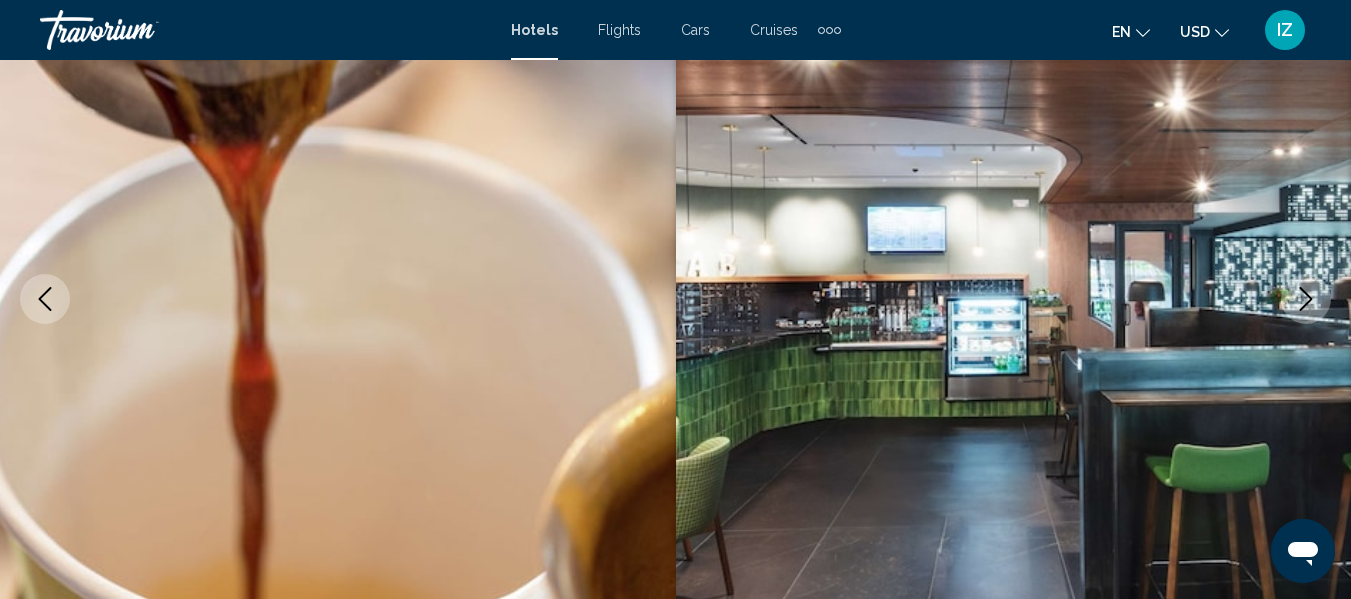 click 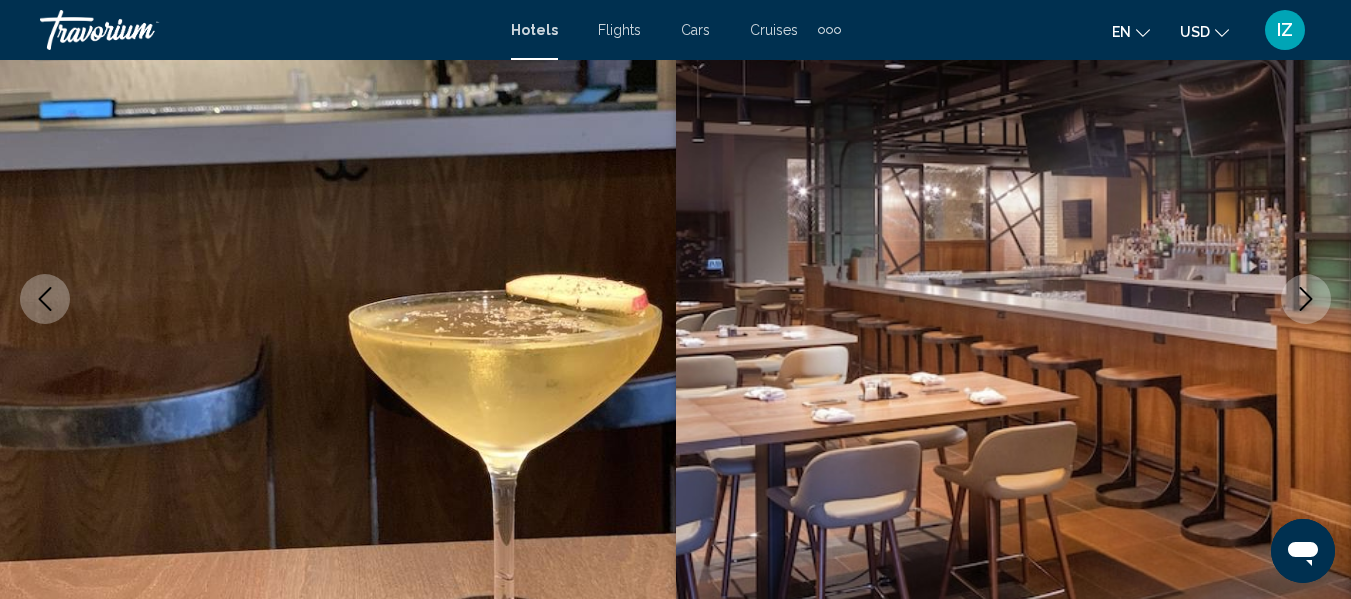 click 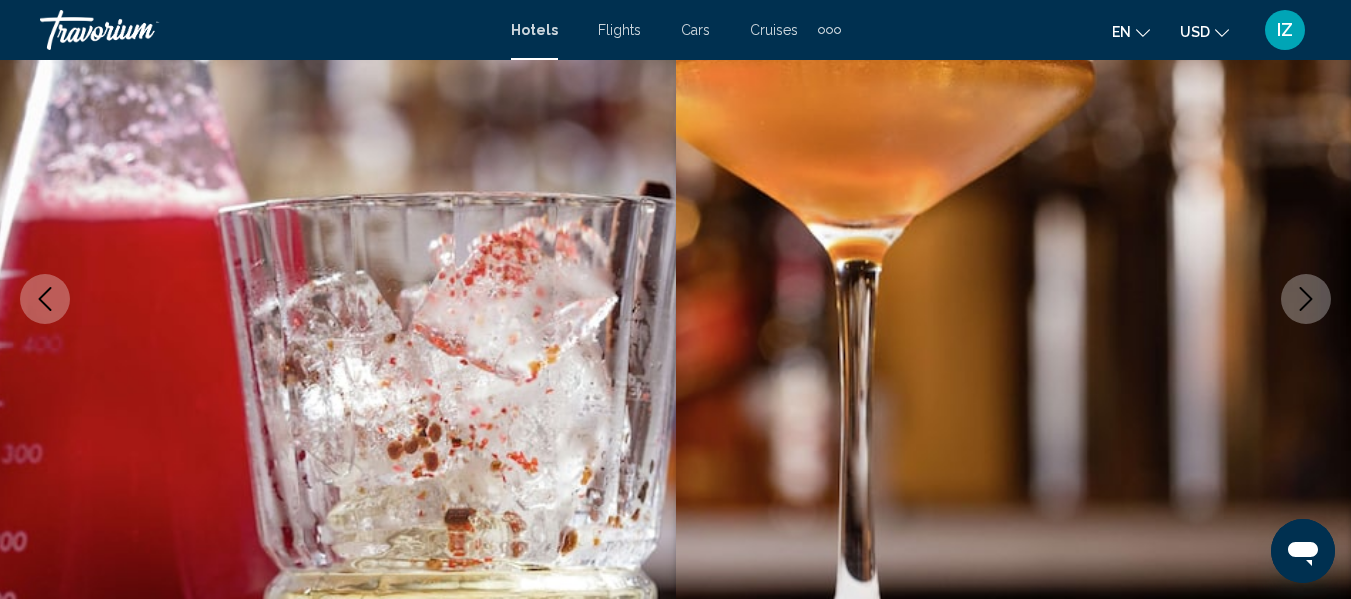 click 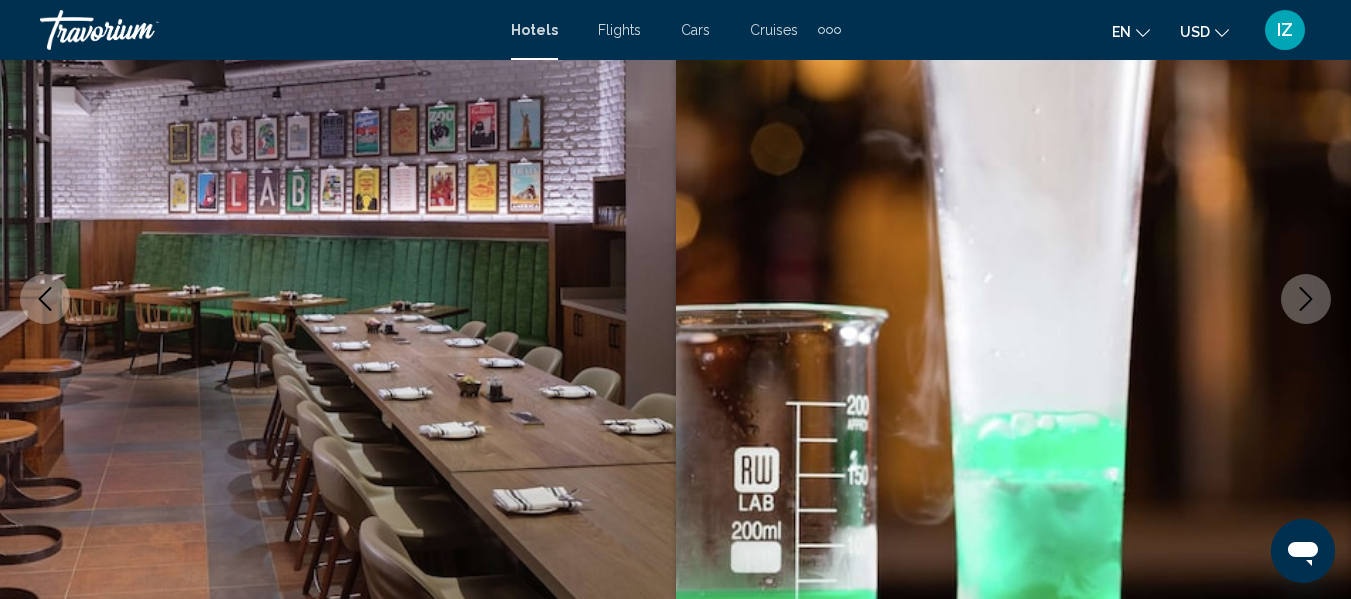 click 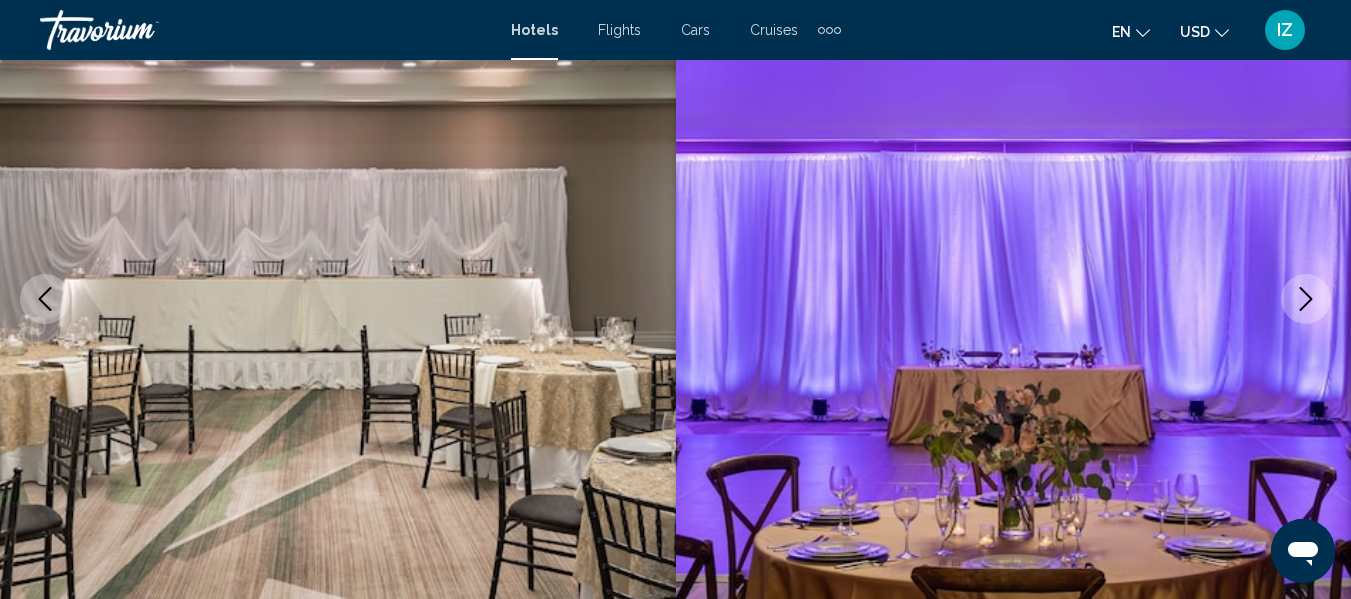click 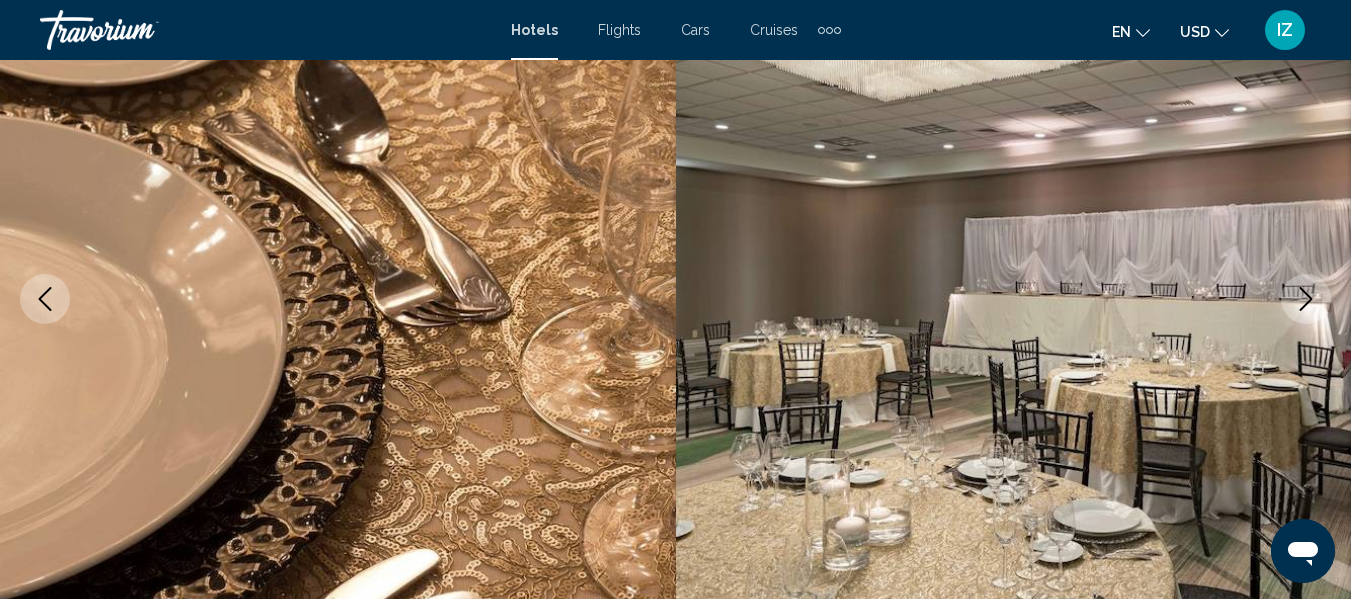 click 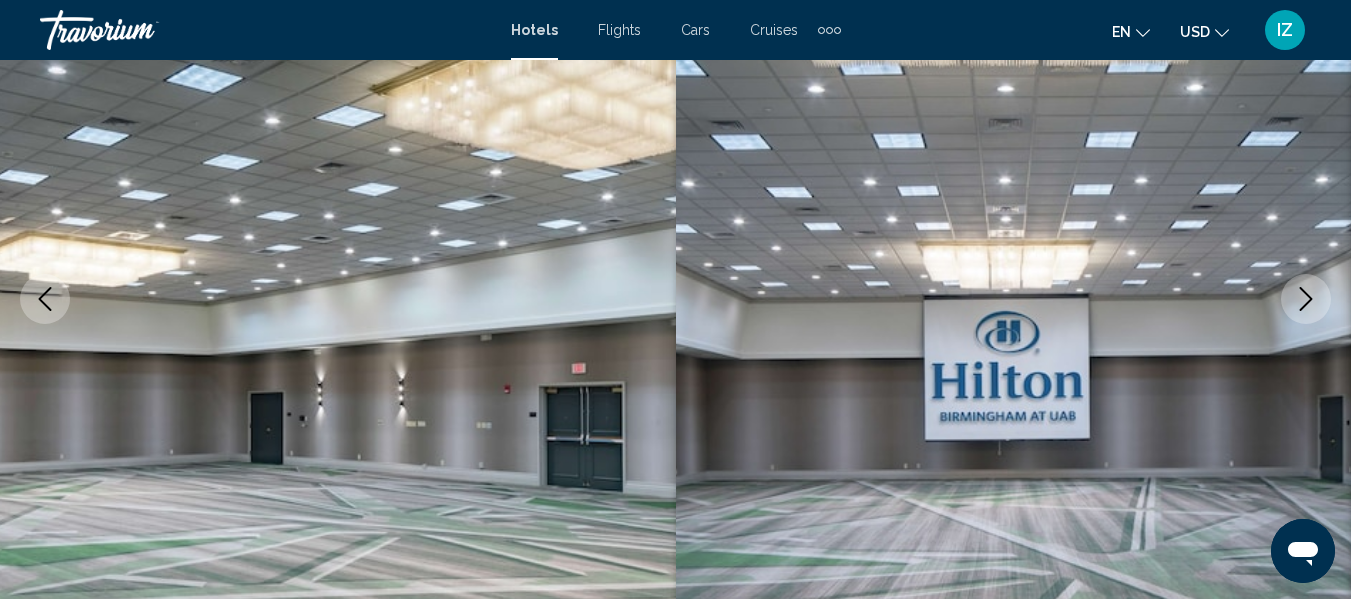 click 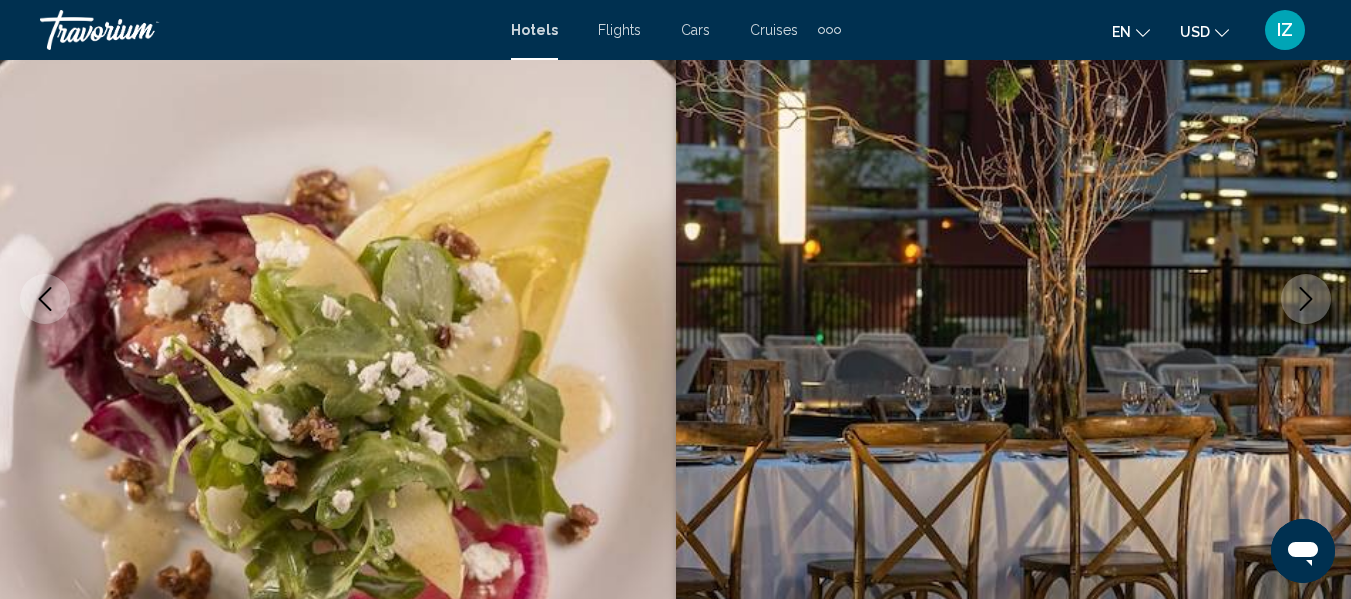 click 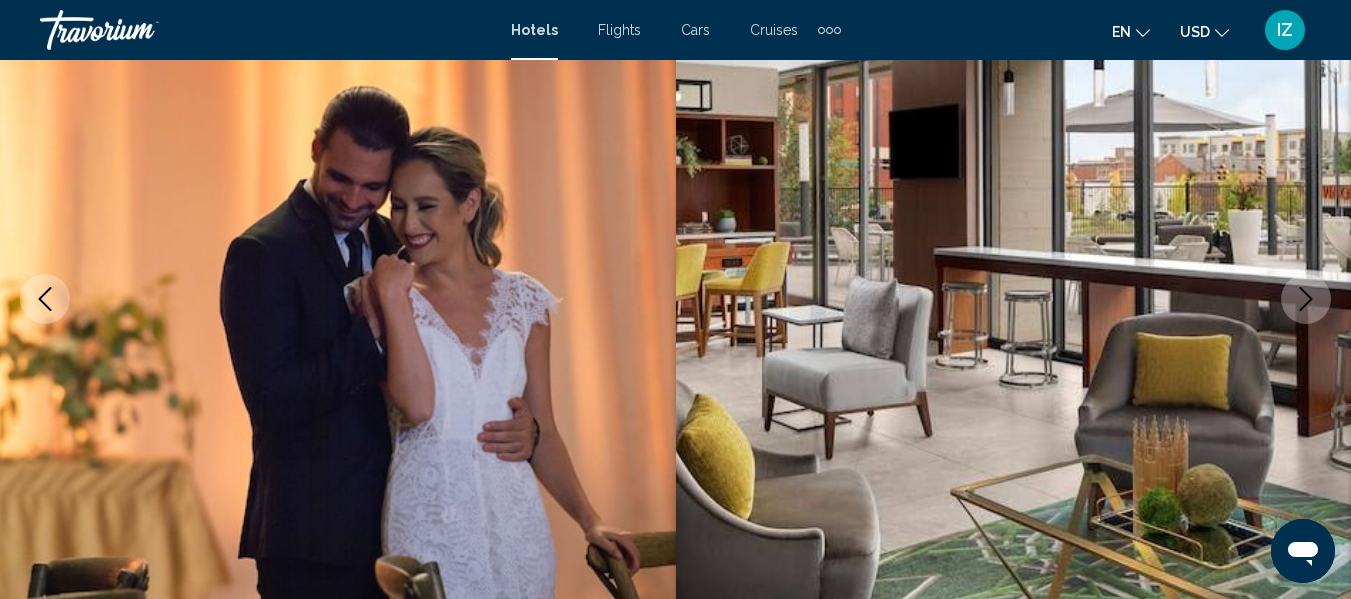 click 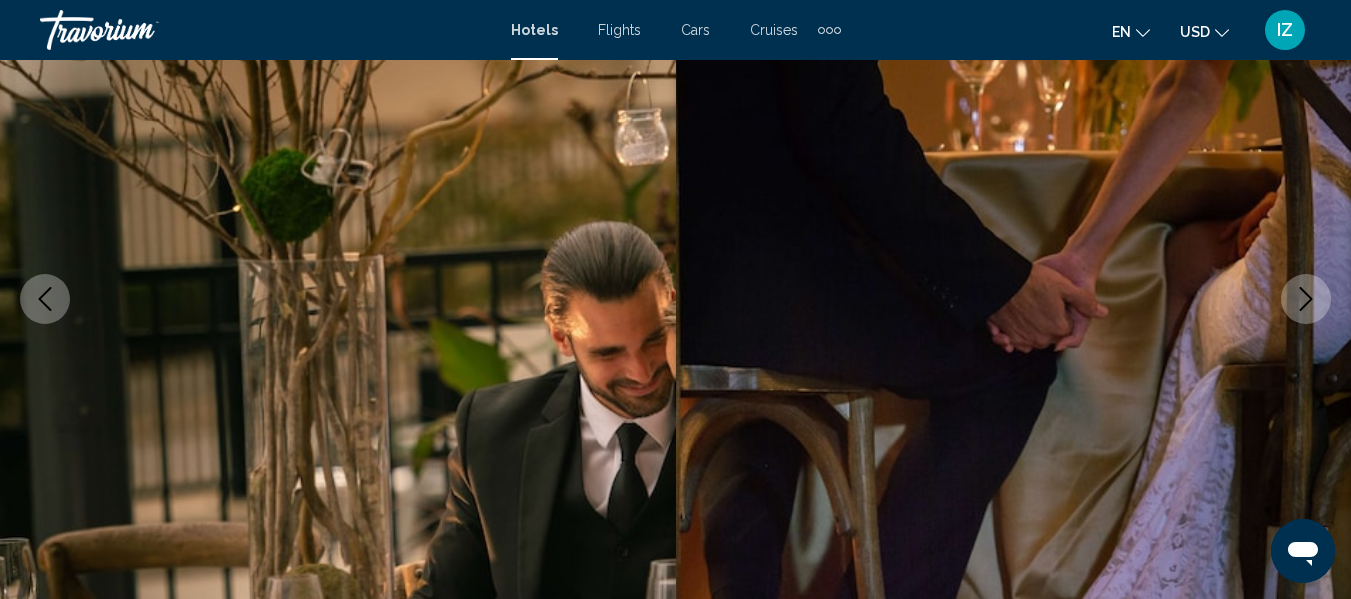 click 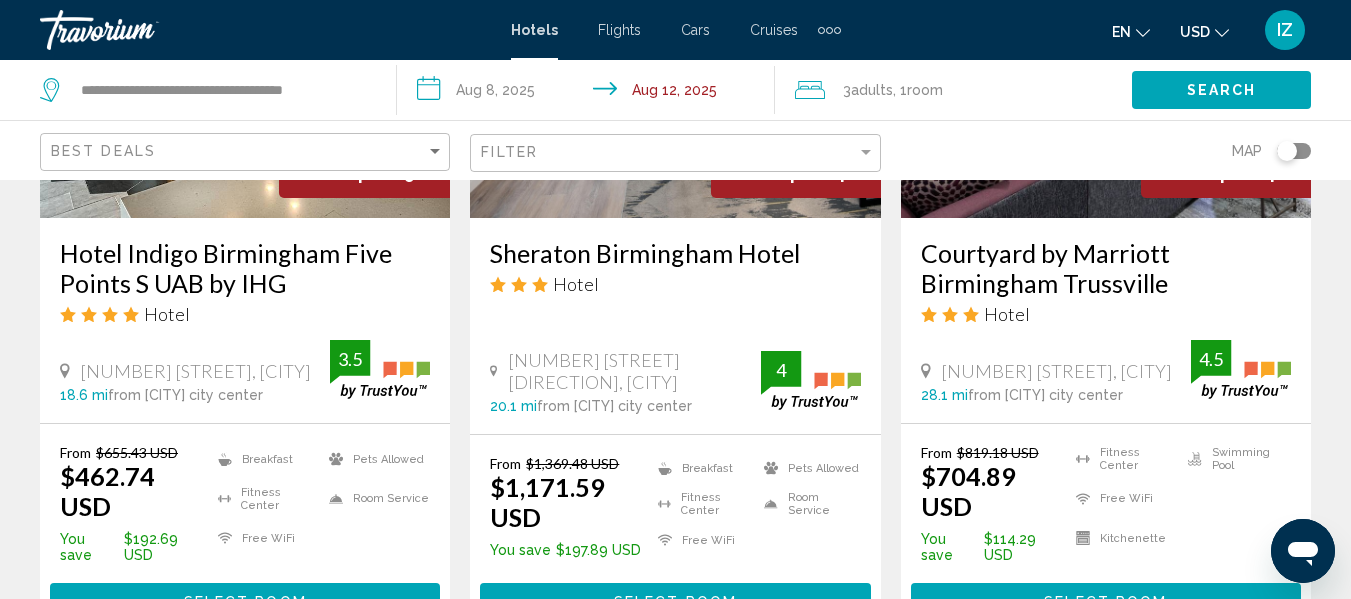scroll, scrollTop: 1100, scrollLeft: 0, axis: vertical 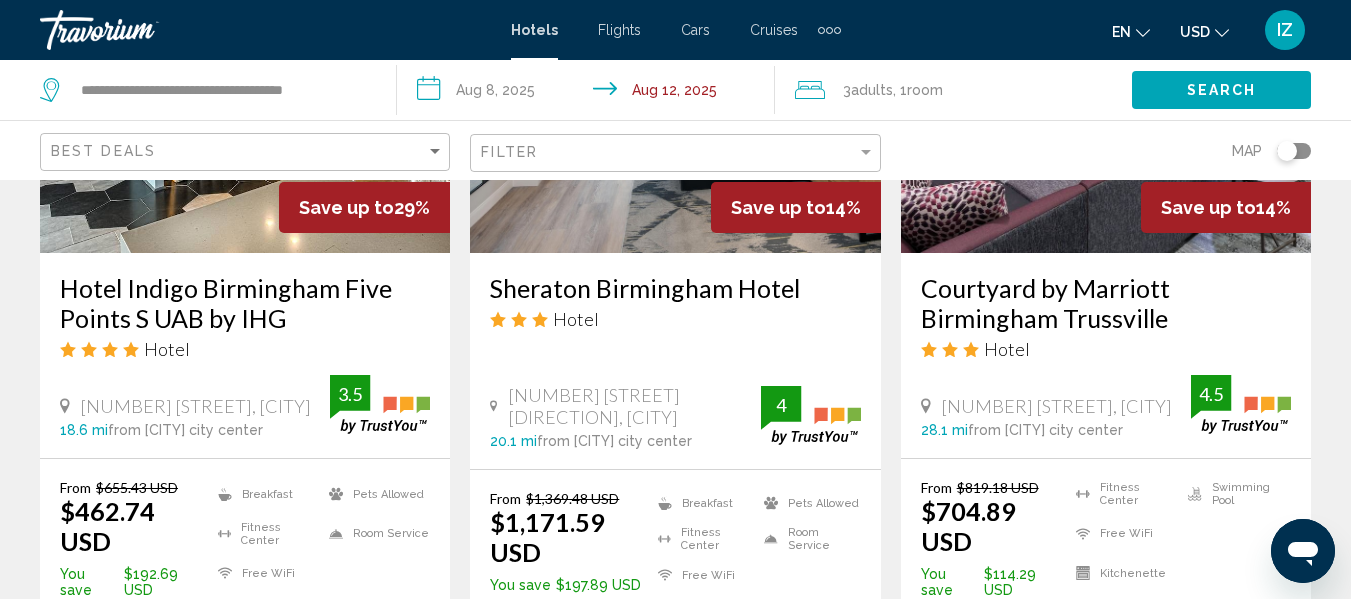 click at bounding box center (245, 93) 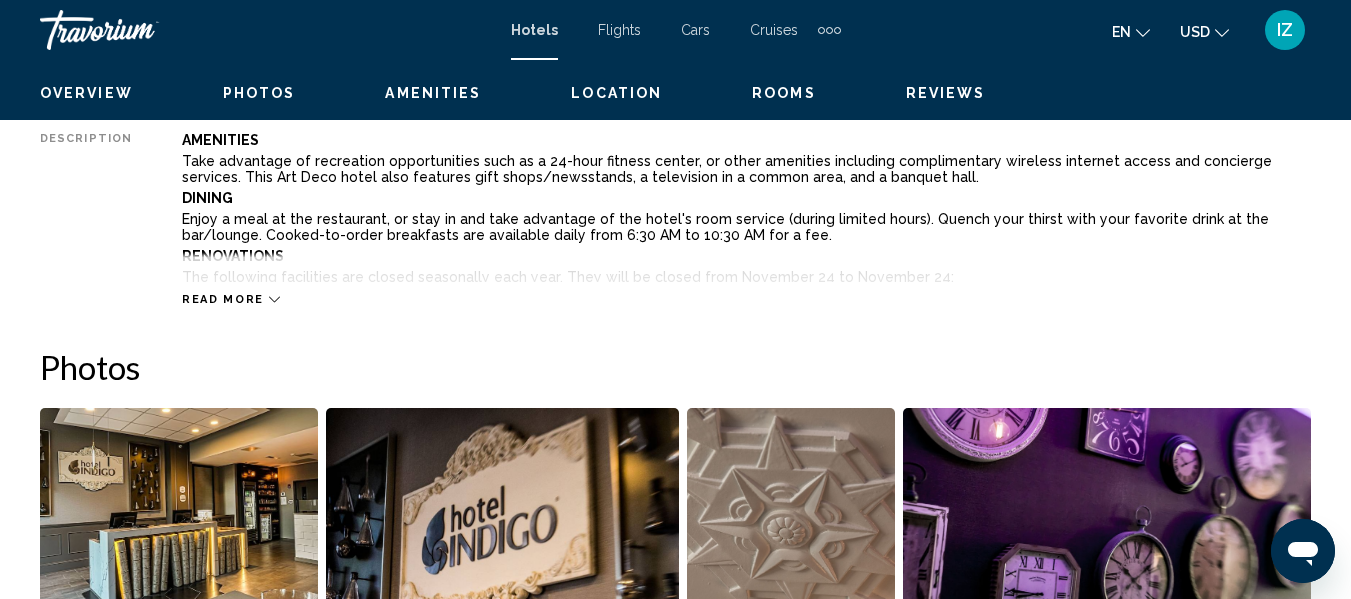 scroll, scrollTop: 236, scrollLeft: 0, axis: vertical 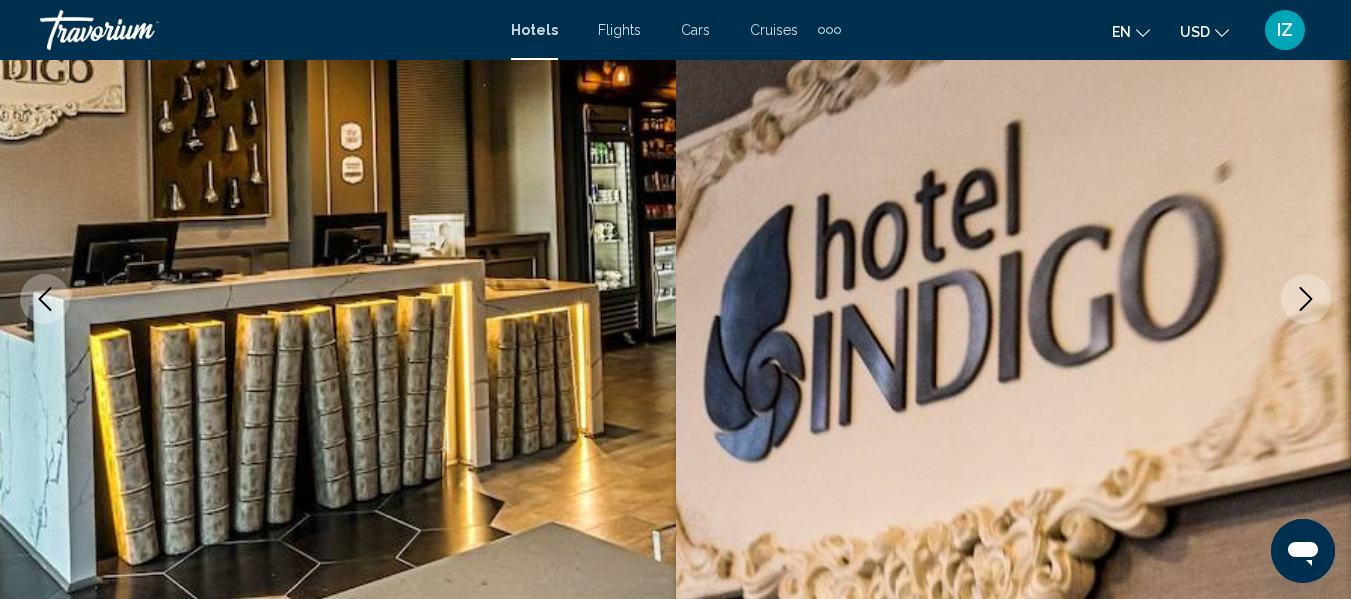 click 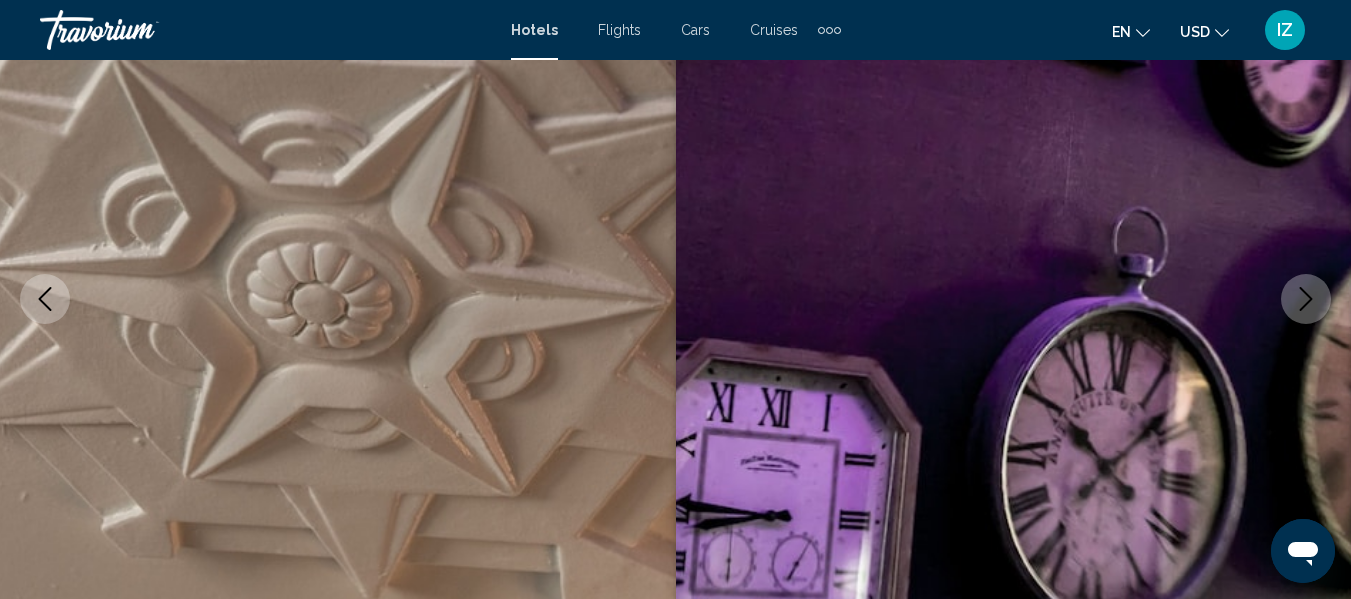 click 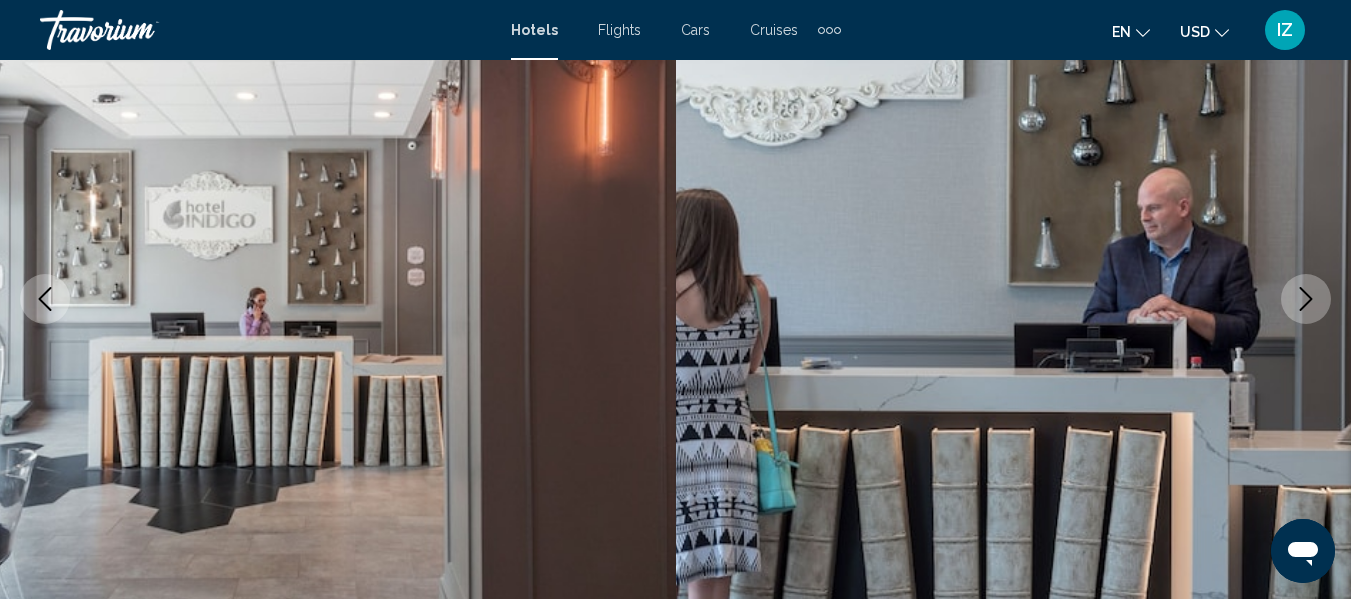 click 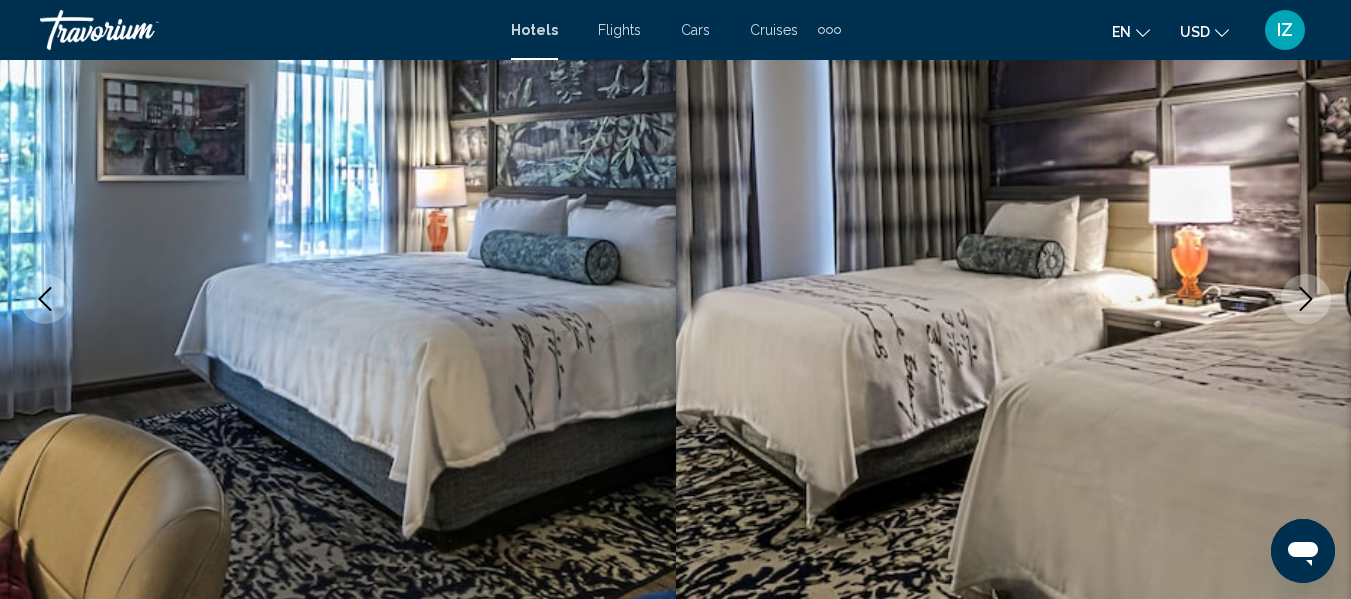 click 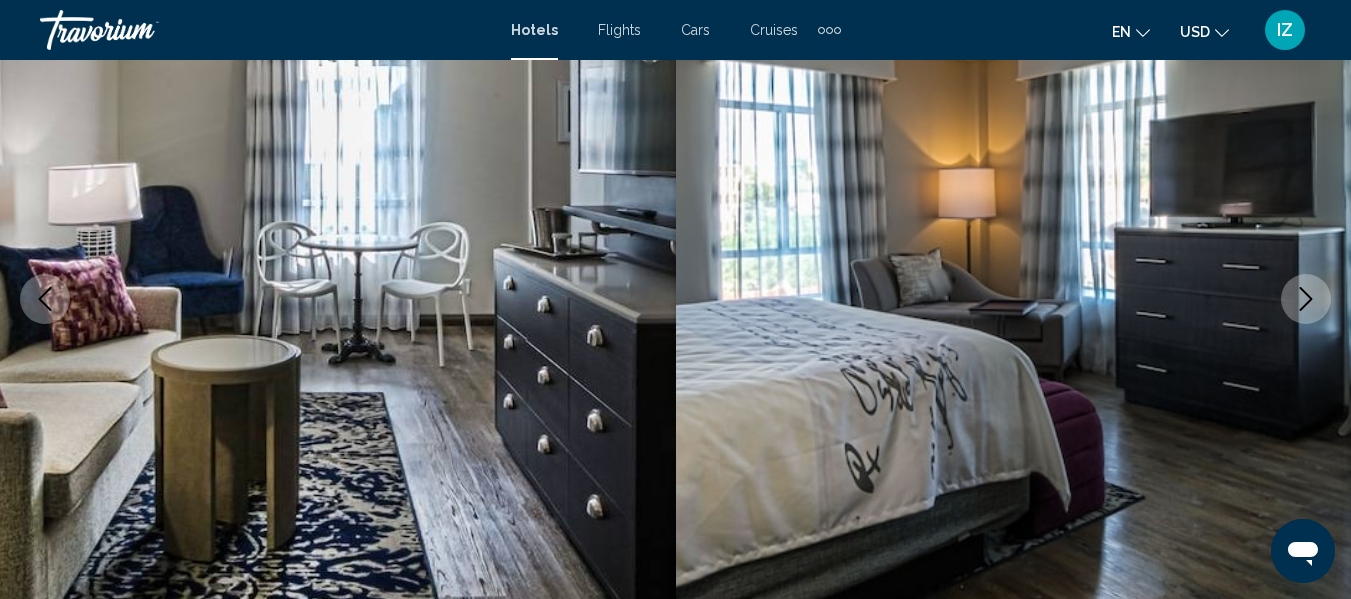 click 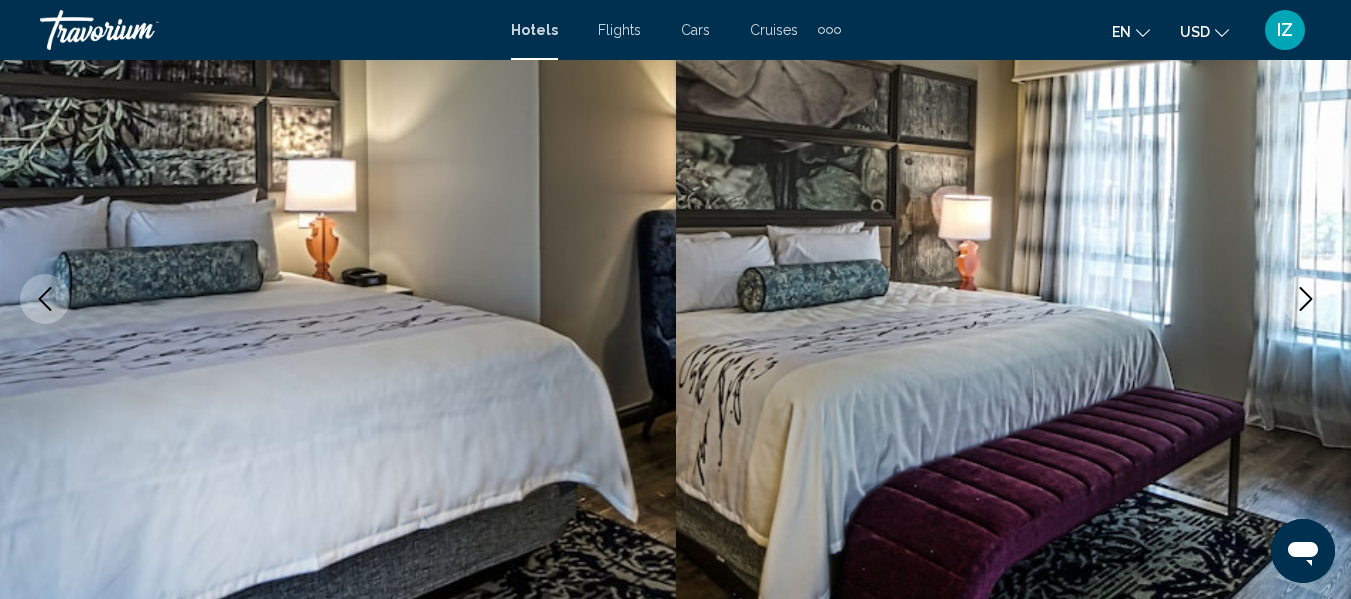 click 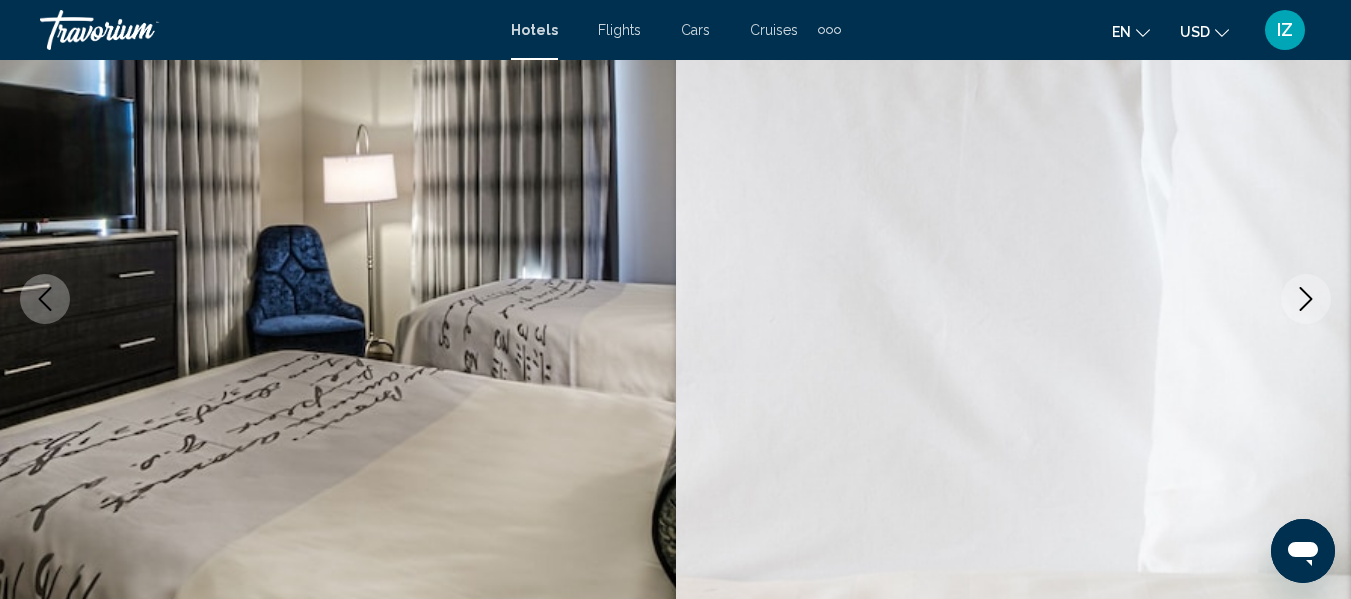 click 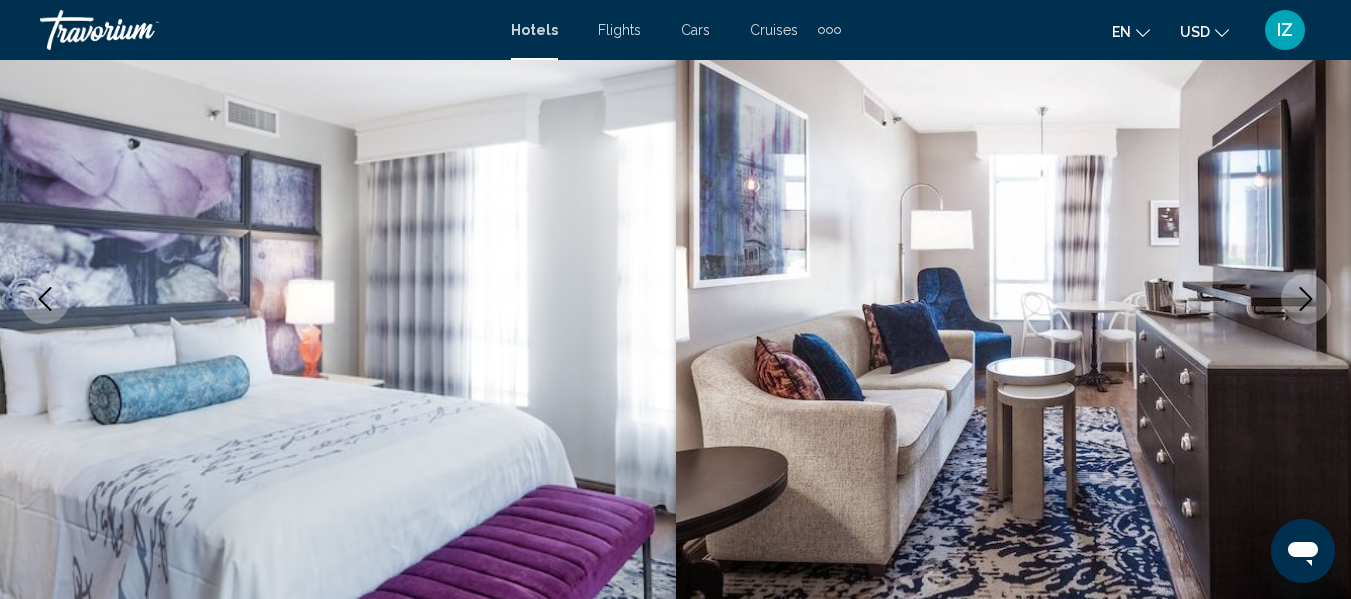 click 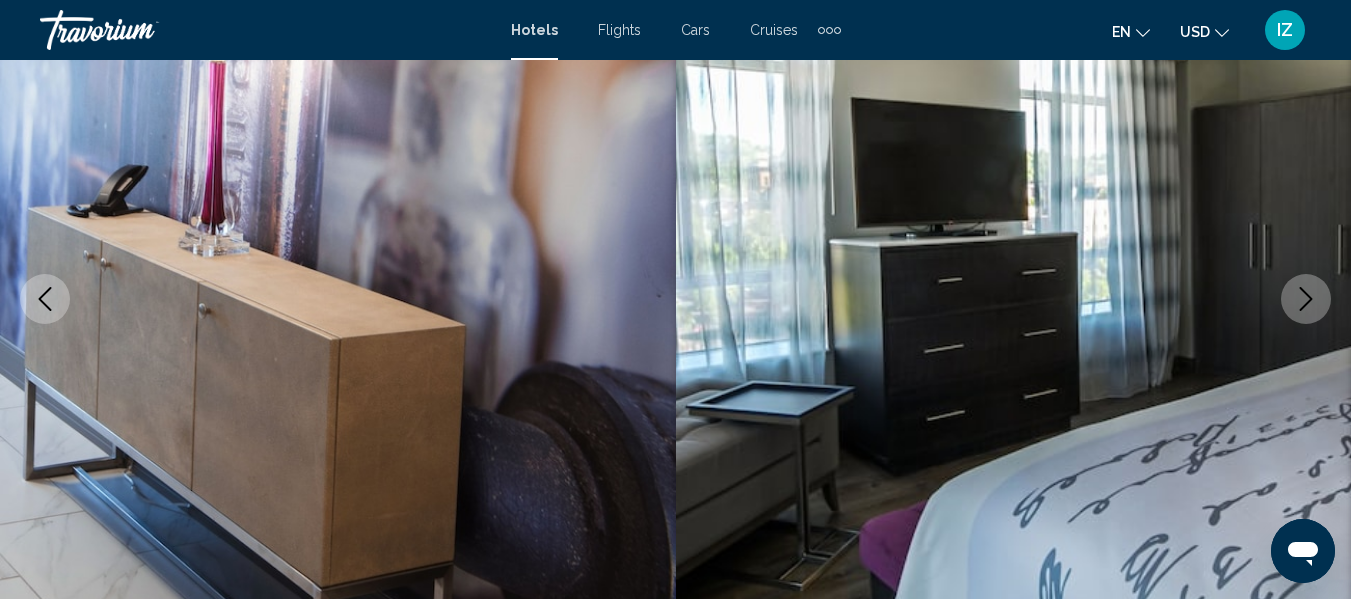 click 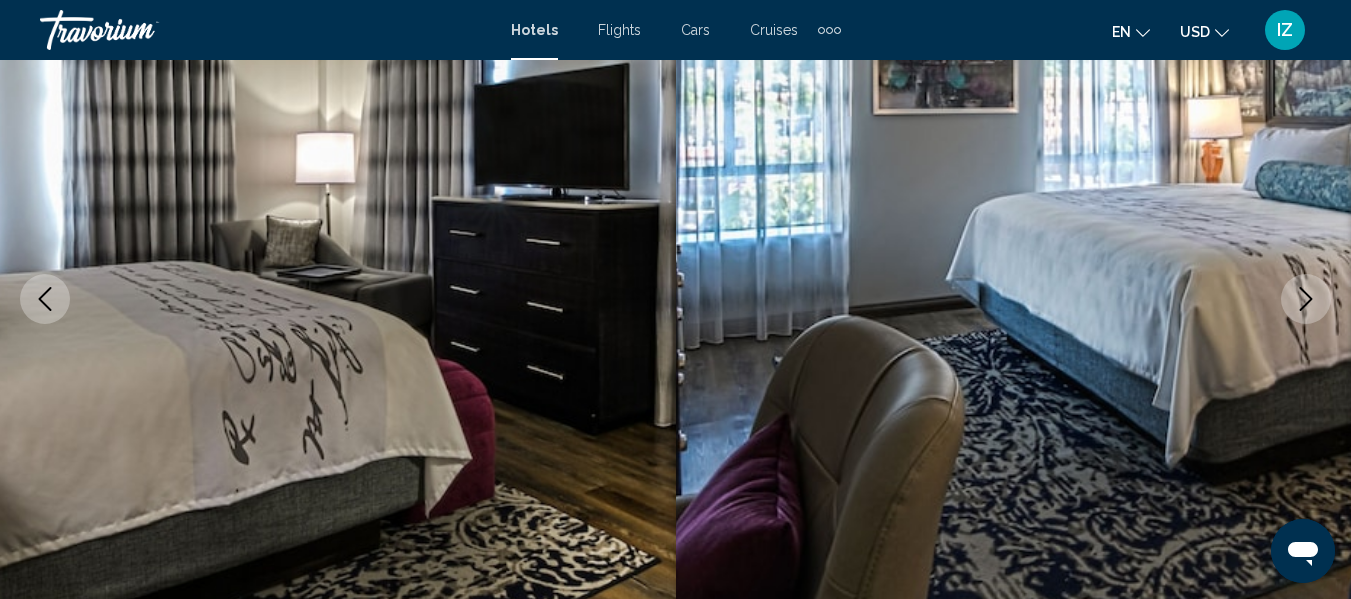 click 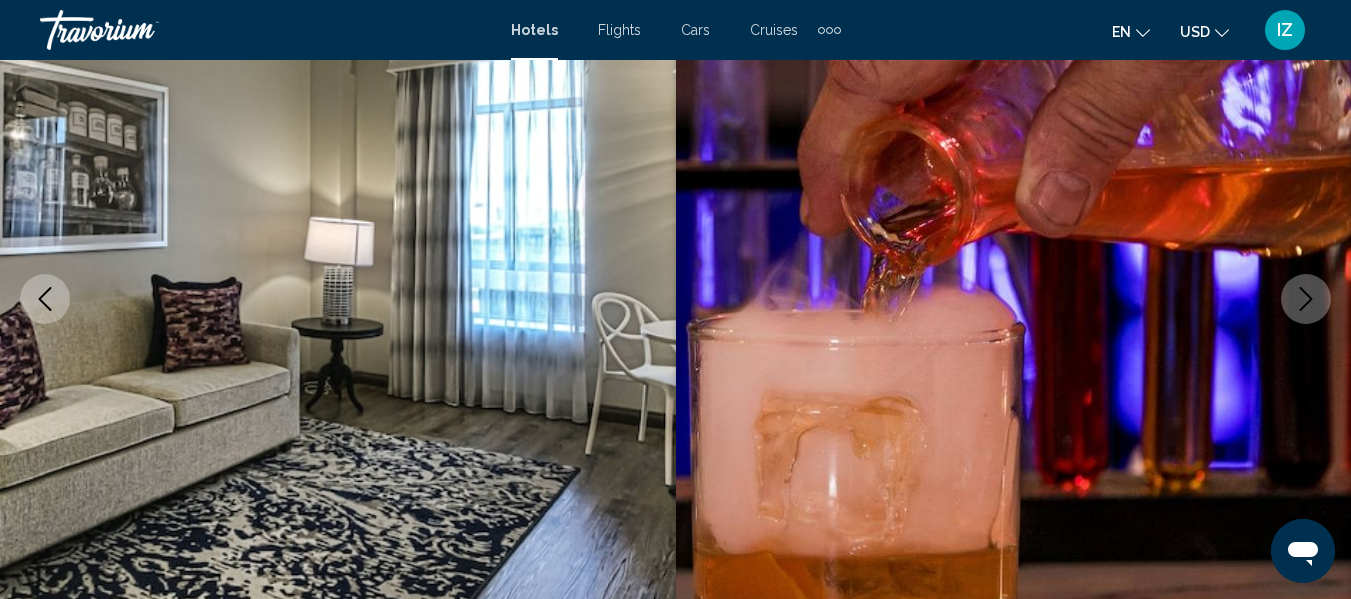 click 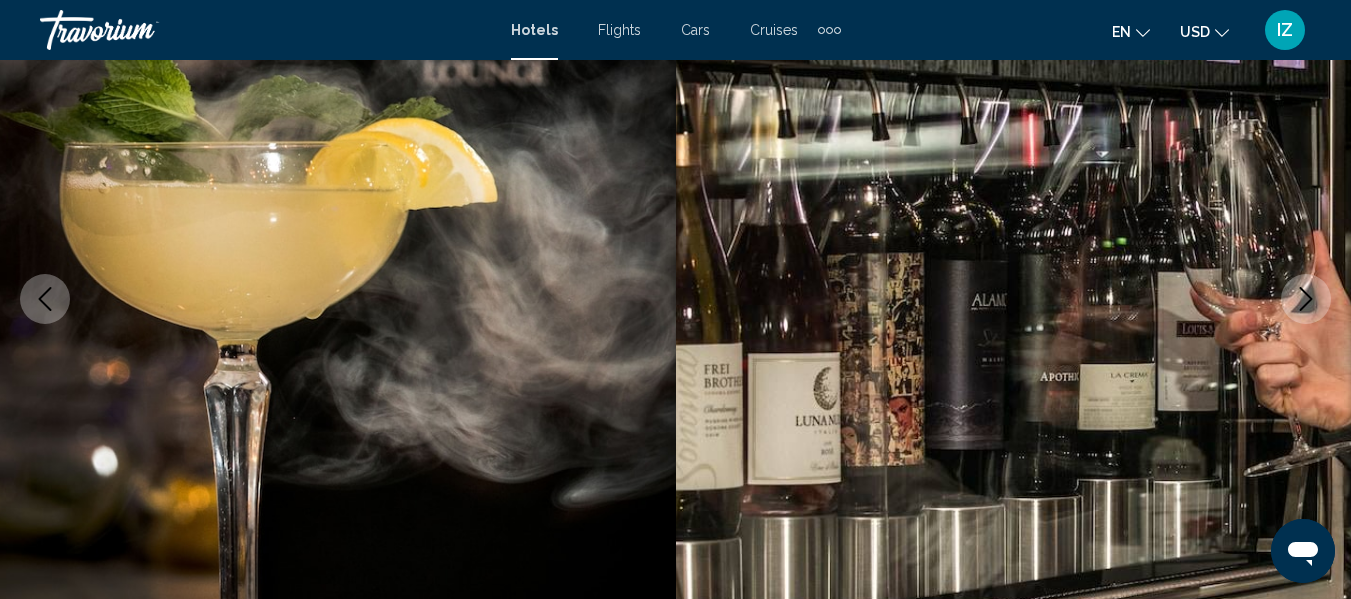 click 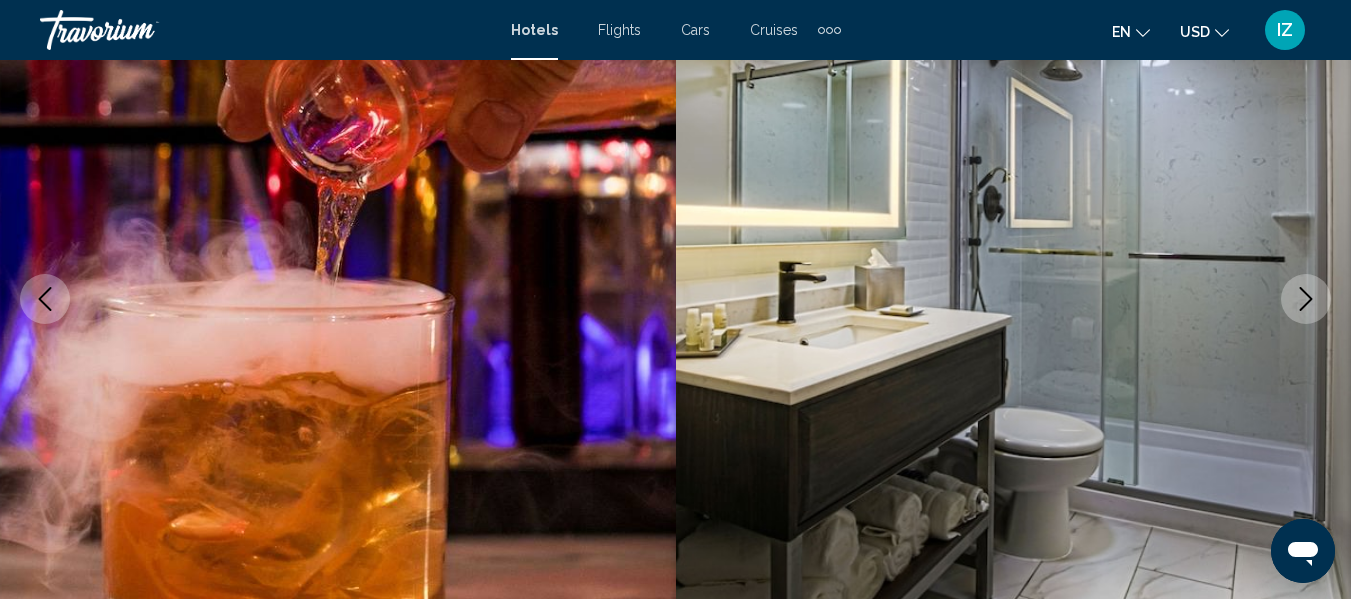 click 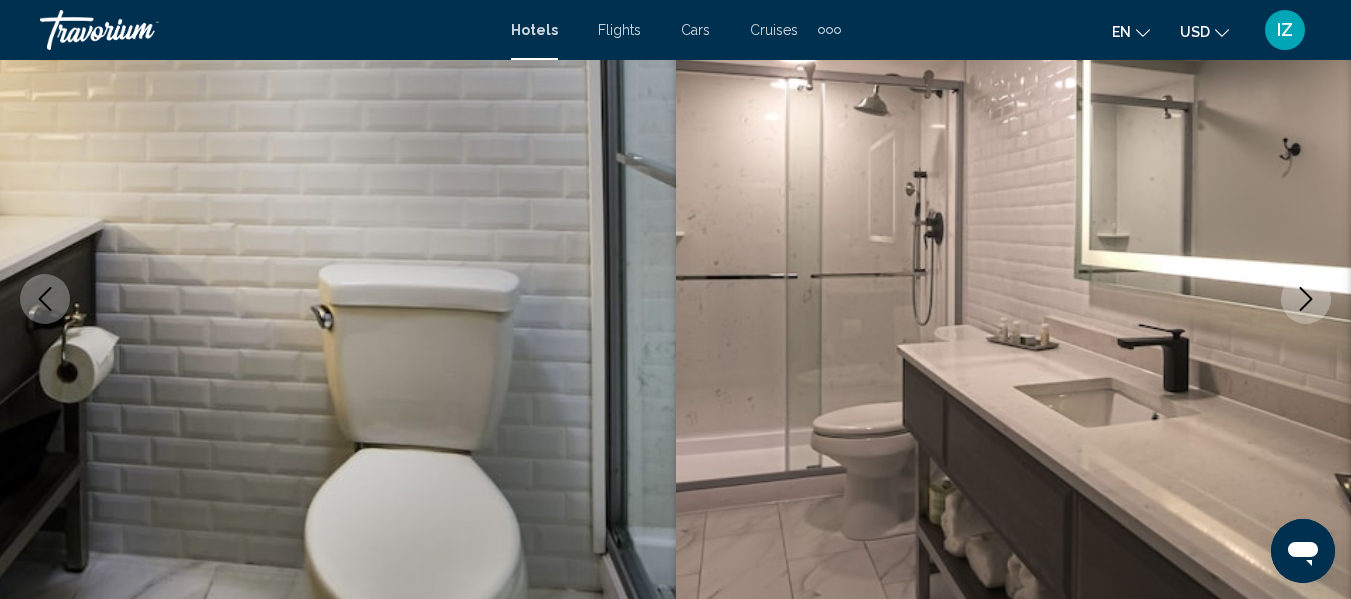 click 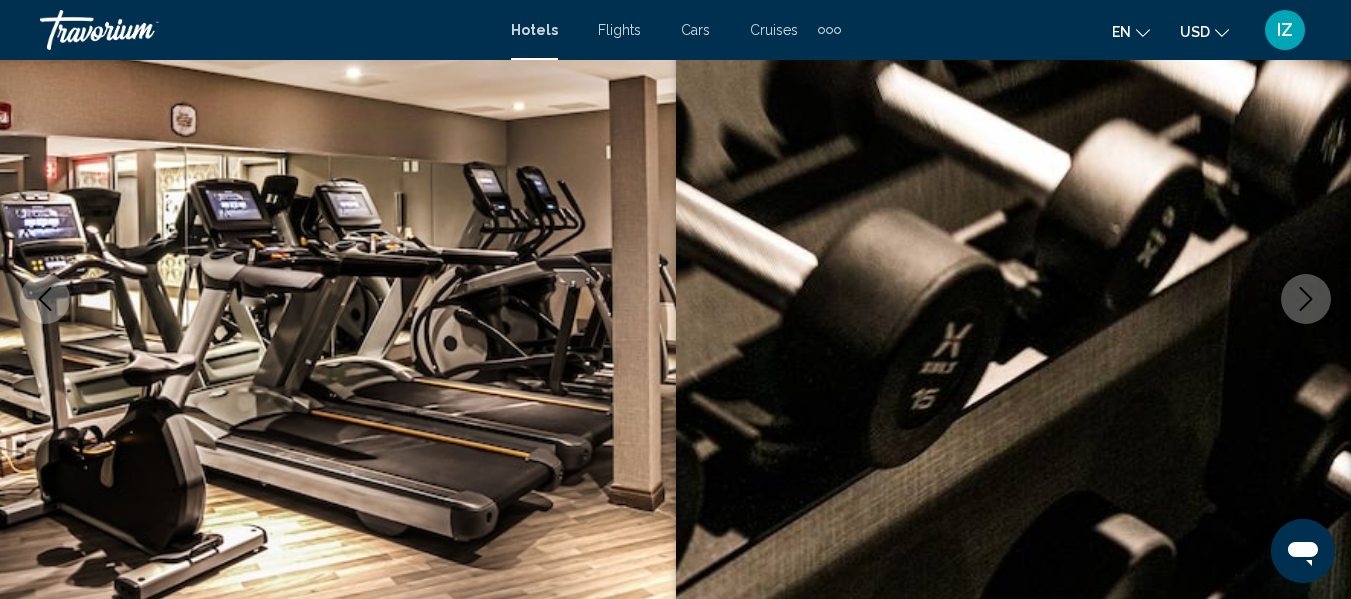 click 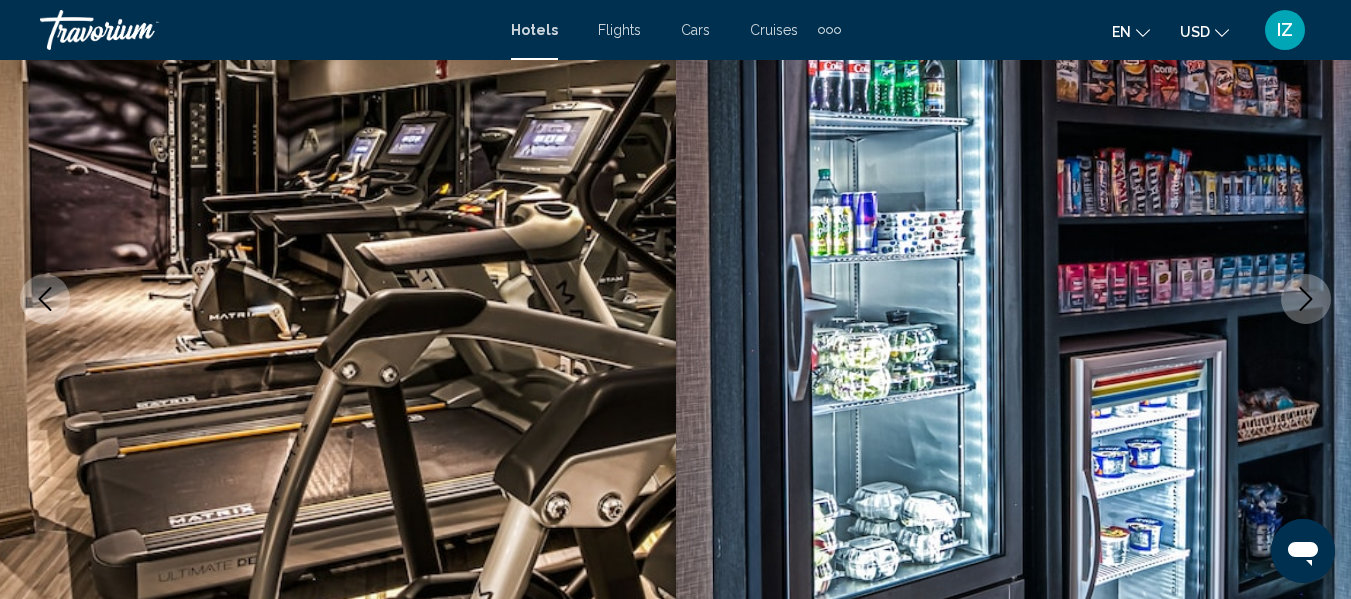 click 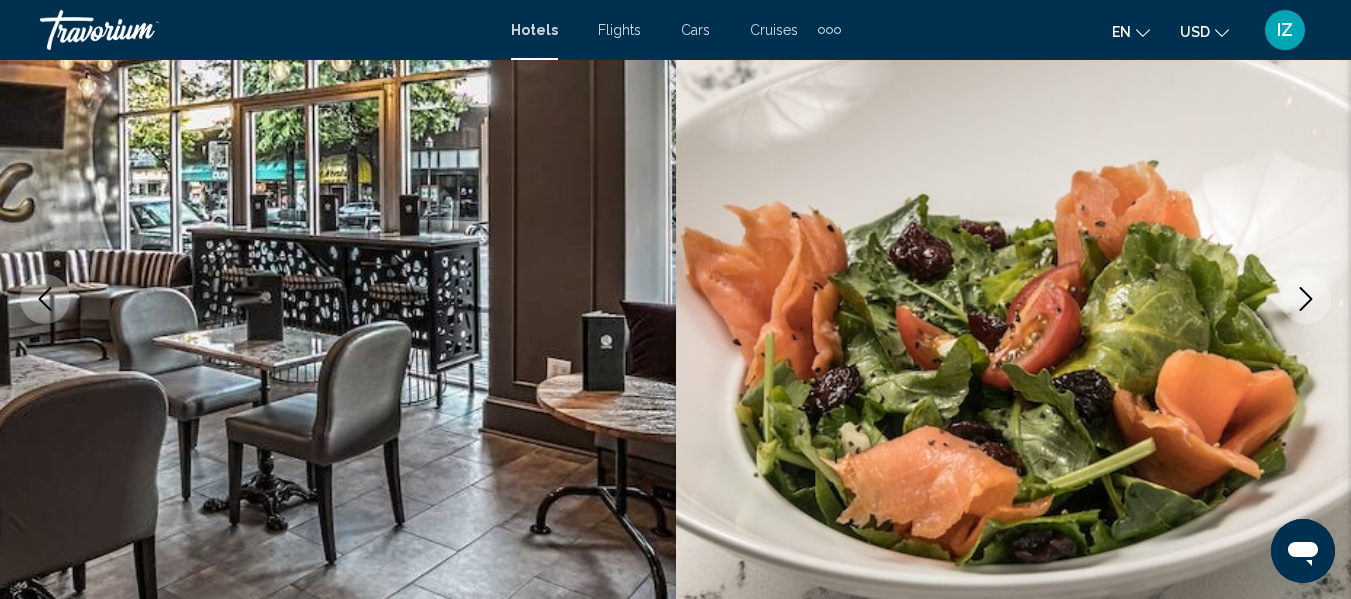 click 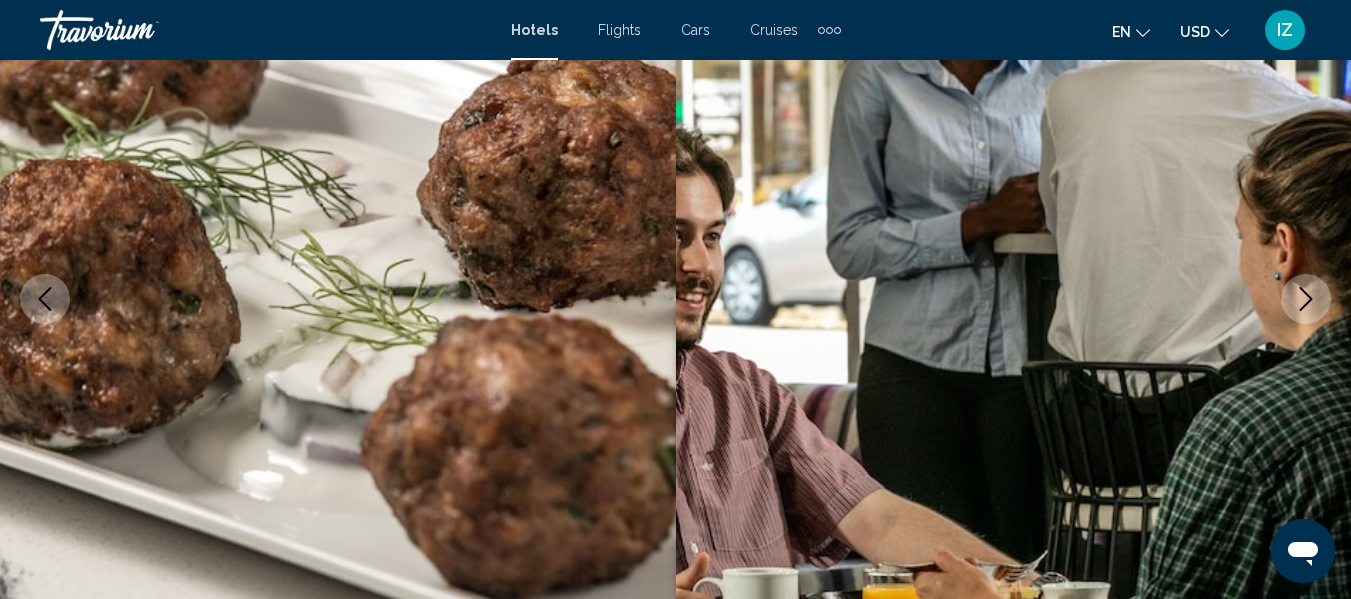 click 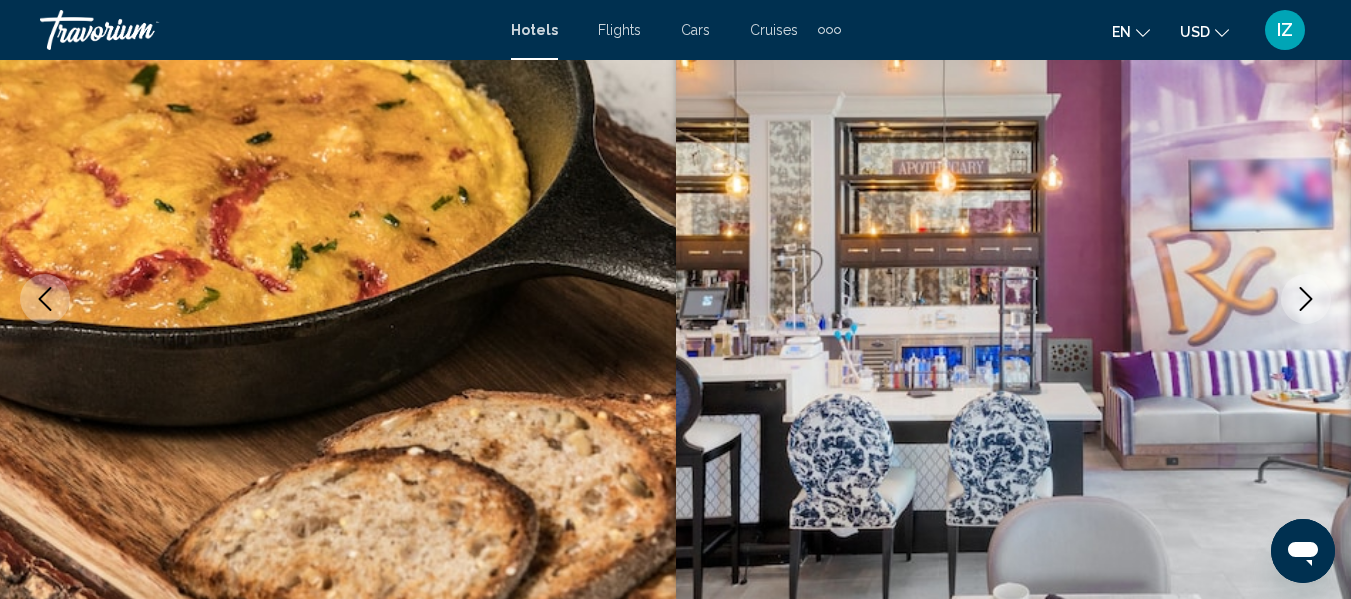 click 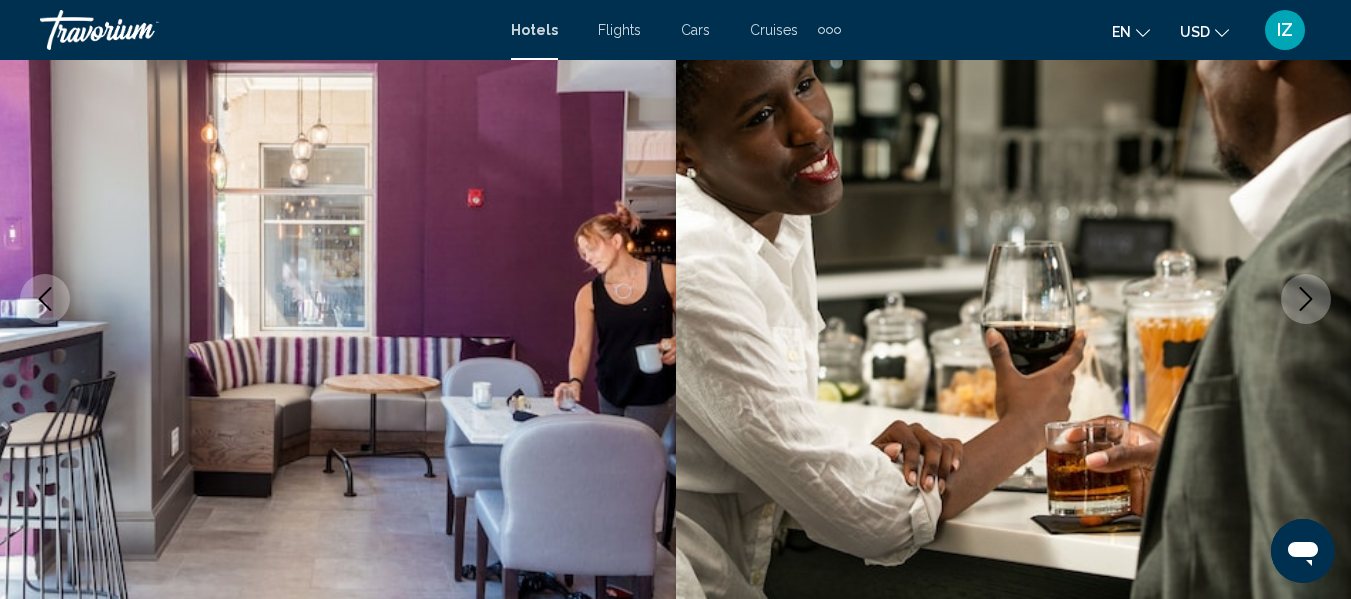 click 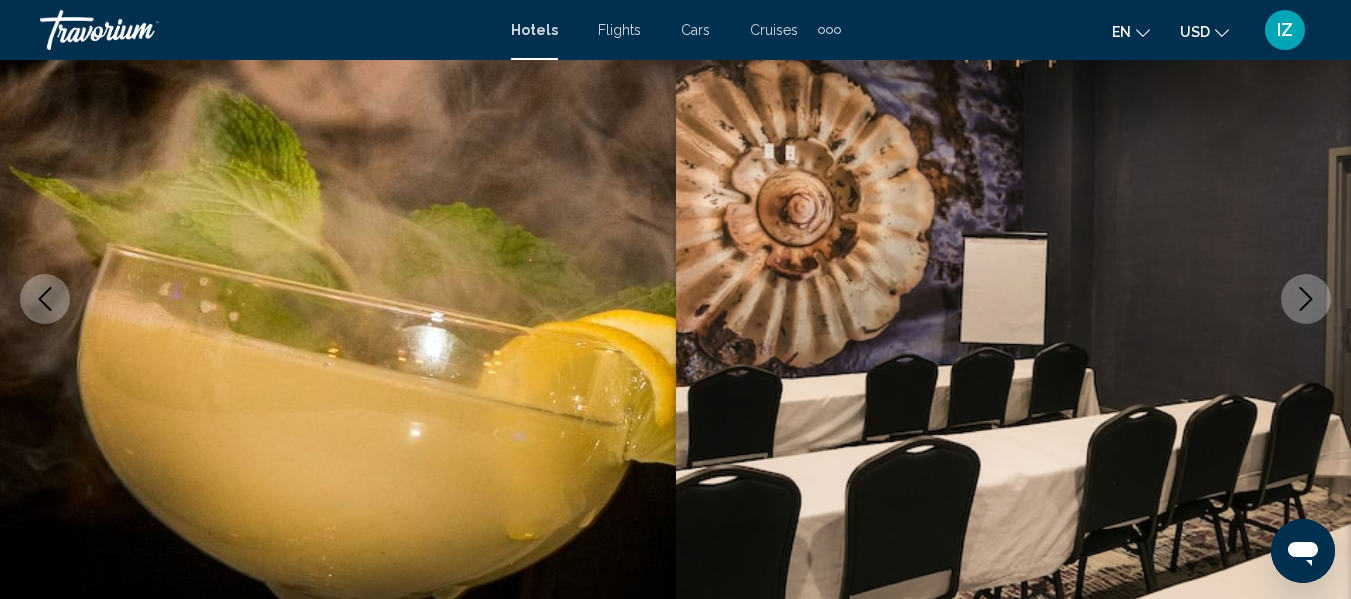 click 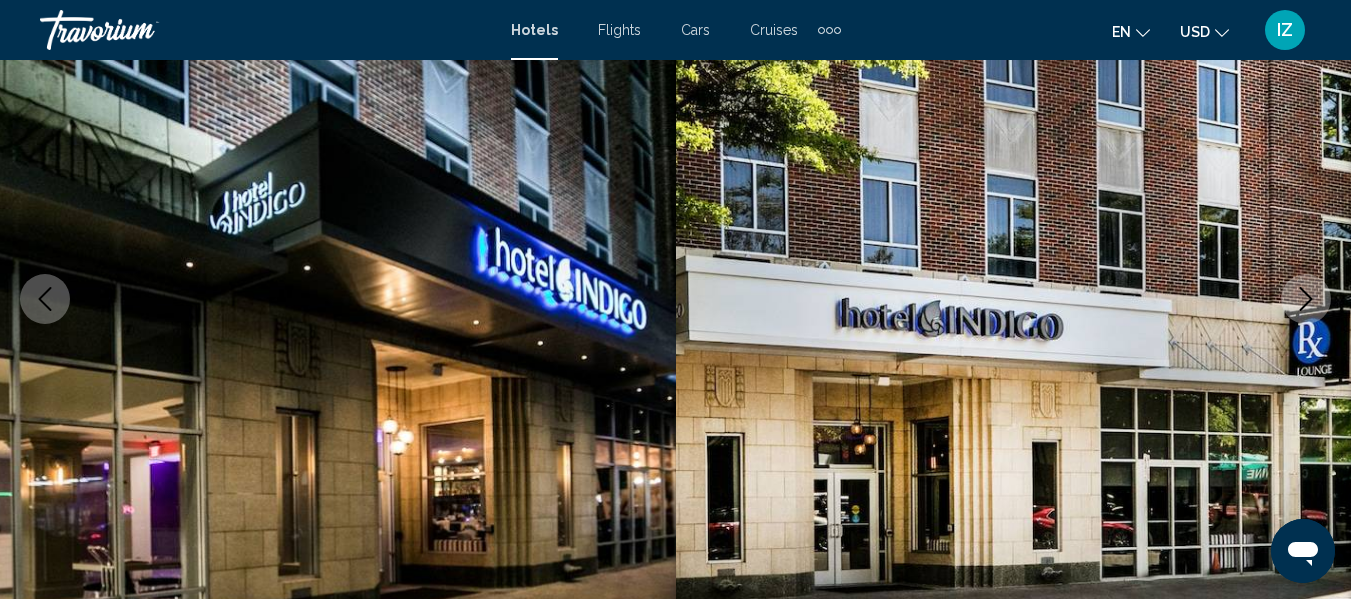 click 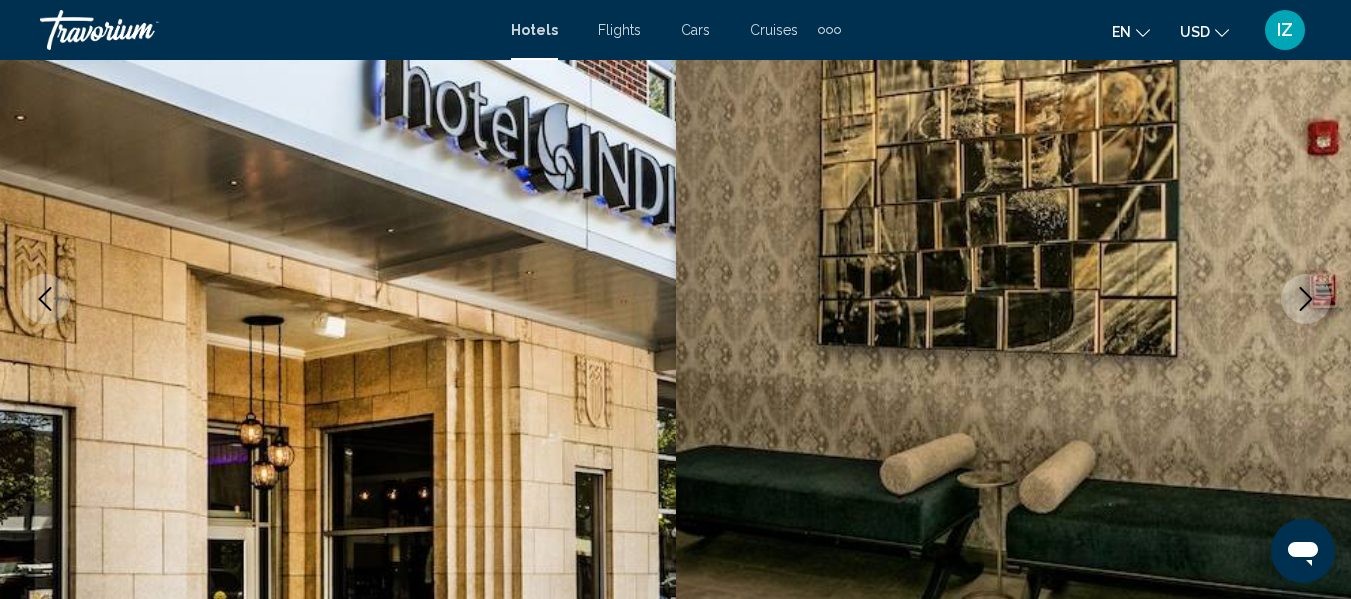 click 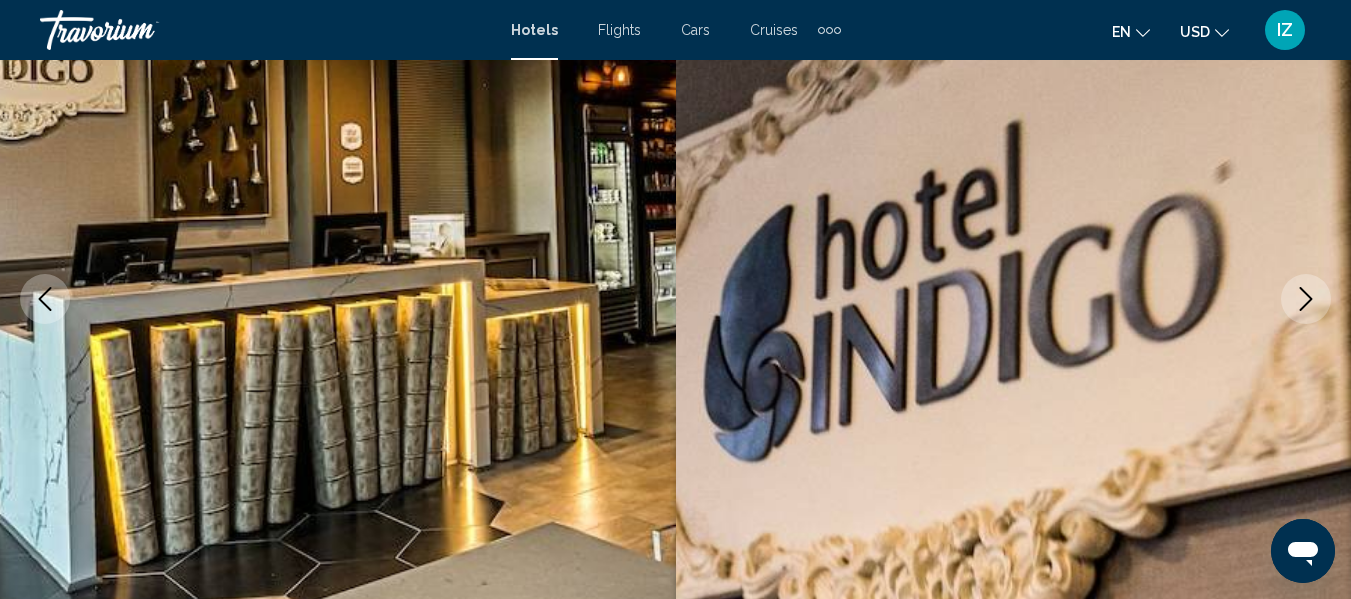 click 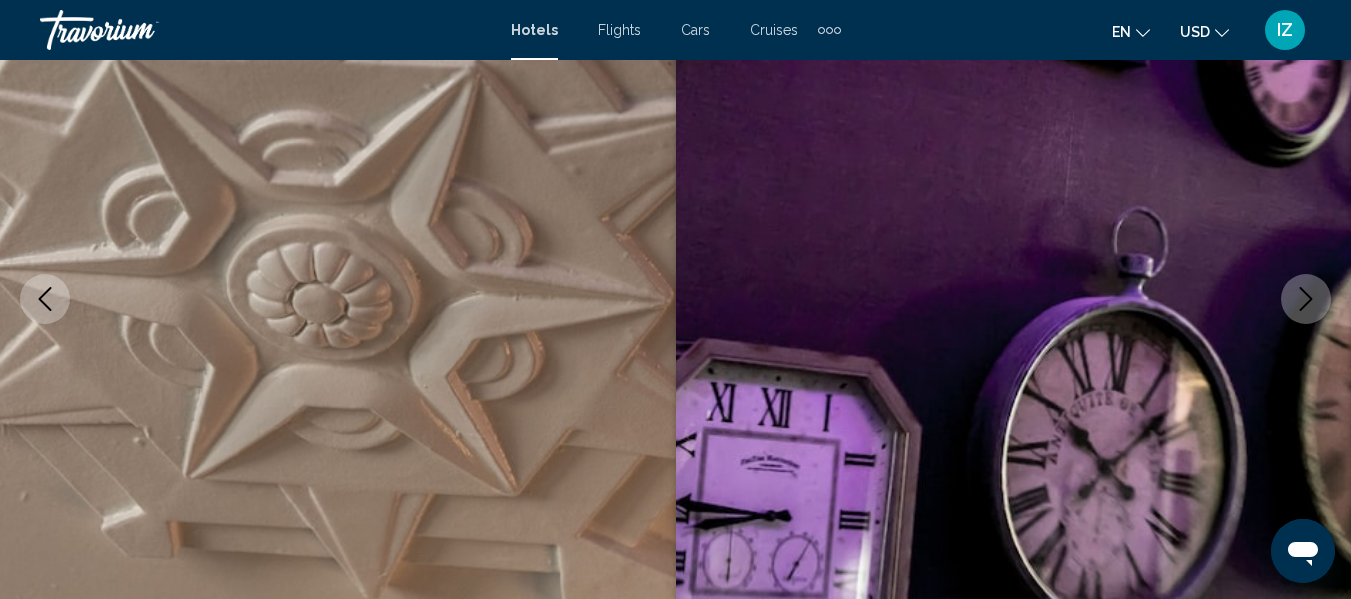 click 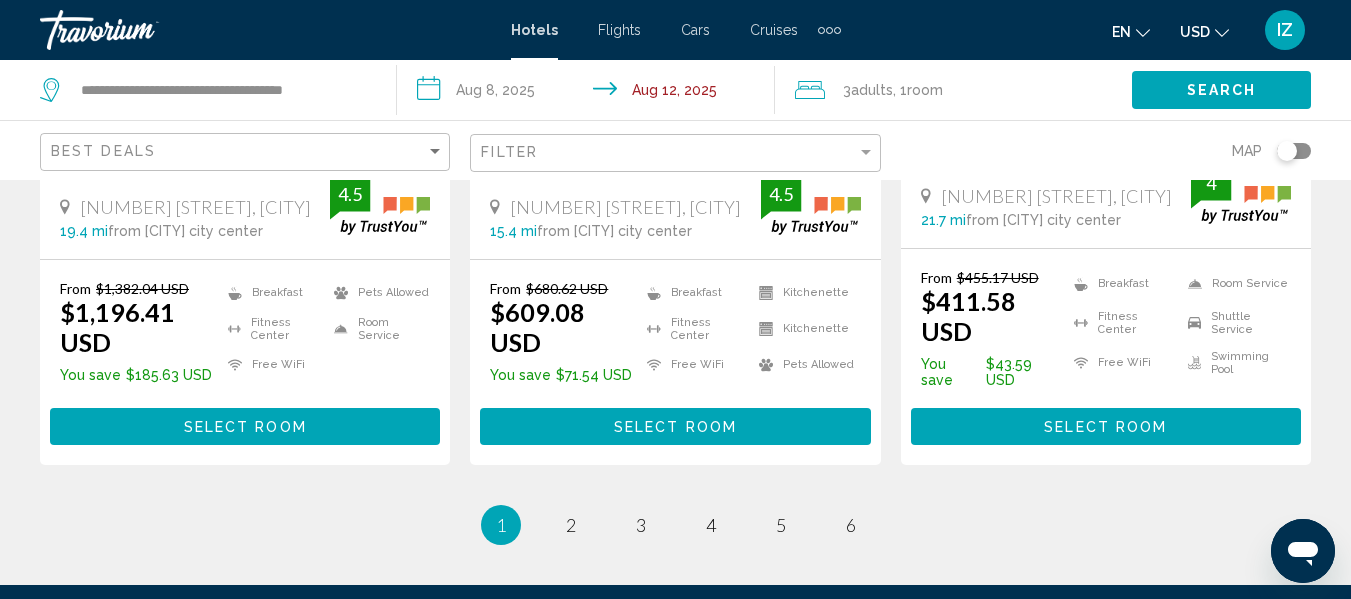 scroll, scrollTop: 2900, scrollLeft: 0, axis: vertical 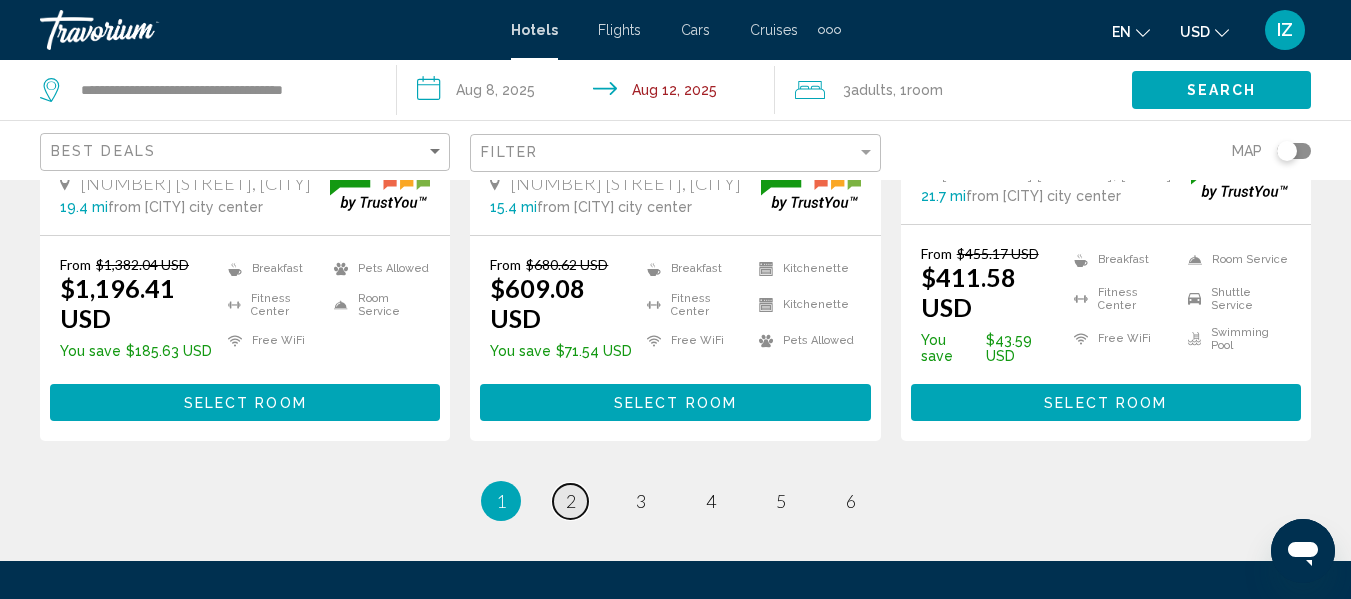 click on "2" at bounding box center (571, 501) 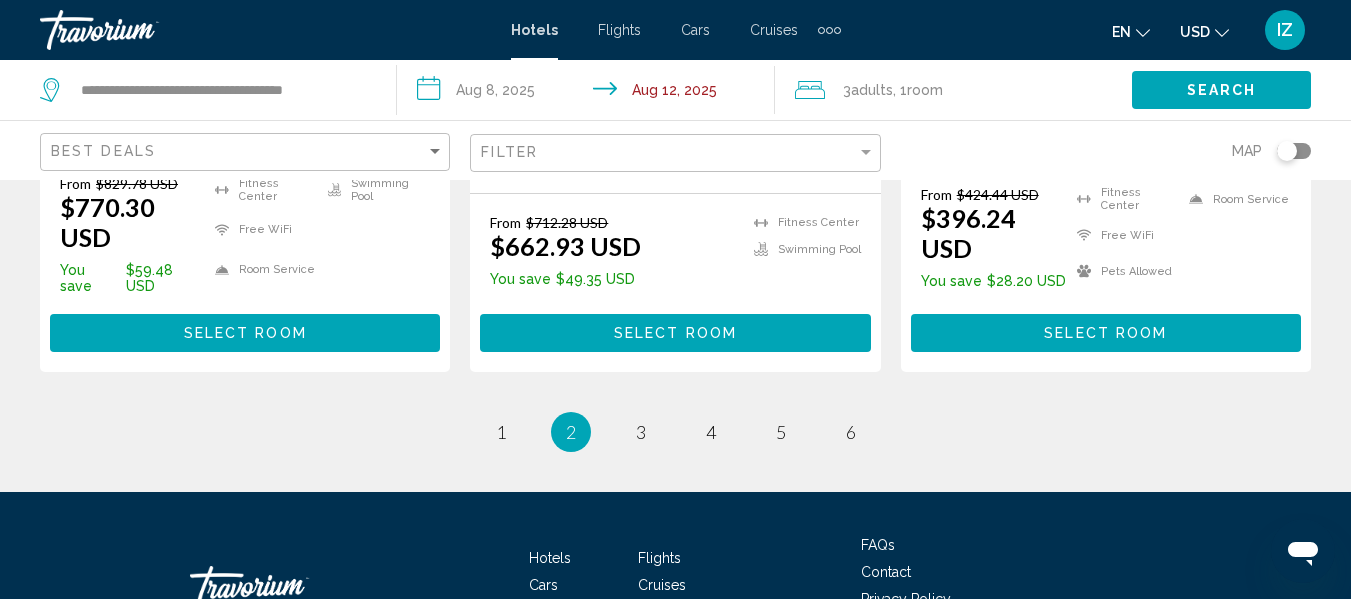 scroll, scrollTop: 3072, scrollLeft: 0, axis: vertical 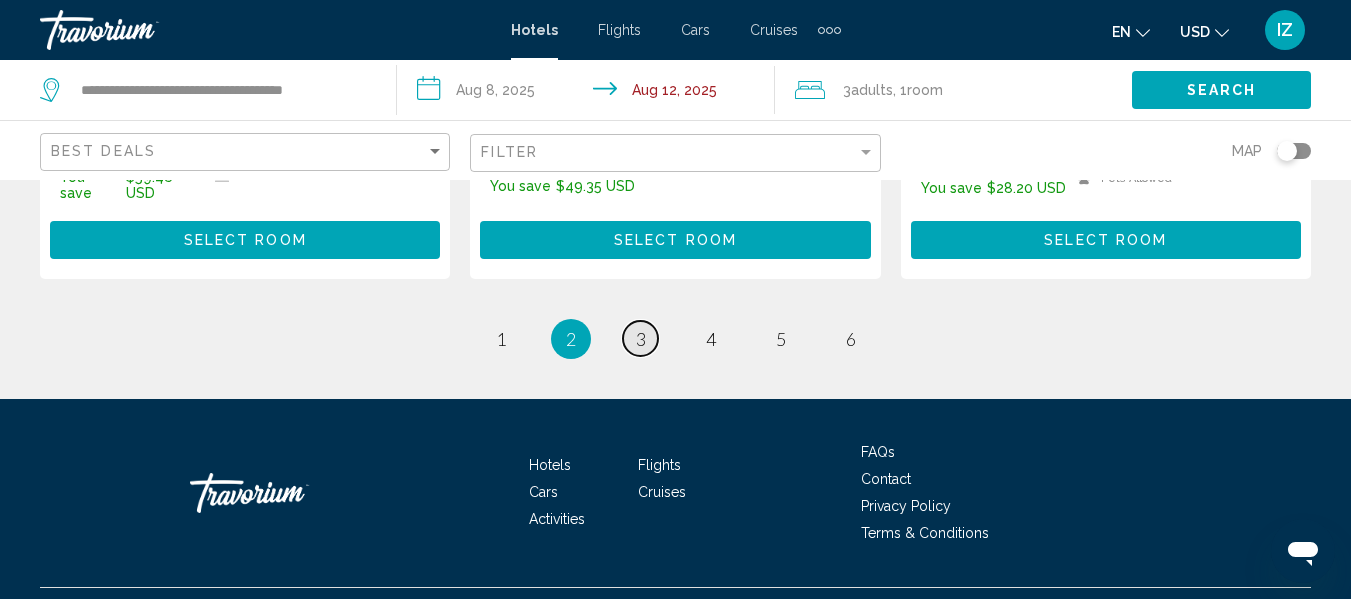 click on "3" at bounding box center [641, 339] 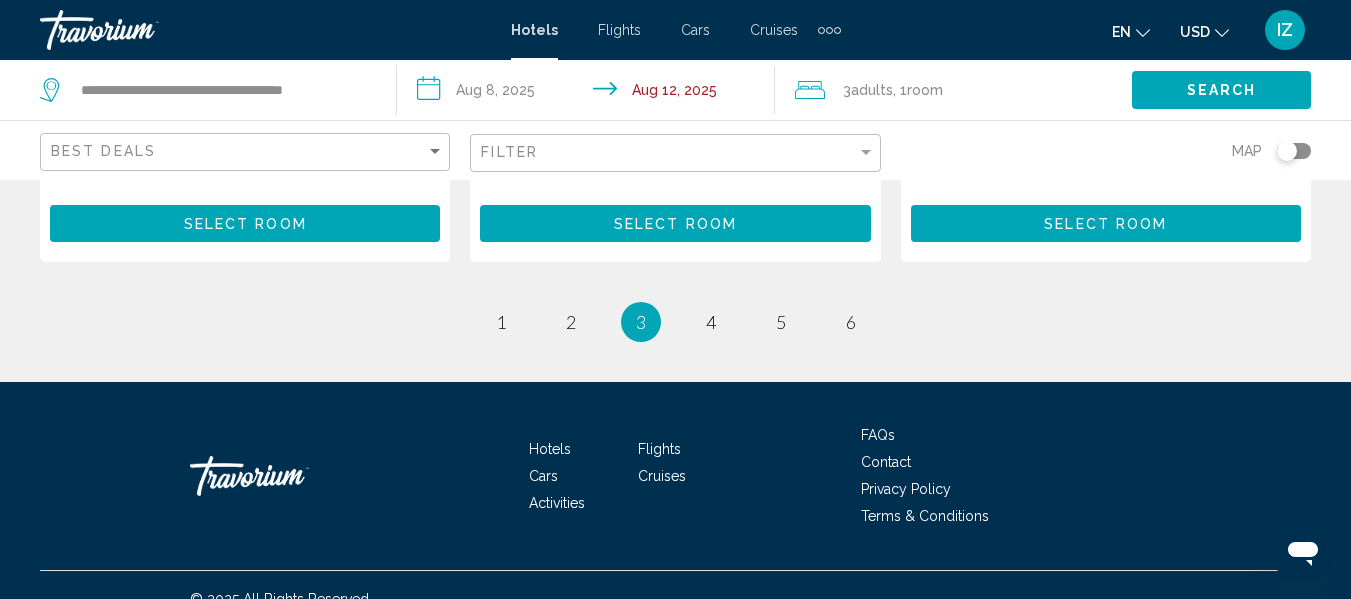 scroll, scrollTop: 3099, scrollLeft: 0, axis: vertical 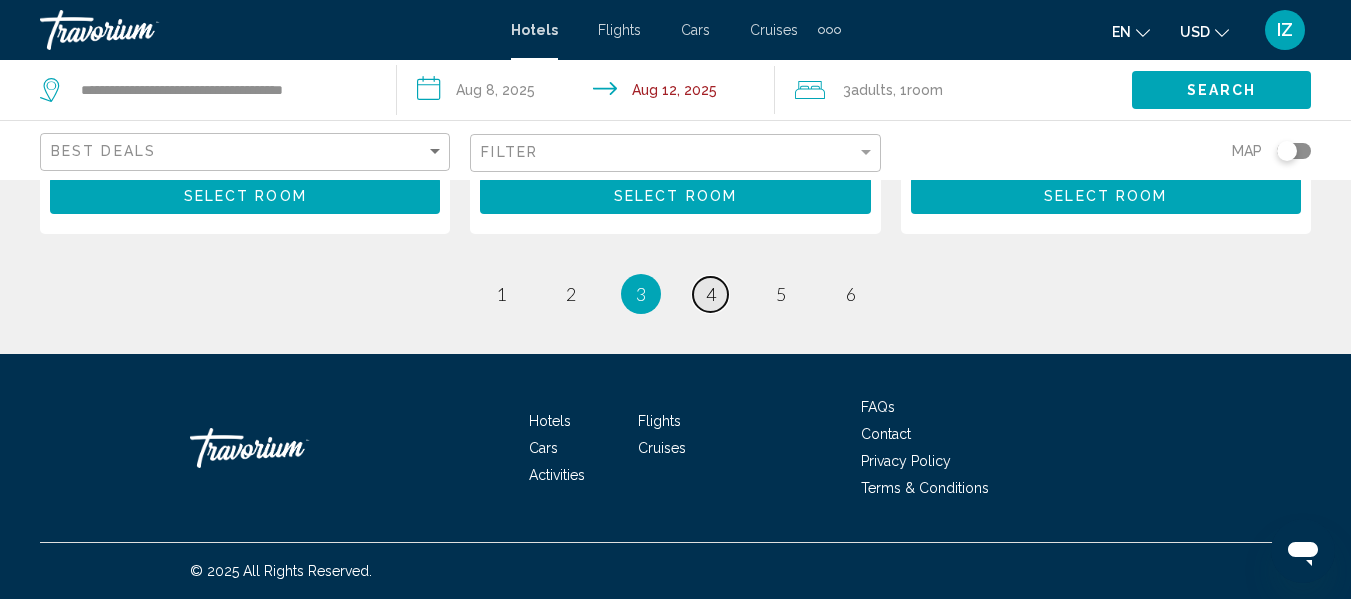 click on "4" at bounding box center [711, 294] 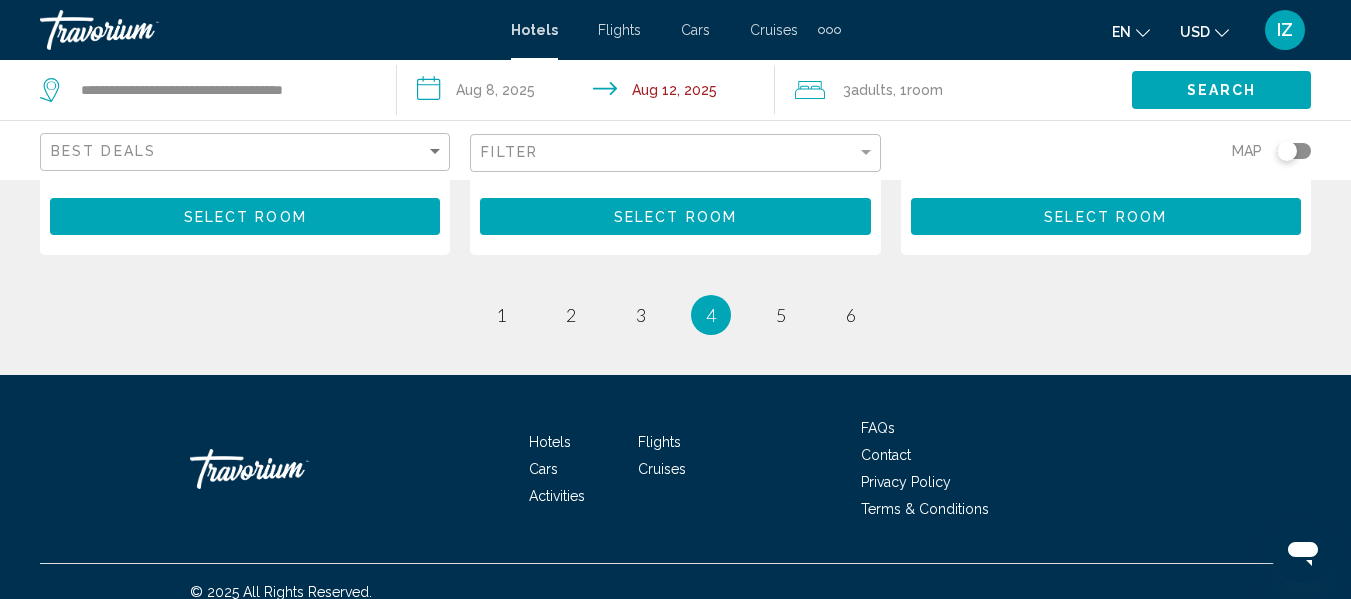 scroll, scrollTop: 3071, scrollLeft: 0, axis: vertical 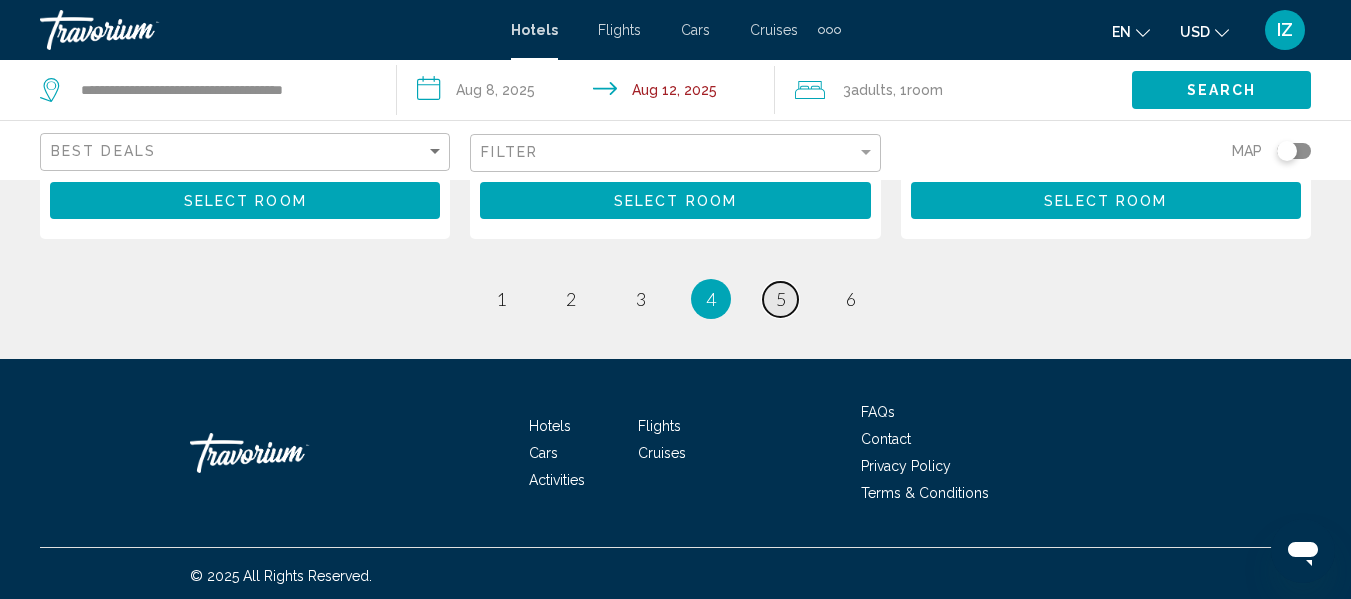 click on "5" at bounding box center [781, 299] 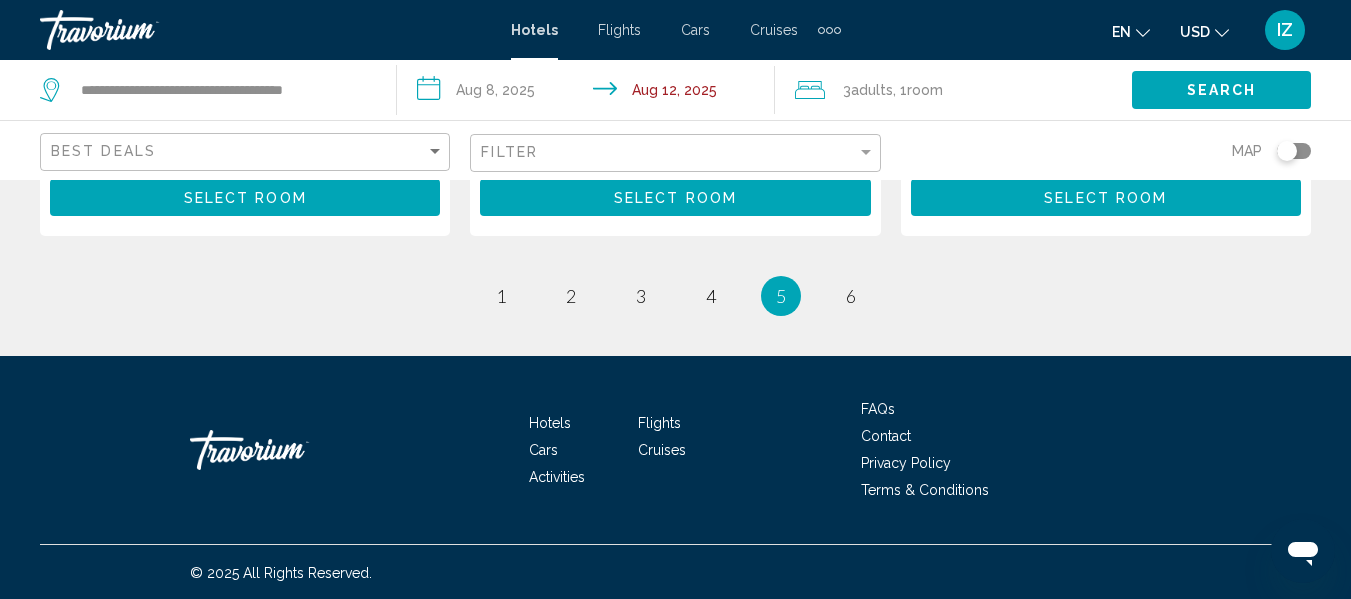 scroll, scrollTop: 3048, scrollLeft: 0, axis: vertical 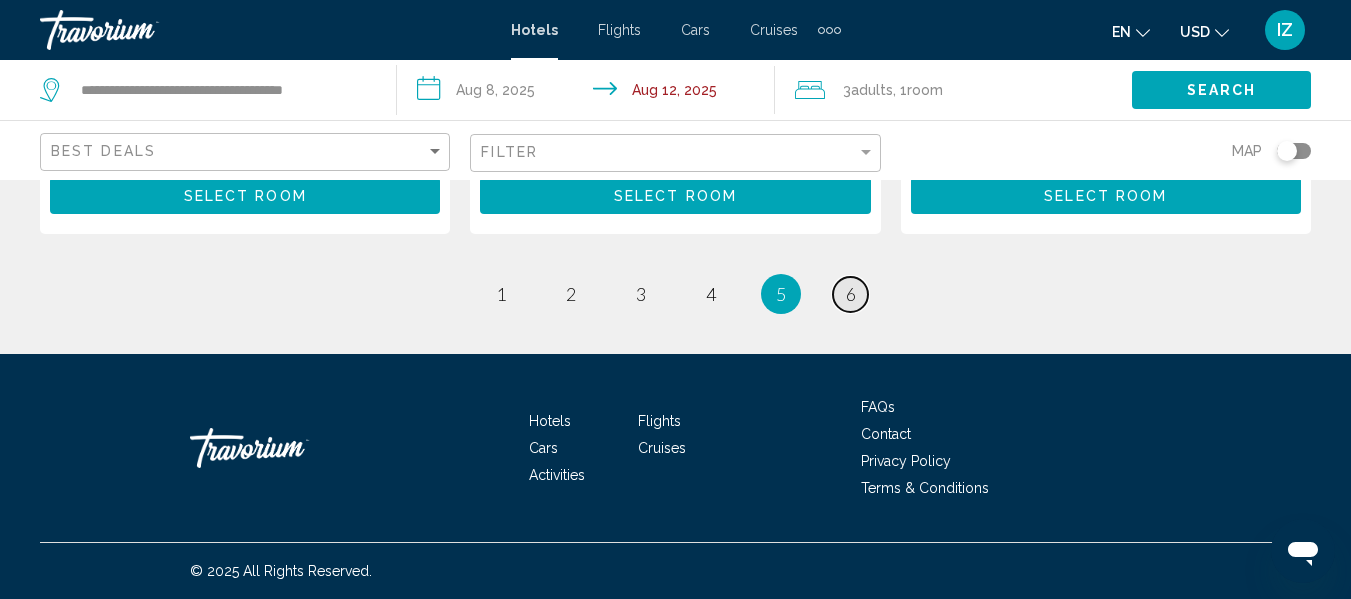 click on "6" at bounding box center [851, 294] 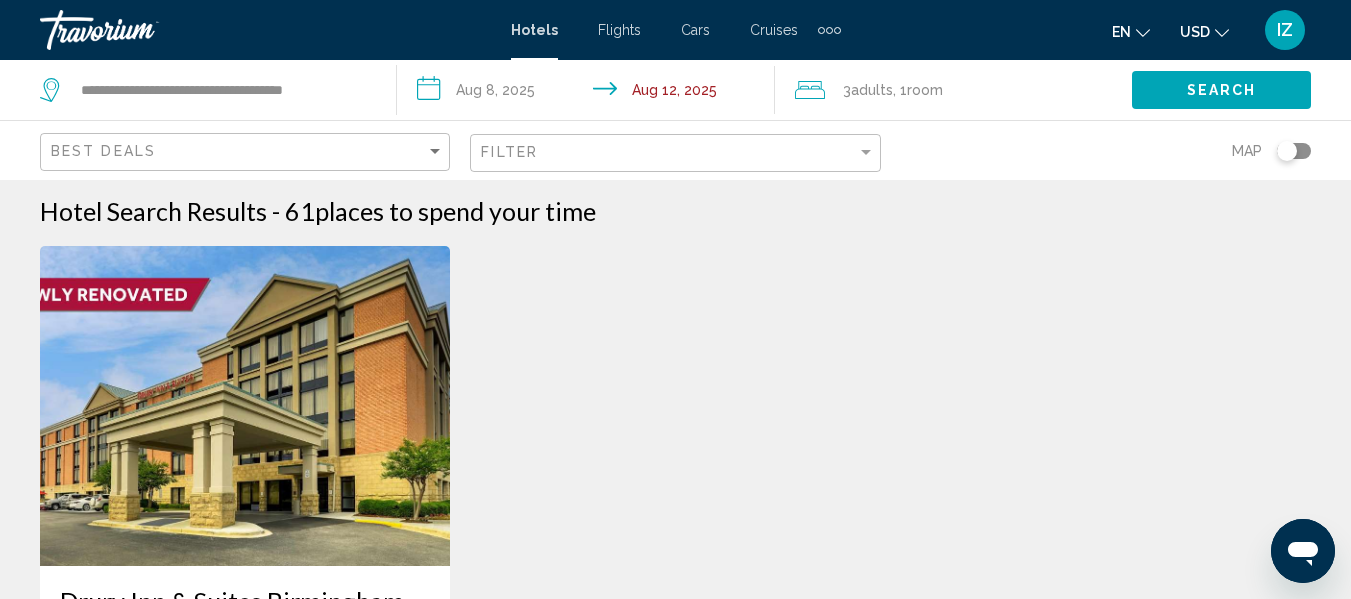scroll, scrollTop: 0, scrollLeft: 0, axis: both 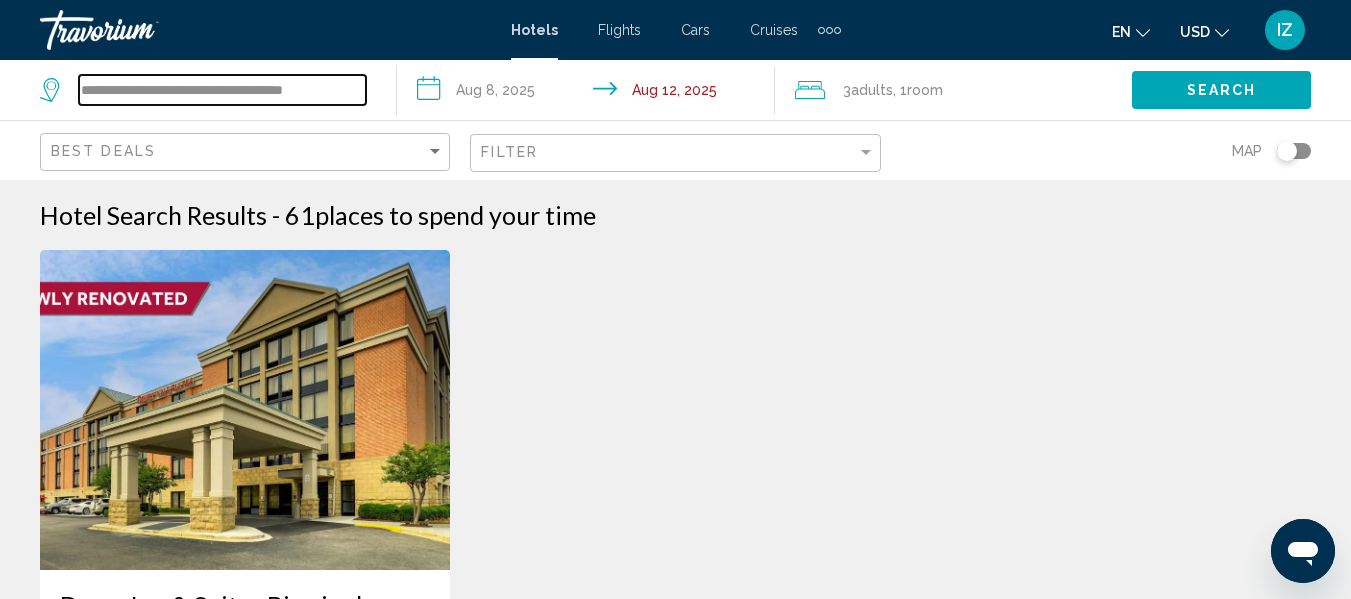 drag, startPoint x: 356, startPoint y: 88, endPoint x: 152, endPoint y: 102, distance: 204.47983 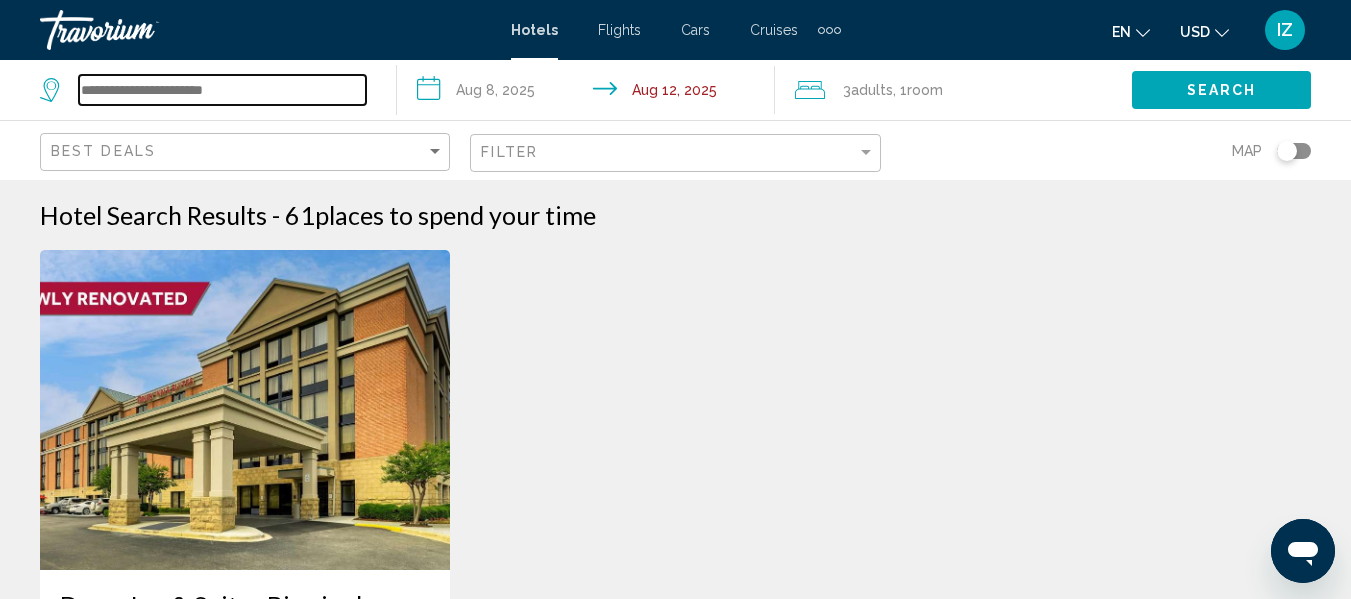 click at bounding box center [222, 90] 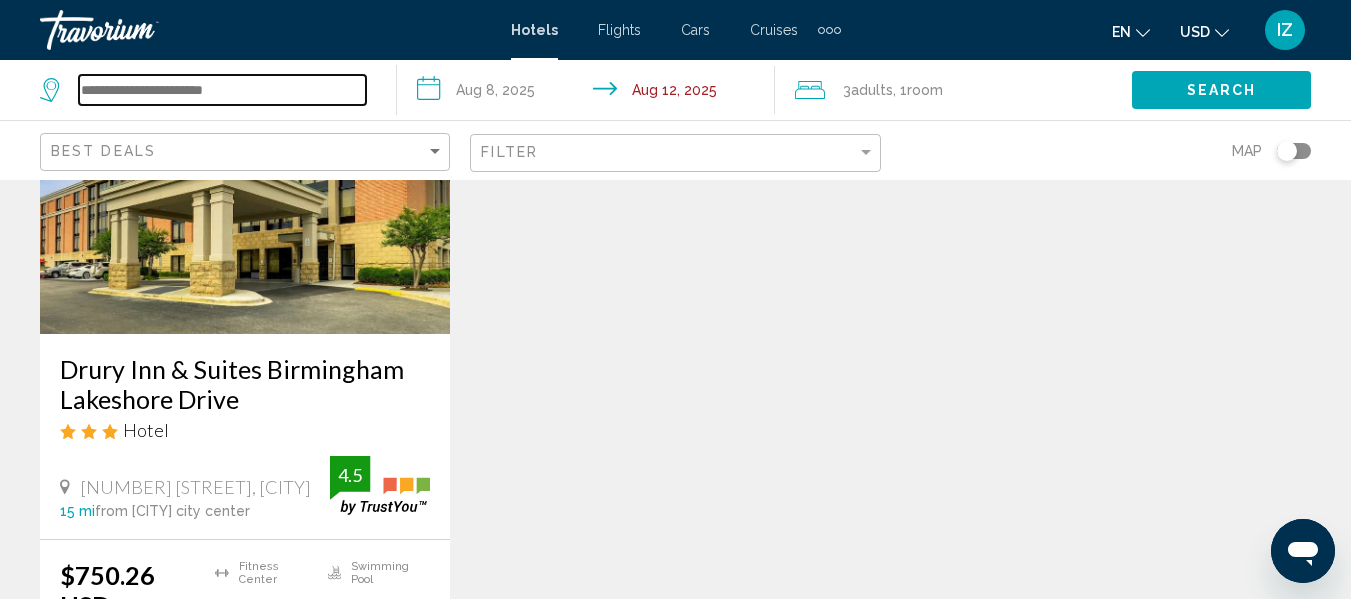 scroll, scrollTop: 0, scrollLeft: 0, axis: both 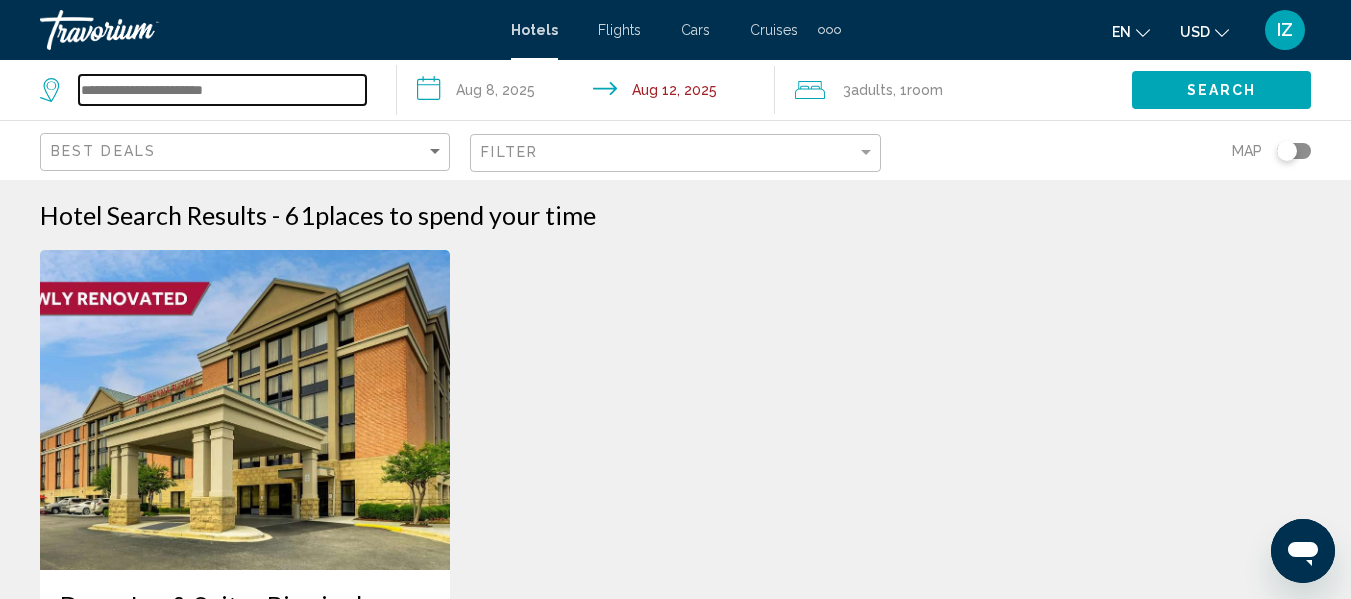 drag, startPoint x: 269, startPoint y: 88, endPoint x: 113, endPoint y: 88, distance: 156 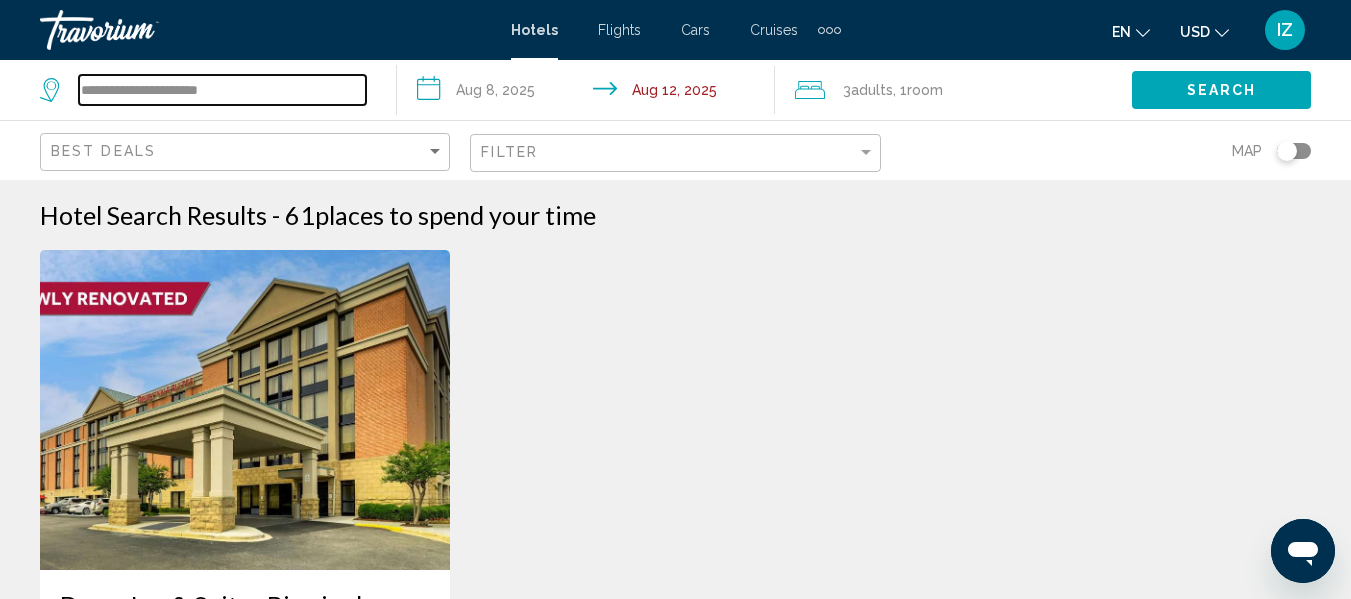 type on "**********" 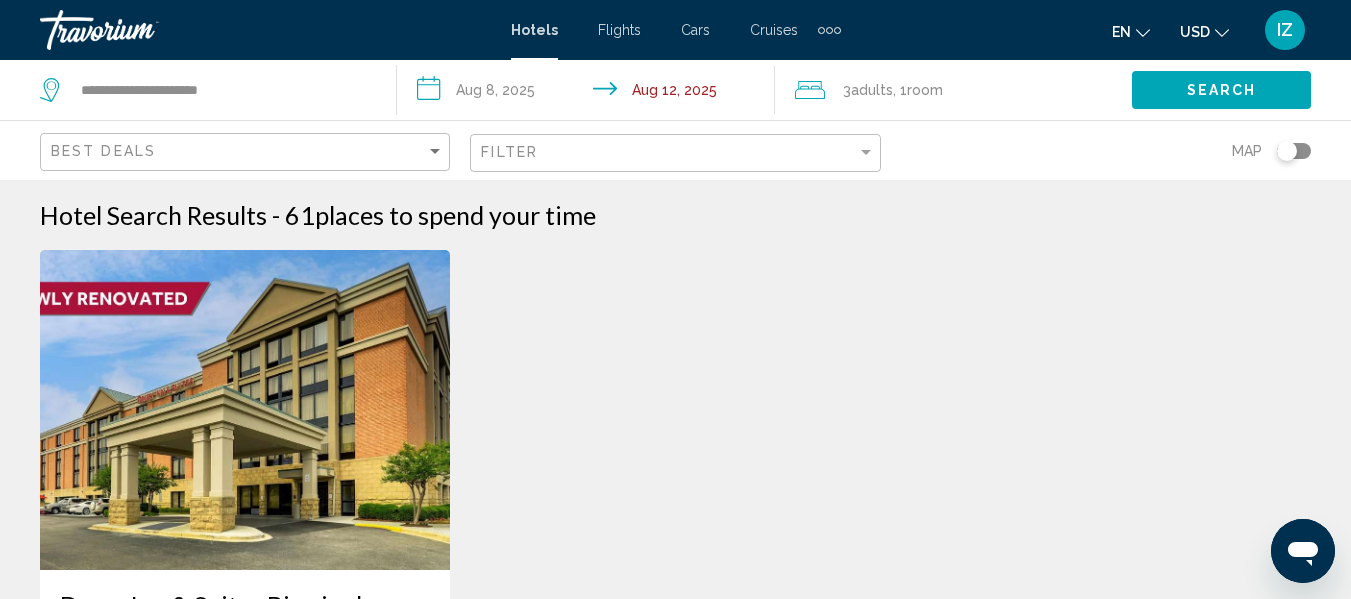 click on "Search" 